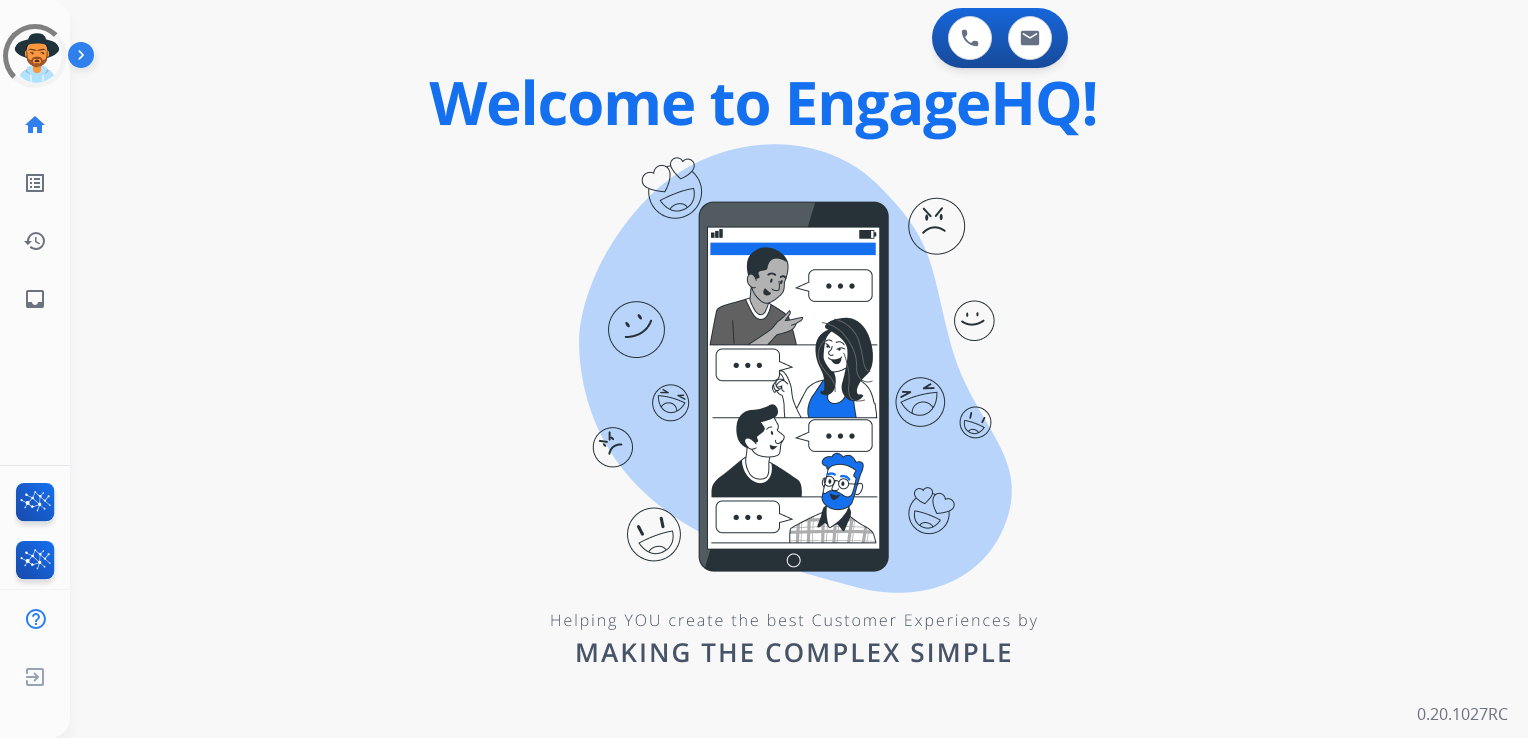 scroll, scrollTop: 0, scrollLeft: 0, axis: both 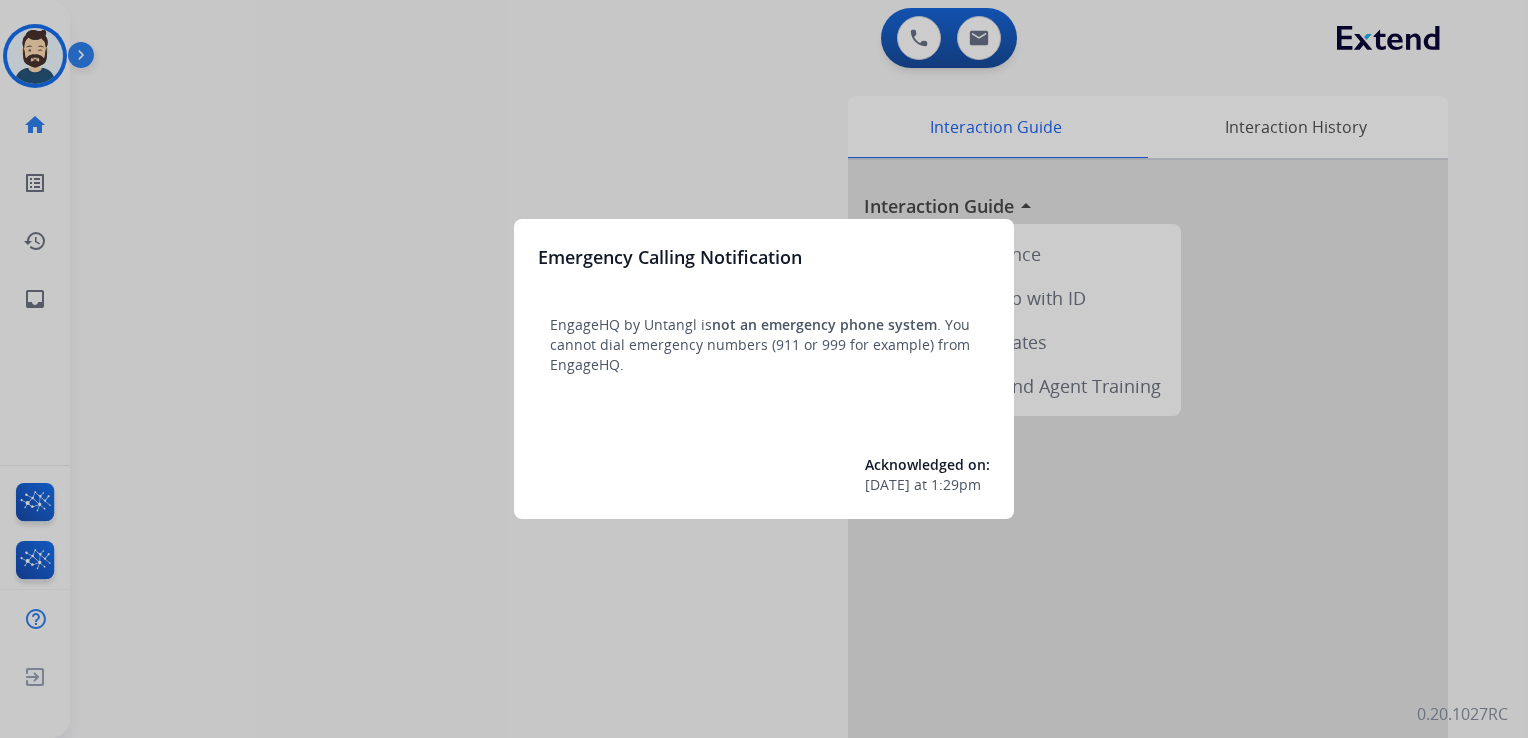 click at bounding box center (764, 369) 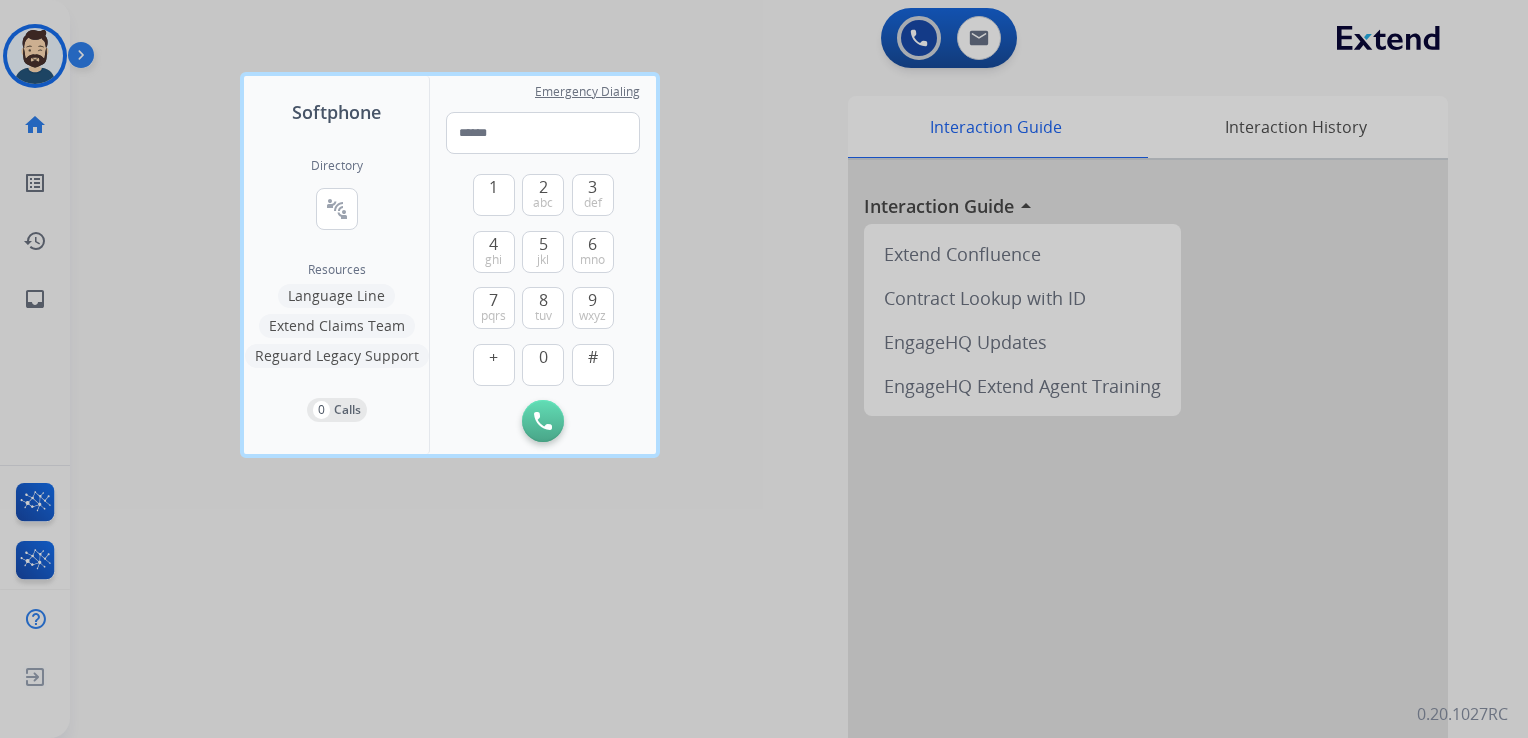 click at bounding box center (764, 369) 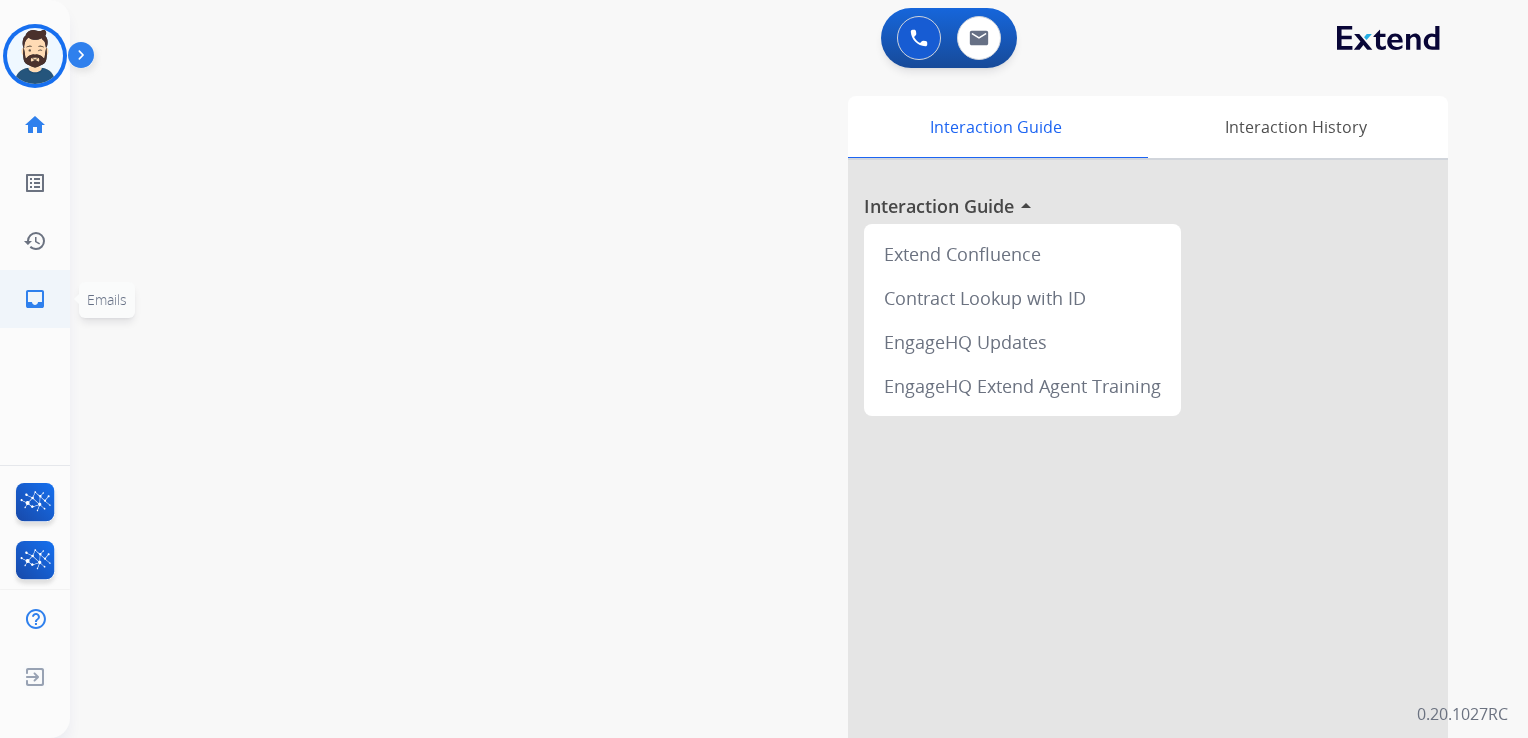 click on "inbox" 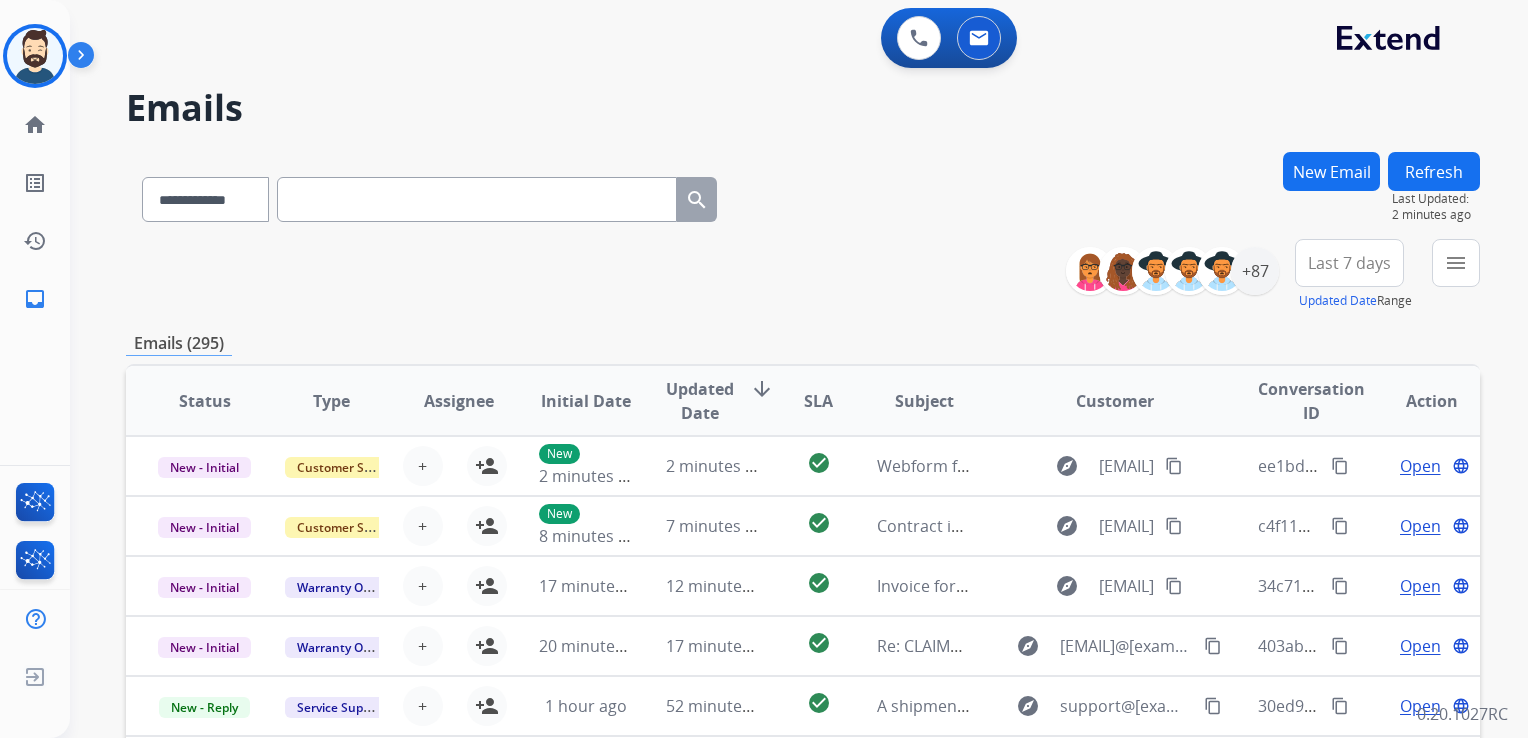 click on "**********" at bounding box center (803, 195) 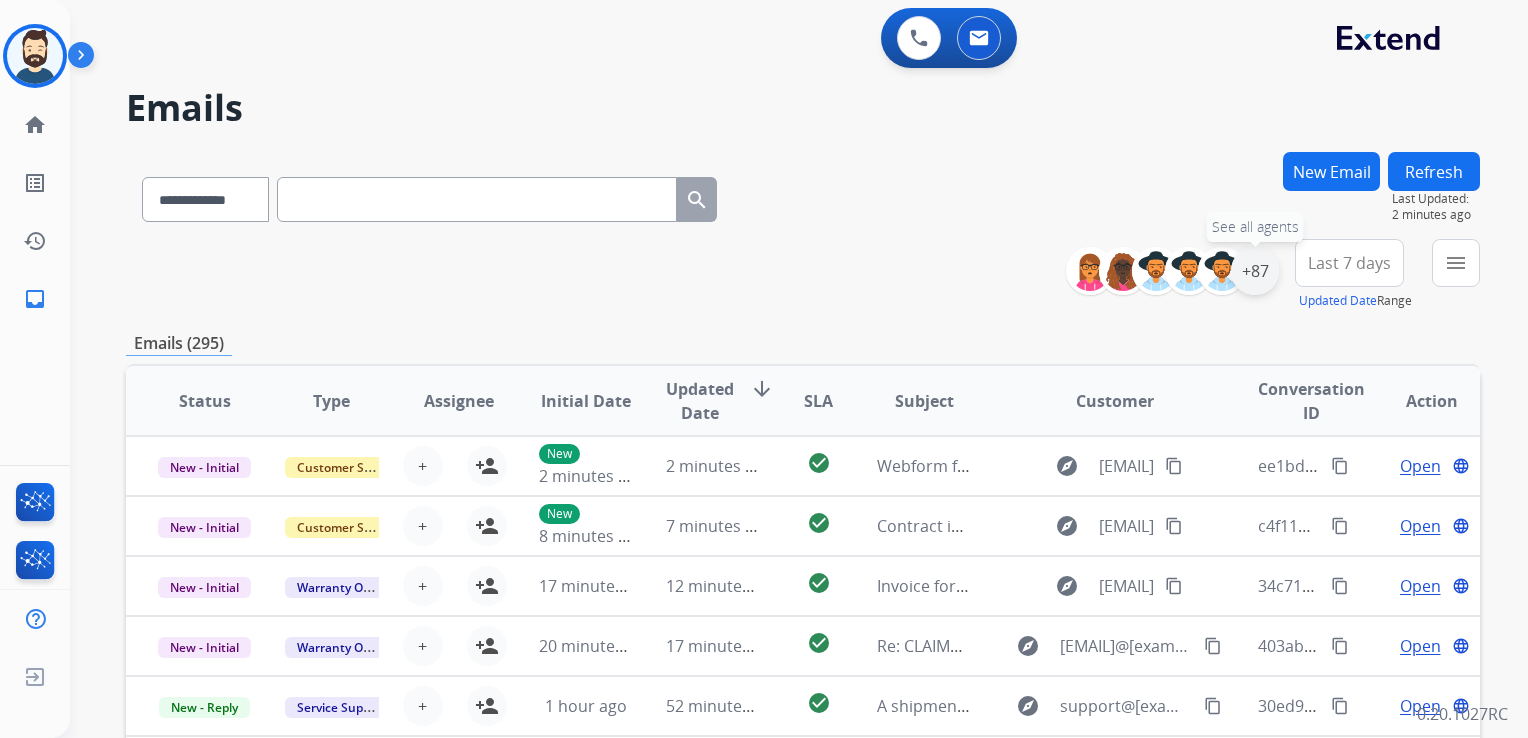 click on "+87" at bounding box center [1255, 271] 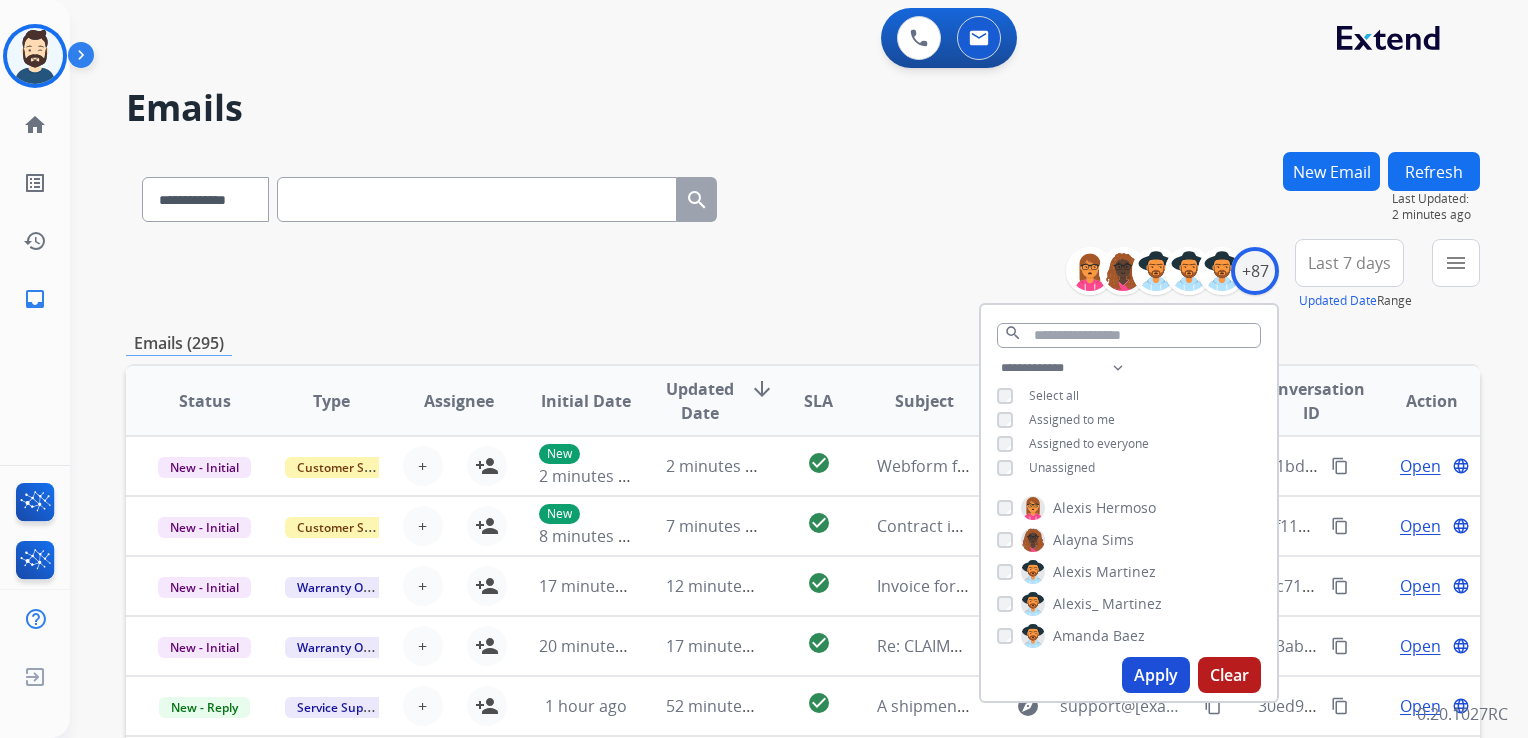 click on "Apply" at bounding box center (1156, 675) 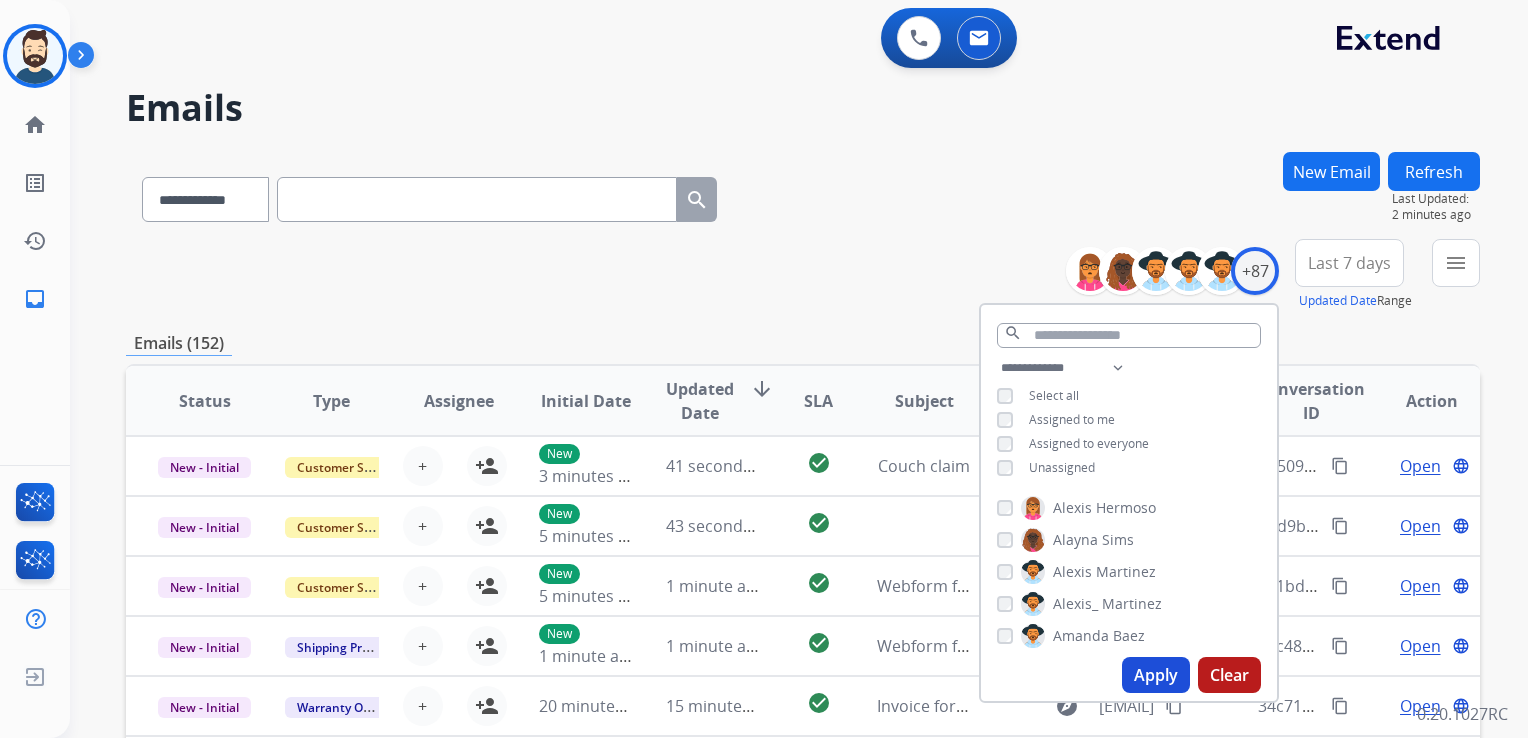 click on "Last 7 days" at bounding box center (1349, 263) 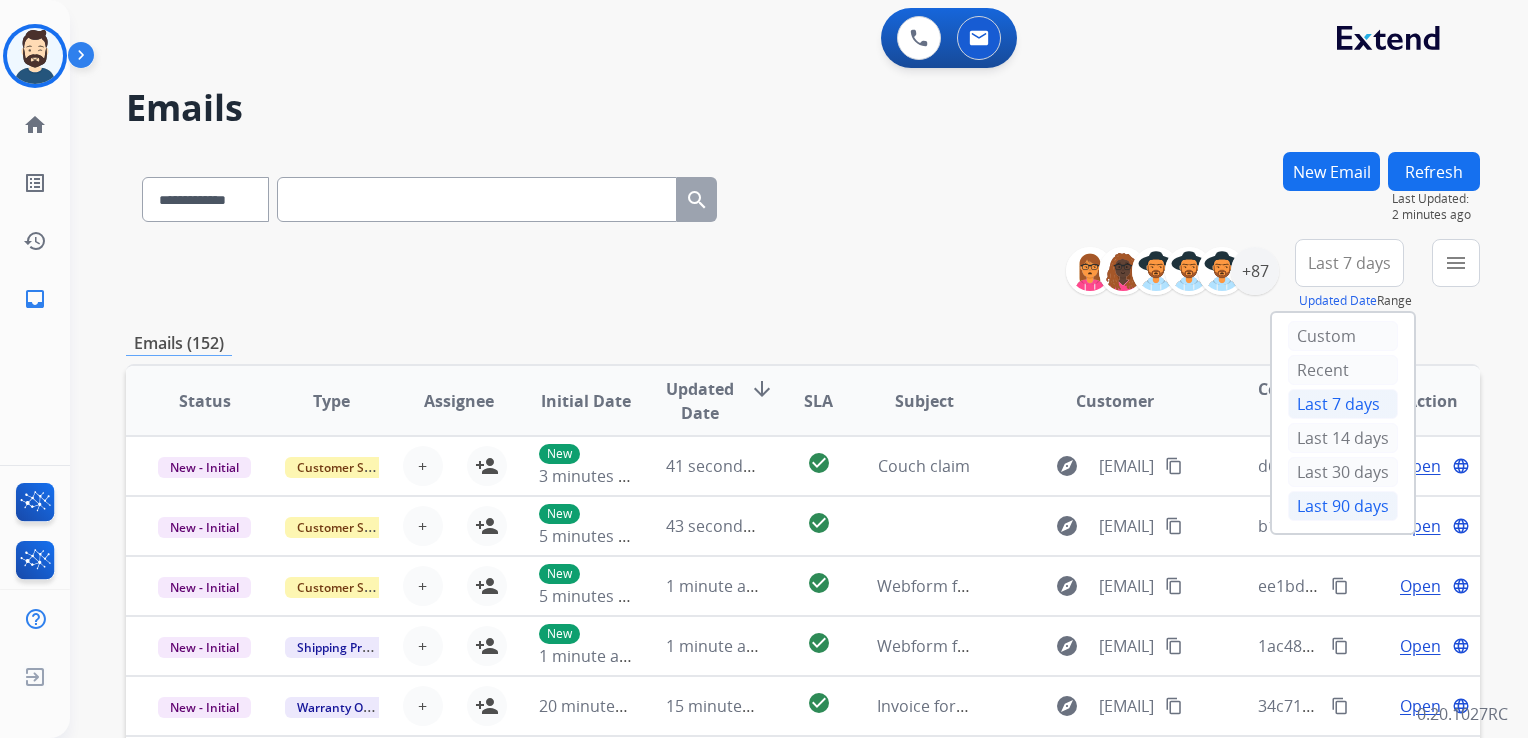 click on "Last 90 days" at bounding box center (1343, 506) 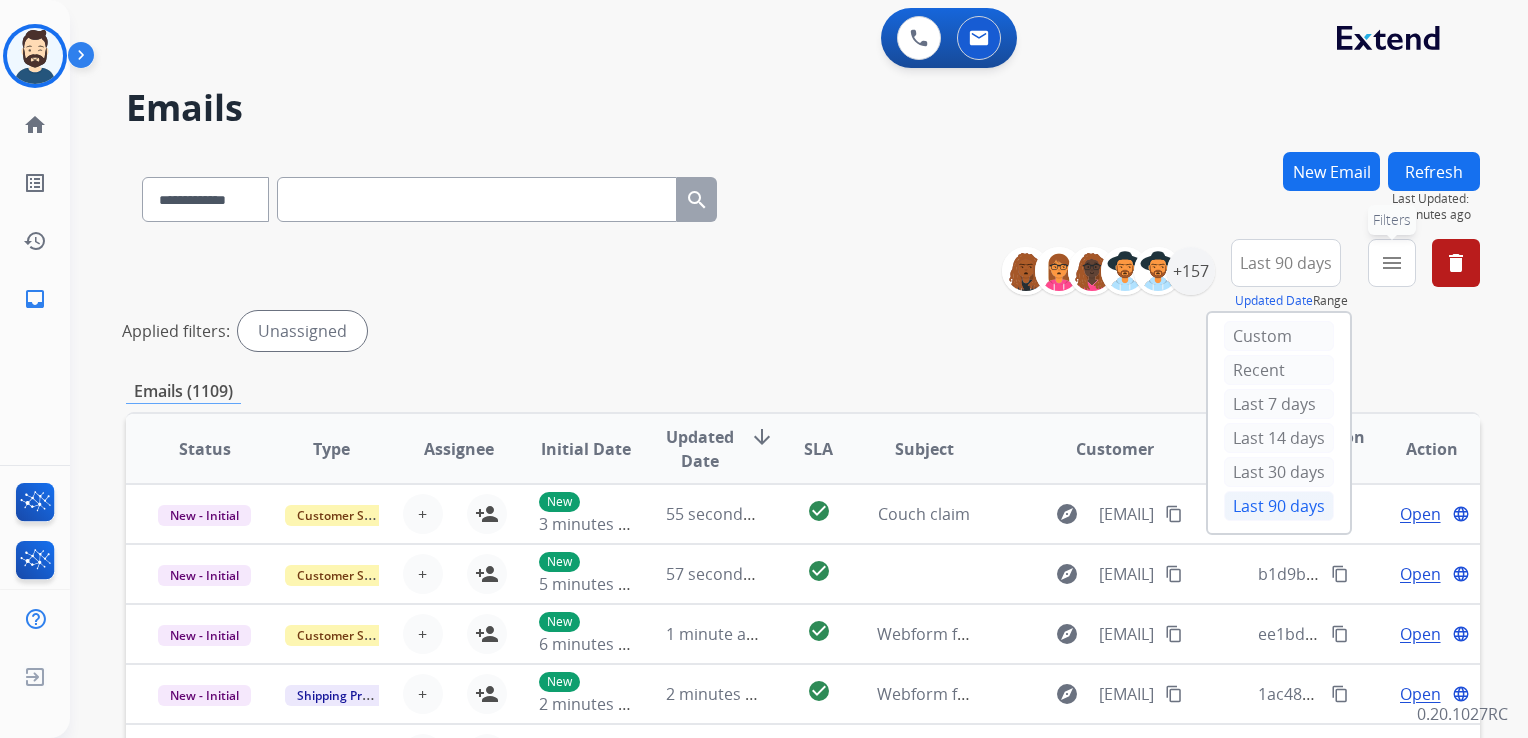 click on "menu  Filters" at bounding box center [1392, 263] 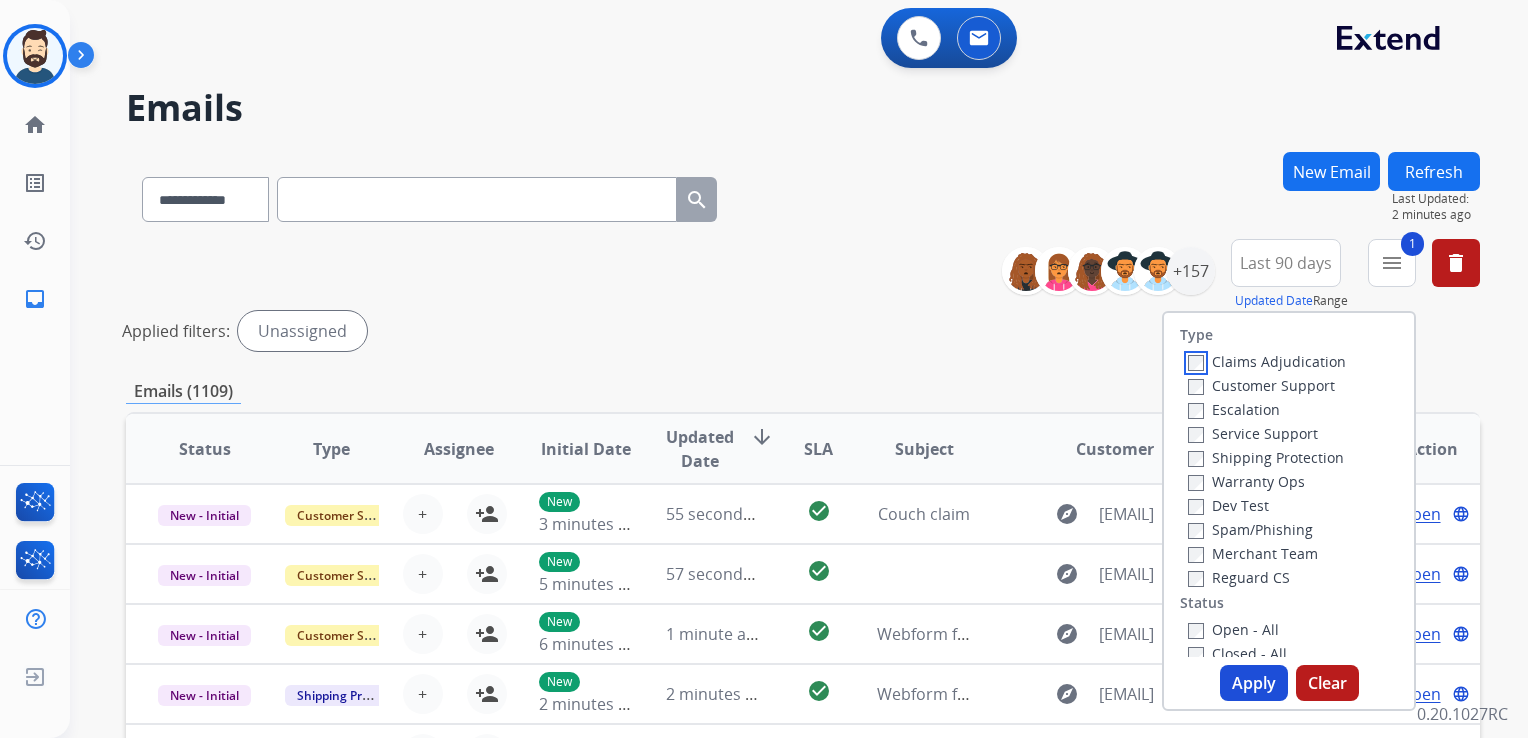 scroll, scrollTop: 200, scrollLeft: 0, axis: vertical 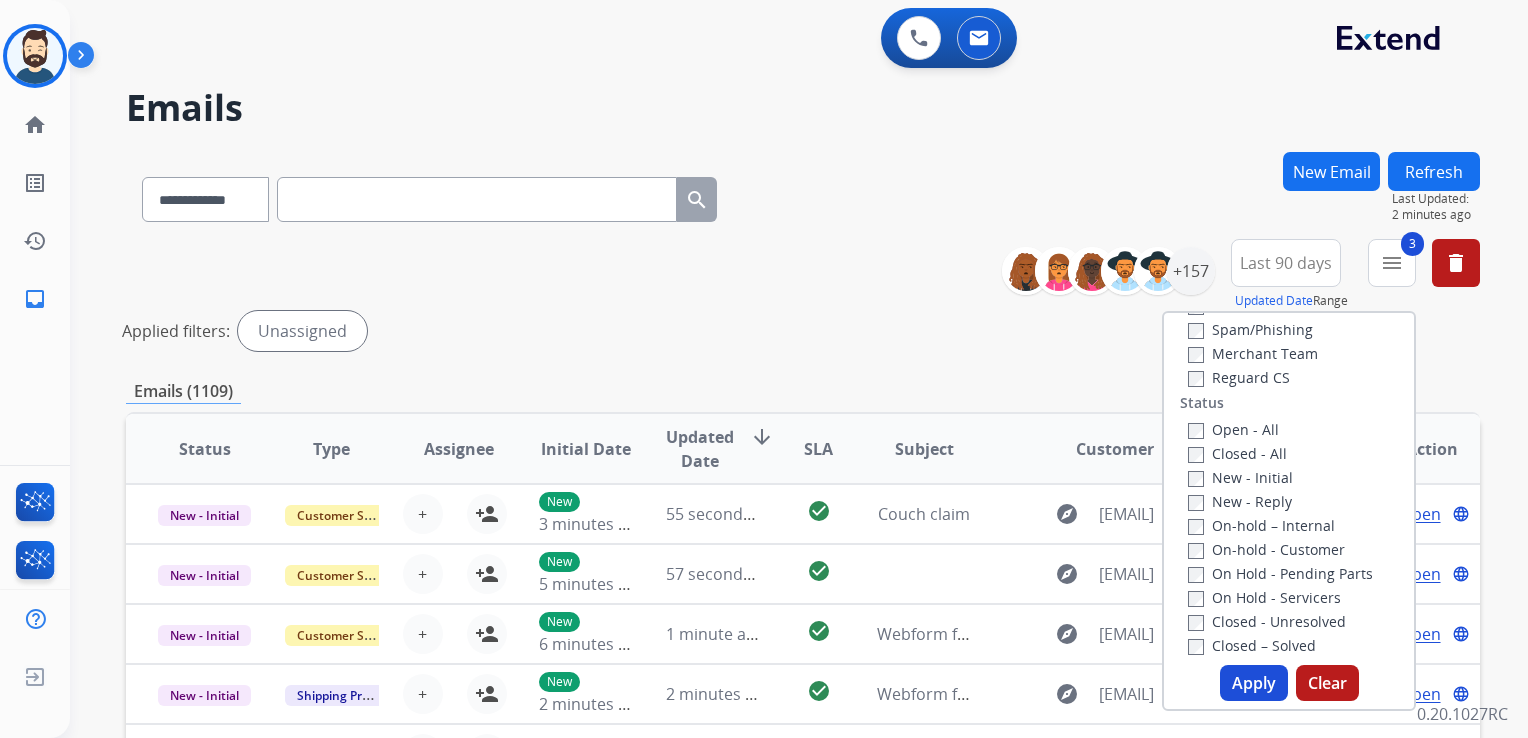click on "Apply" at bounding box center [1254, 683] 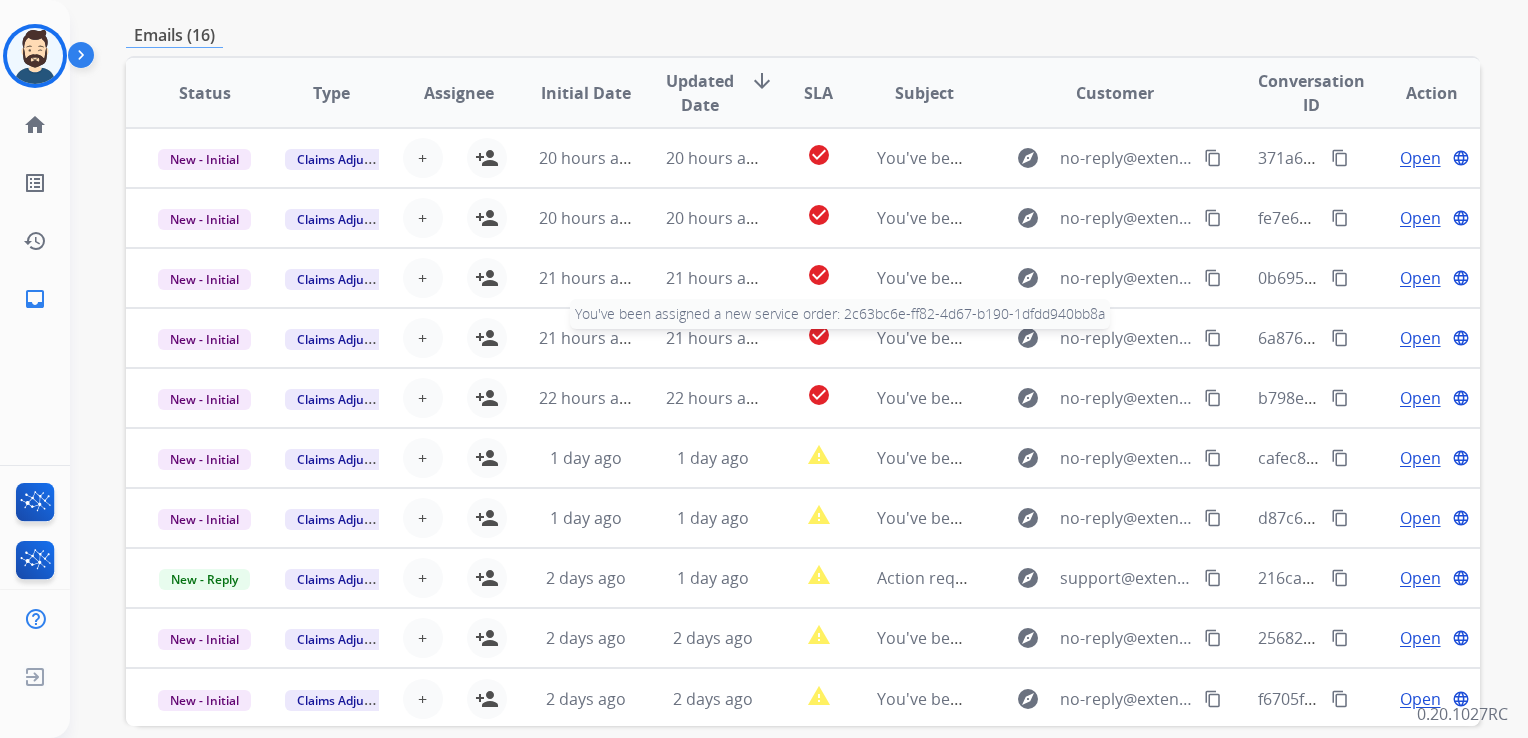 scroll, scrollTop: 247, scrollLeft: 0, axis: vertical 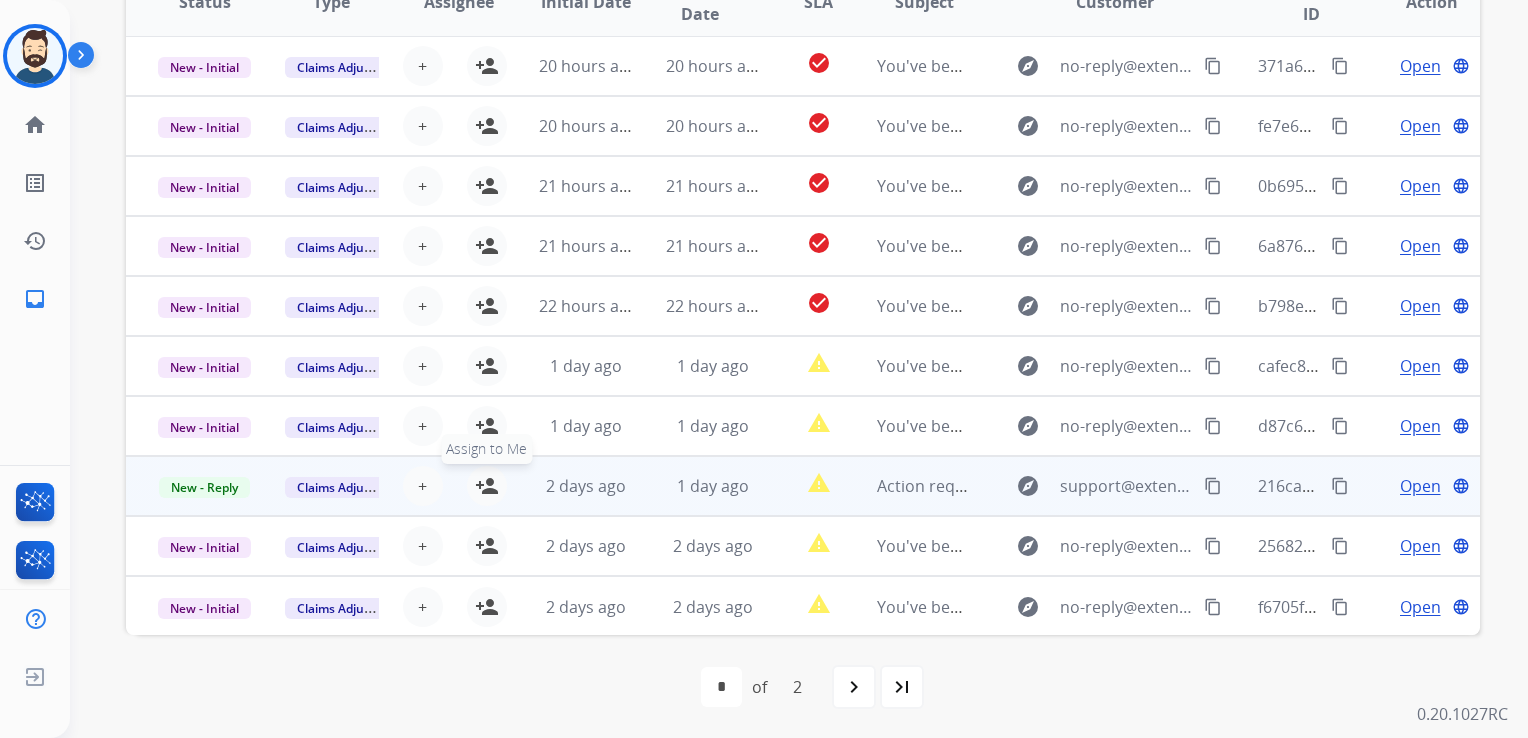 click on "person_add" at bounding box center [487, 486] 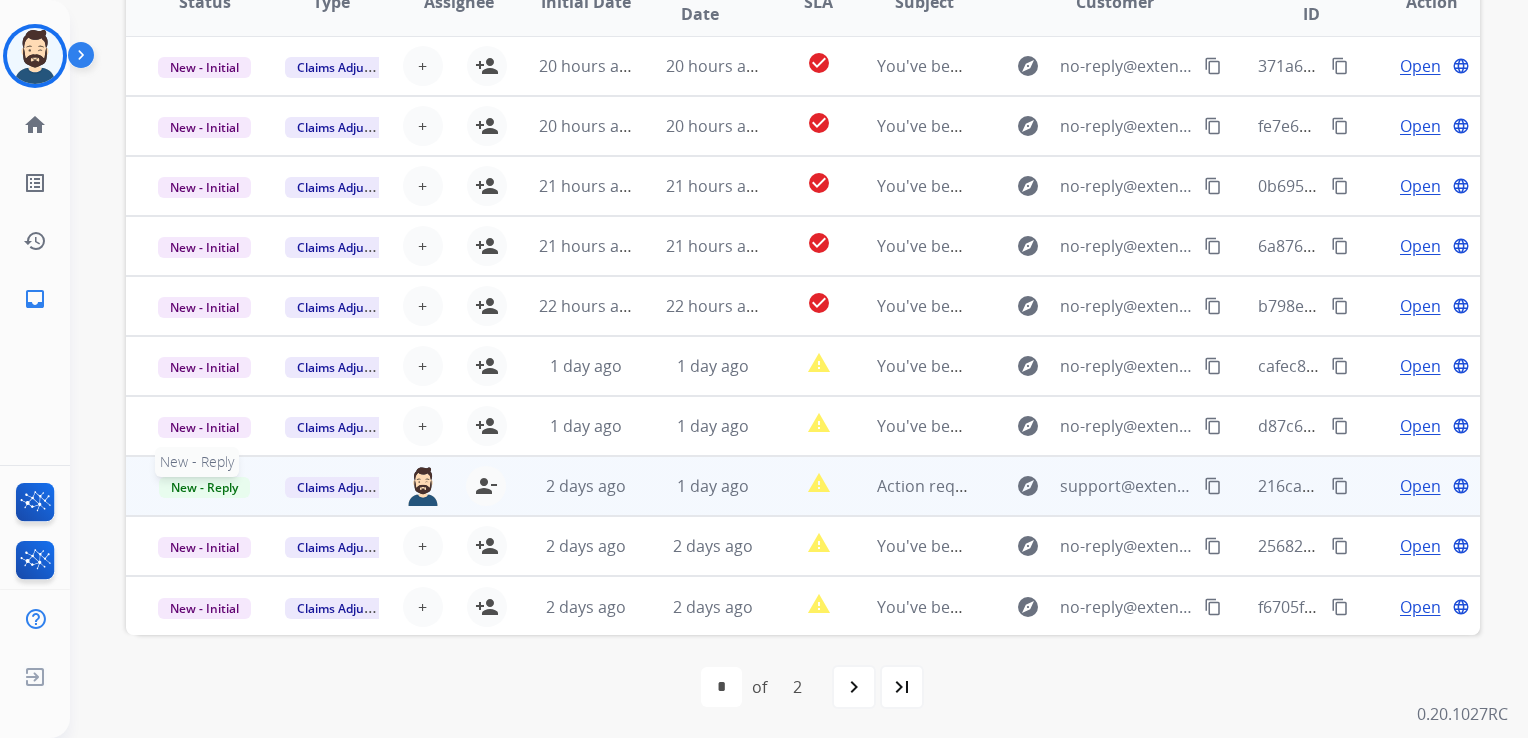 click on "New - Reply" at bounding box center [204, 487] 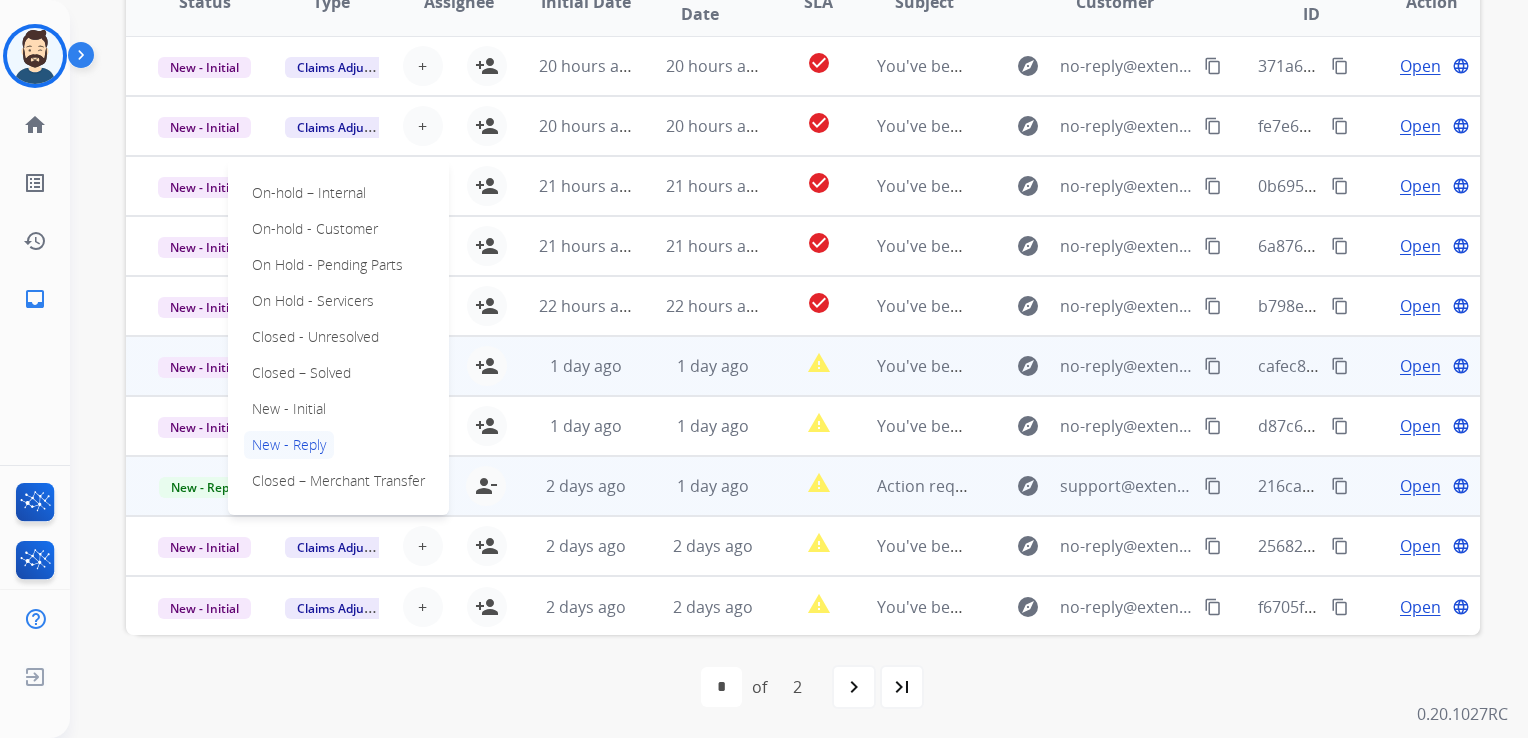 drag, startPoint x: 303, startPoint y: 363, endPoint x: 332, endPoint y: 366, distance: 29.15476 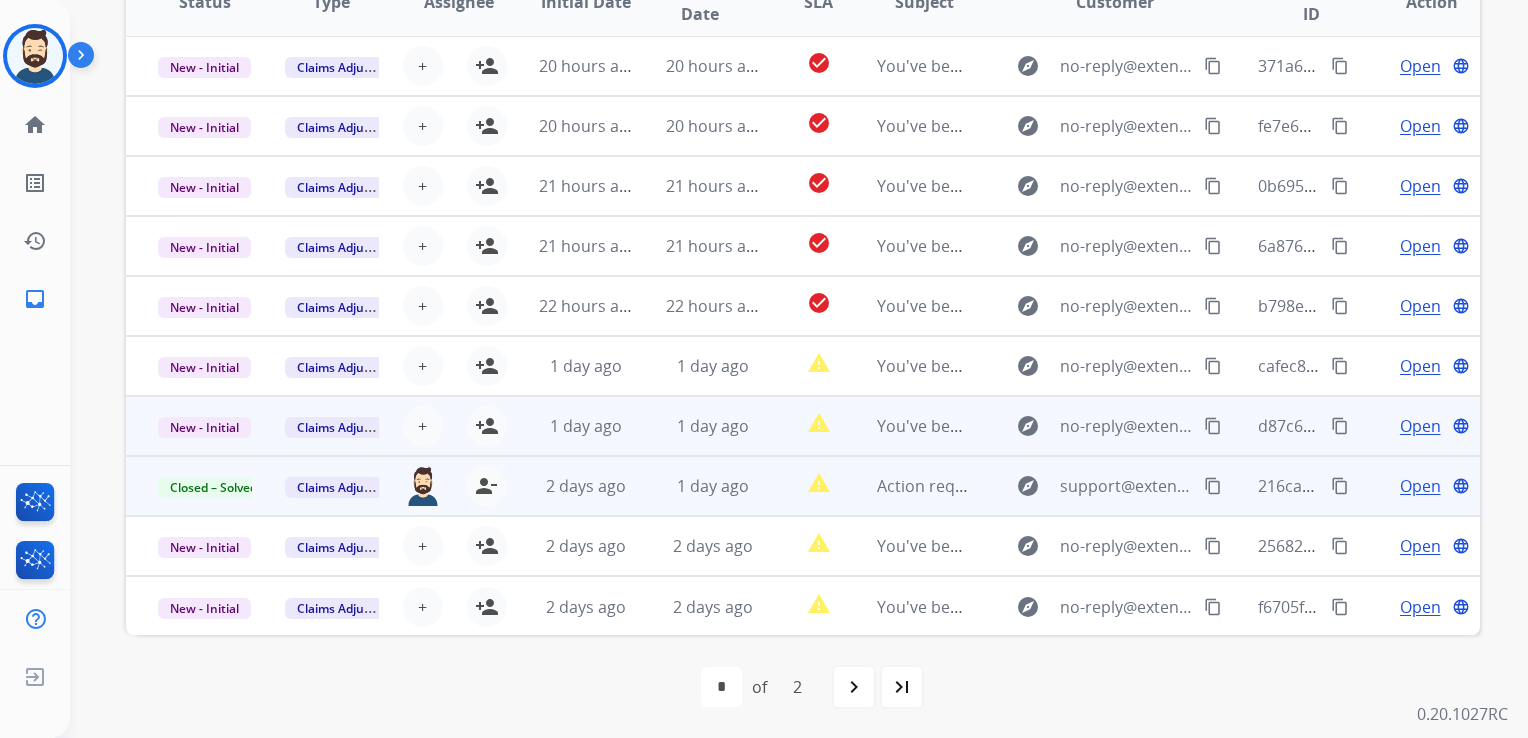 scroll, scrollTop: 0, scrollLeft: 0, axis: both 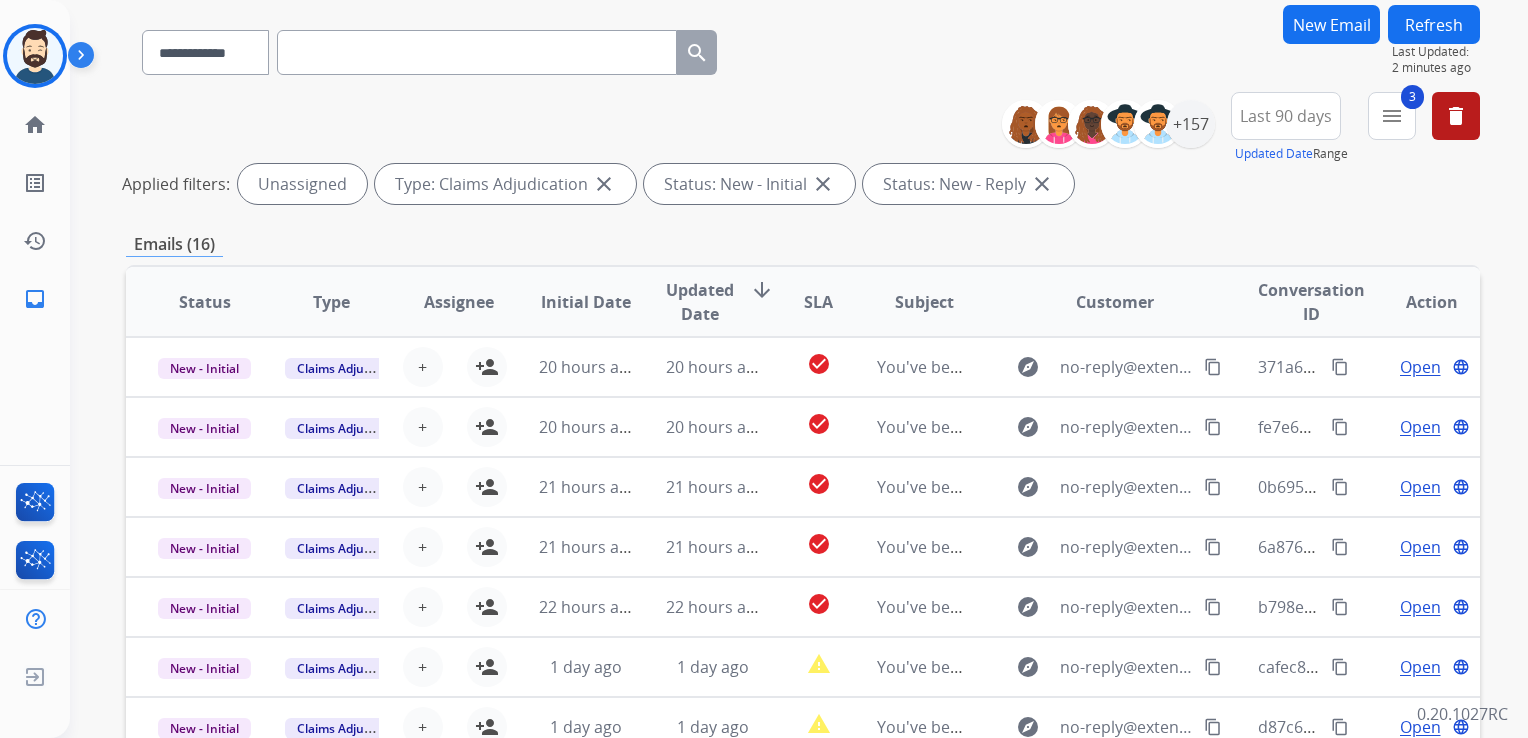 click on "Refresh" at bounding box center (1434, 24) 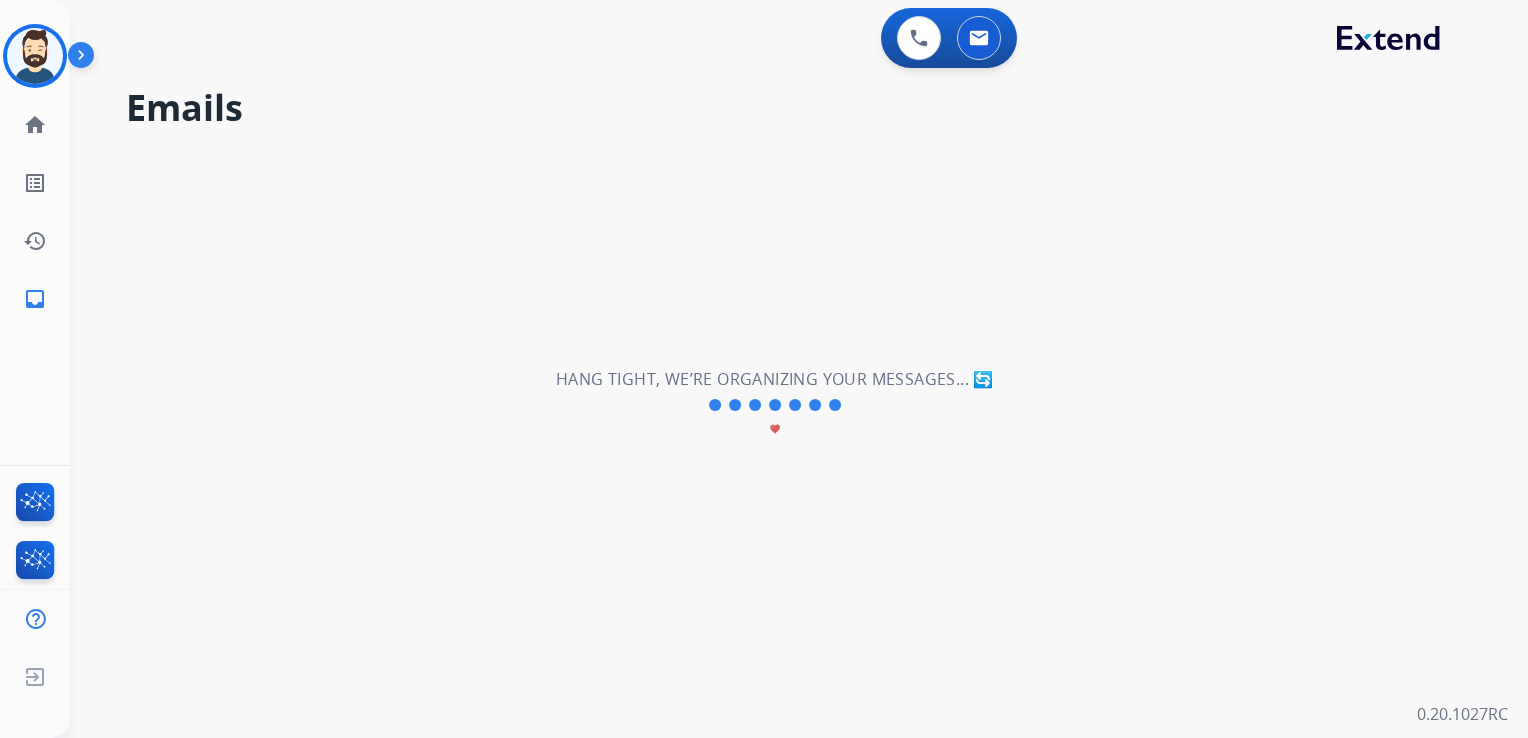 scroll, scrollTop: 0, scrollLeft: 0, axis: both 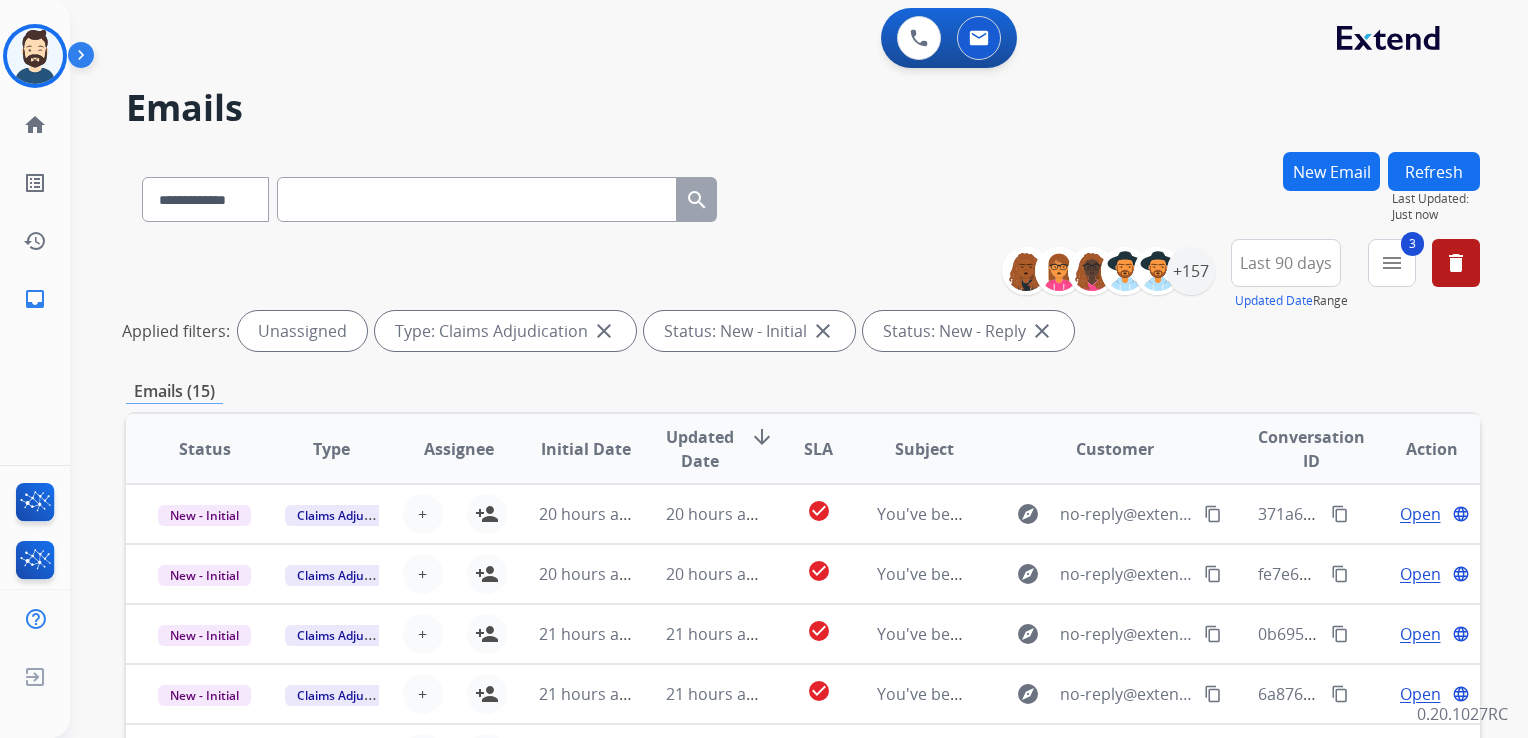 click on "Last 90 days" at bounding box center (1286, 263) 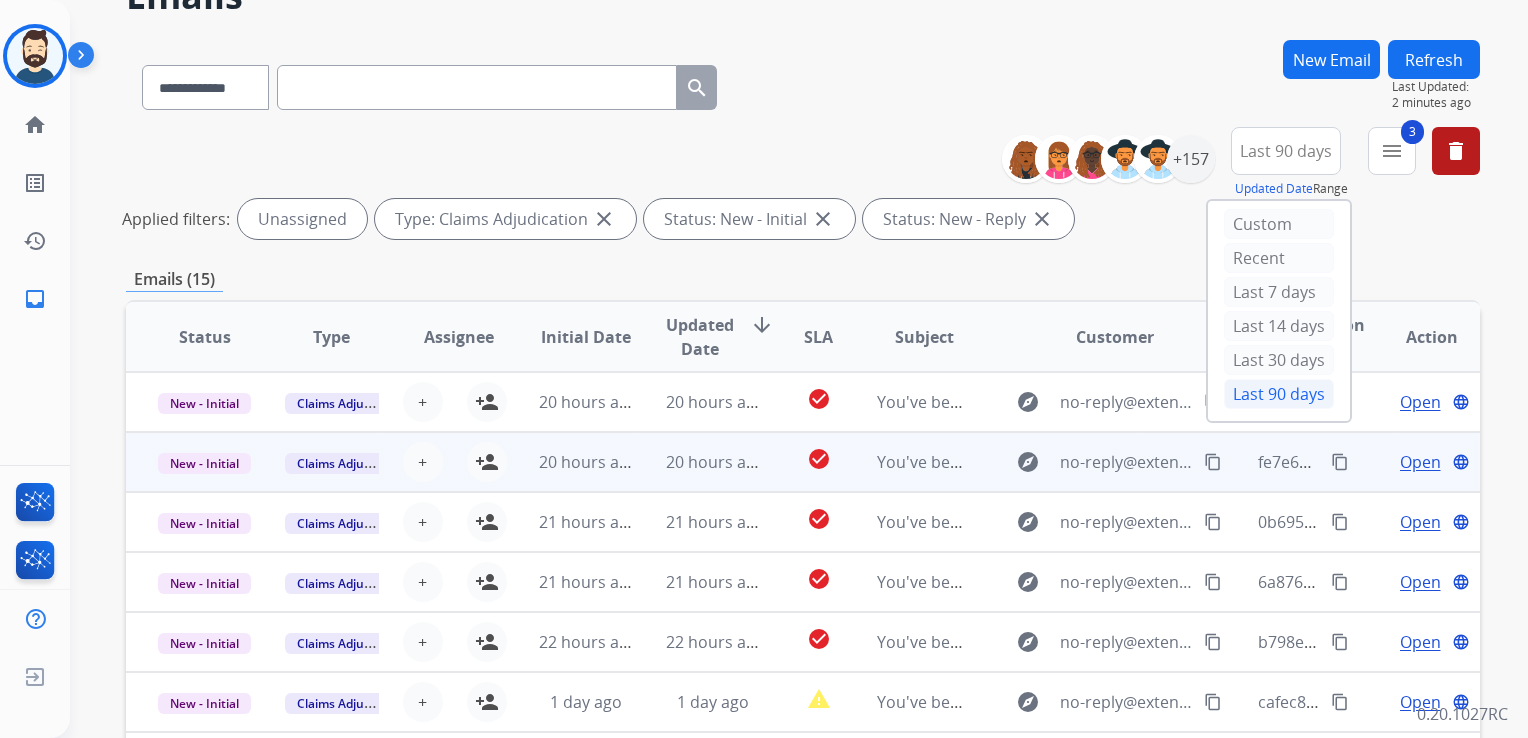 scroll, scrollTop: 300, scrollLeft: 0, axis: vertical 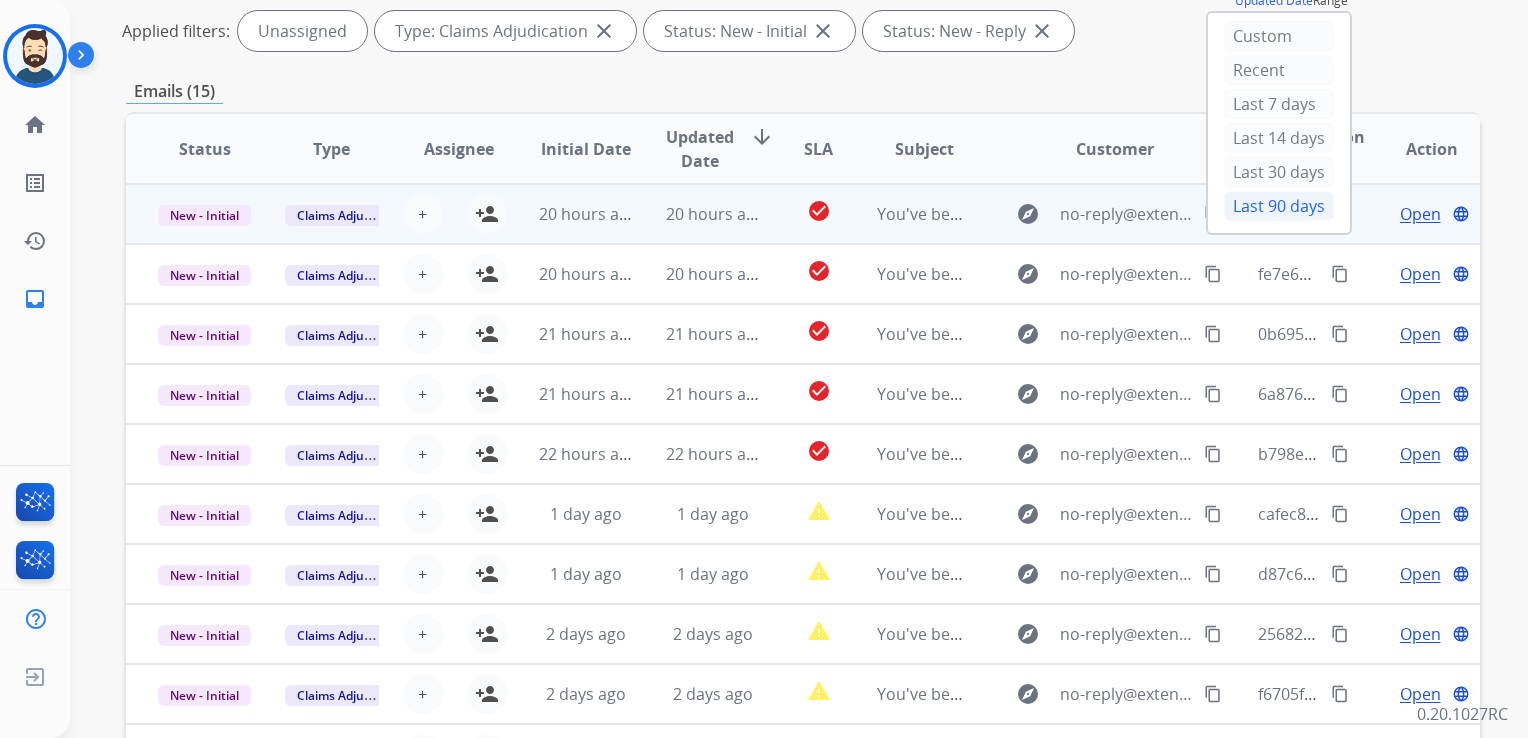 click on "20 hours ago" at bounding box center (697, 214) 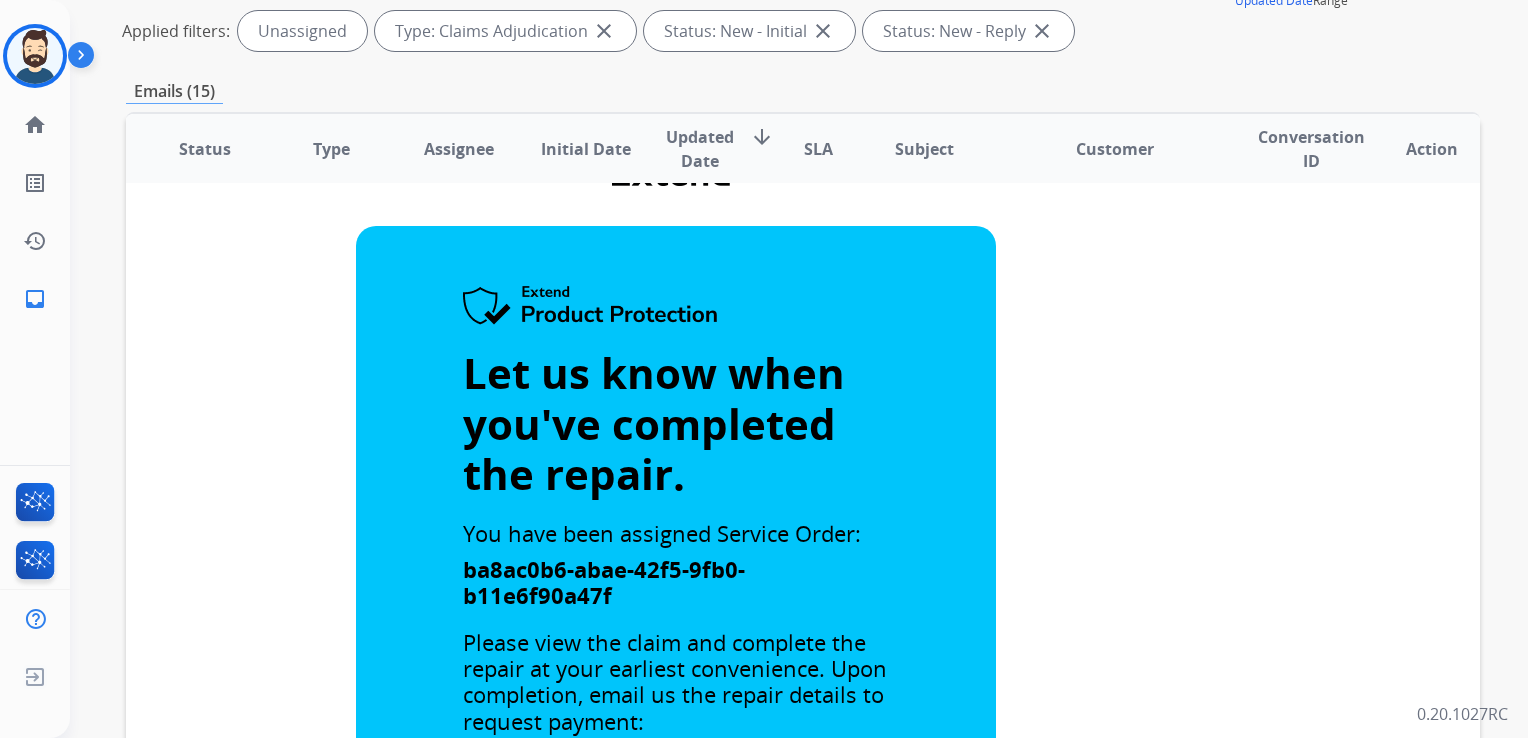 scroll, scrollTop: 0, scrollLeft: 0, axis: both 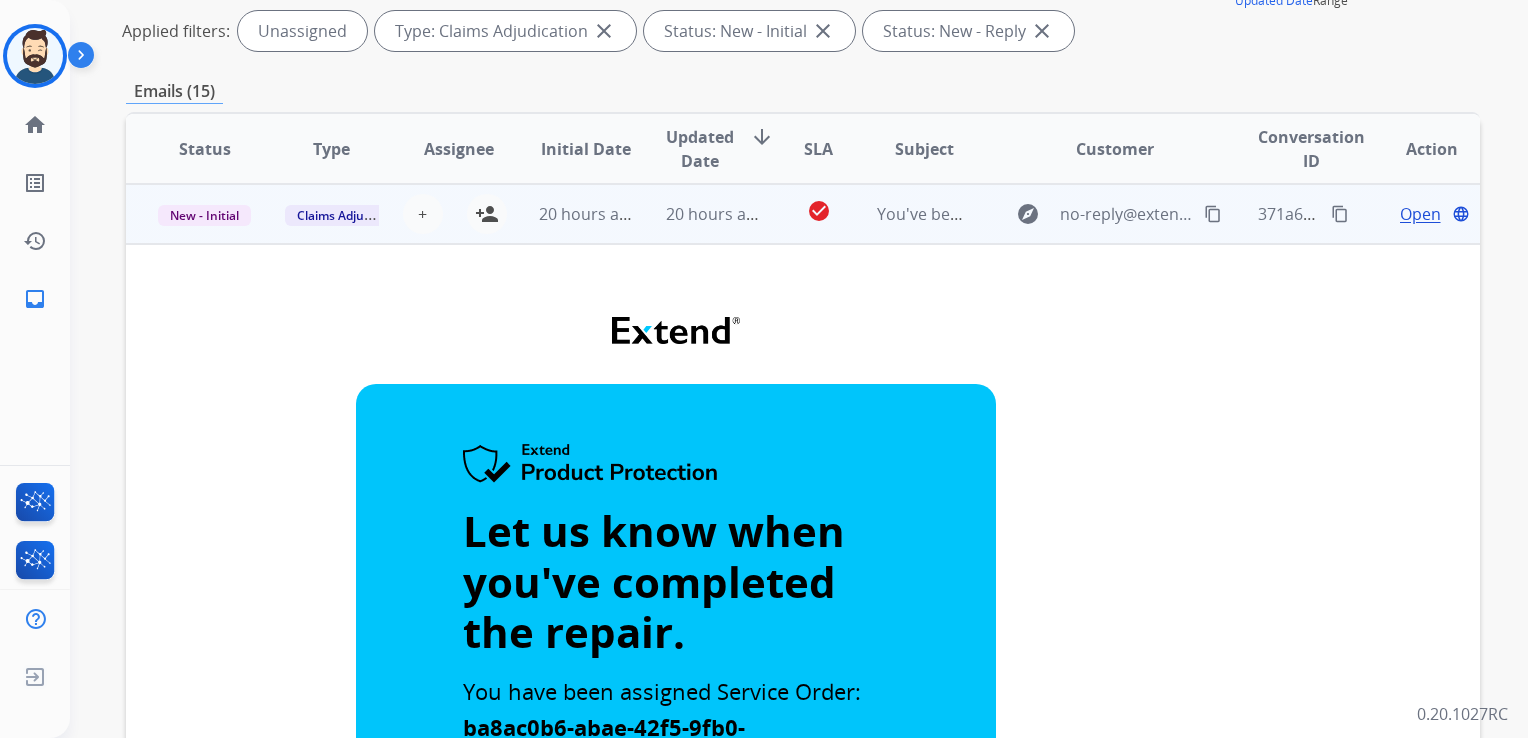 click on "20 hours ago" at bounding box center [697, 214] 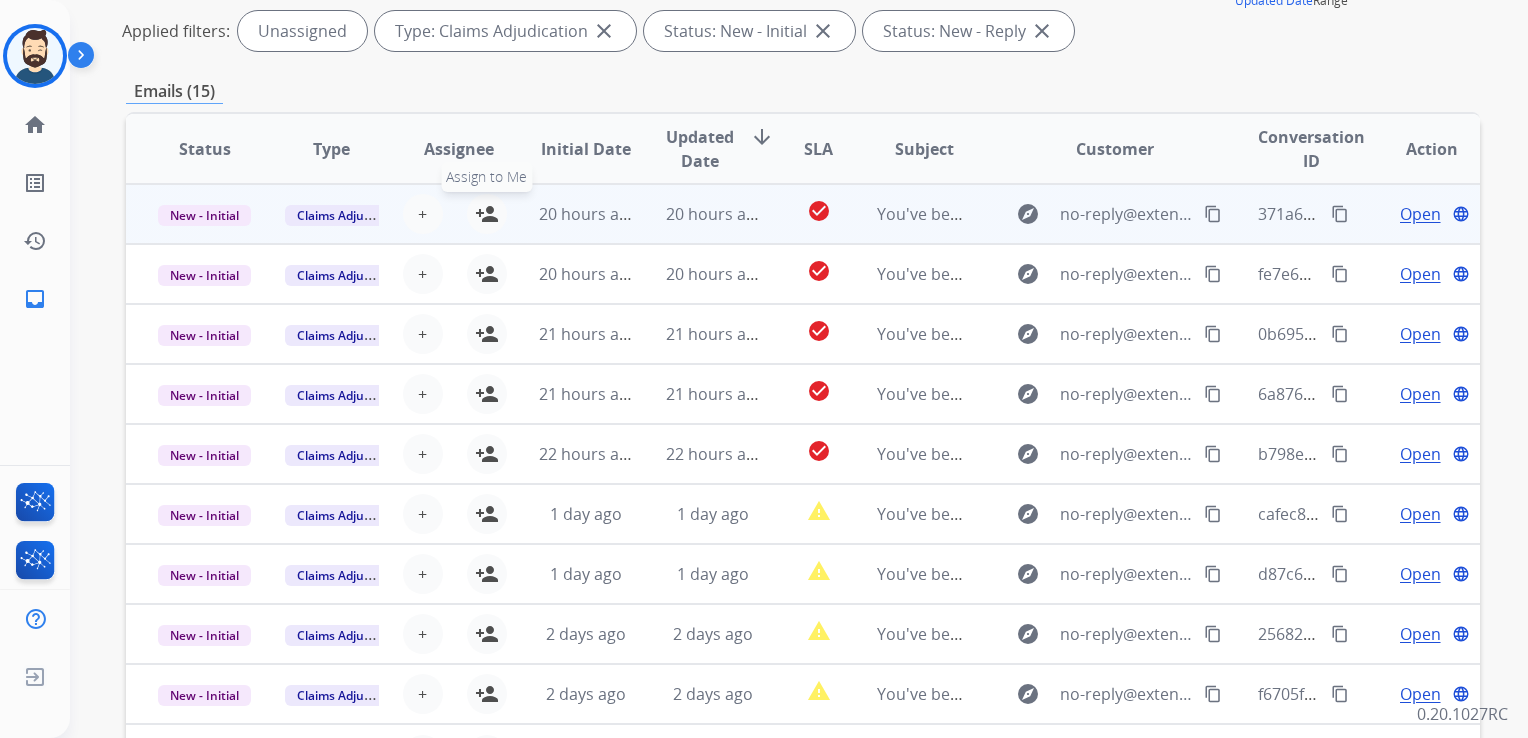 click on "person_add" at bounding box center [487, 214] 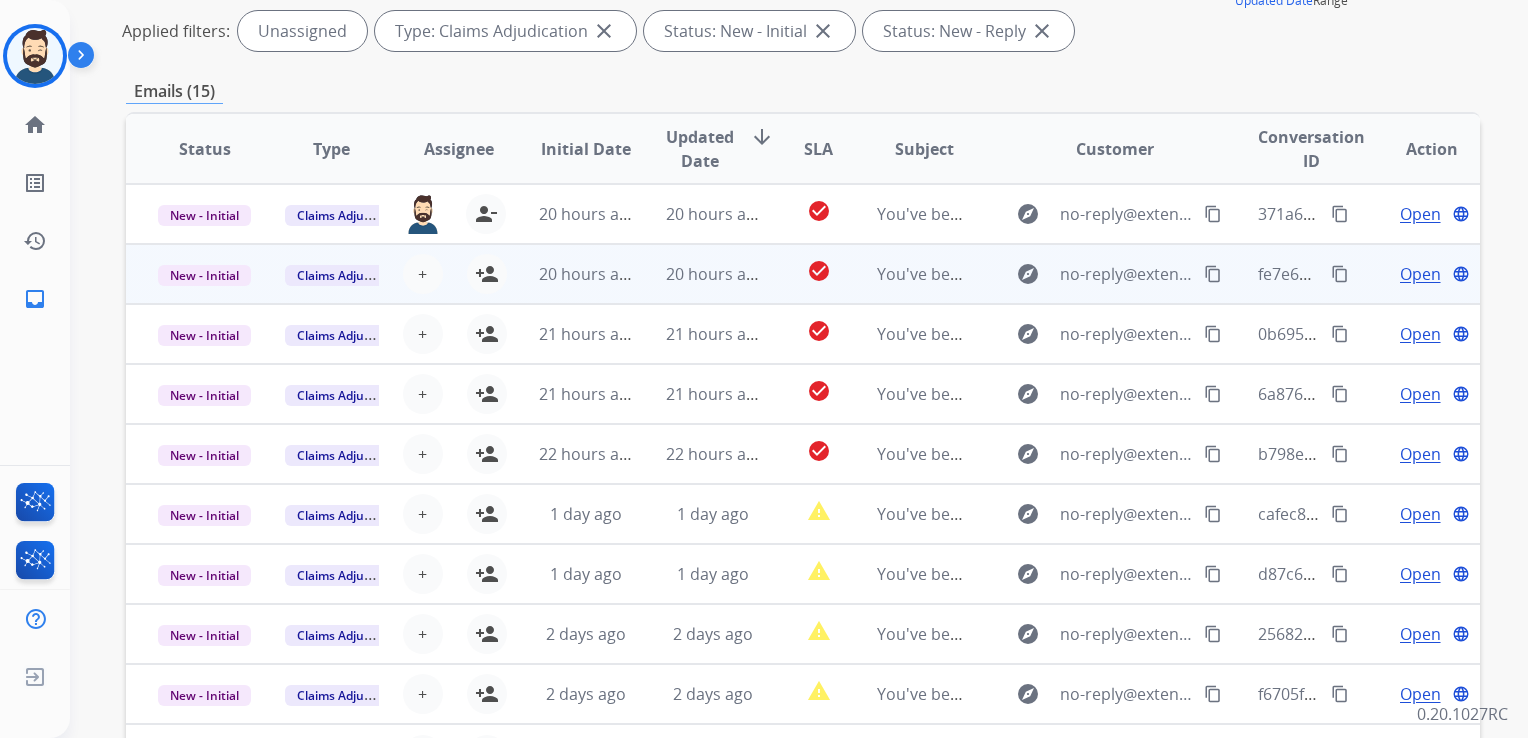 click on "20 hours ago" at bounding box center (697, 274) 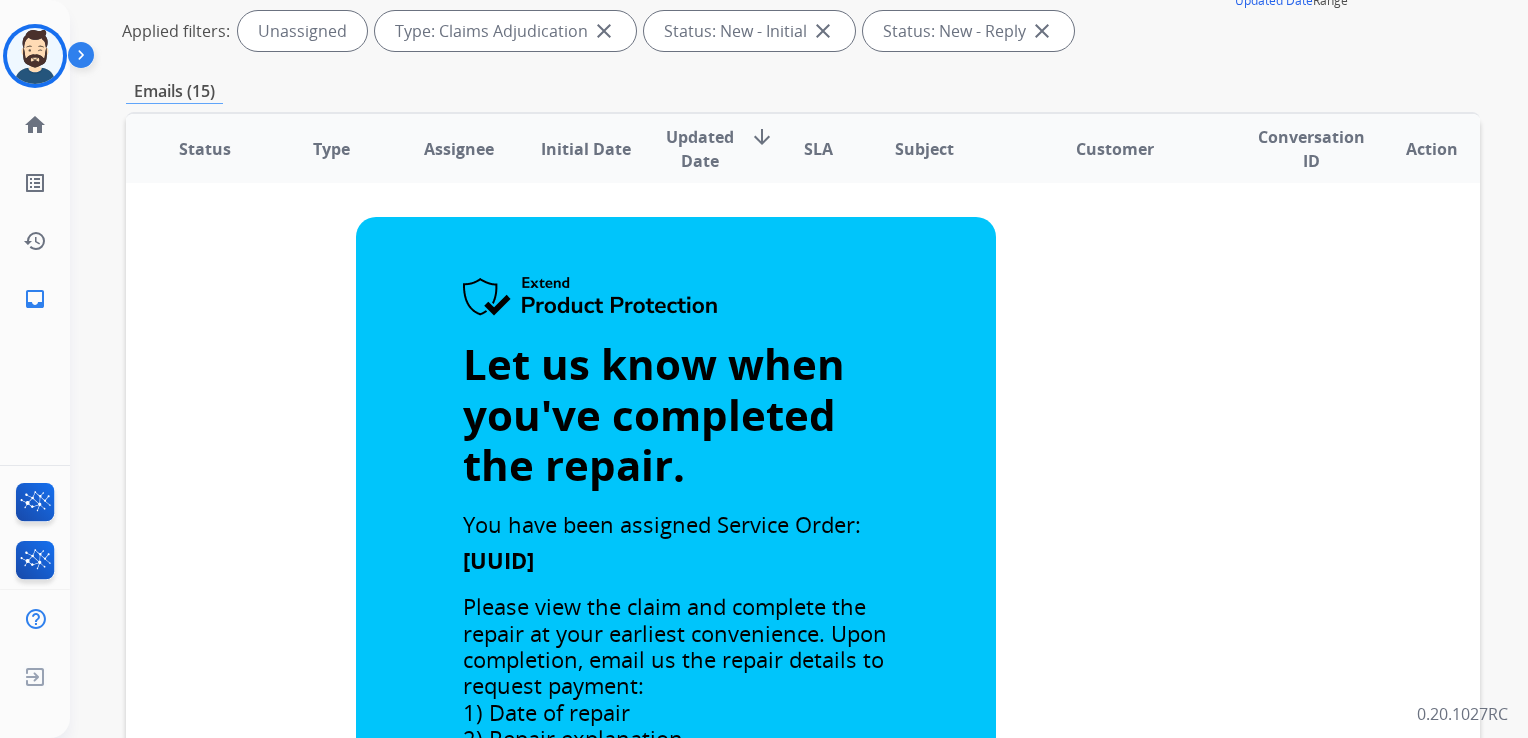 scroll, scrollTop: 0, scrollLeft: 0, axis: both 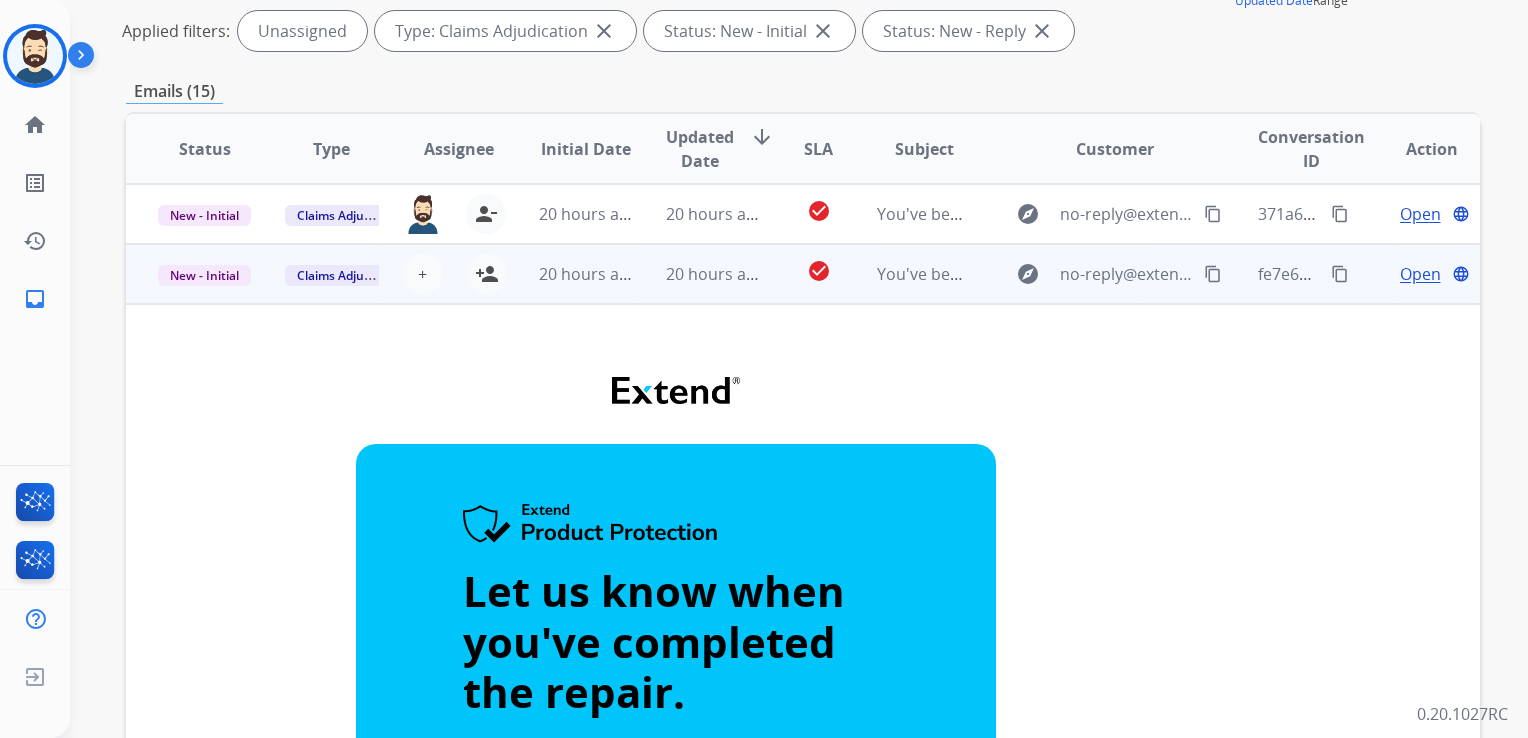 click on "20 hours ago" at bounding box center [697, 274] 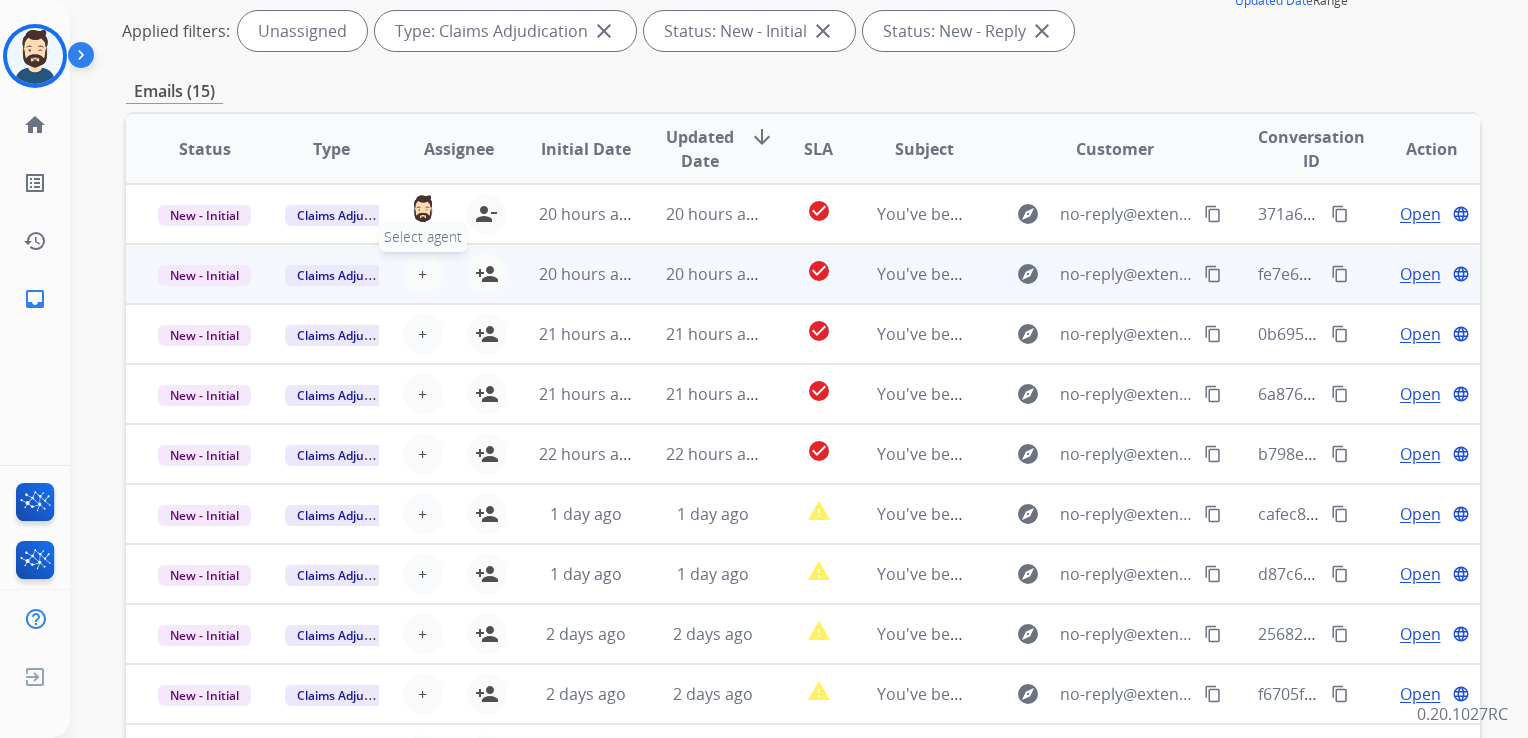click on "+" at bounding box center (422, 274) 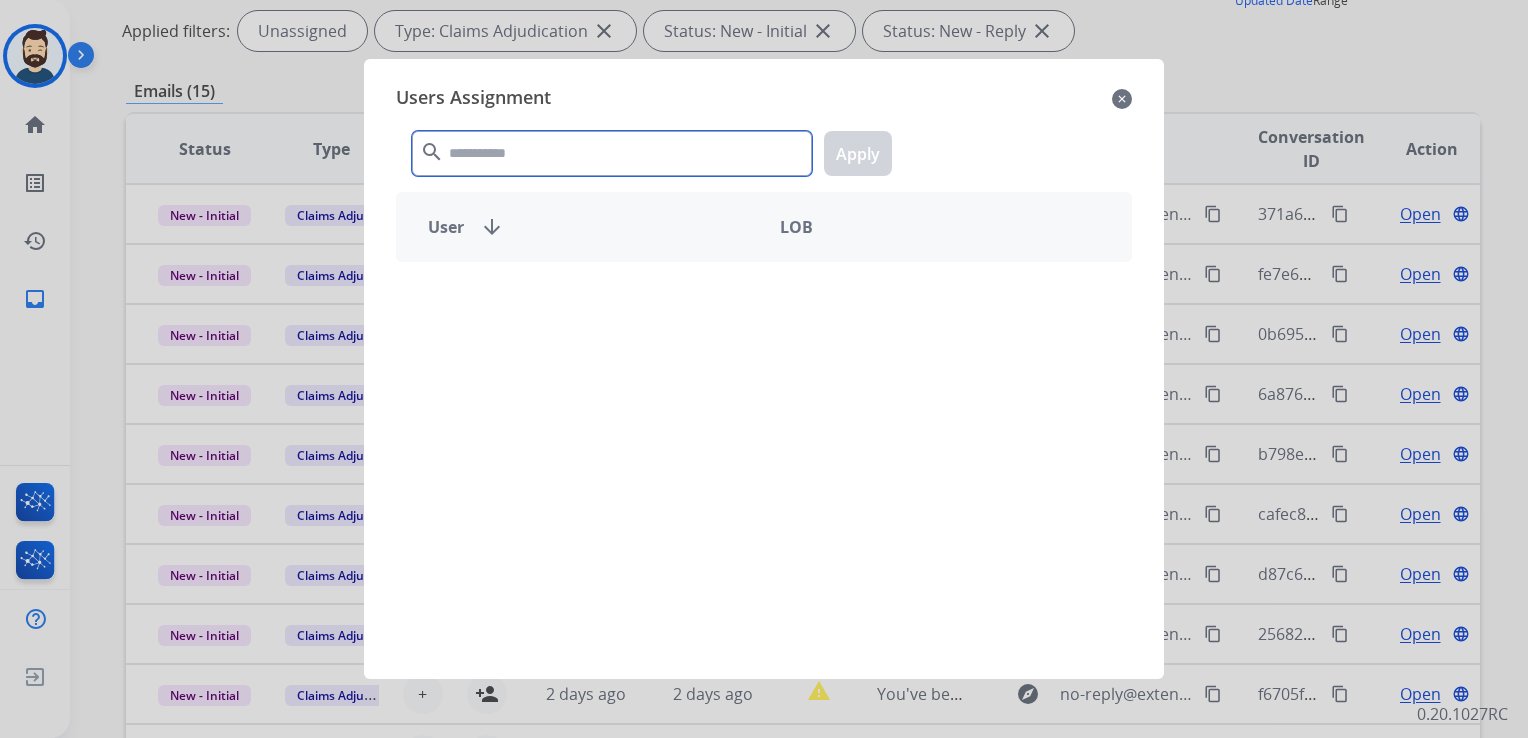 click 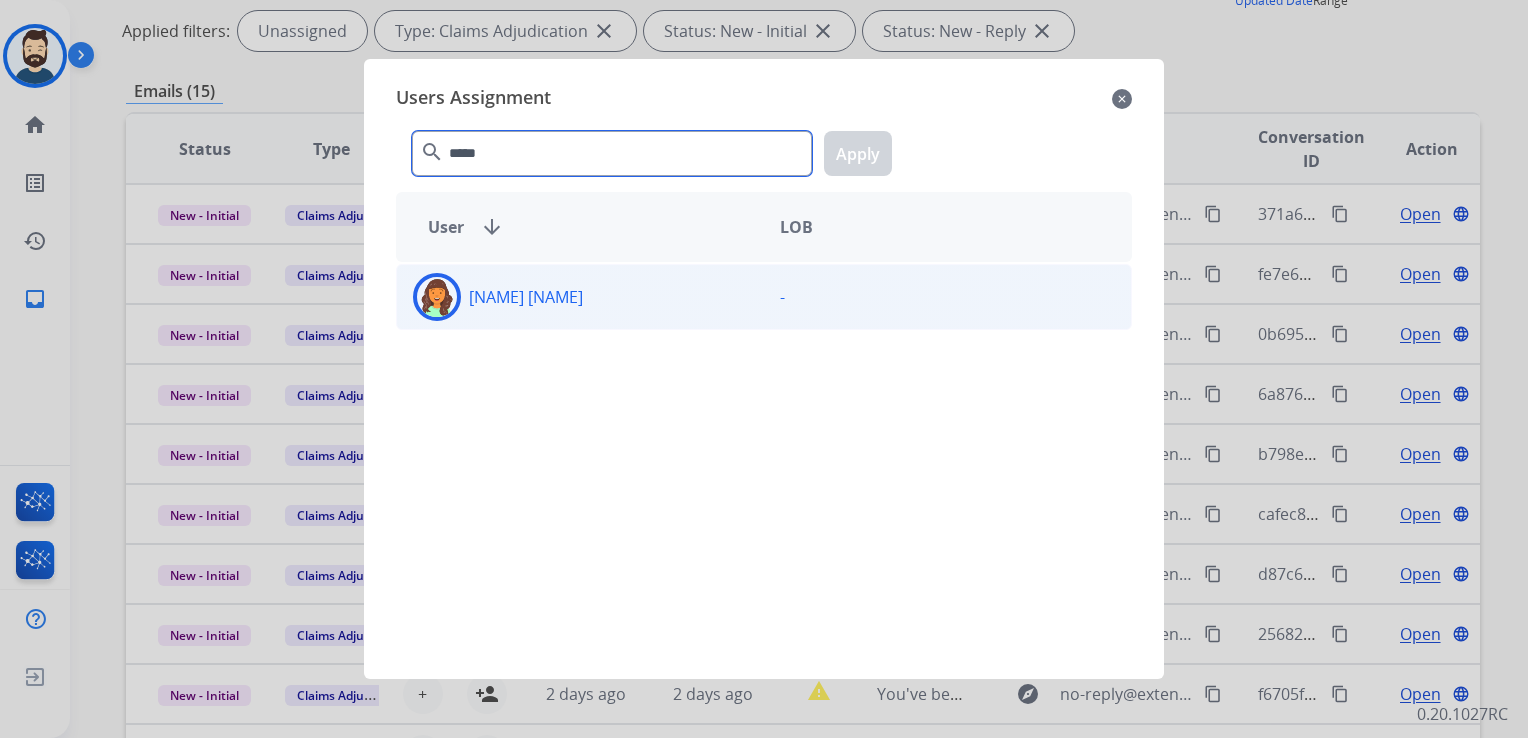 type on "*****" 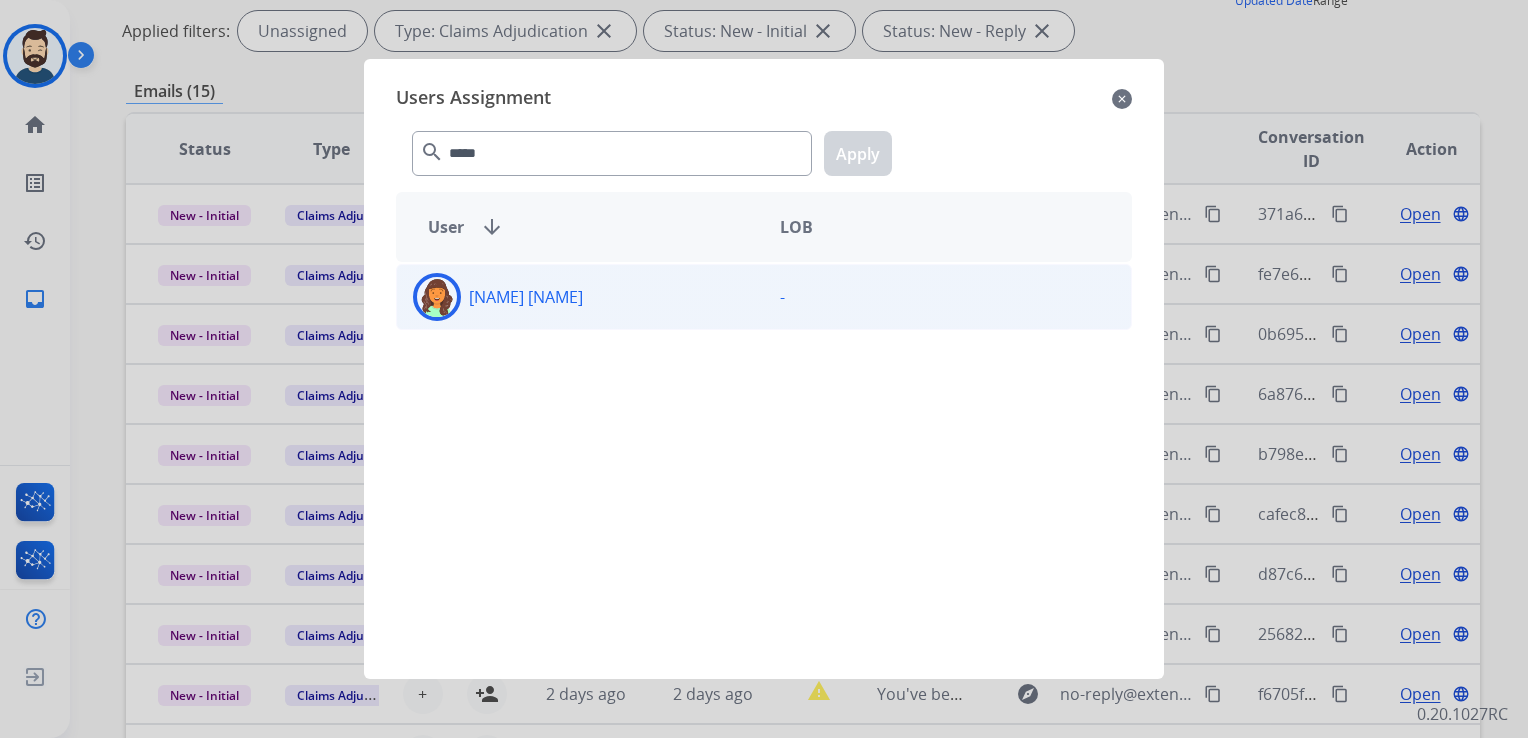 click 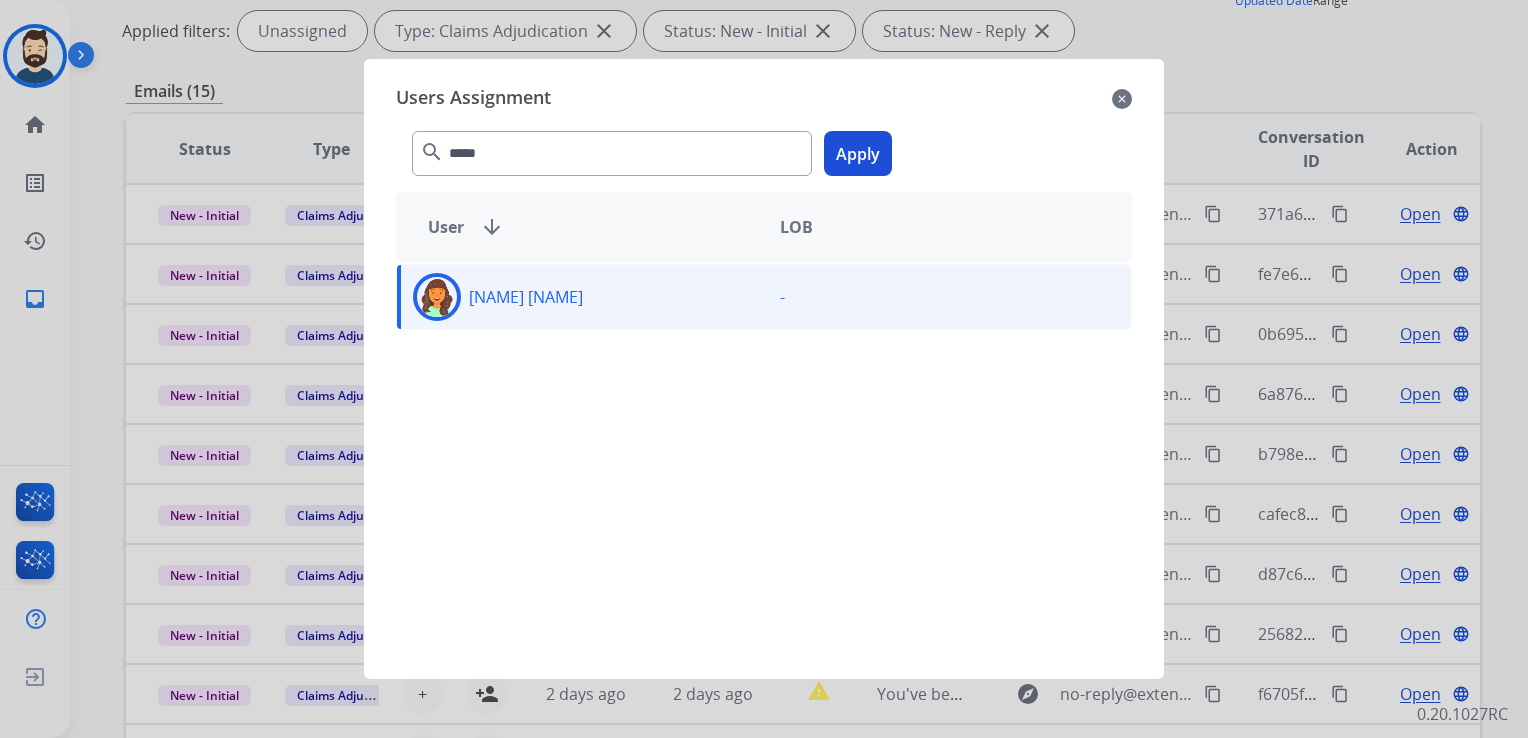 click on "Apply" 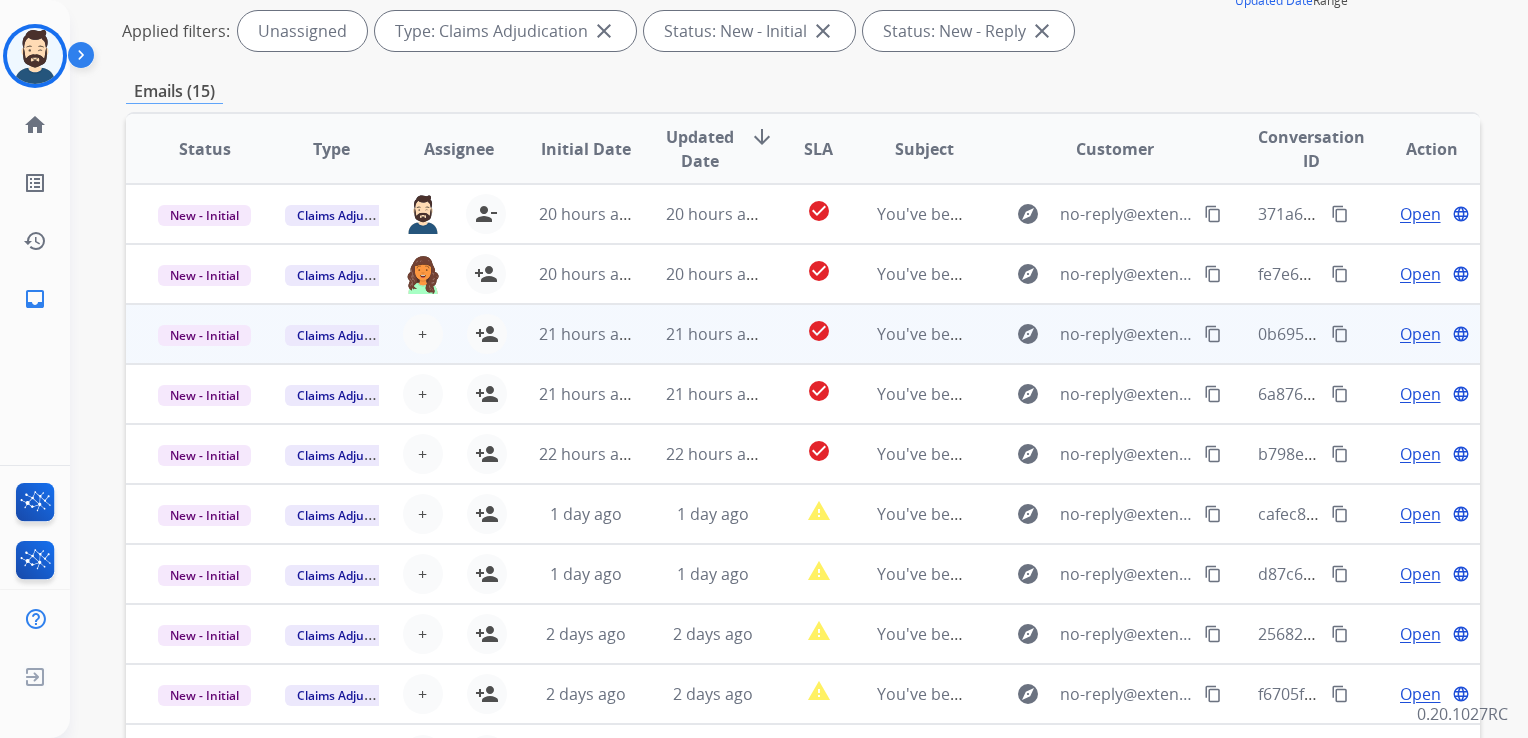 click on "21 hours ago" at bounding box center (697, 334) 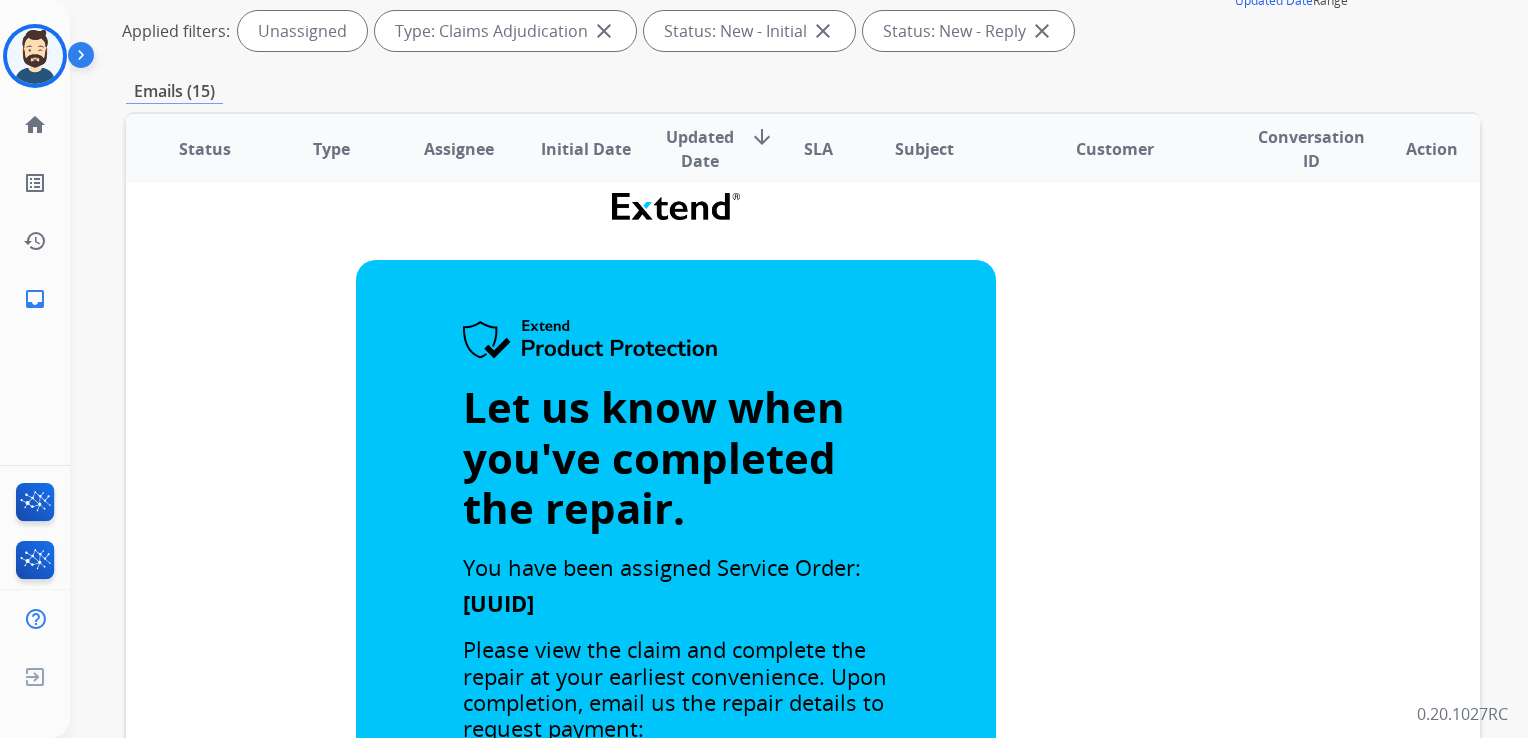 scroll, scrollTop: 0, scrollLeft: 0, axis: both 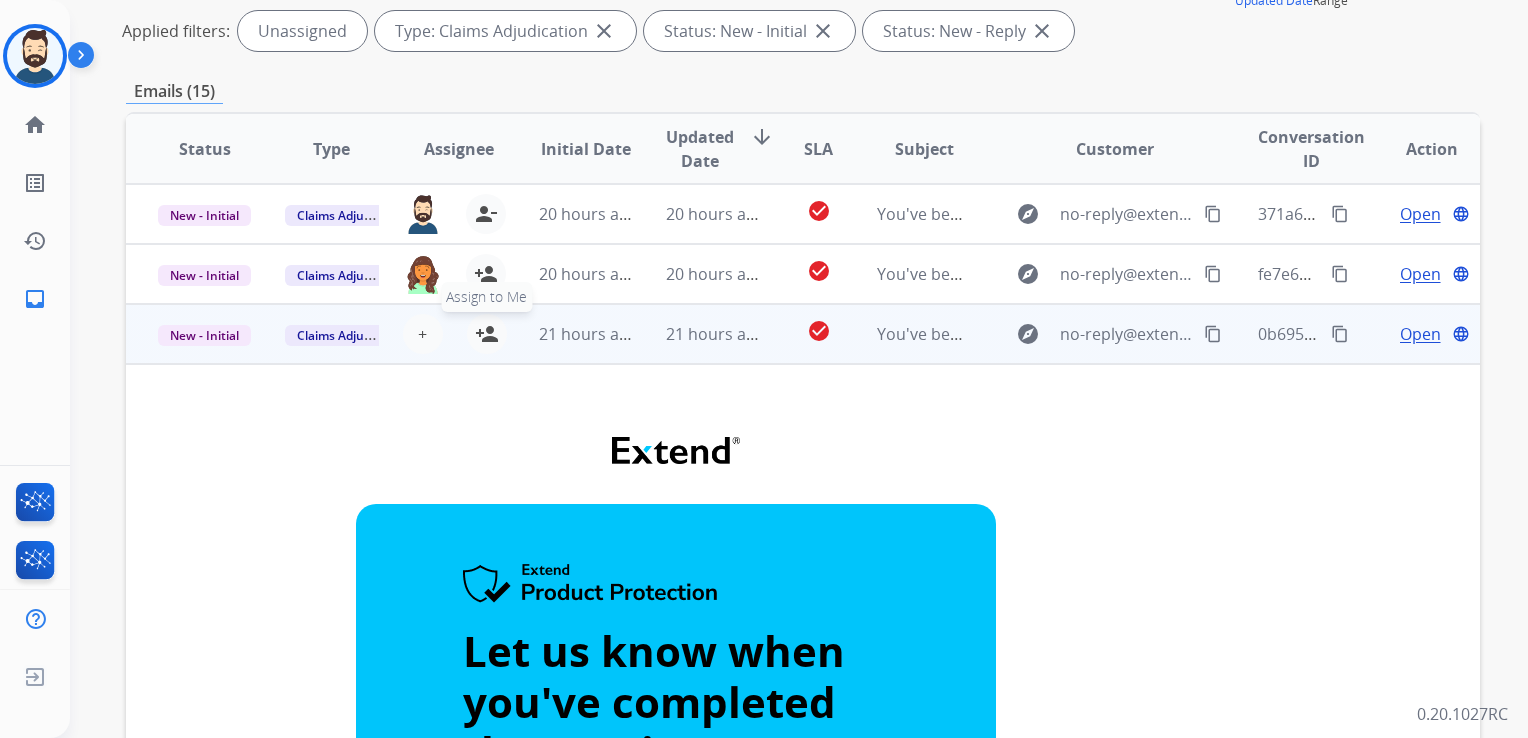 click on "person_add" at bounding box center [487, 334] 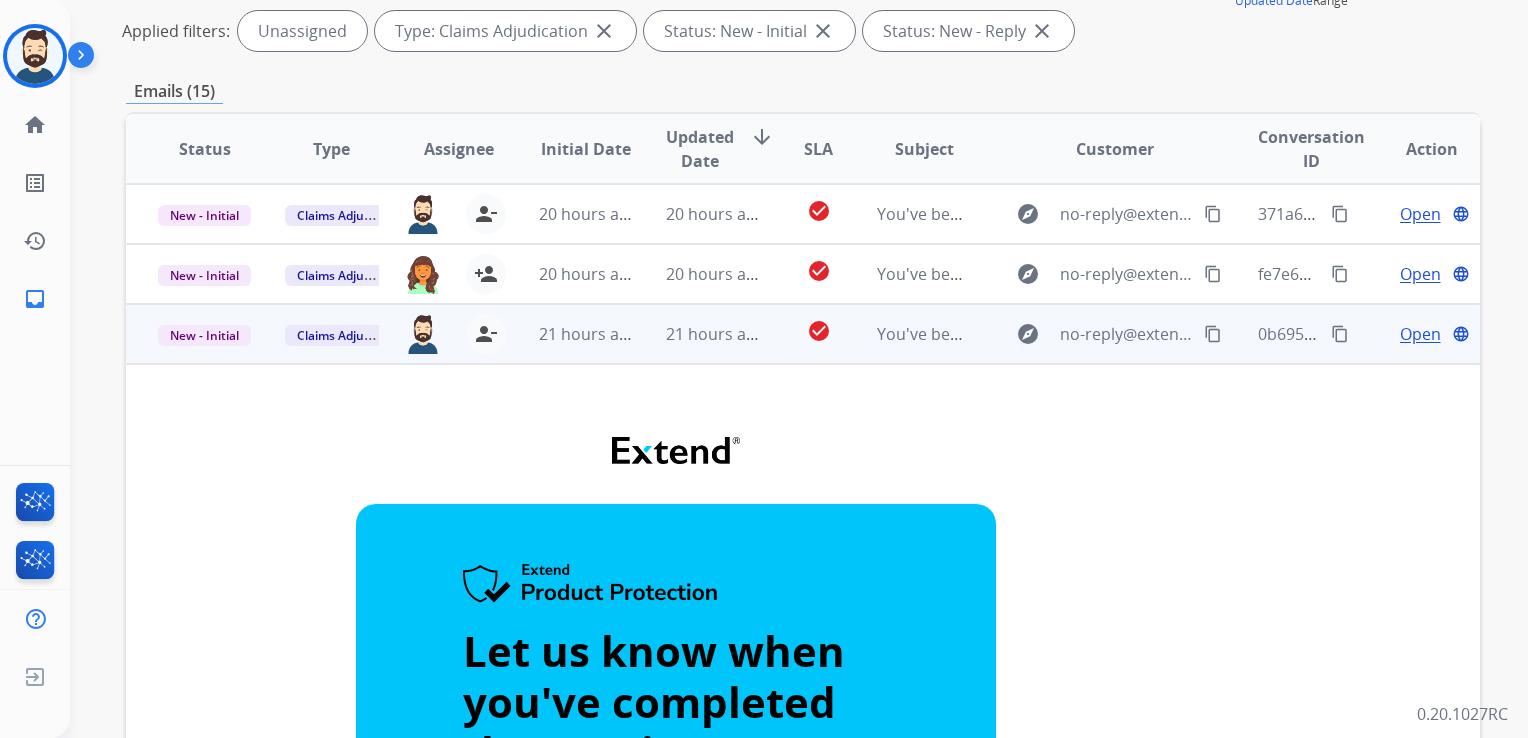 click on "21 hours ago" at bounding box center [697, 334] 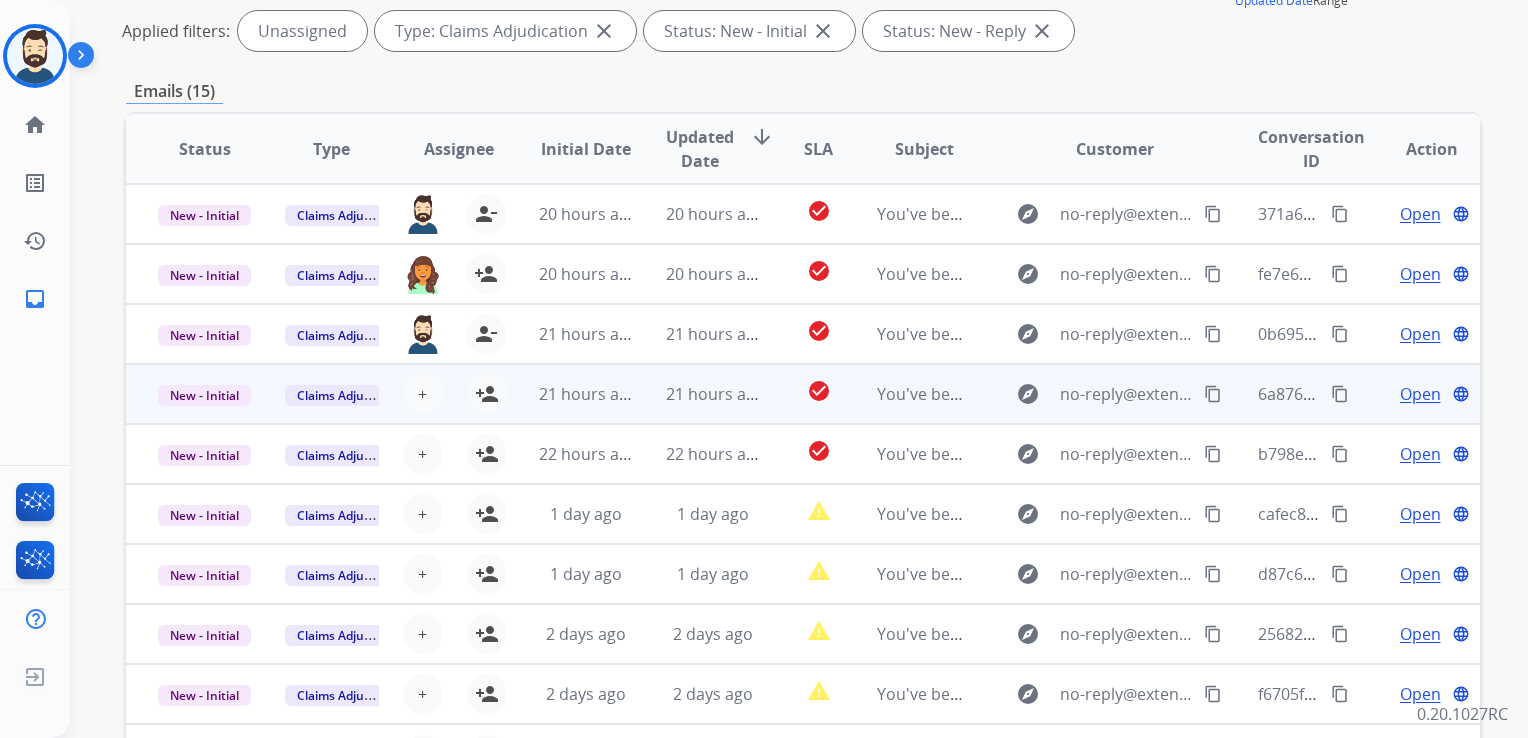 click on "21 hours ago" at bounding box center [697, 394] 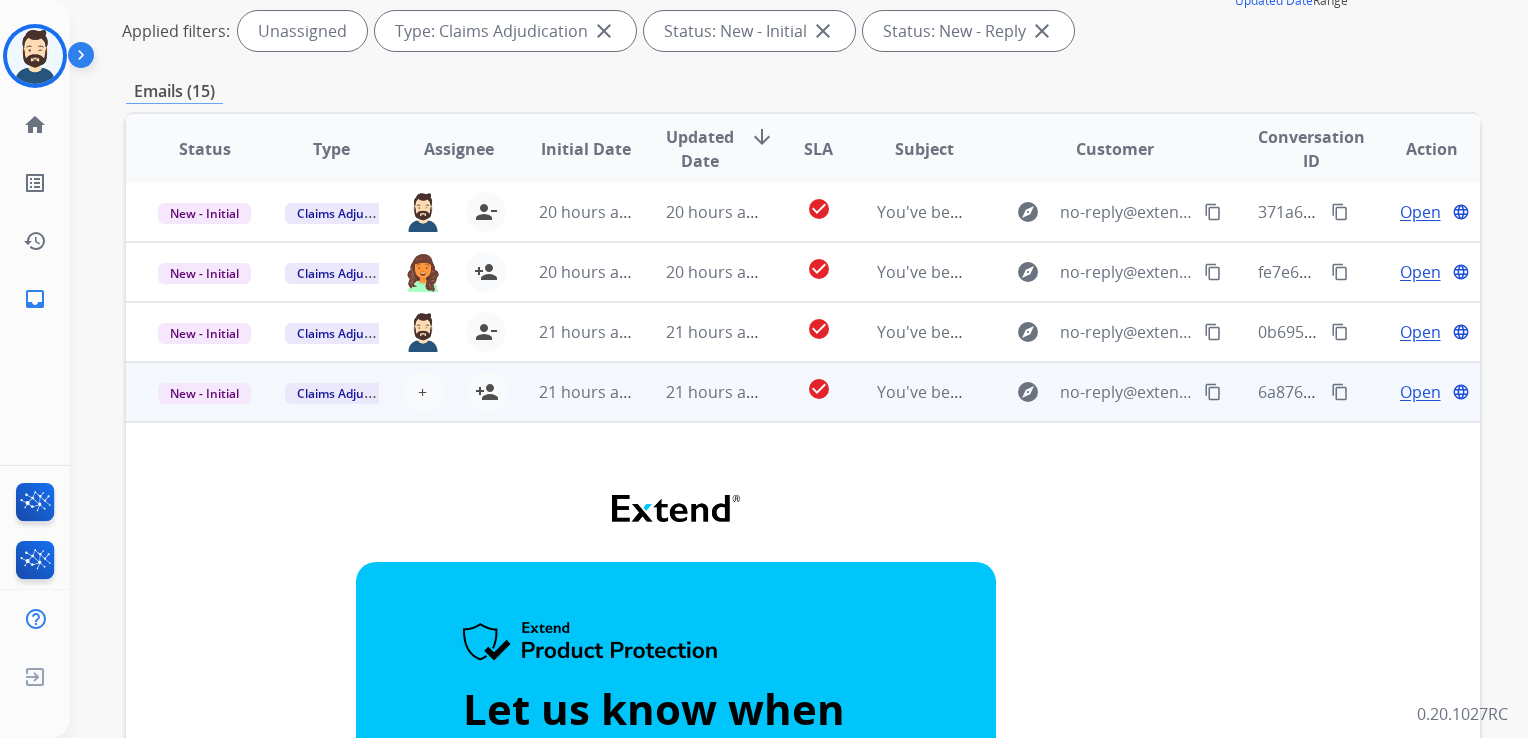scroll, scrollTop: 0, scrollLeft: 0, axis: both 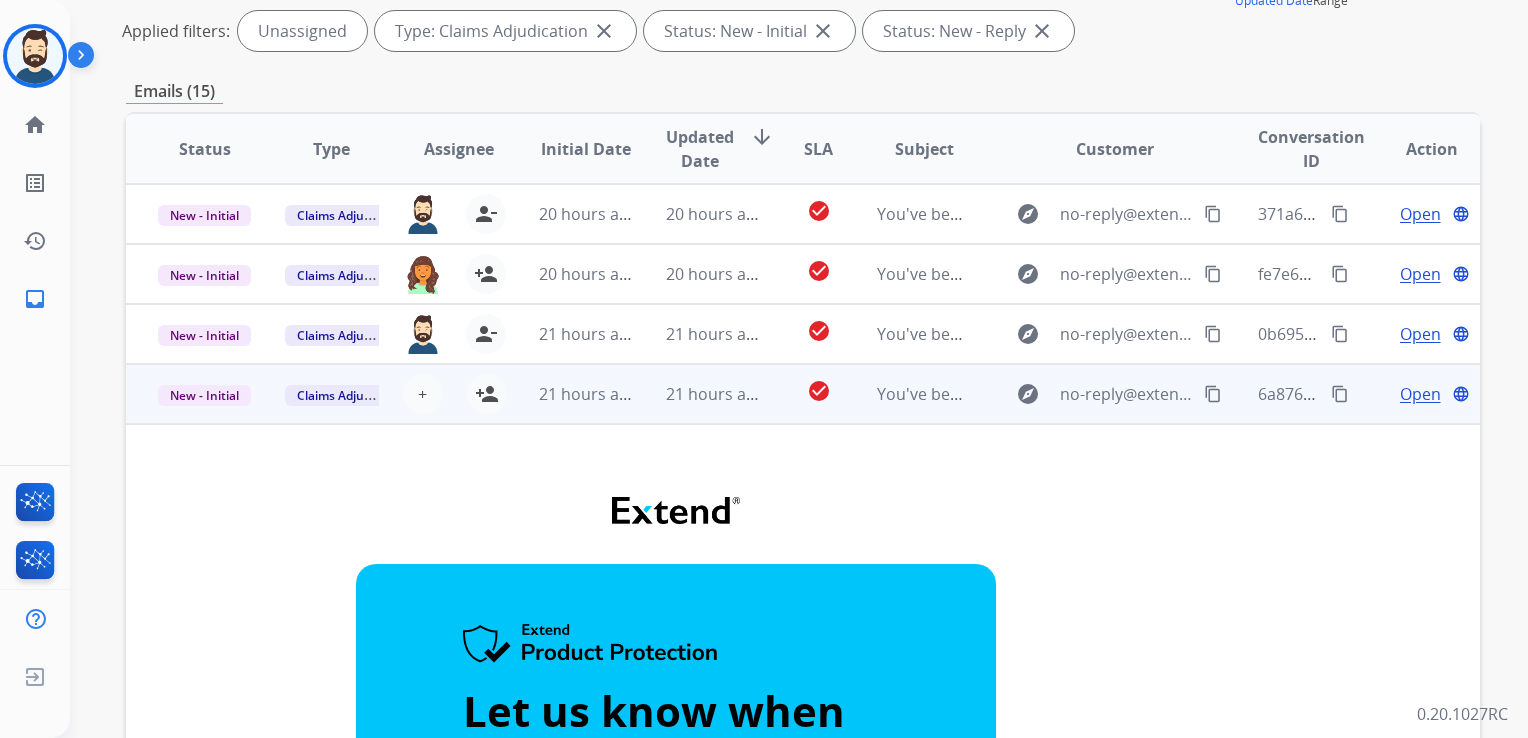 click on "21 hours ago" at bounding box center (697, 394) 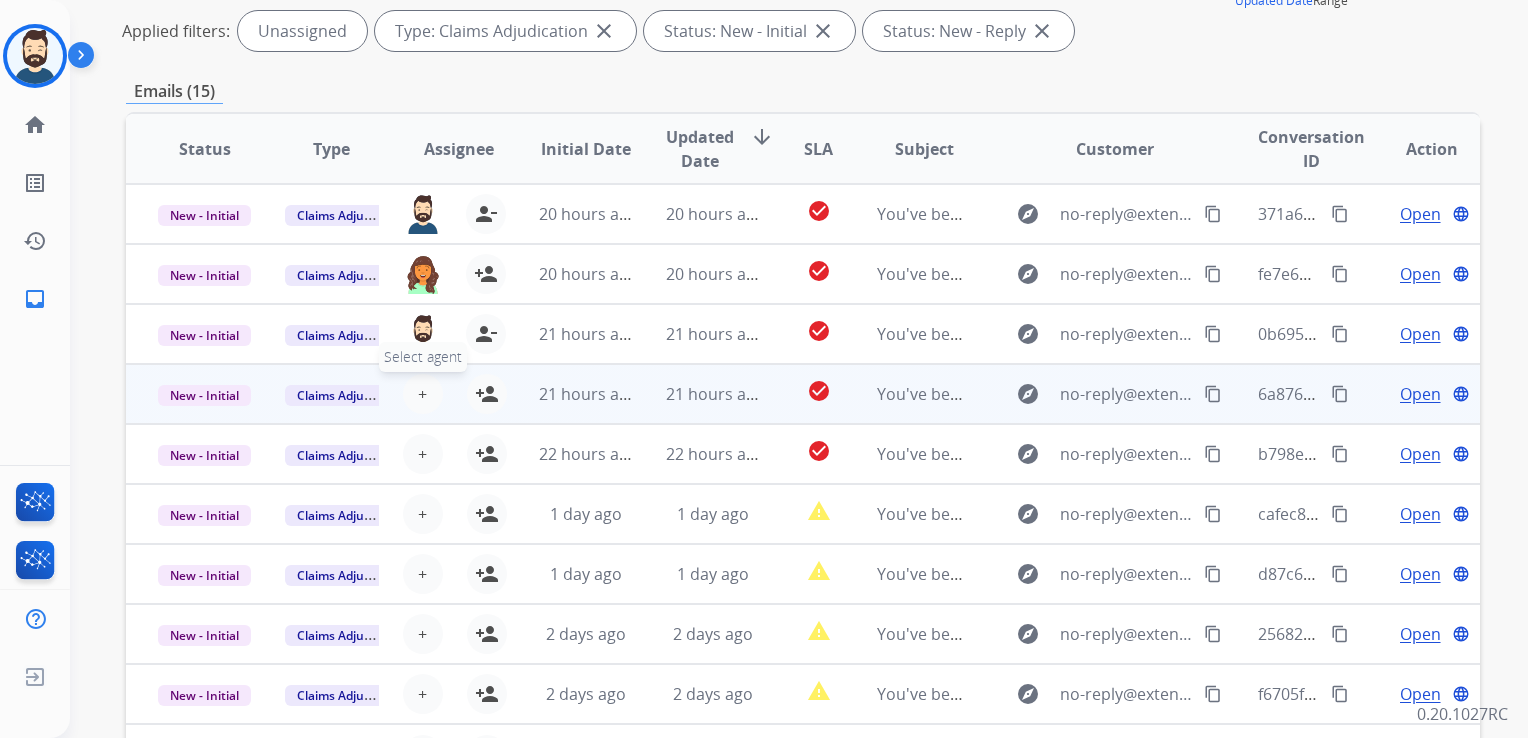 click on "+ Select agent" at bounding box center (423, 394) 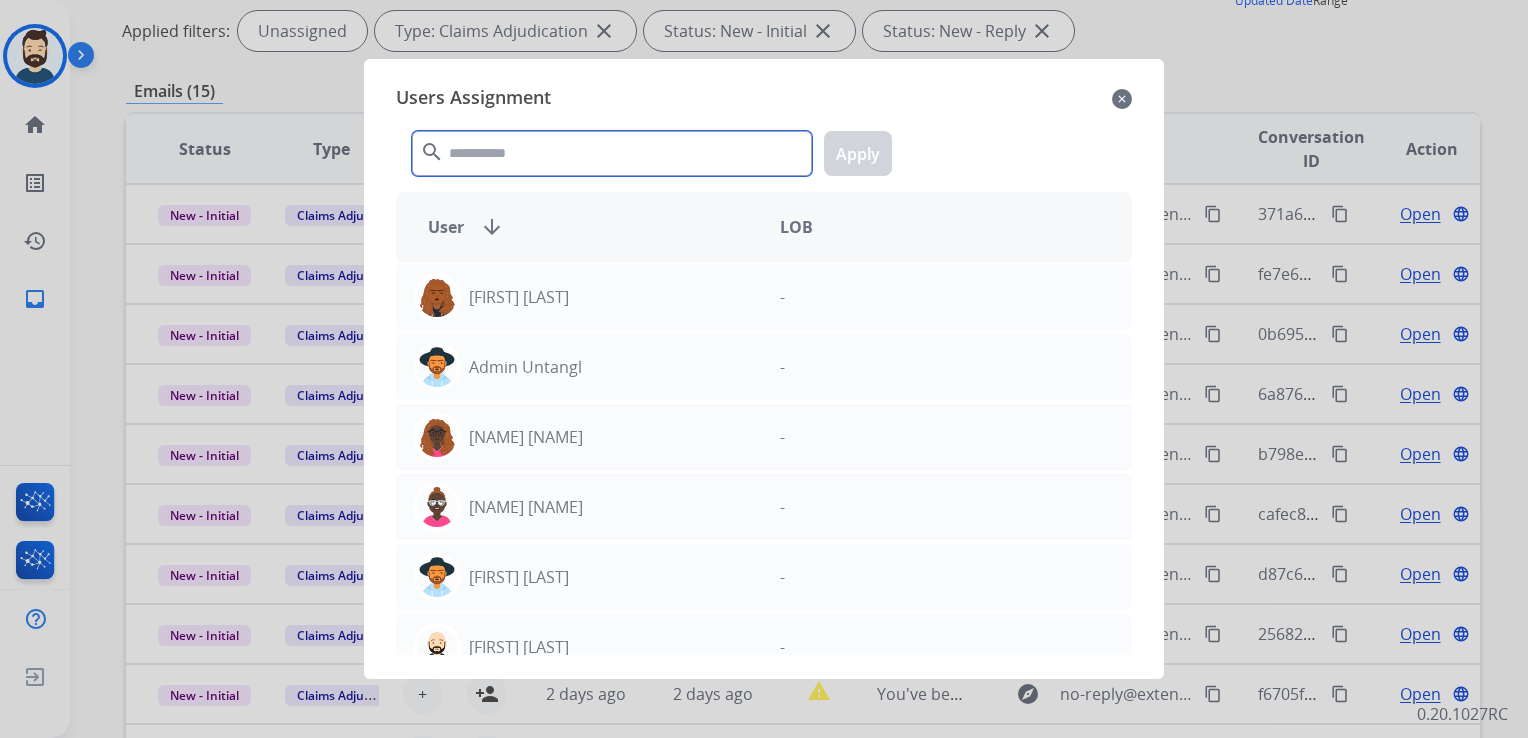 click 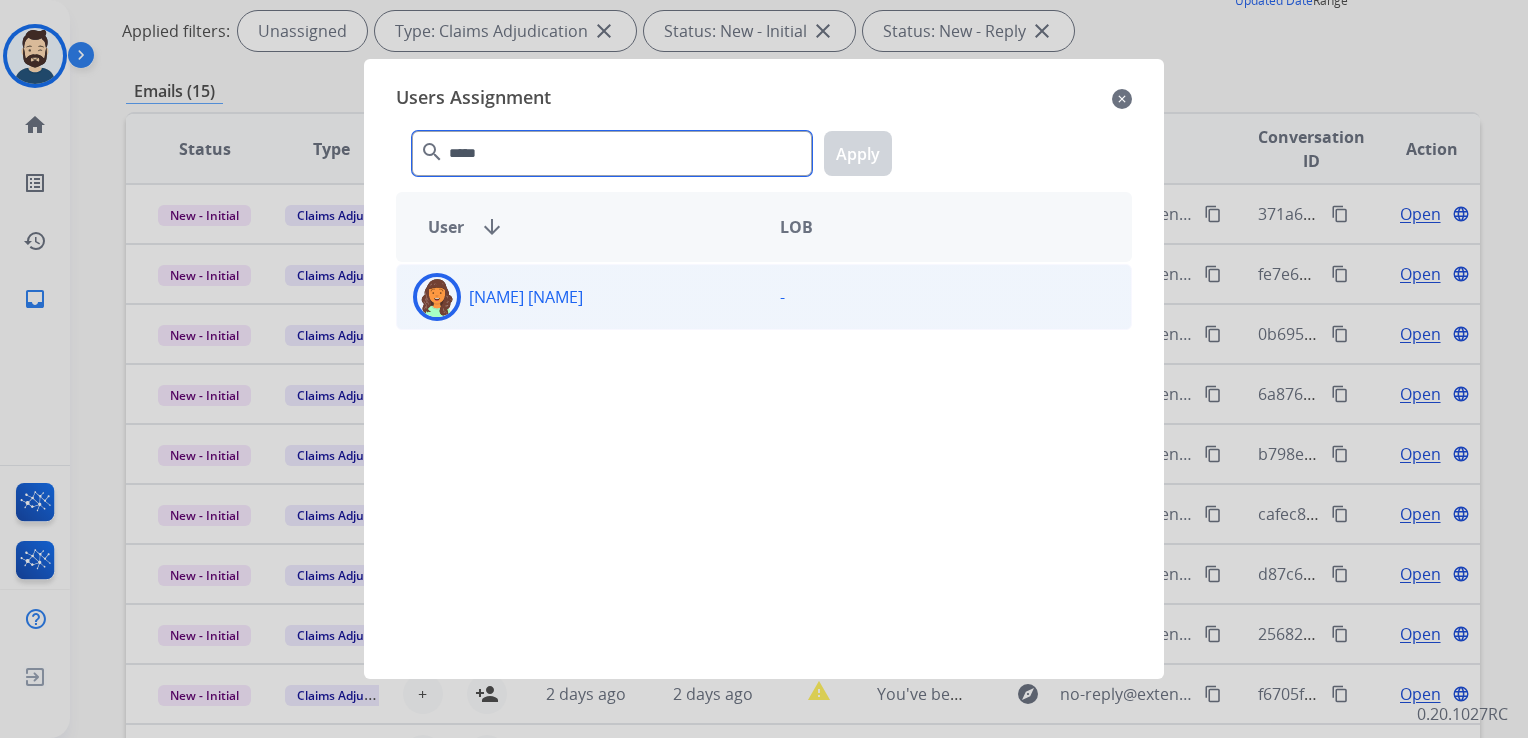 type on "*****" 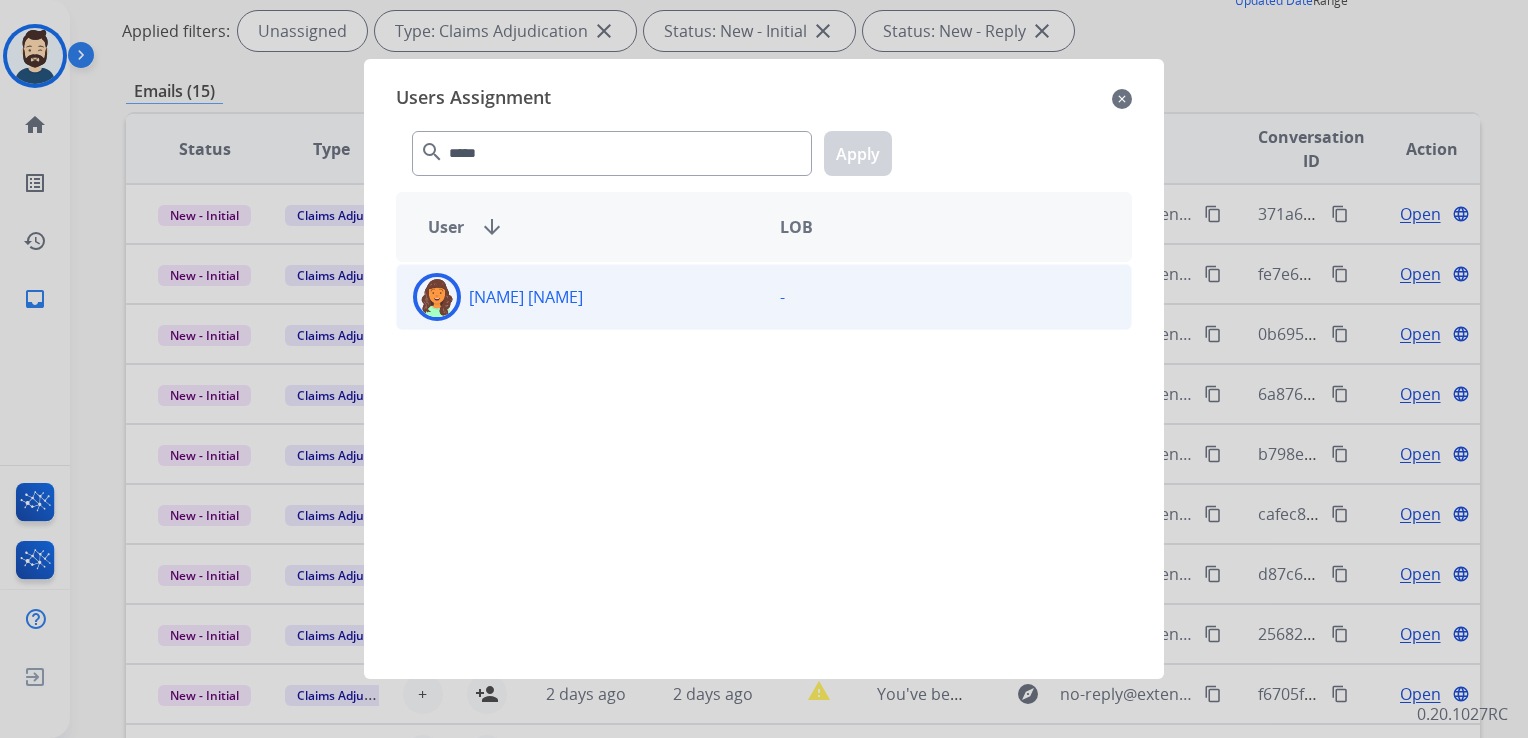 click 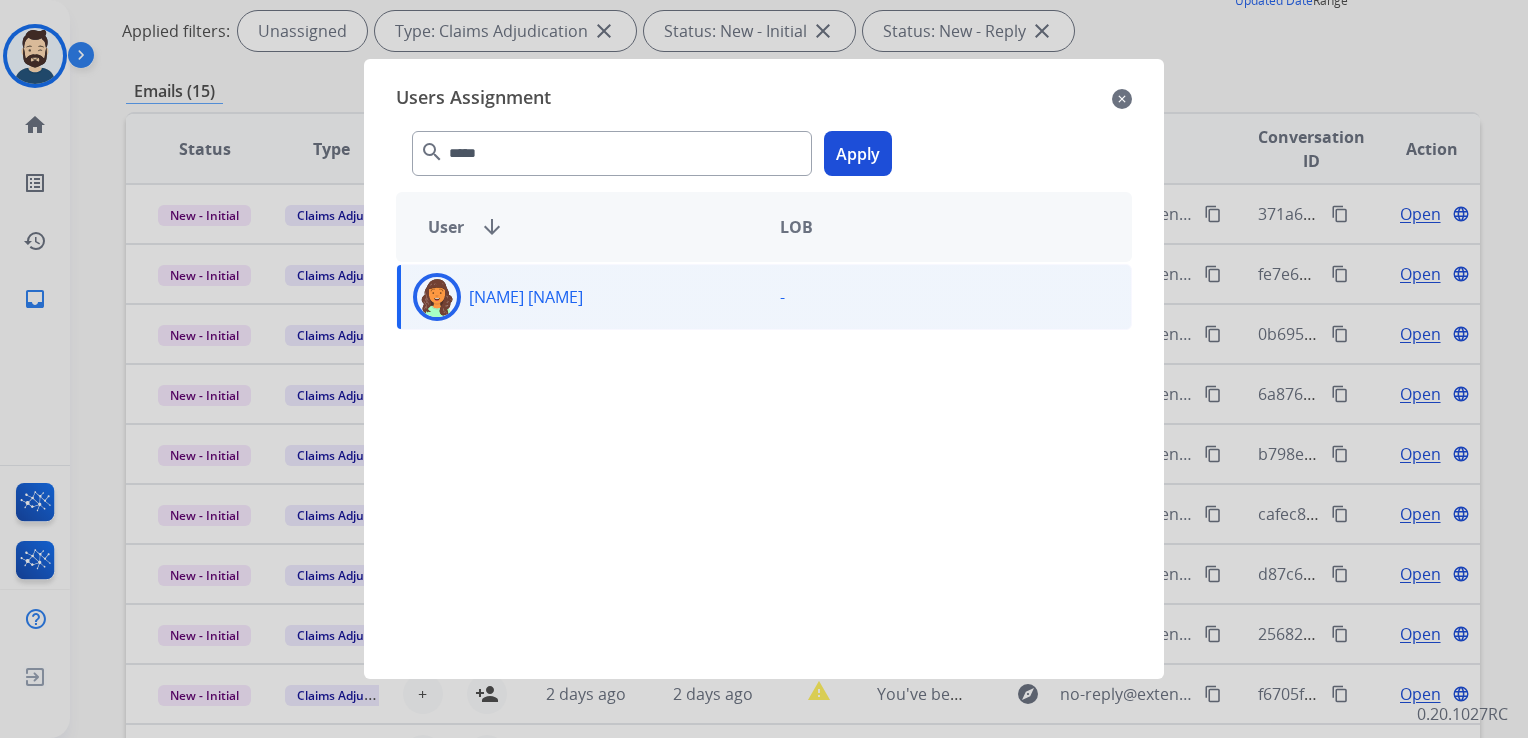 click on "Apply" 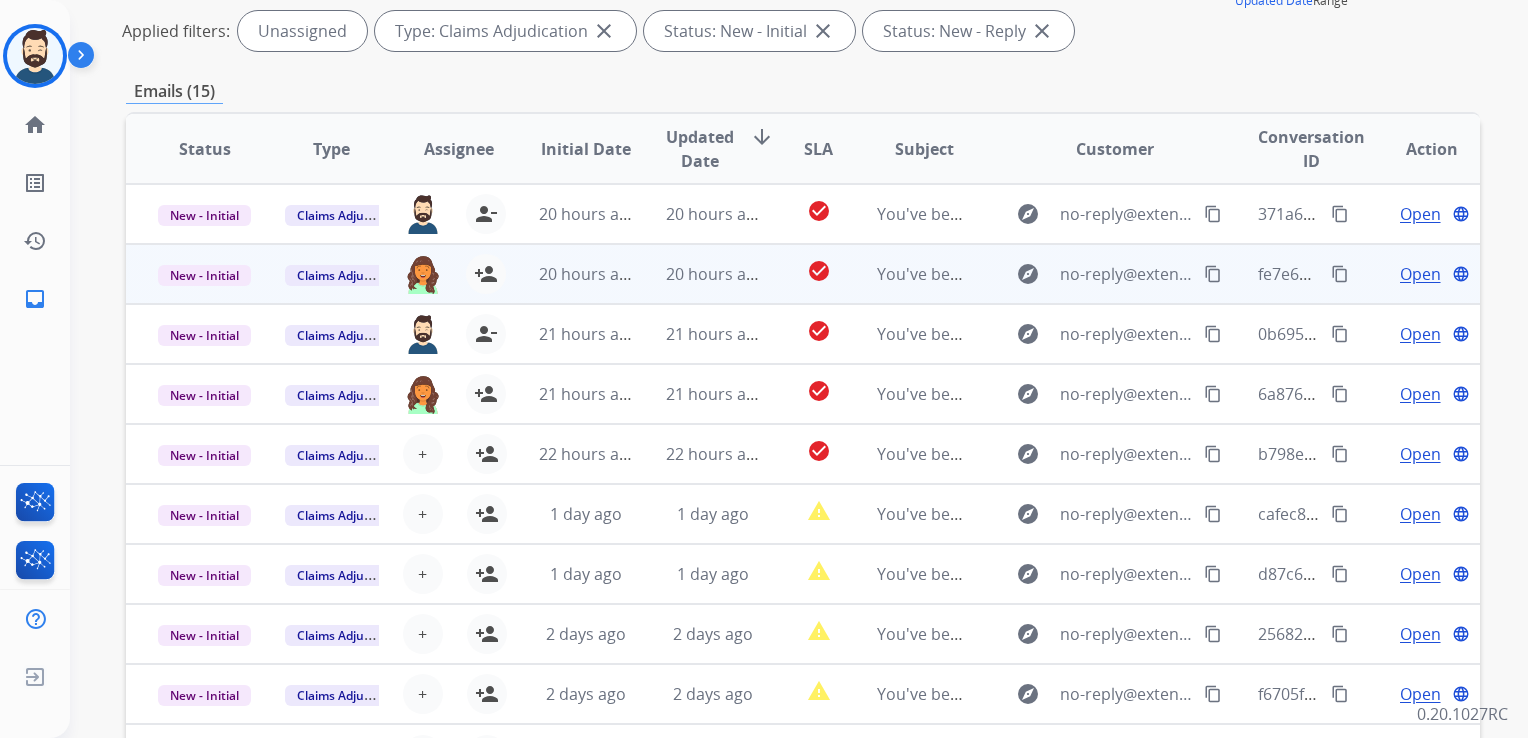 scroll, scrollTop: 1, scrollLeft: 0, axis: vertical 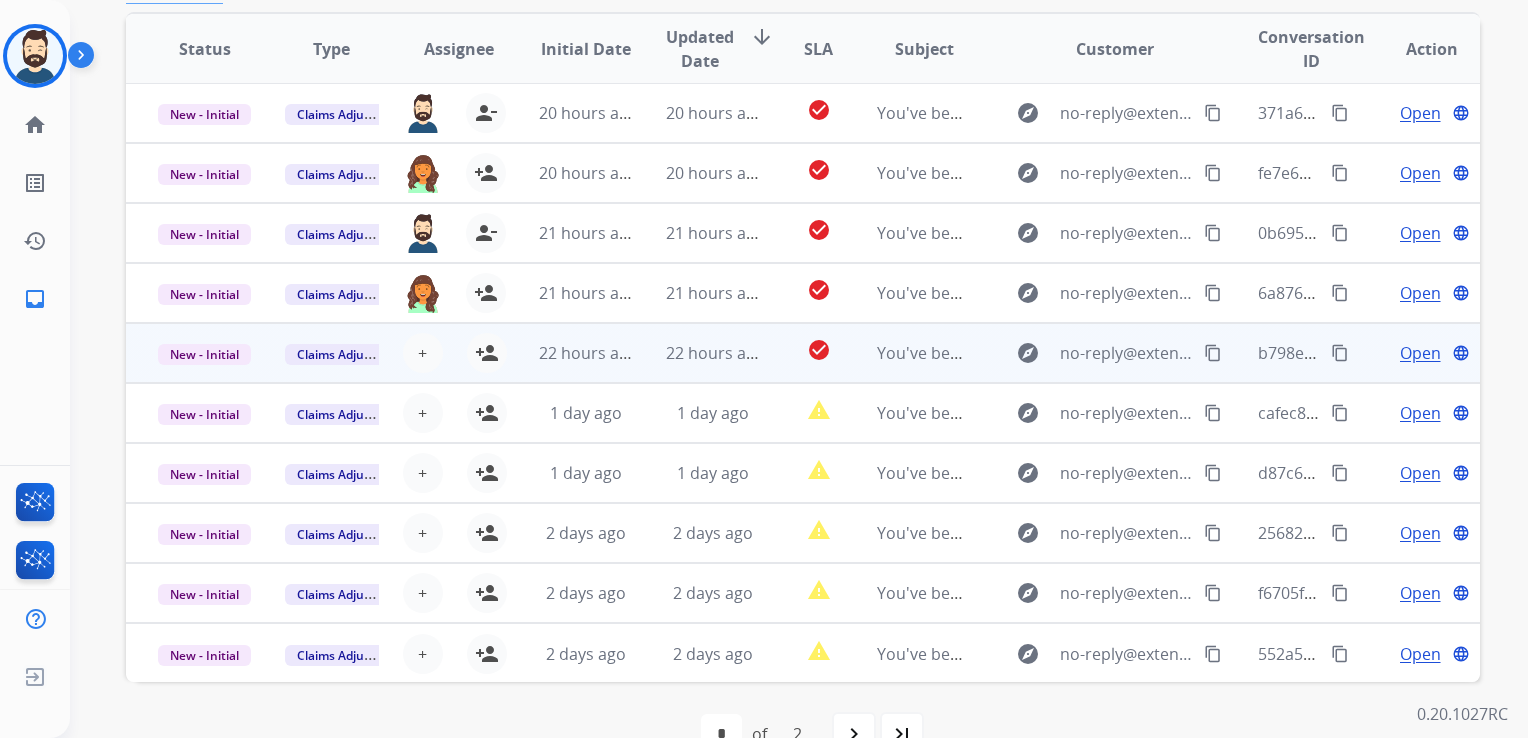 click on "22 hours ago" at bounding box center [697, 353] 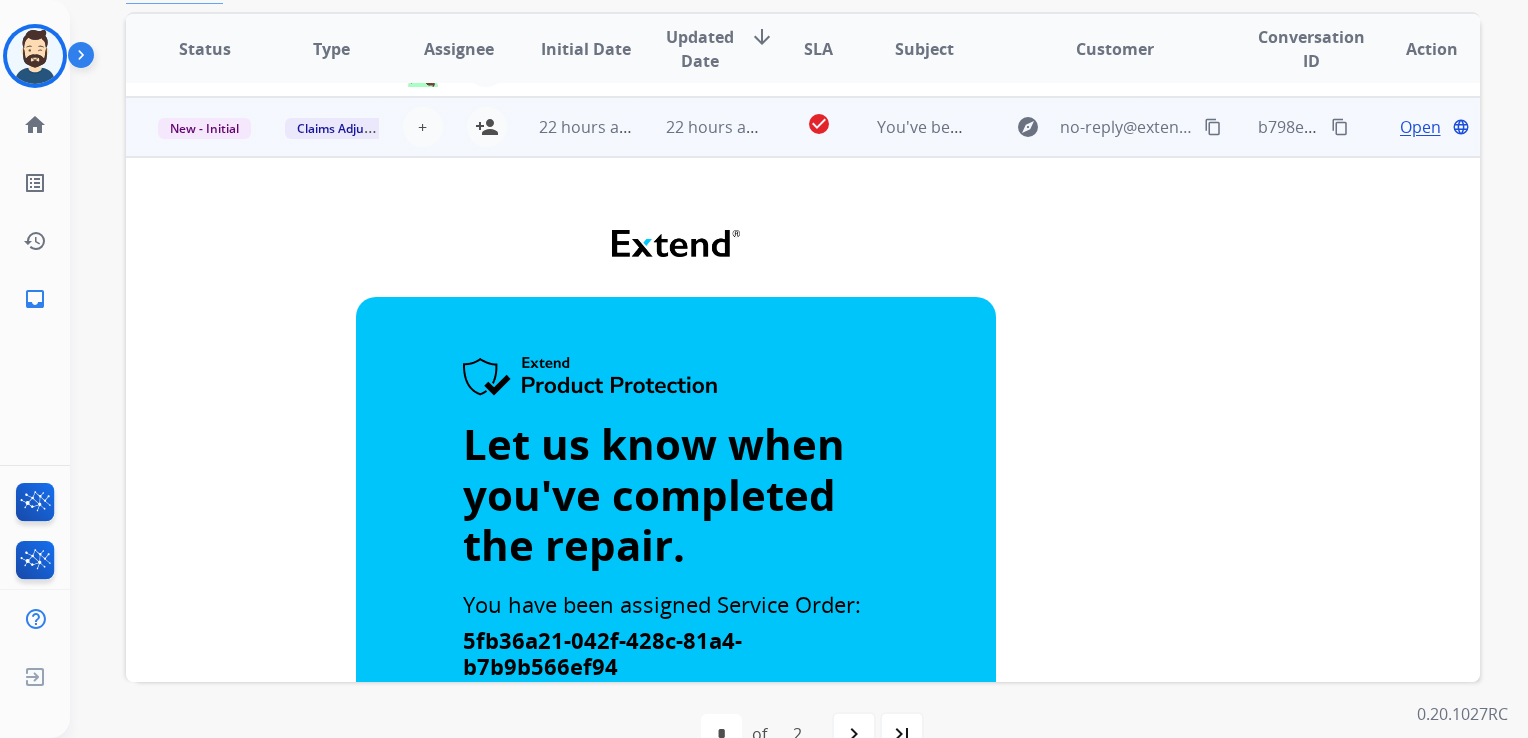 scroll, scrollTop: 0, scrollLeft: 0, axis: both 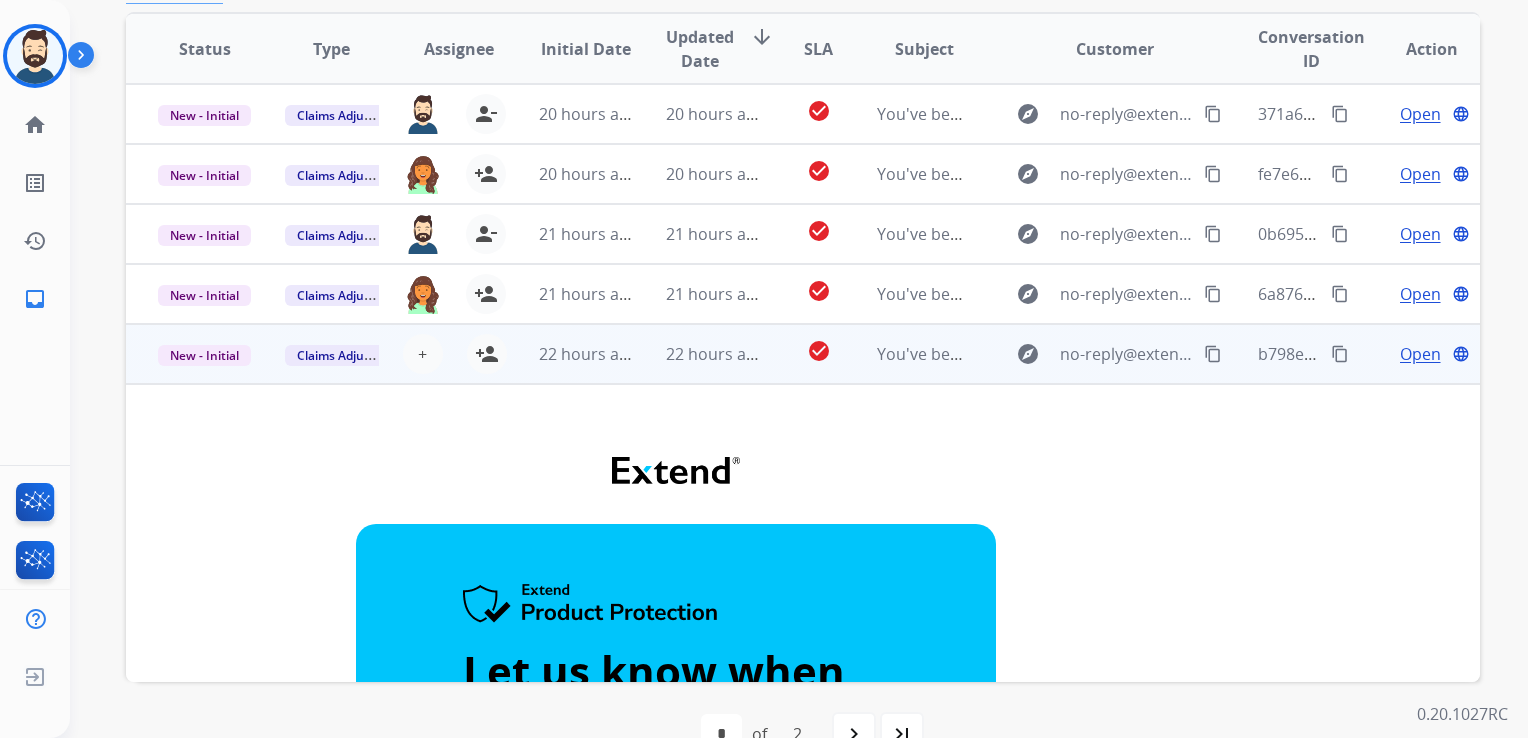 click on "22 hours ago" at bounding box center [697, 354] 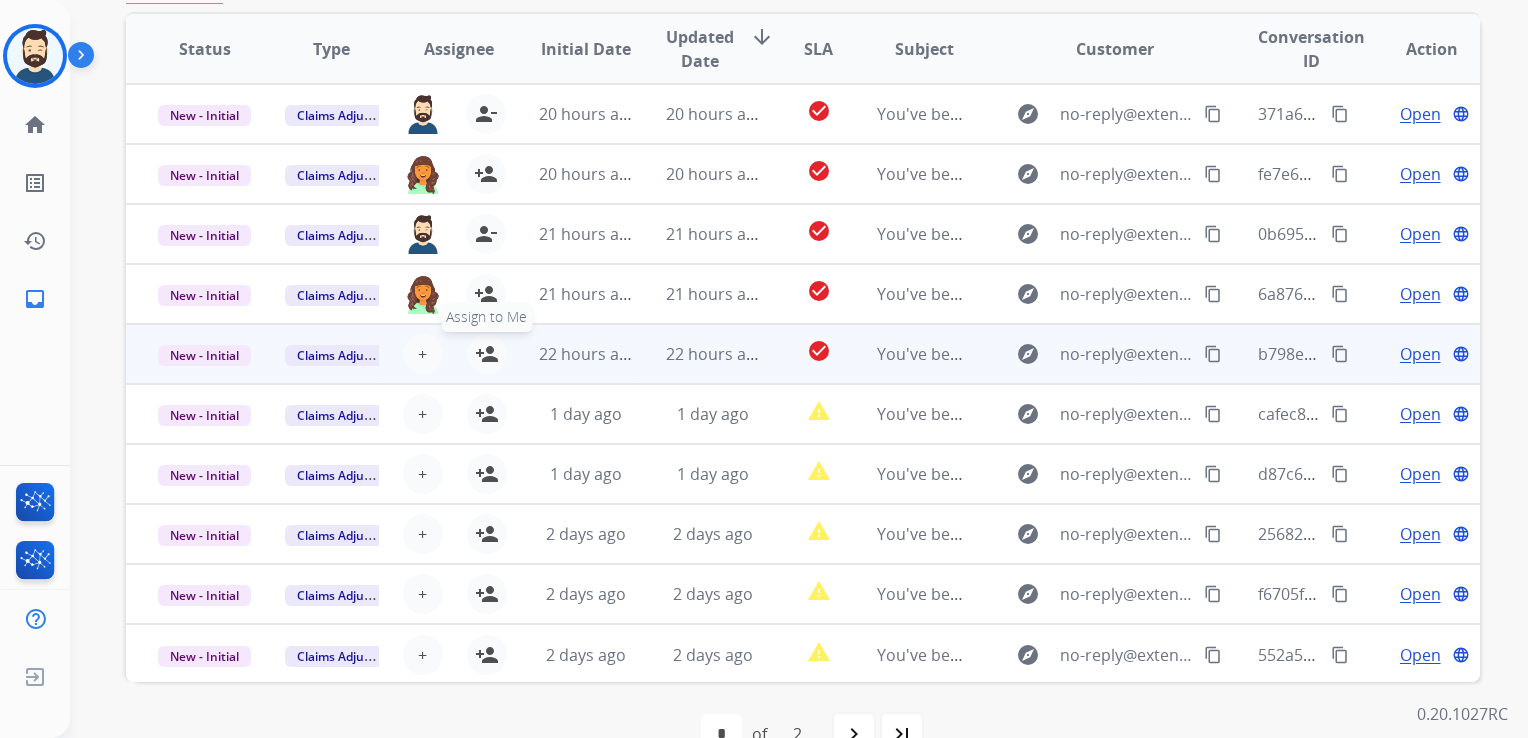 click on "person_add" at bounding box center [487, 354] 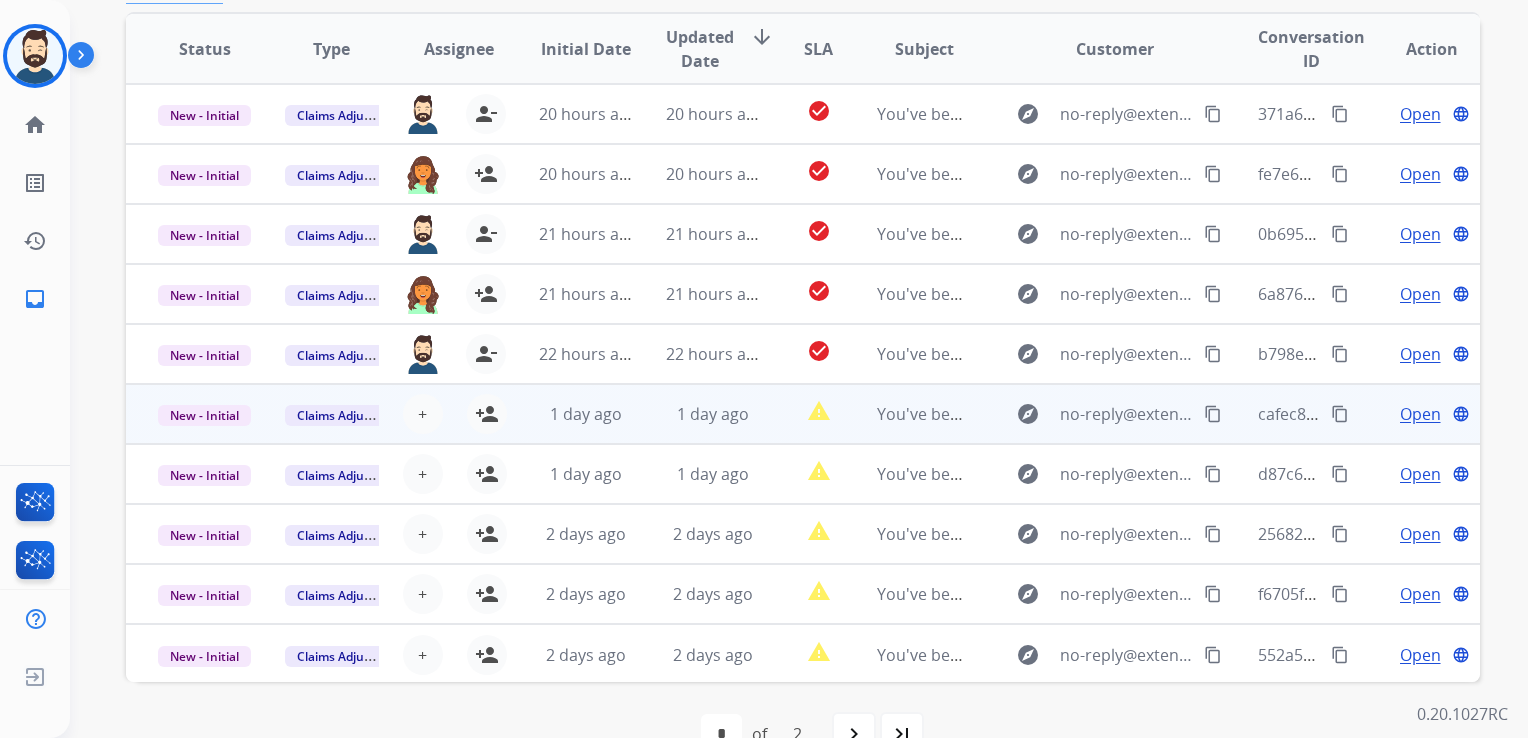 click on "1 day ago" at bounding box center (697, 414) 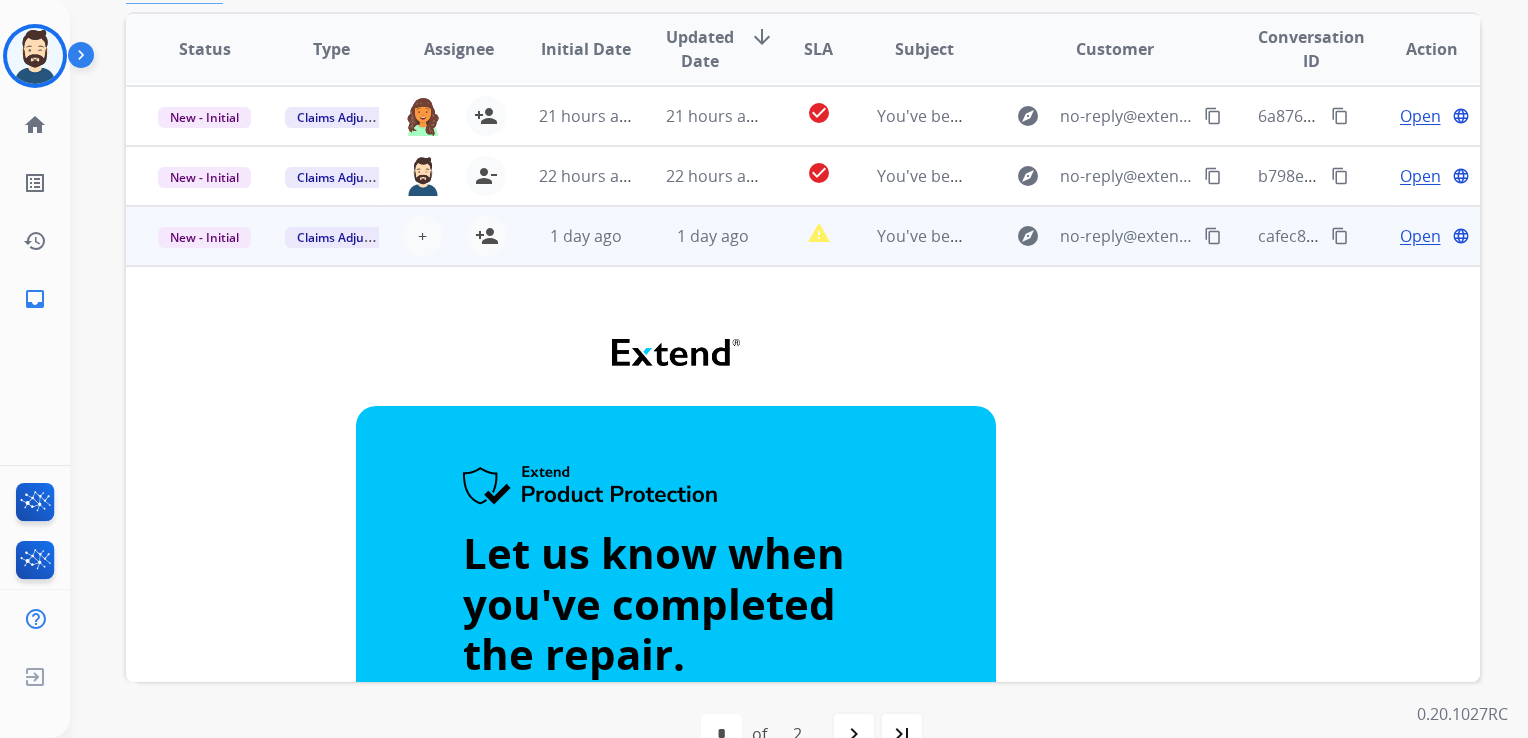 scroll, scrollTop: 0, scrollLeft: 0, axis: both 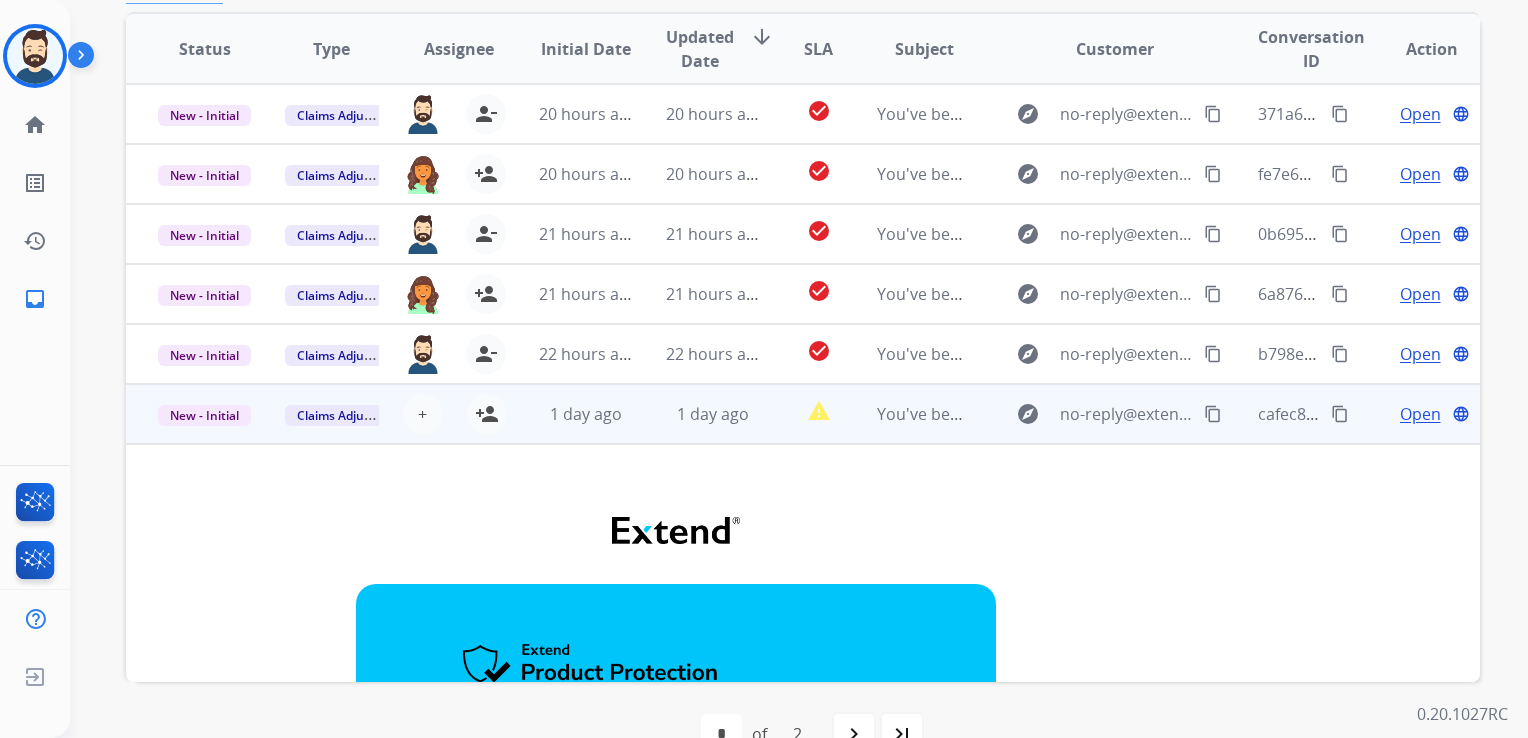 click on "1 day ago" at bounding box center (697, 414) 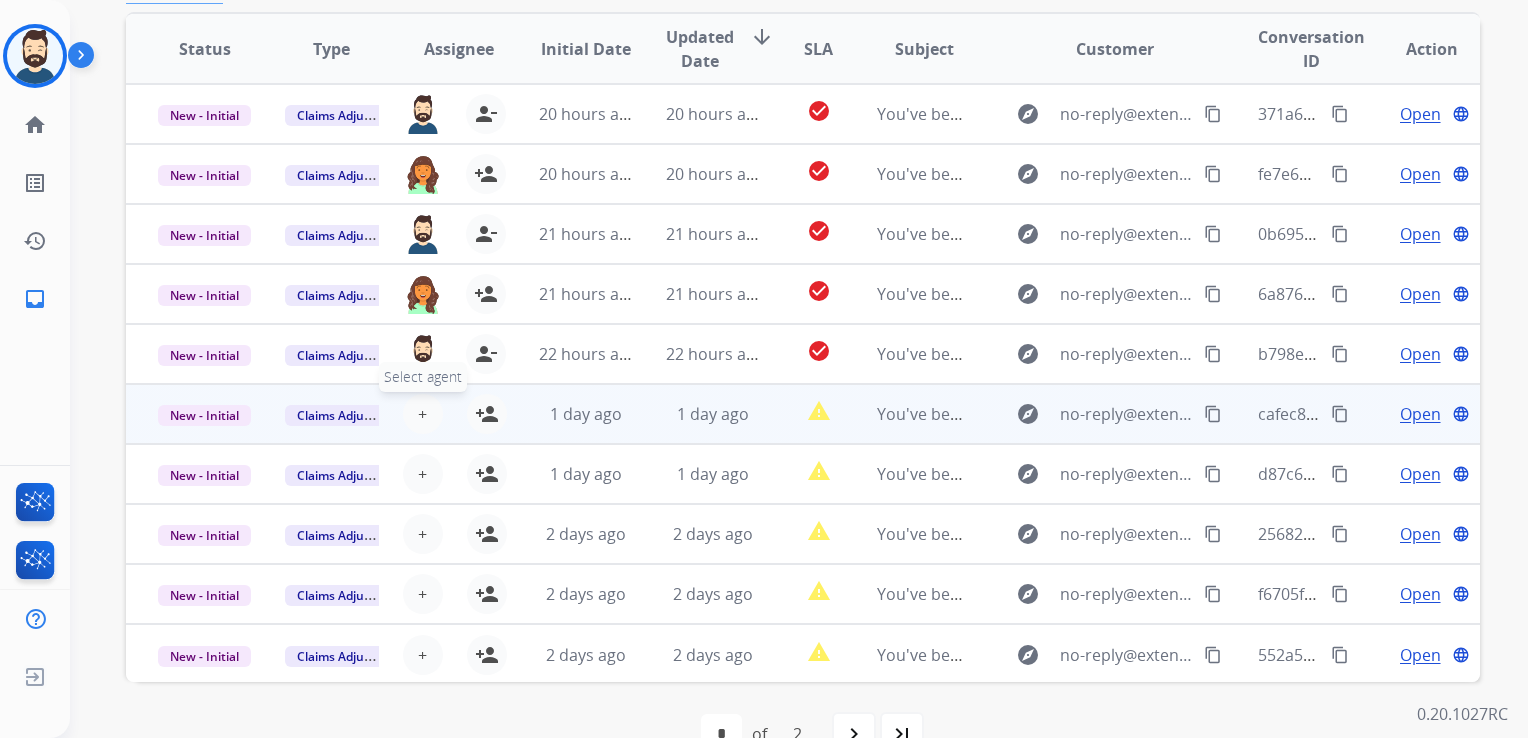 click on "+" at bounding box center (422, 414) 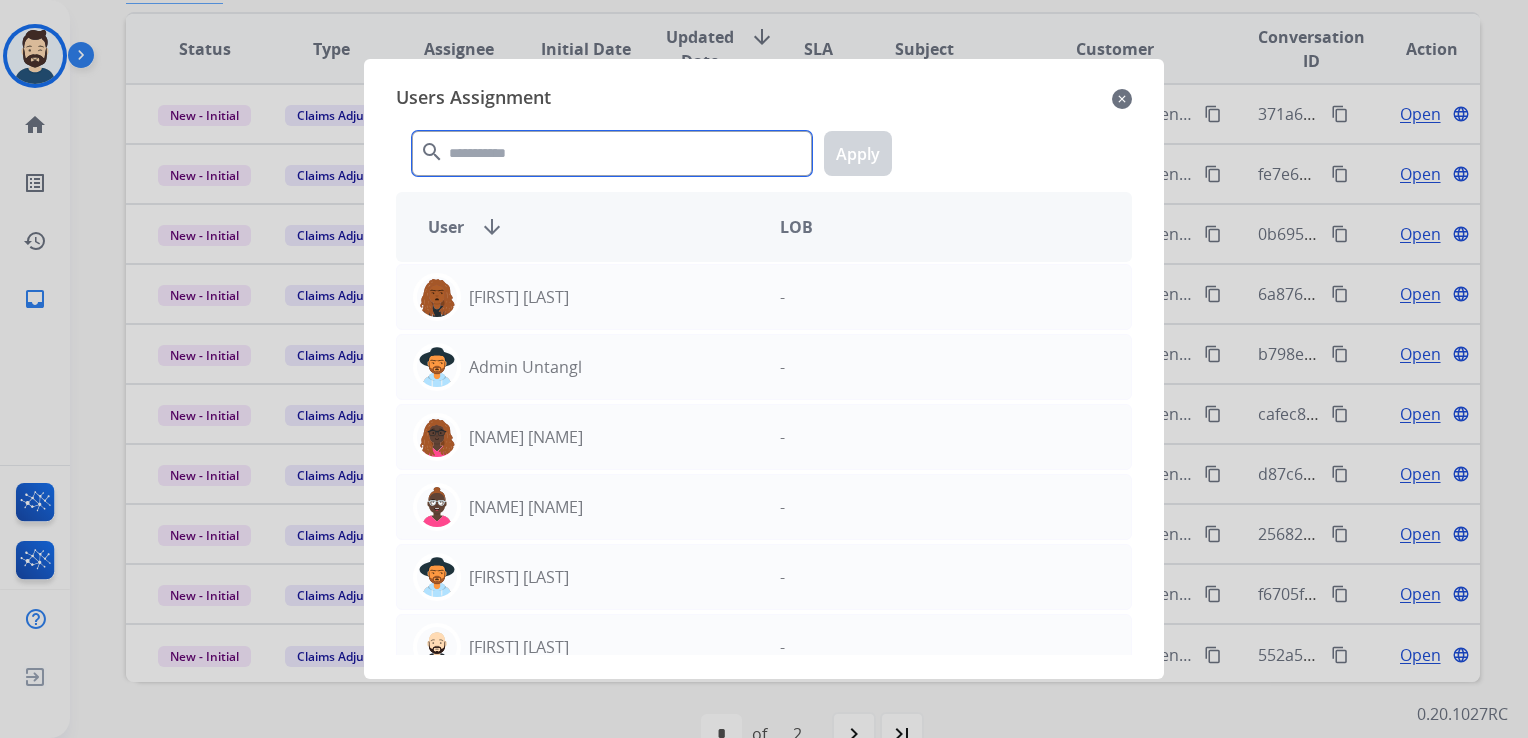 click 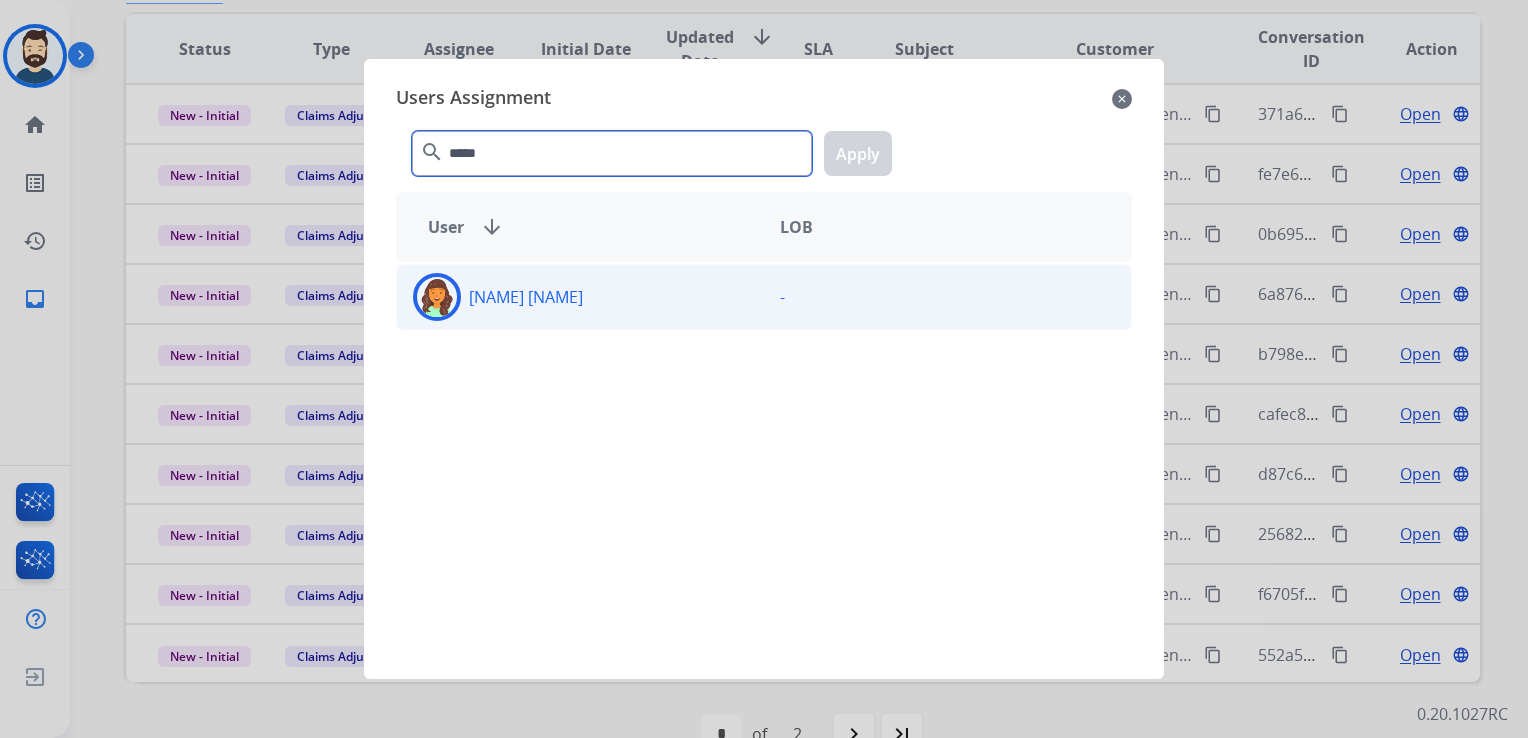 type on "*****" 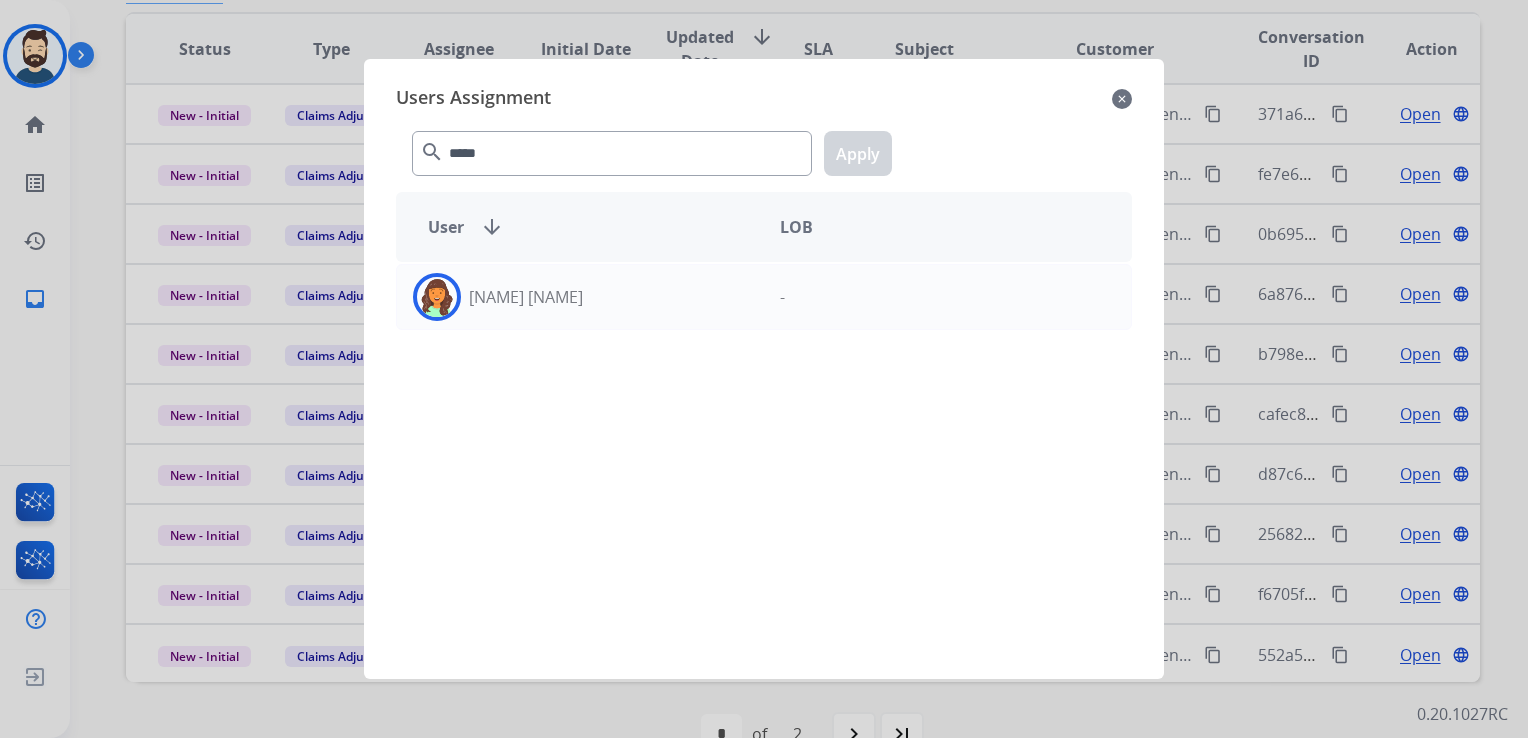 drag, startPoint x: 437, startPoint y: 298, endPoint x: 784, endPoint y: 258, distance: 349.29788 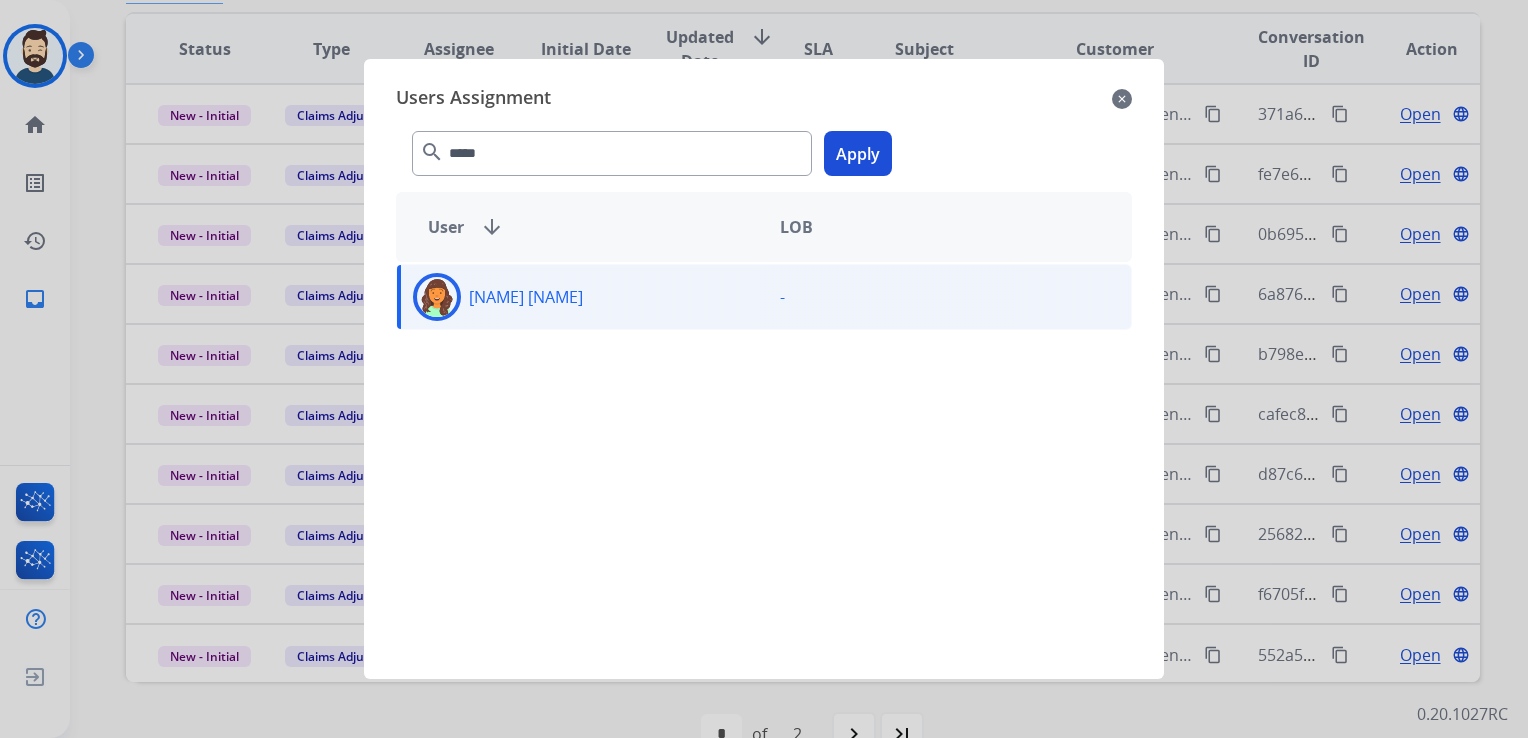 click on "Apply" 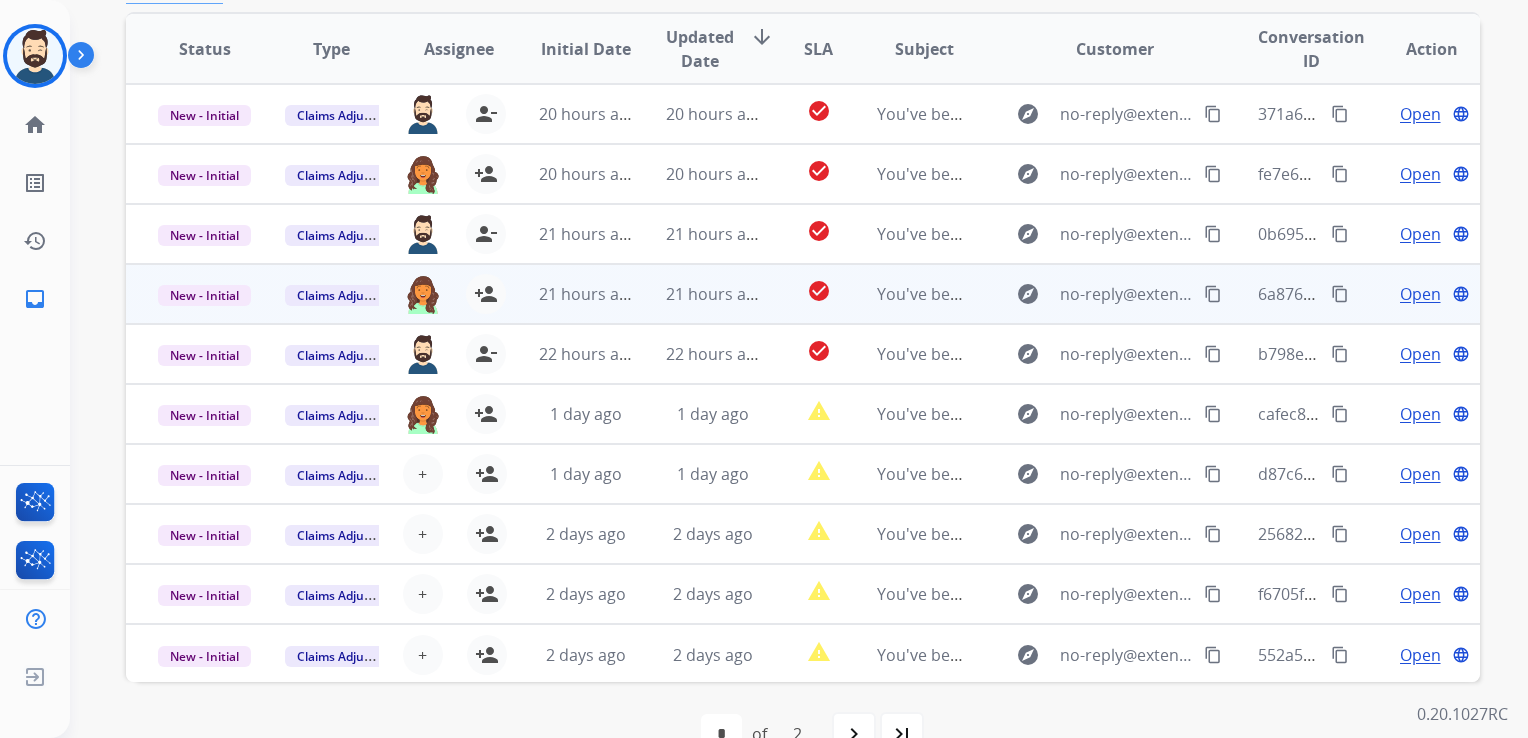 scroll, scrollTop: 1, scrollLeft: 0, axis: vertical 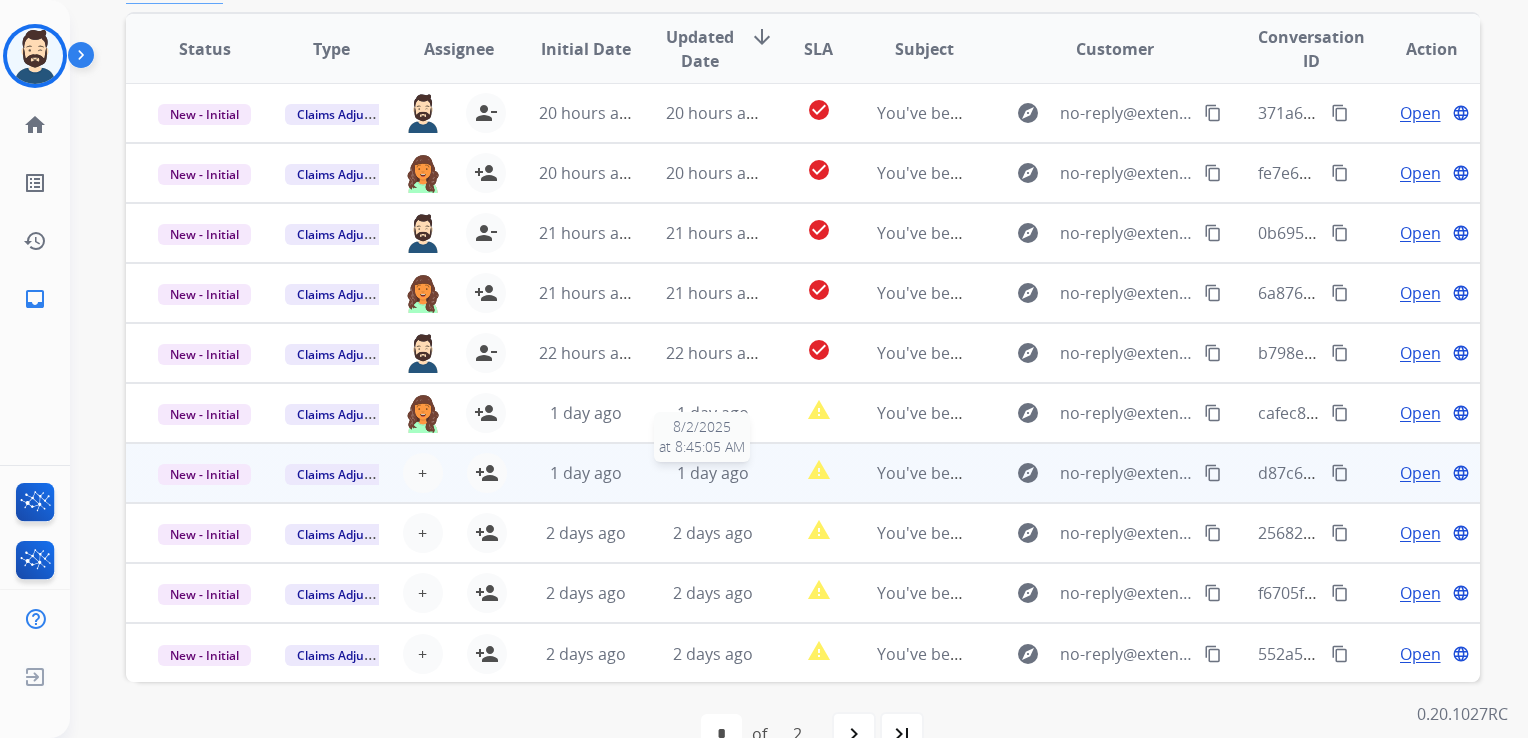 click on "1 day ago" at bounding box center [713, 473] 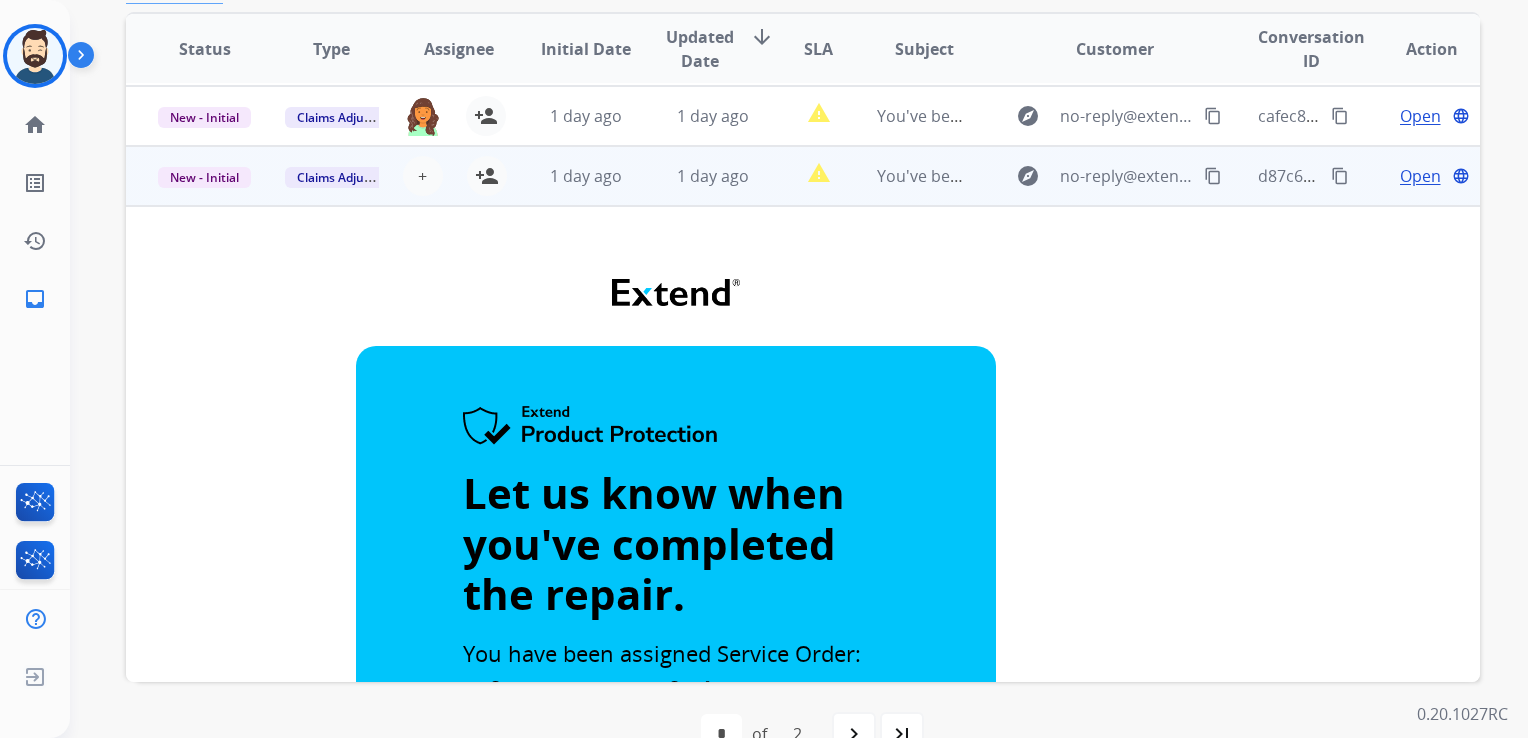 scroll, scrollTop: 132, scrollLeft: 0, axis: vertical 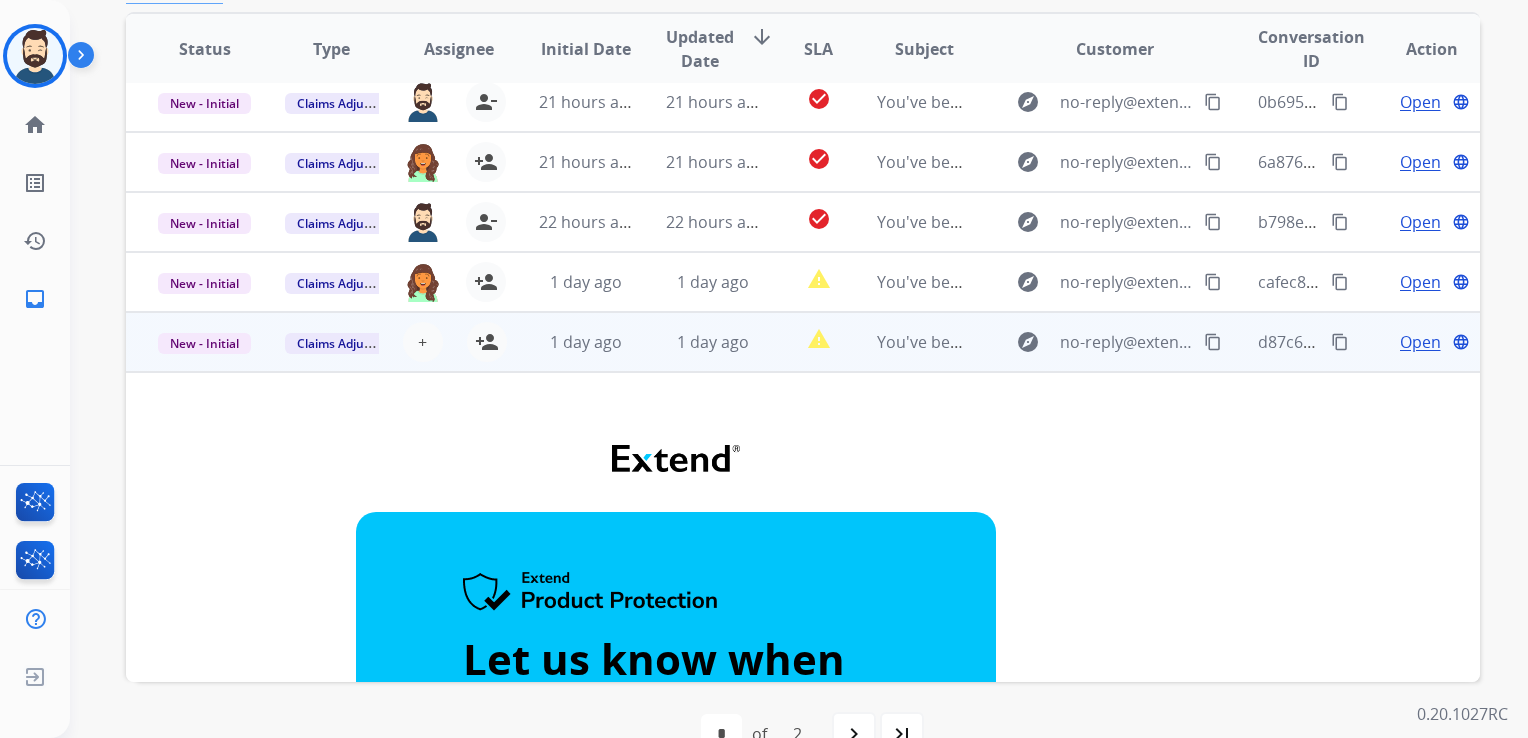 click on "1 day ago" at bounding box center (570, 342) 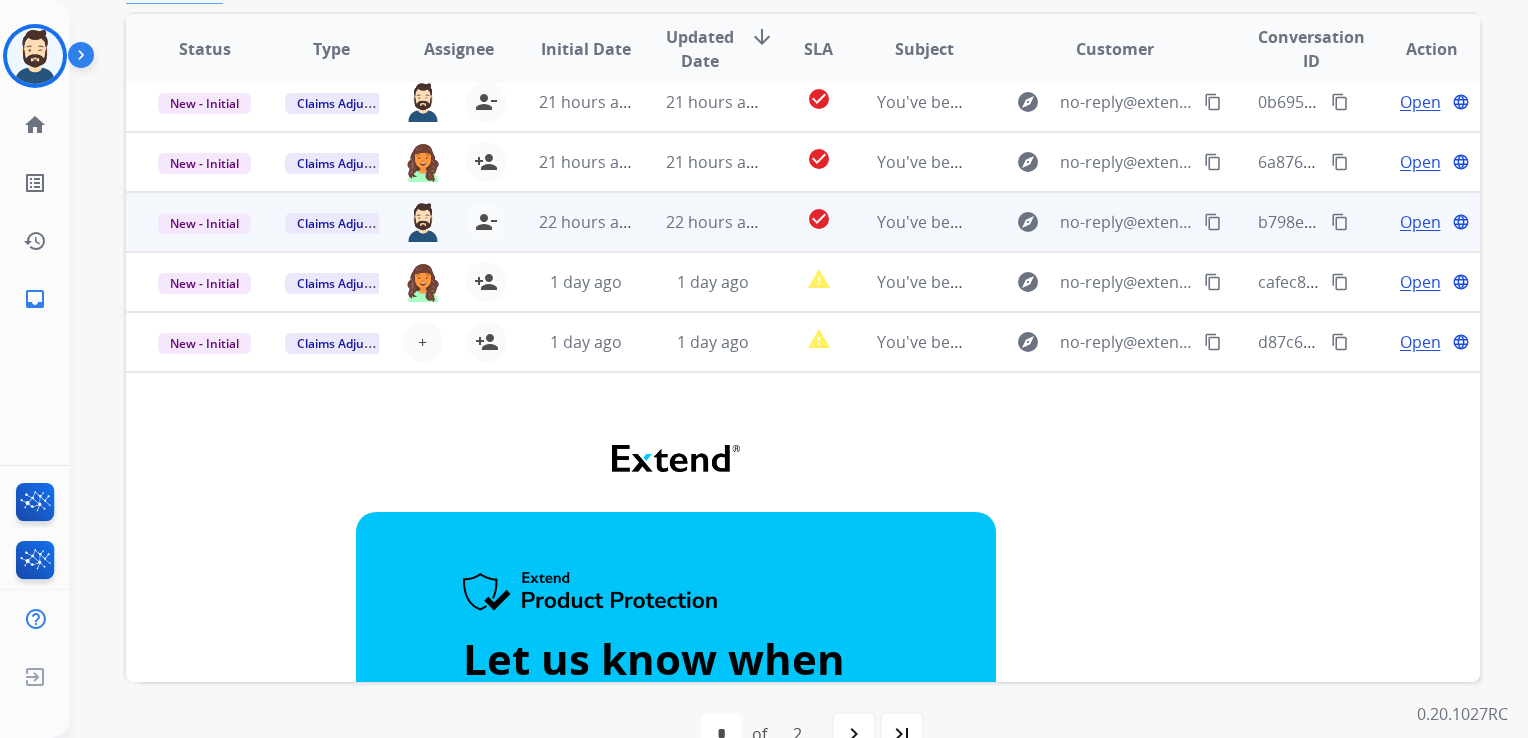 scroll, scrollTop: 1, scrollLeft: 0, axis: vertical 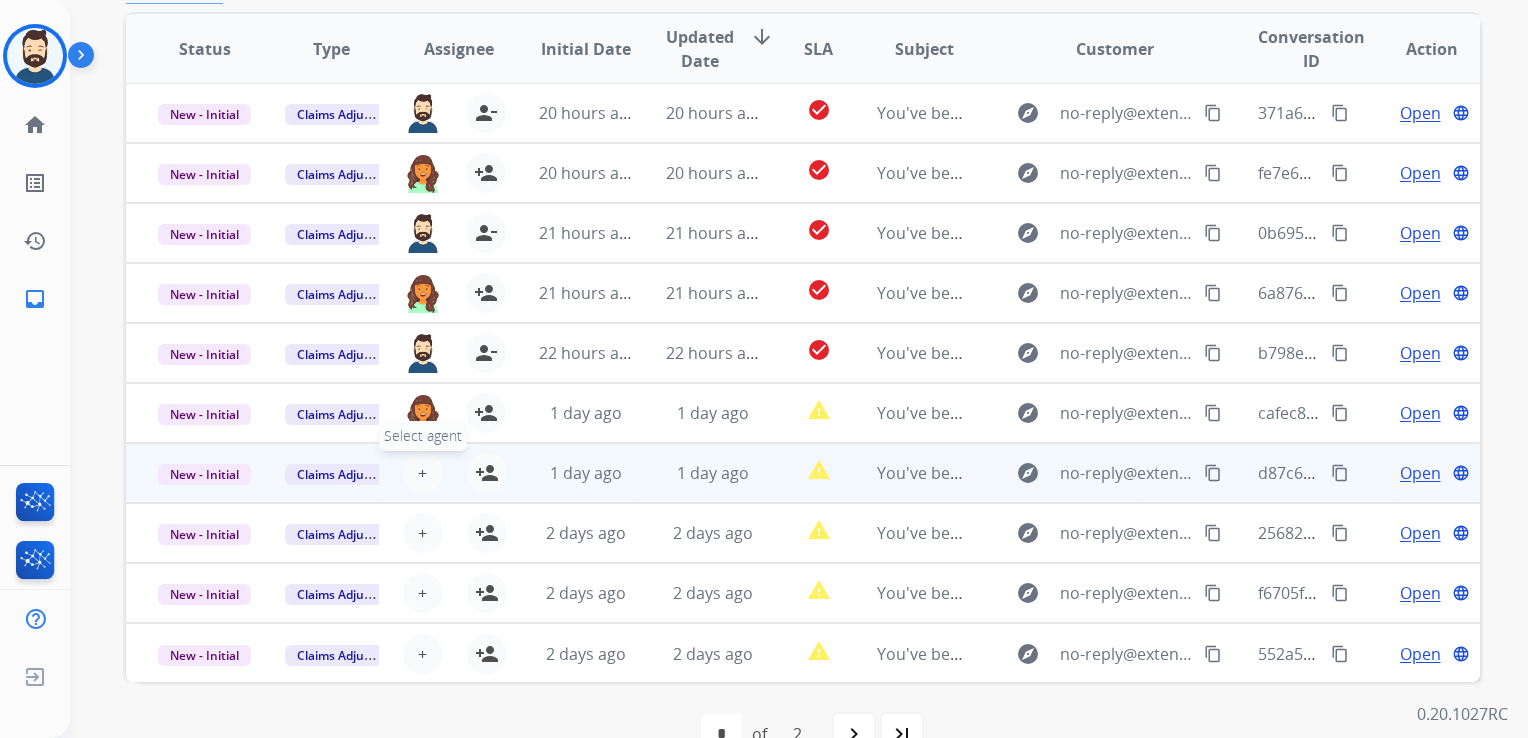 click on "+" at bounding box center (422, 473) 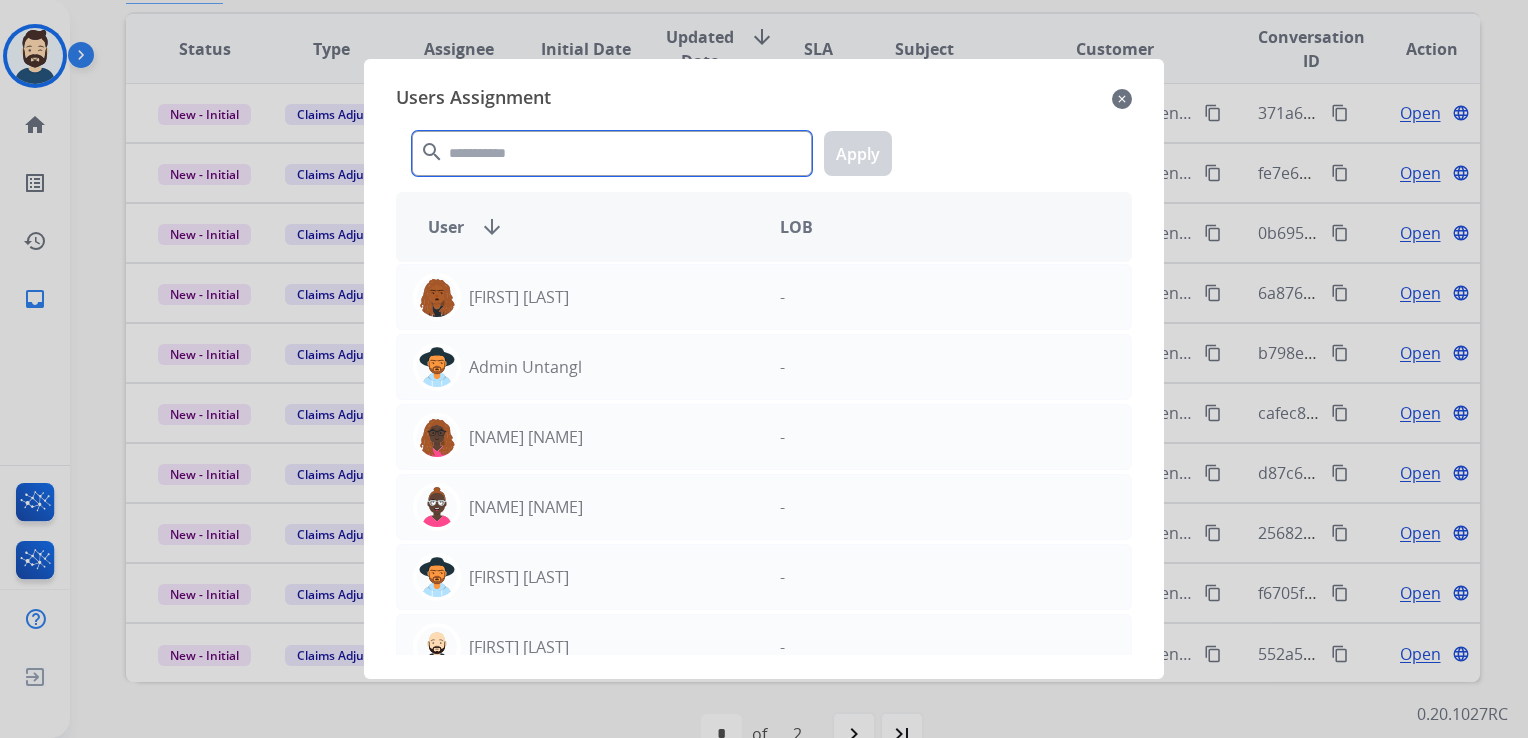 click 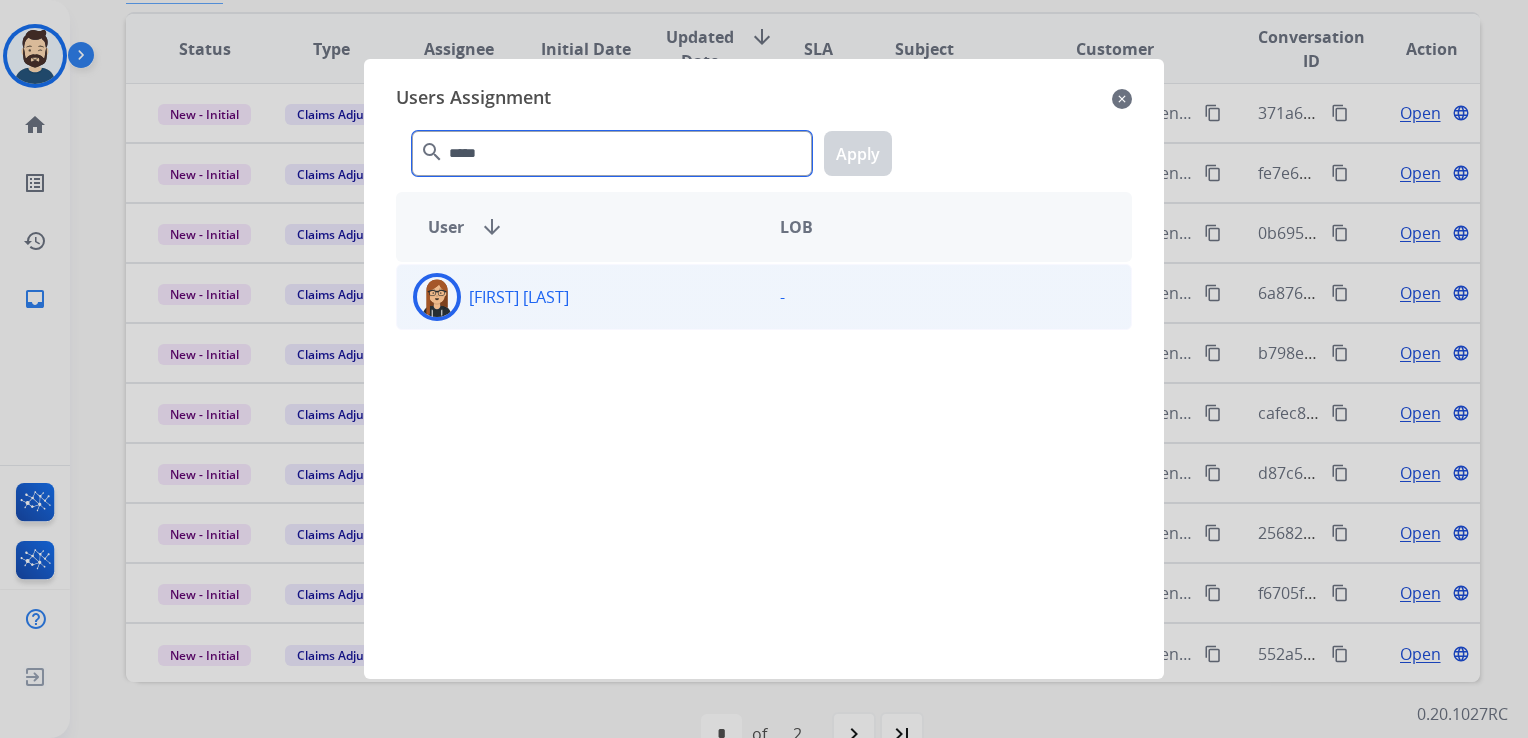 type on "*****" 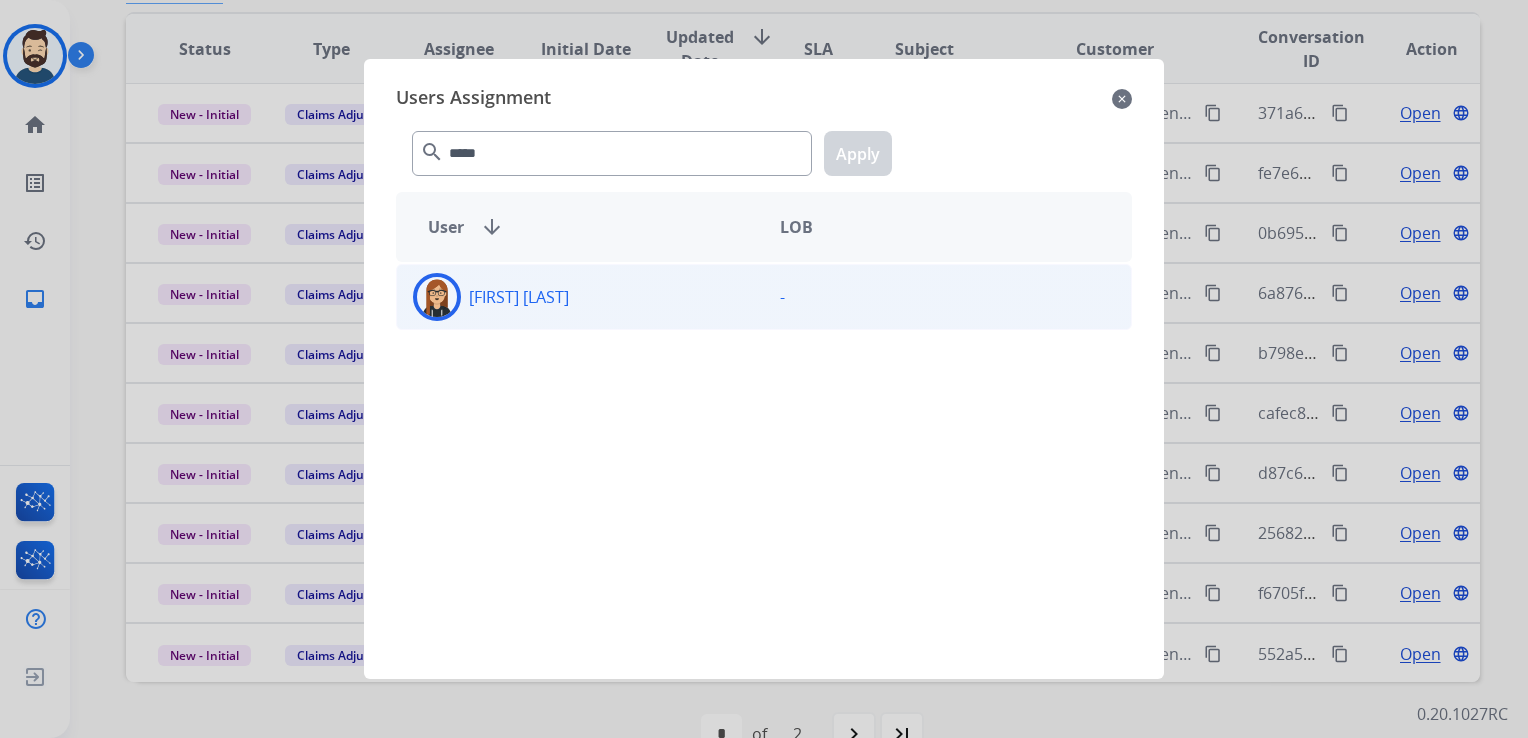 click 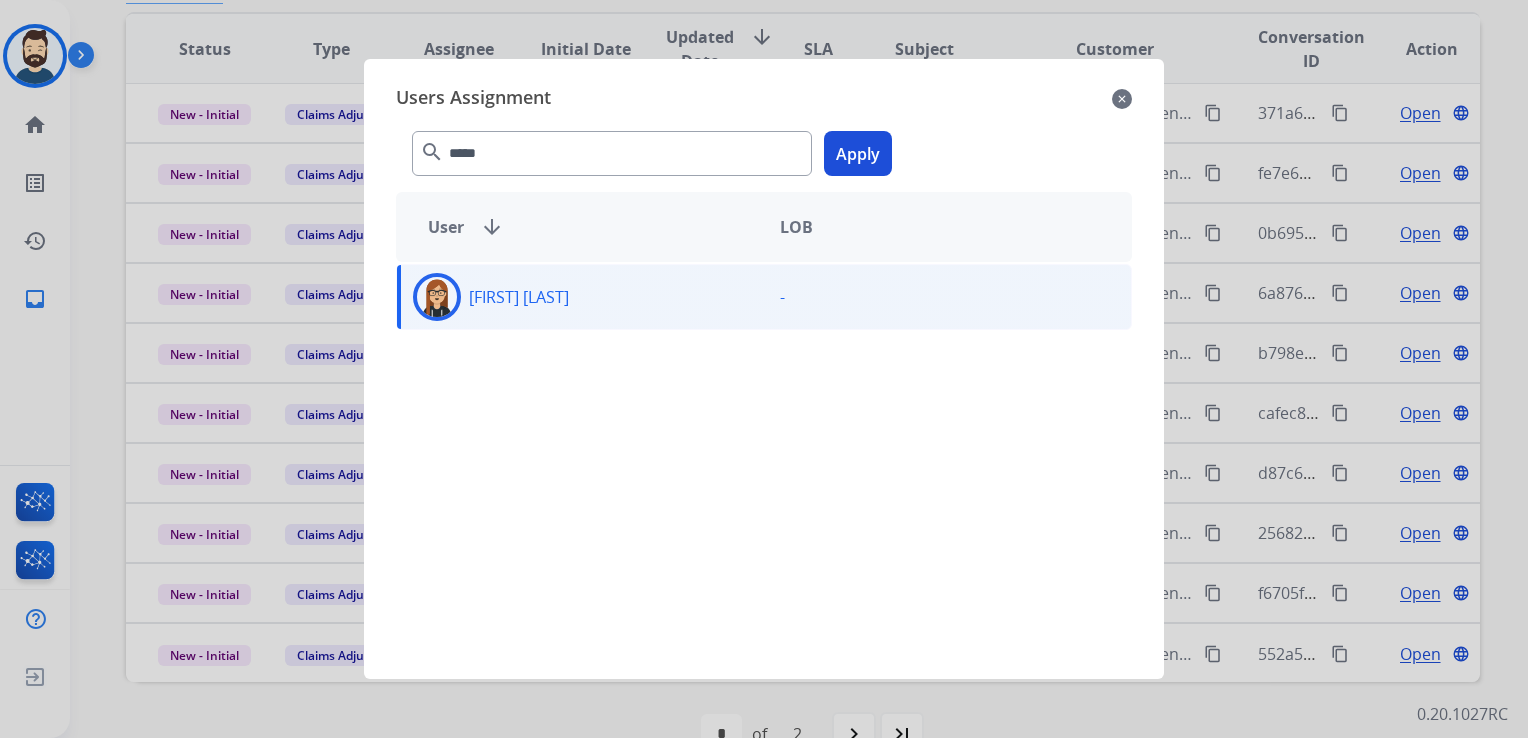 click on "Apply" 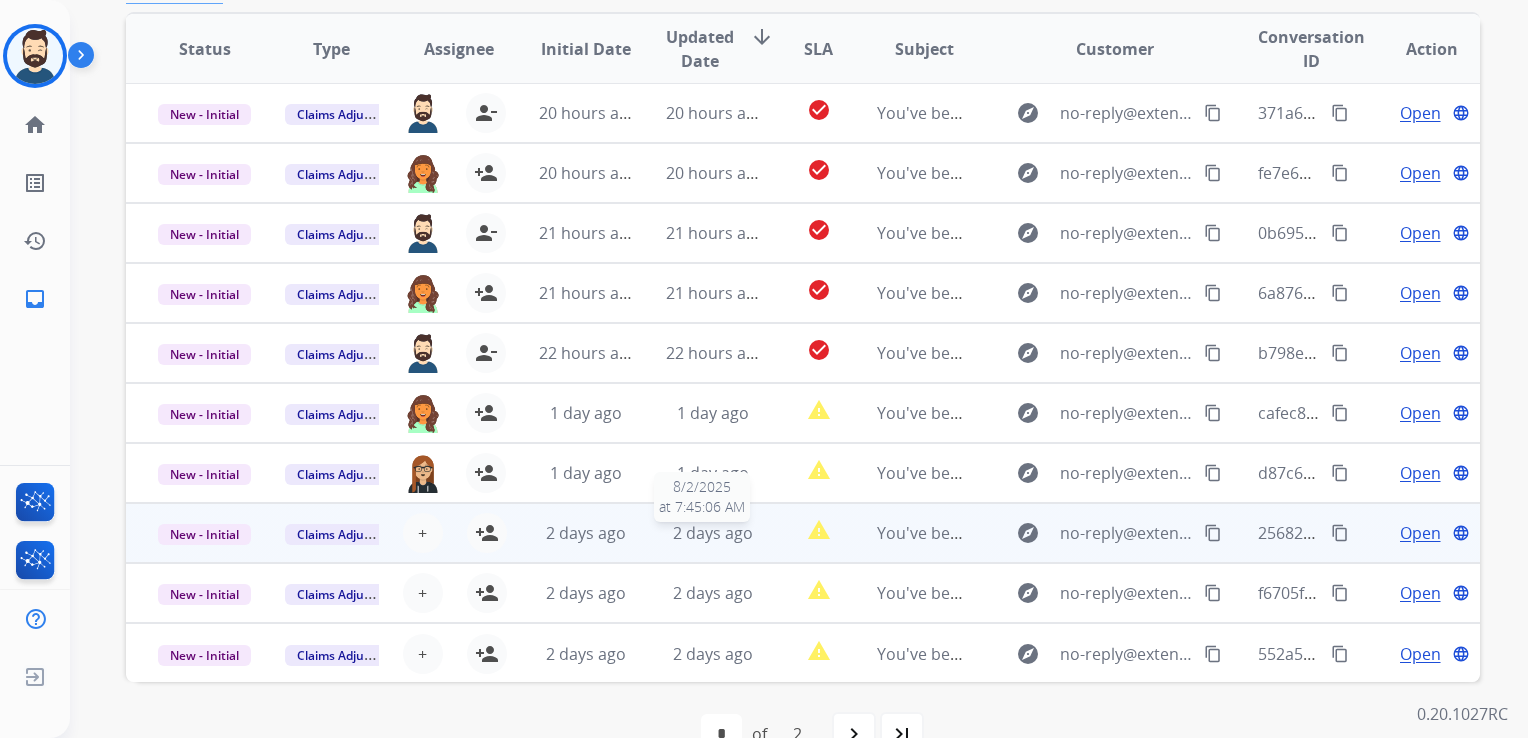click on "[DURATION] [DATE] at [TIME]" at bounding box center (697, 533) 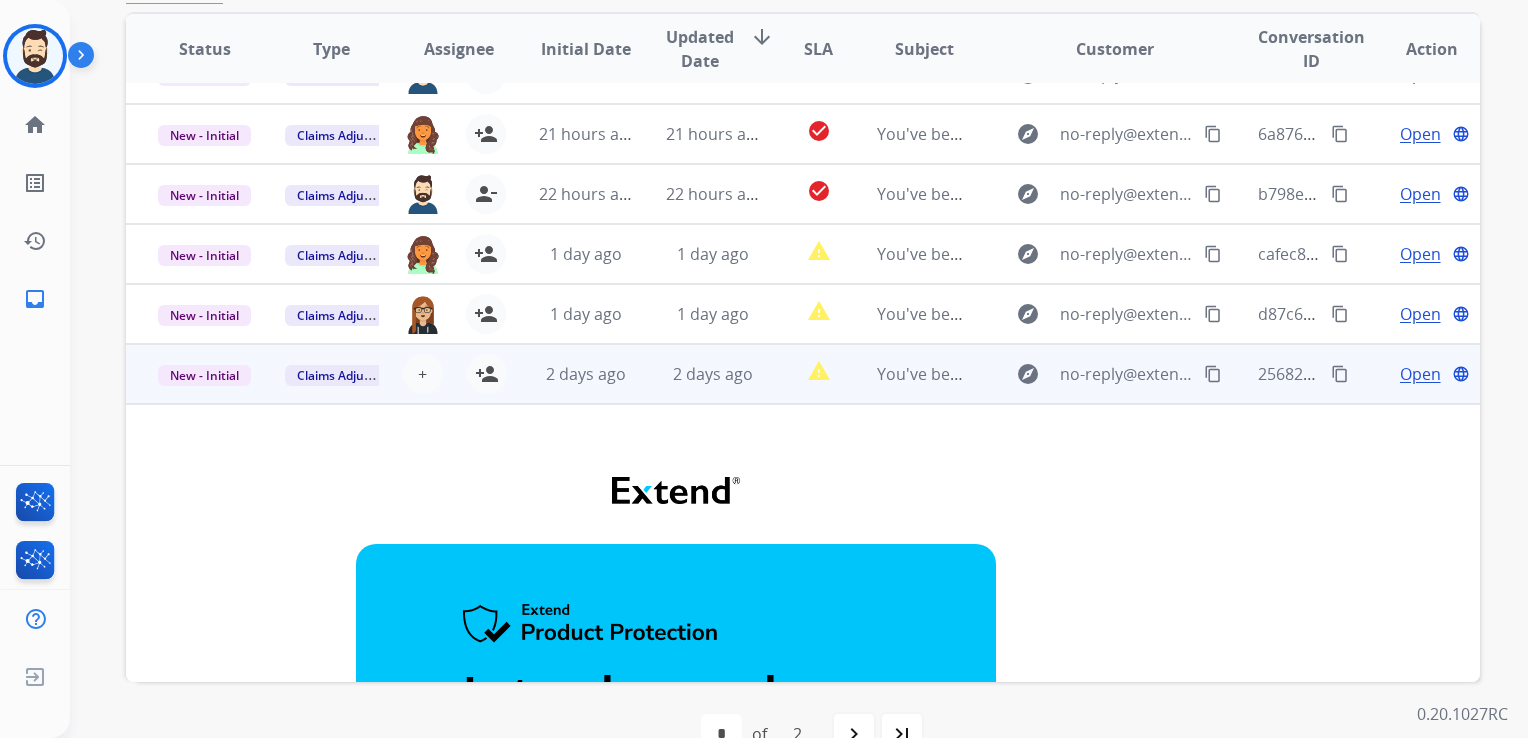 click on "2 days ago" at bounding box center (697, 374) 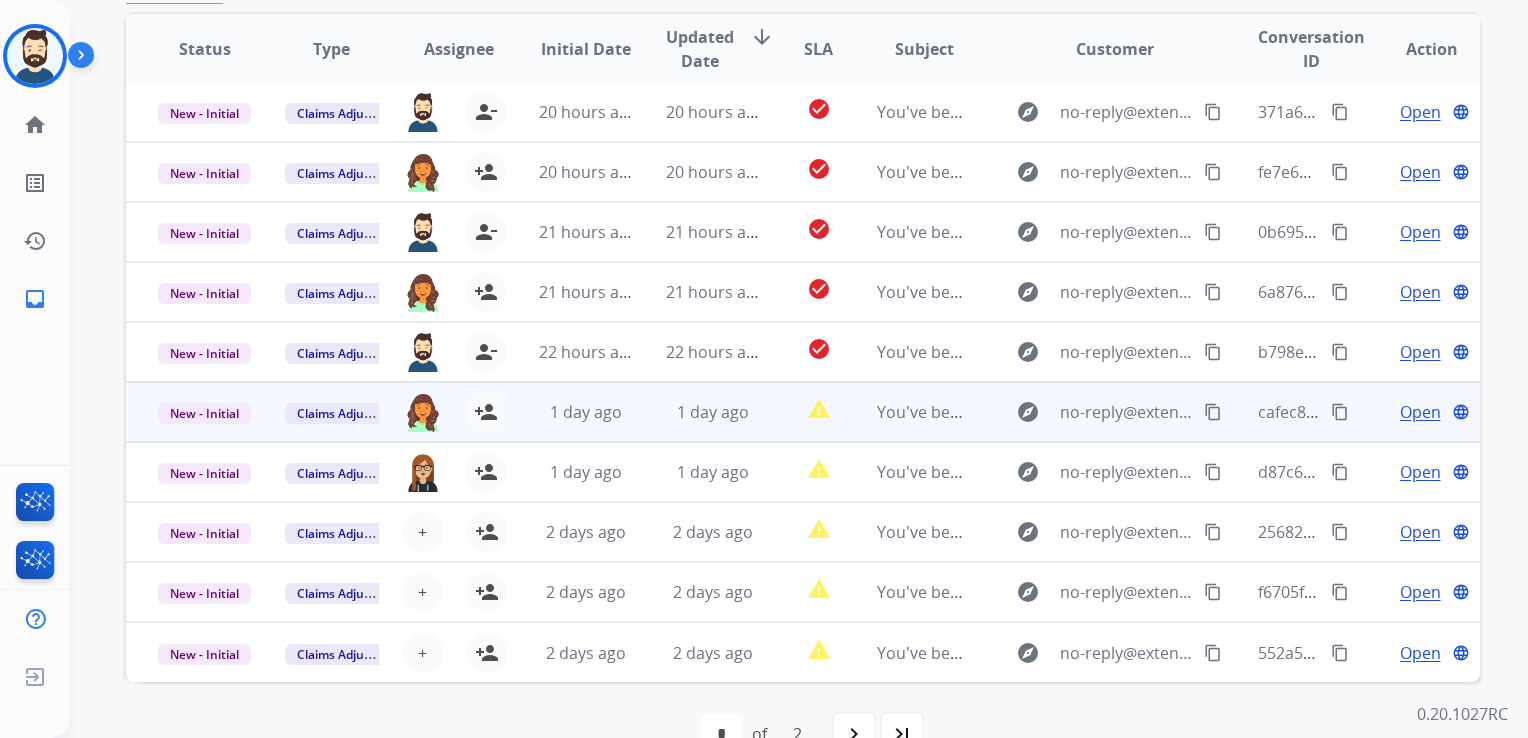 scroll, scrollTop: 1, scrollLeft: 0, axis: vertical 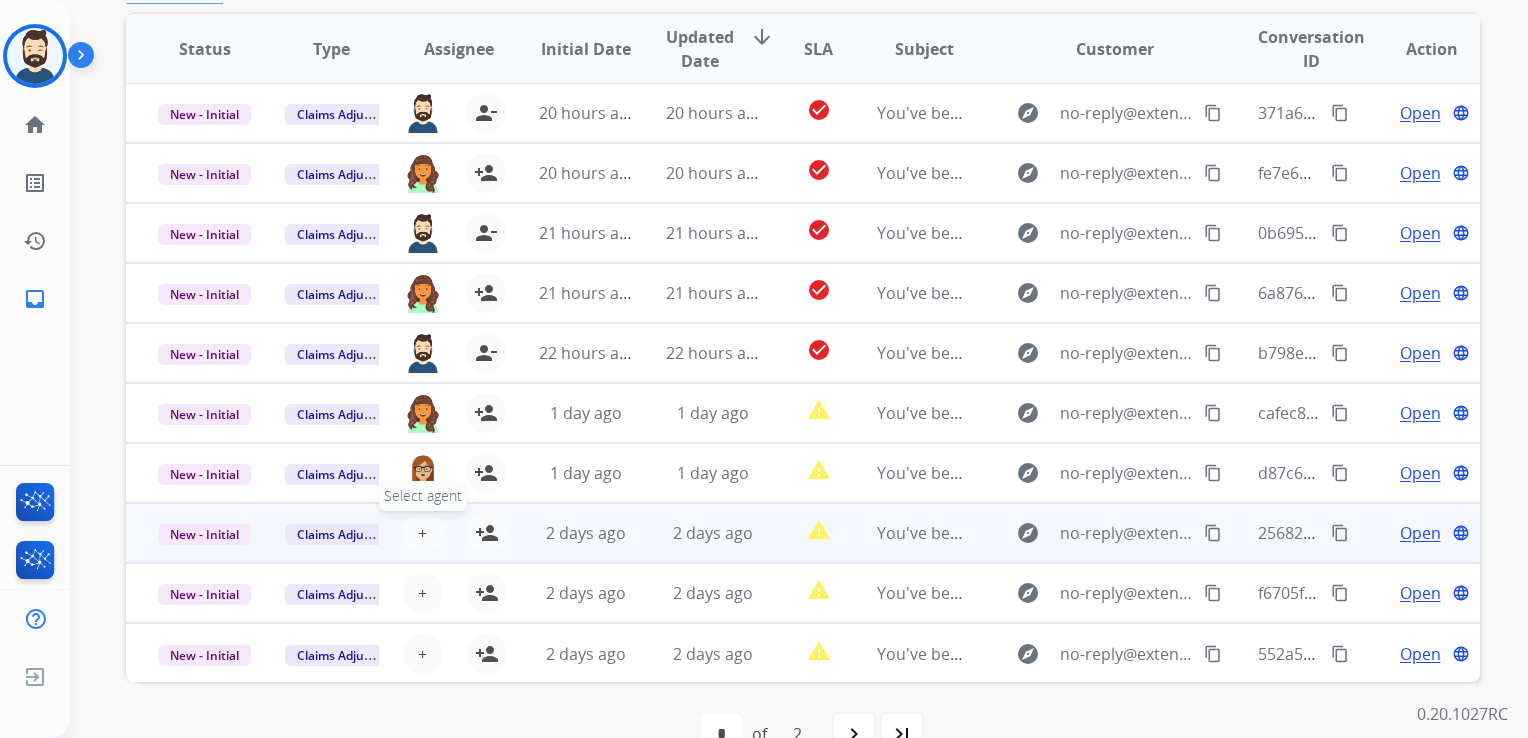 click on "+ Select agent" at bounding box center [423, 533] 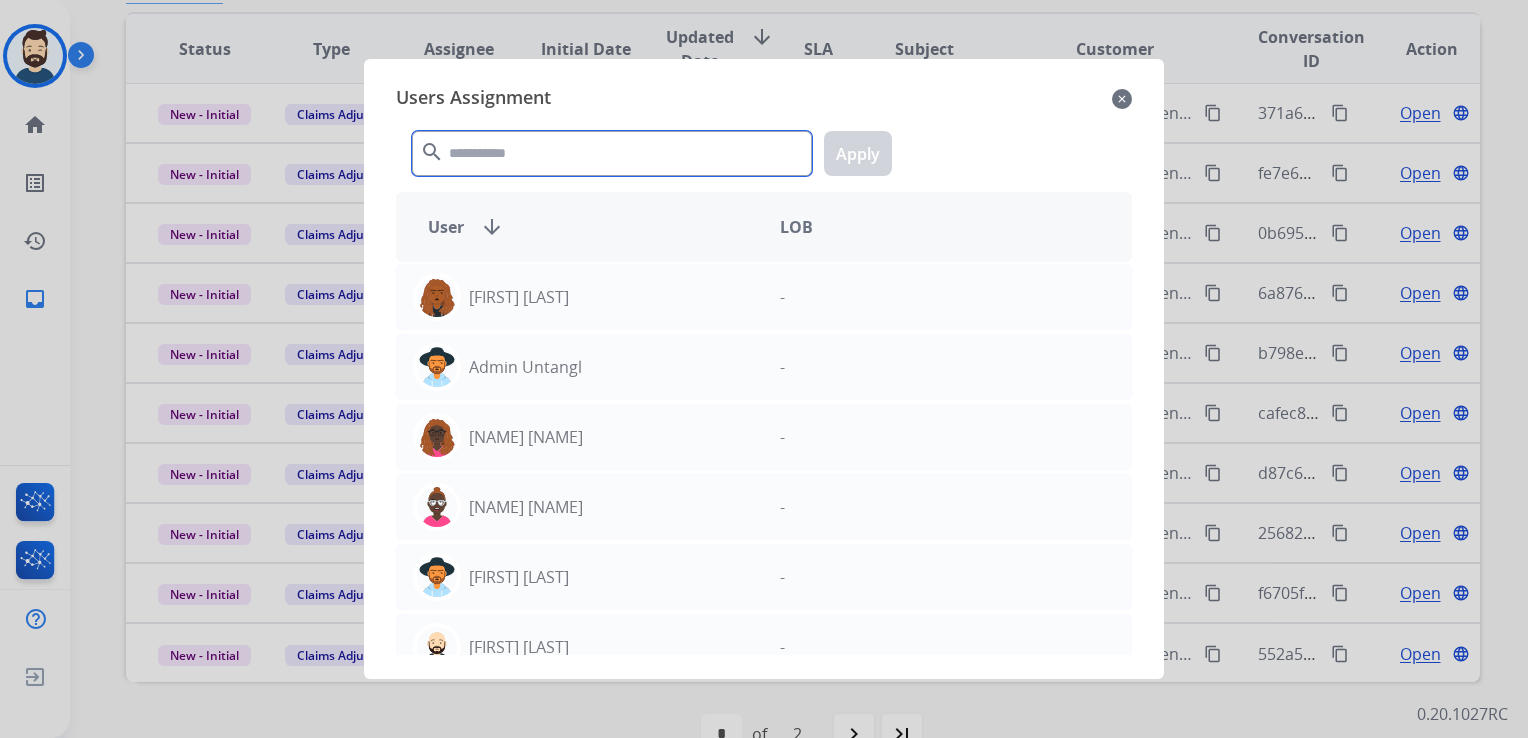 click 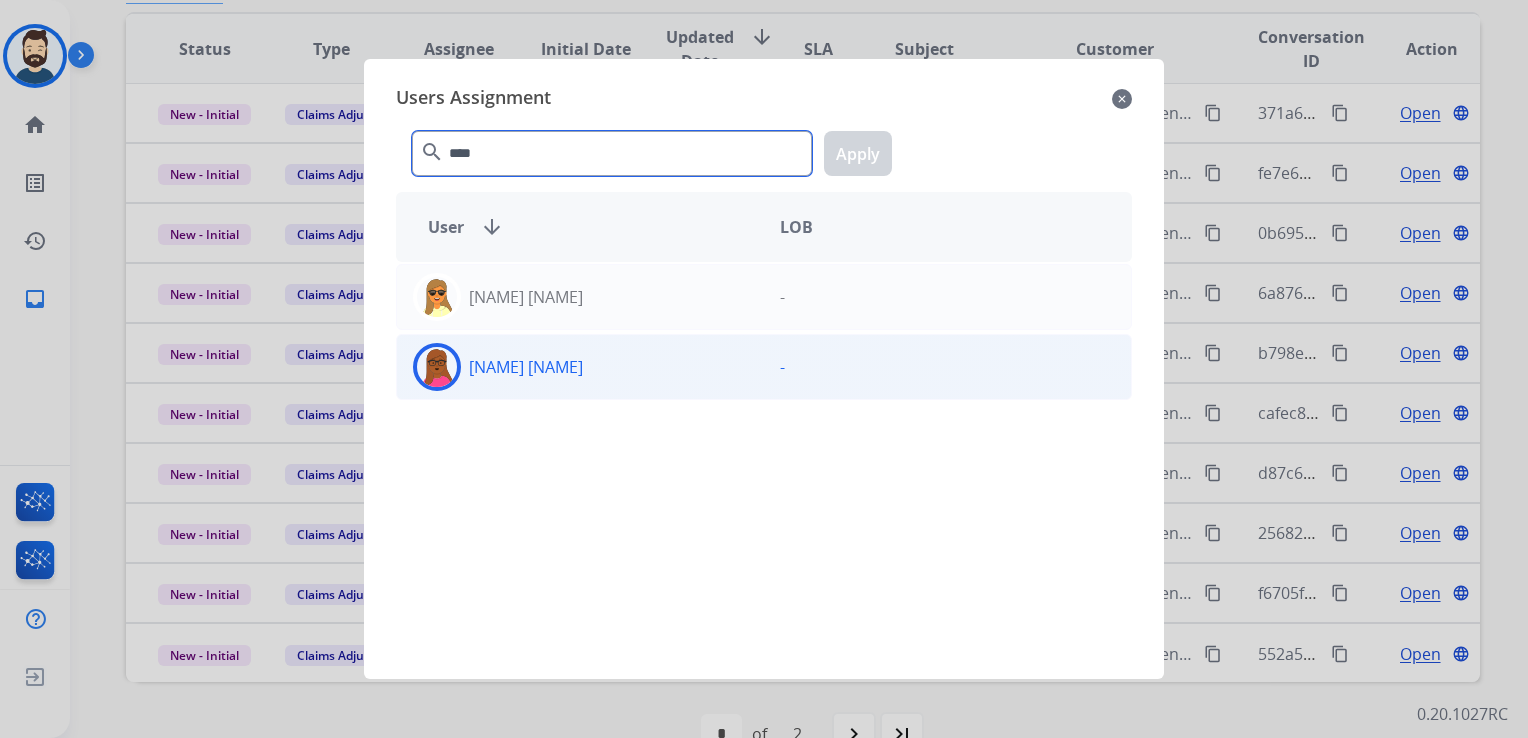 type on "****" 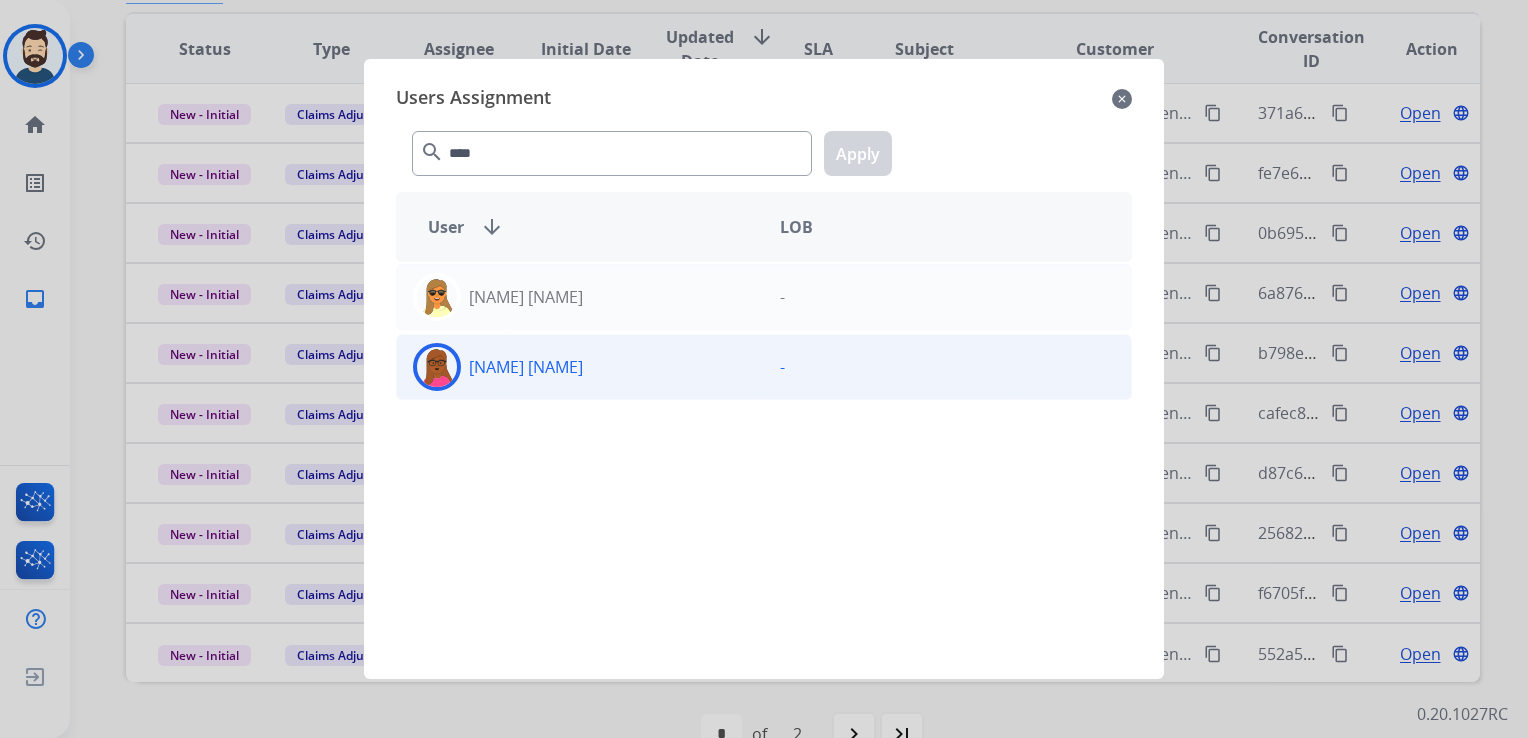 click 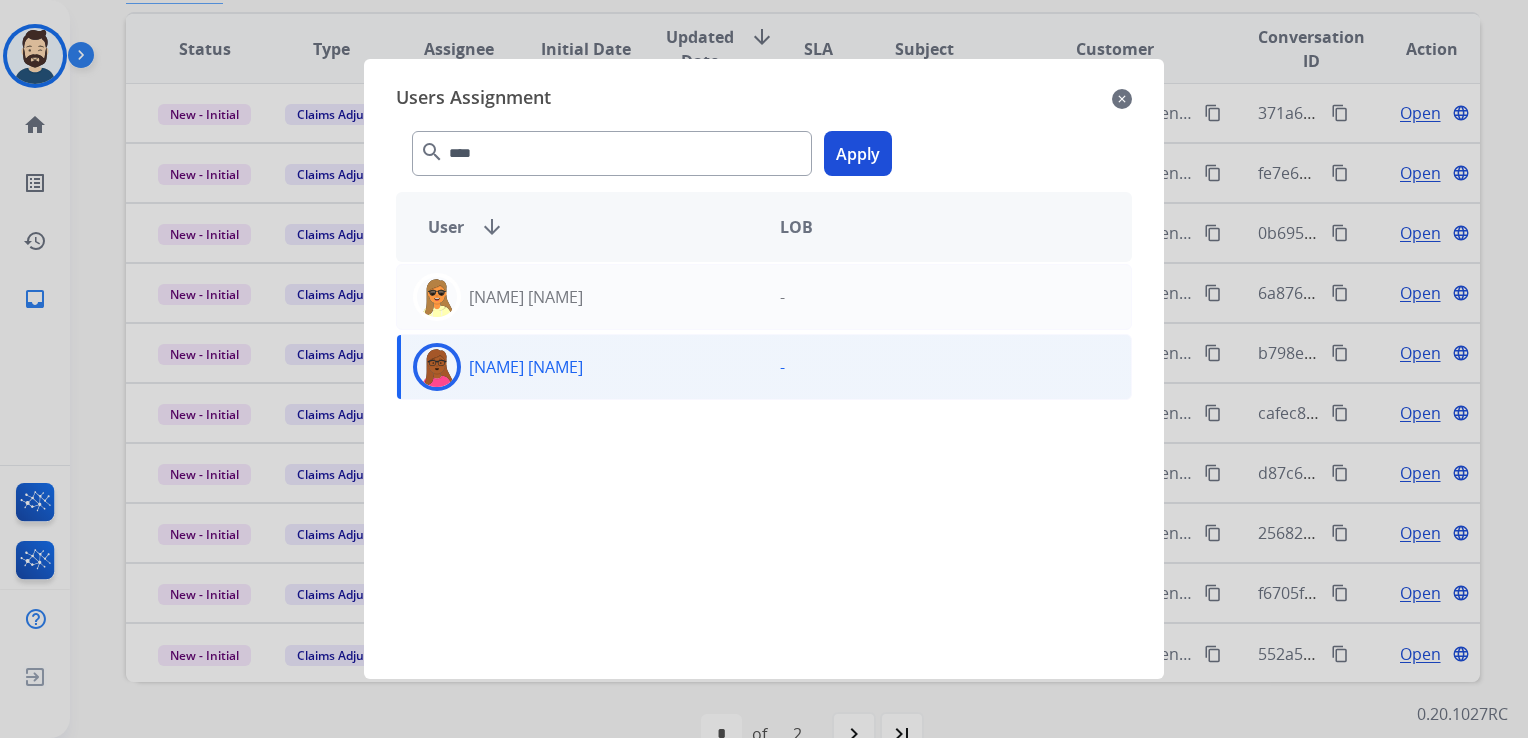 click on "**** search  Apply" 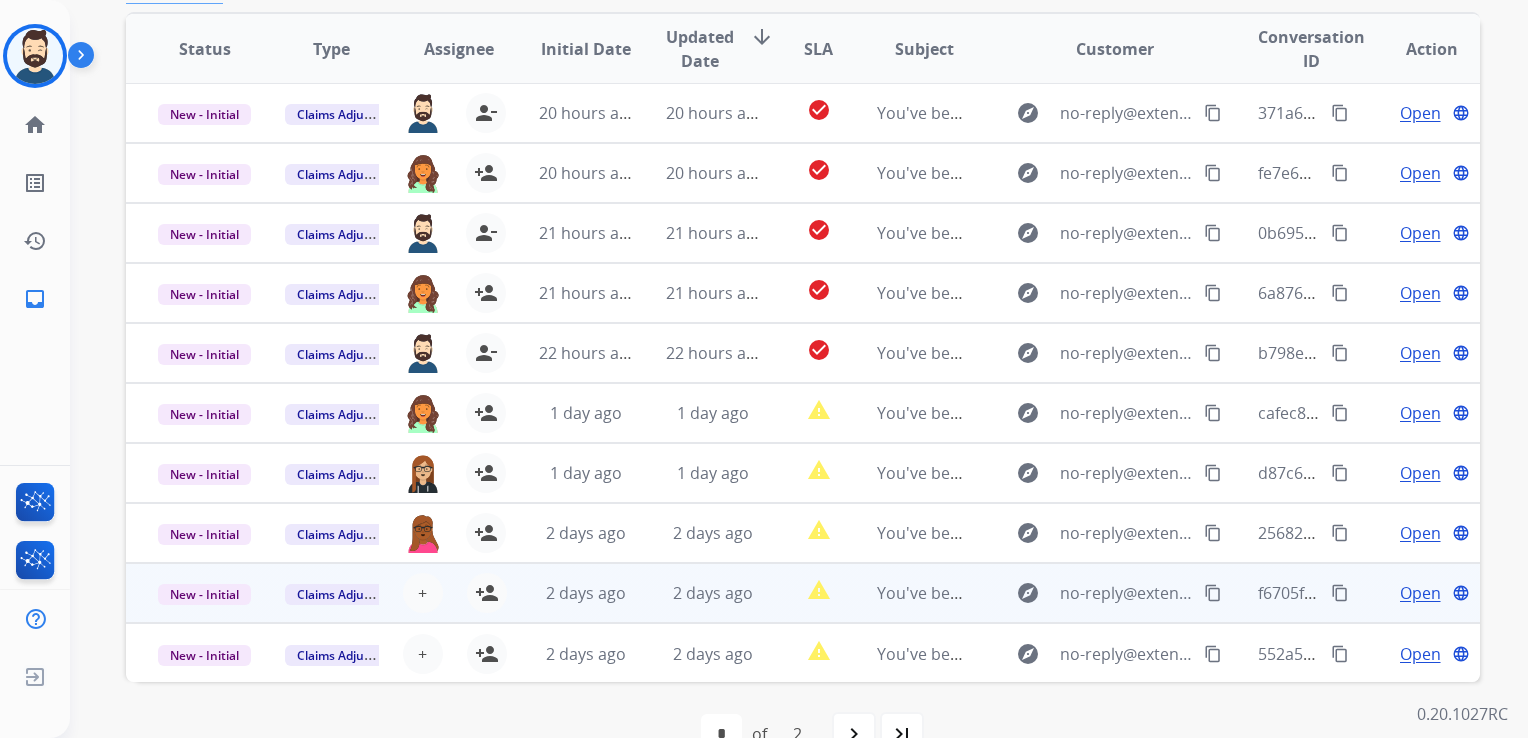 drag, startPoint x: 640, startPoint y: 610, endPoint x: 662, endPoint y: 597, distance: 25.553865 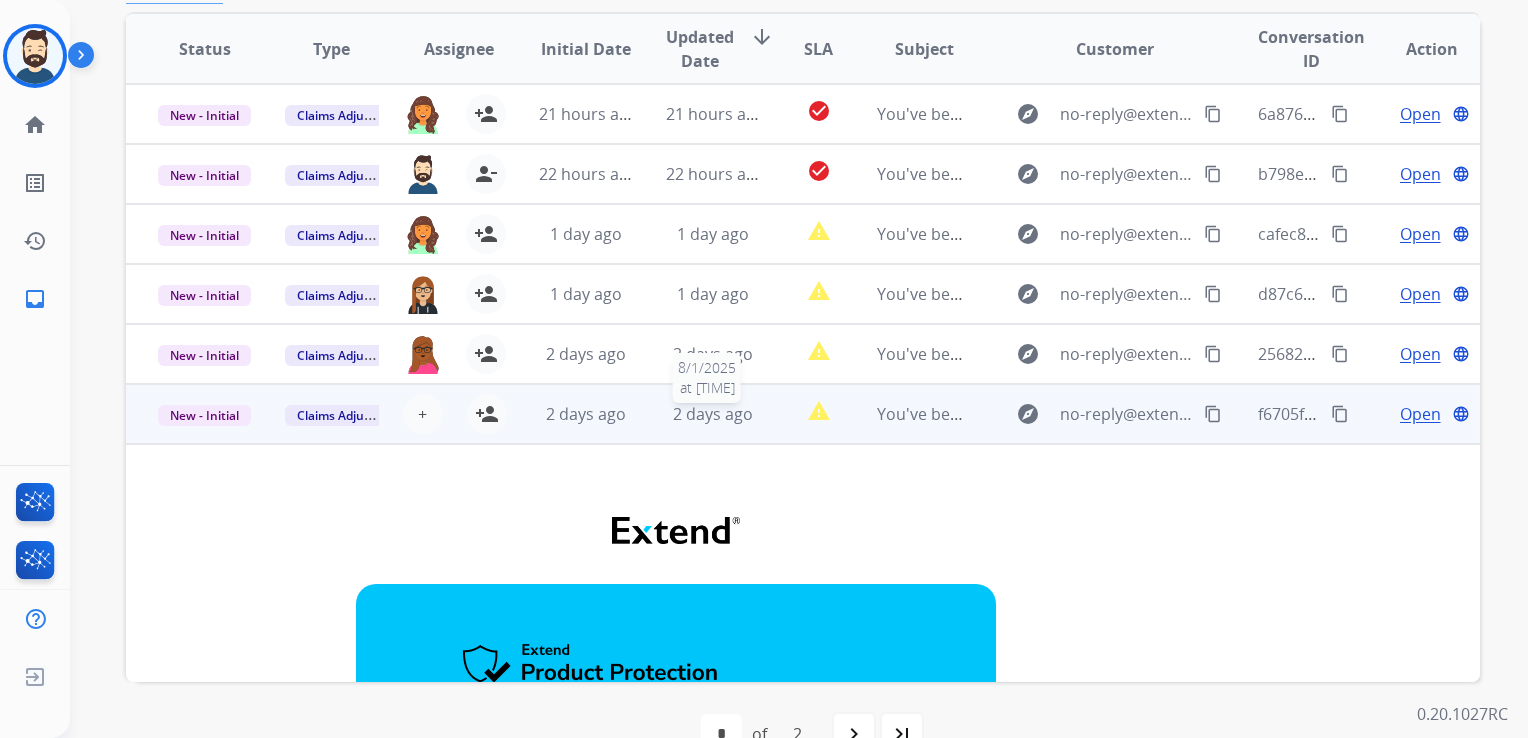 click on "2 days ago" at bounding box center (713, 414) 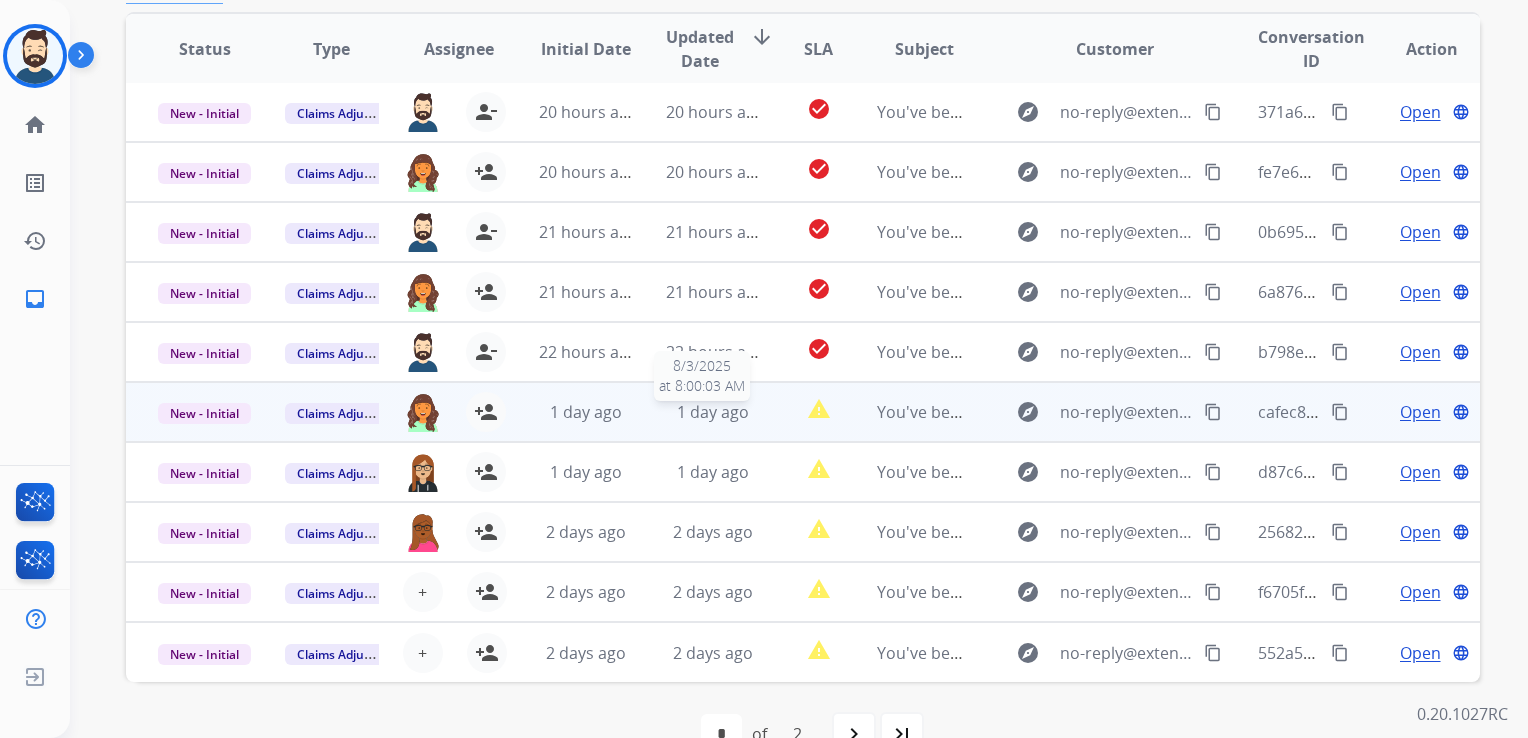 scroll, scrollTop: 1, scrollLeft: 0, axis: vertical 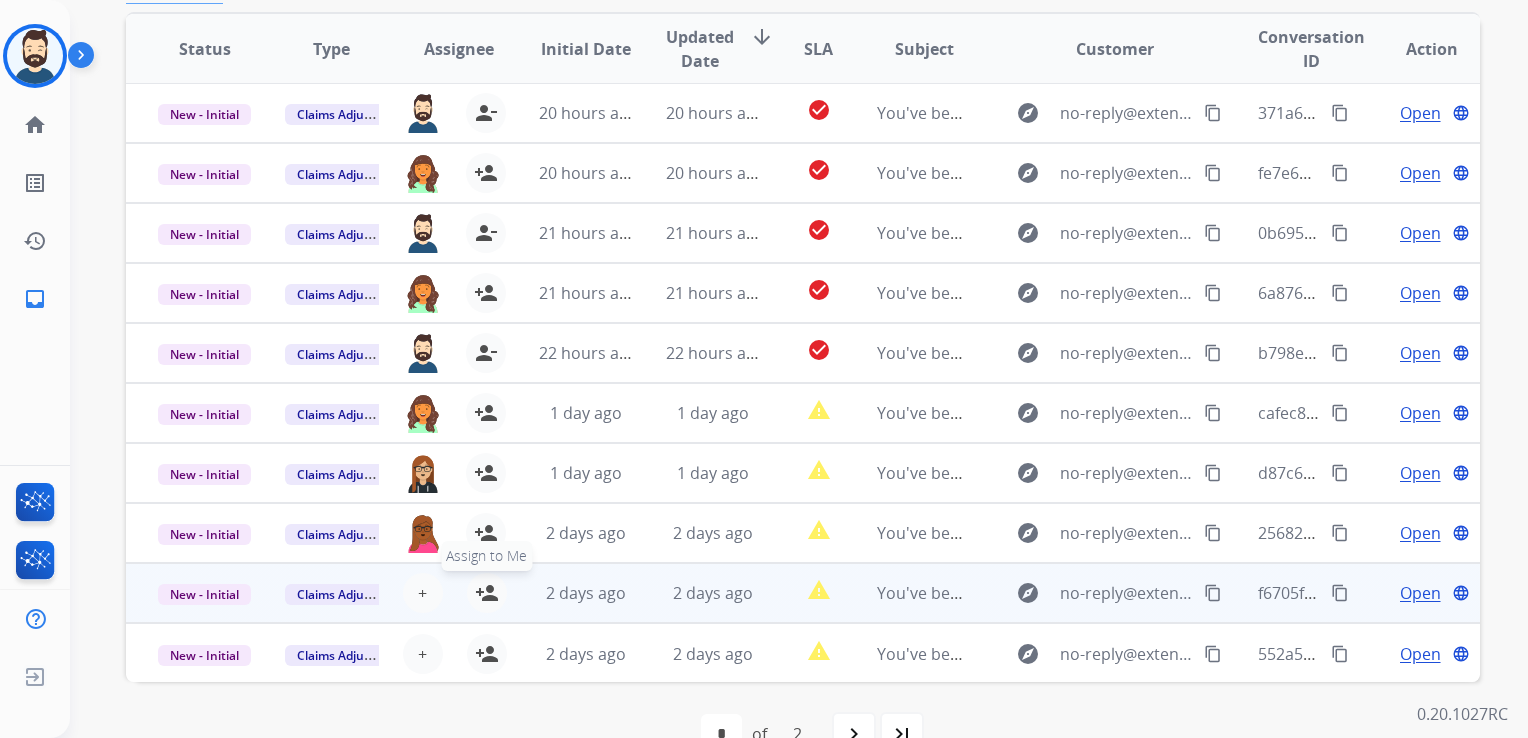 click on "person_add" at bounding box center [487, 593] 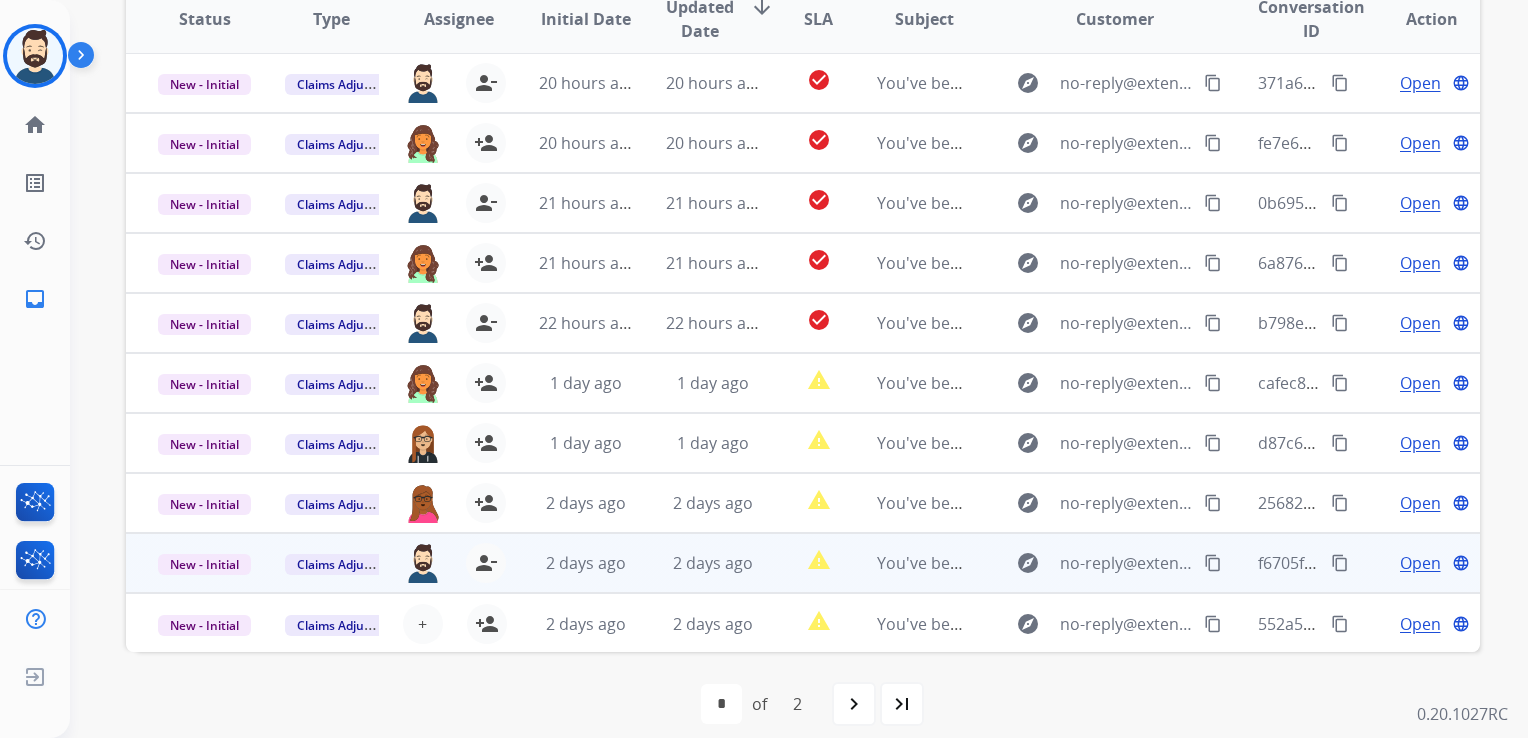 scroll, scrollTop: 447, scrollLeft: 0, axis: vertical 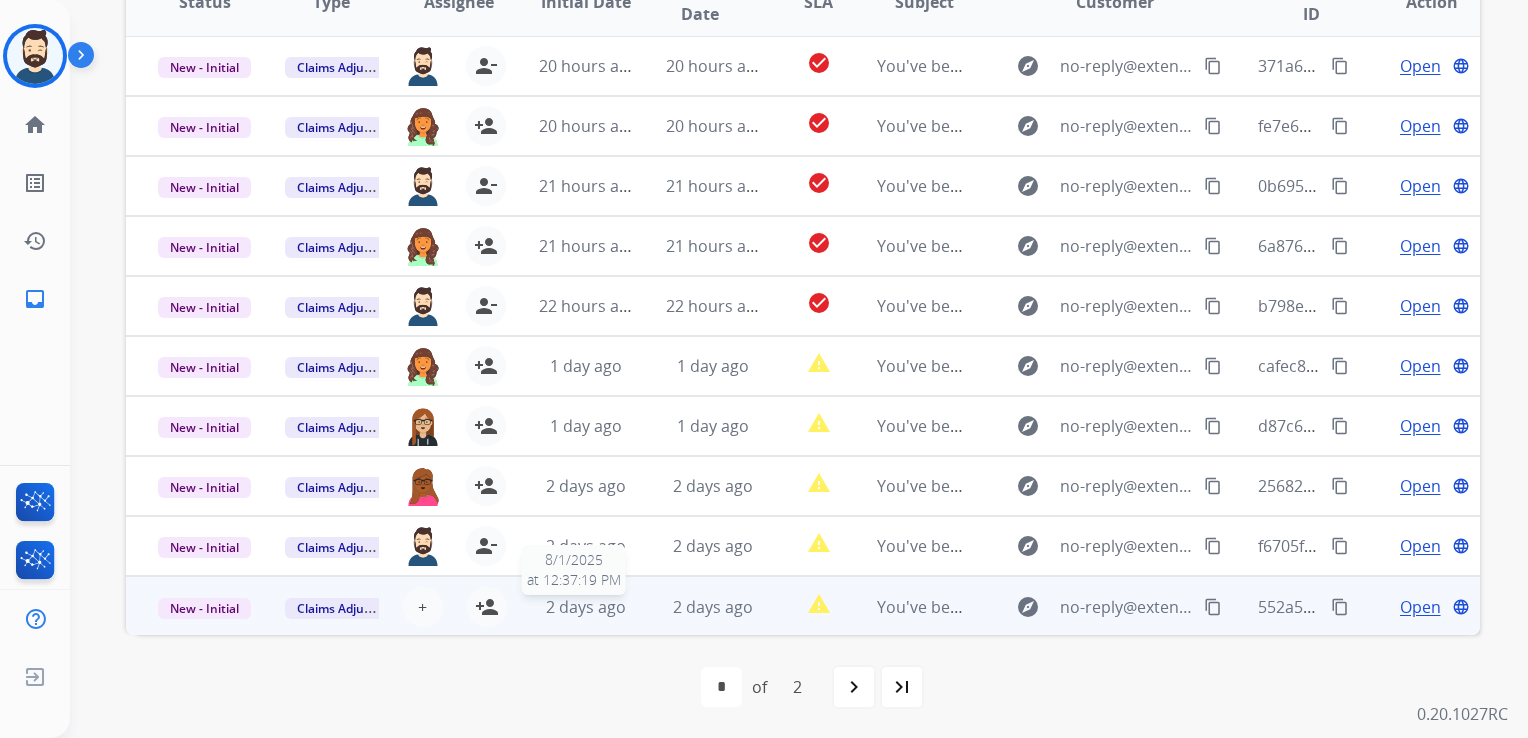 click on "2 days ago" at bounding box center (586, 607) 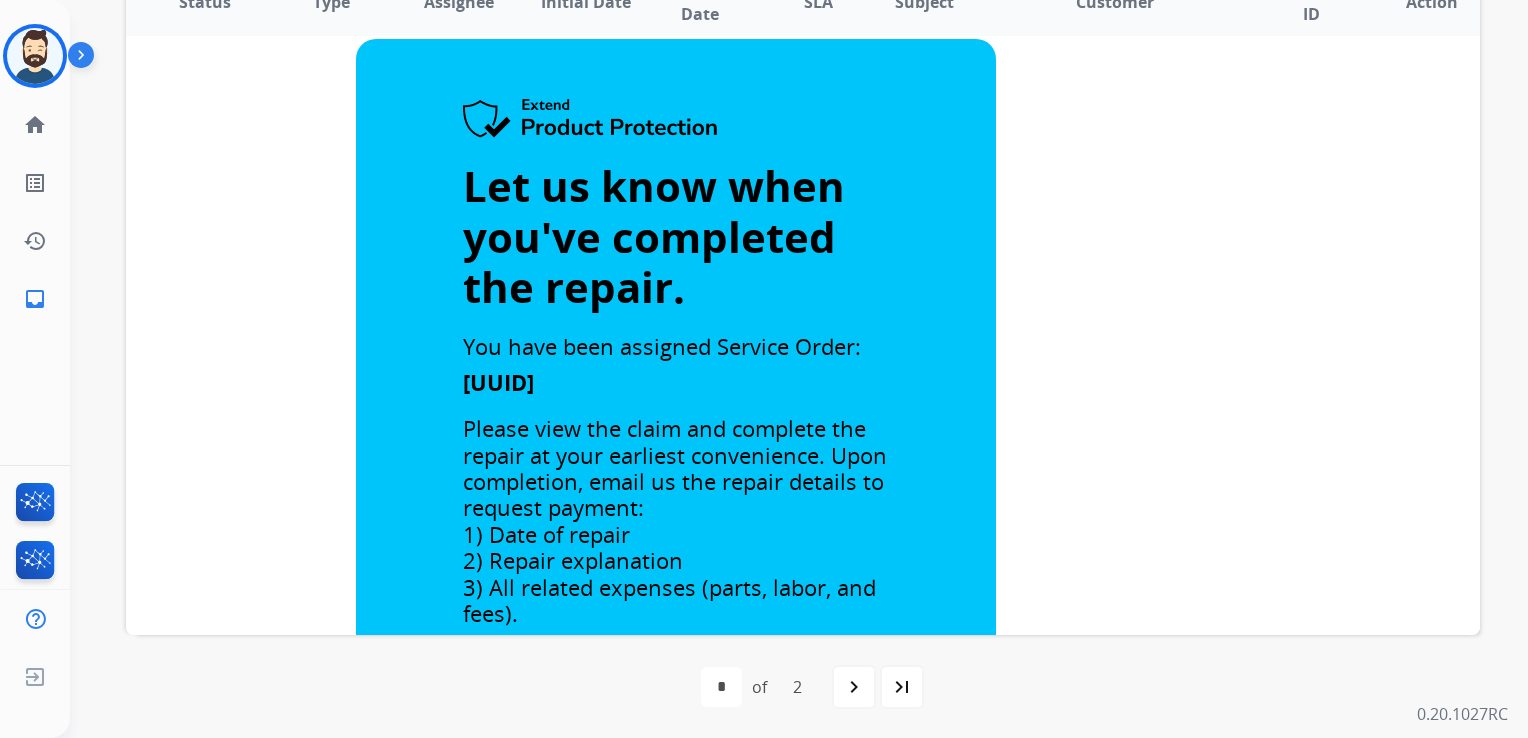 scroll, scrollTop: 340, scrollLeft: 0, axis: vertical 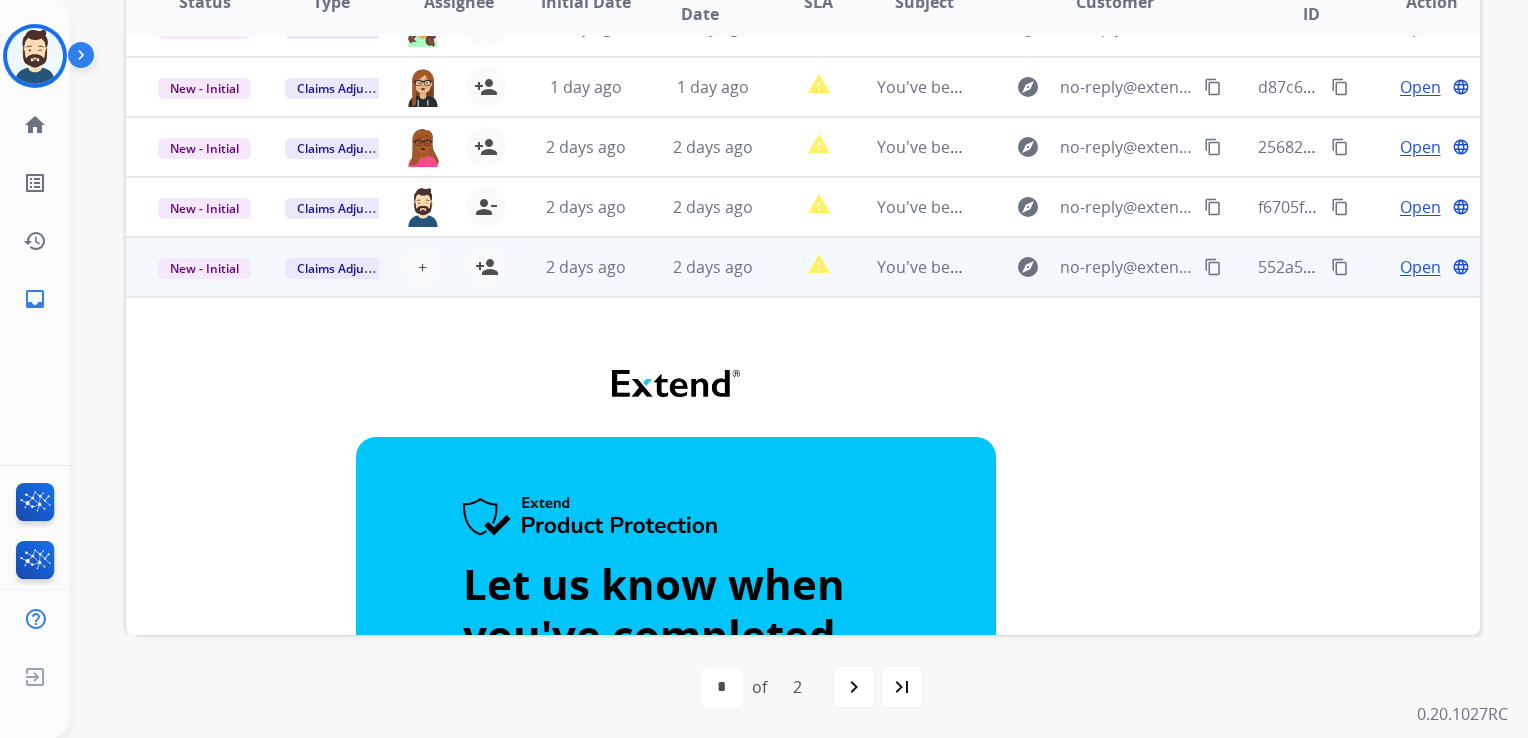 click on "2 days ago" at bounding box center (697, 267) 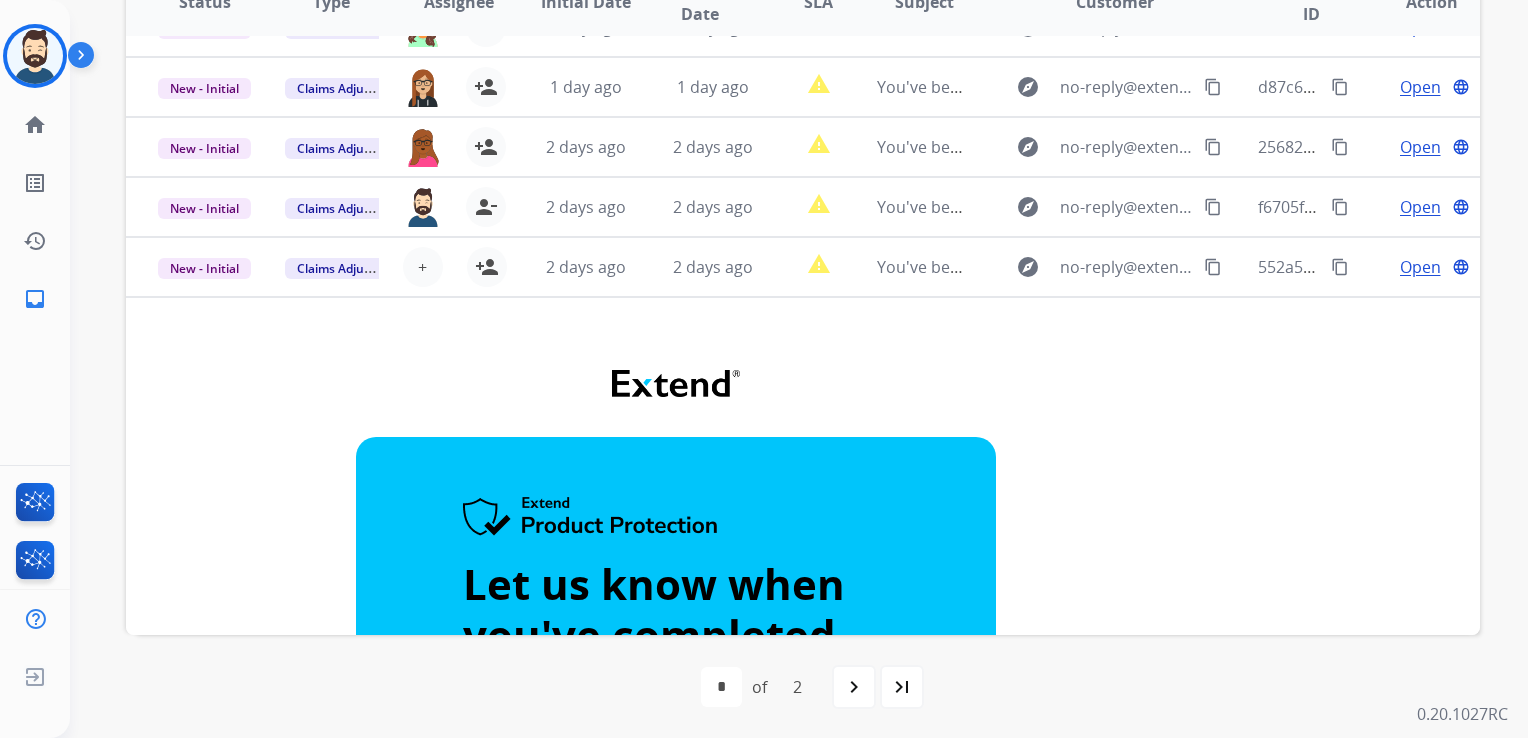 scroll, scrollTop: 1, scrollLeft: 0, axis: vertical 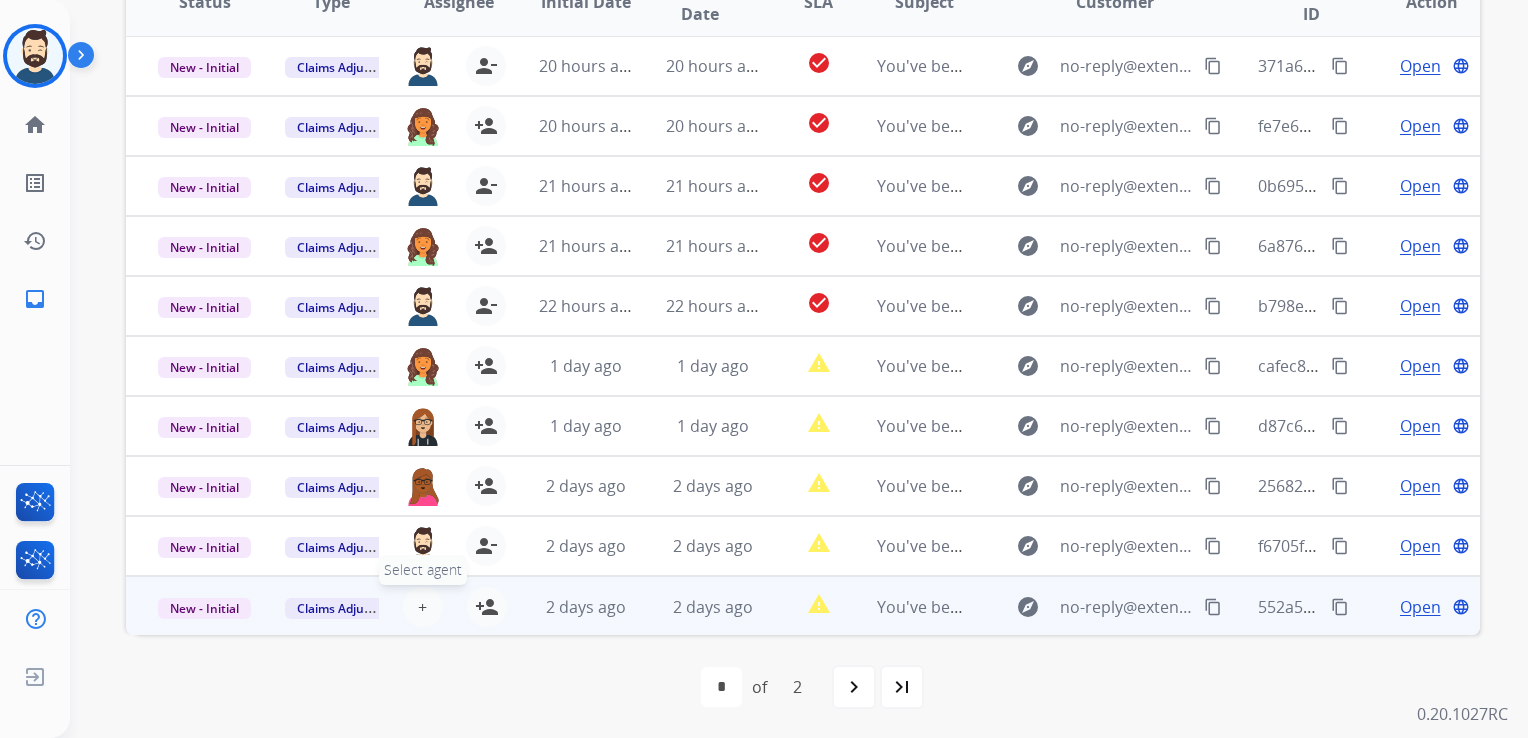 click on "+" at bounding box center (422, 607) 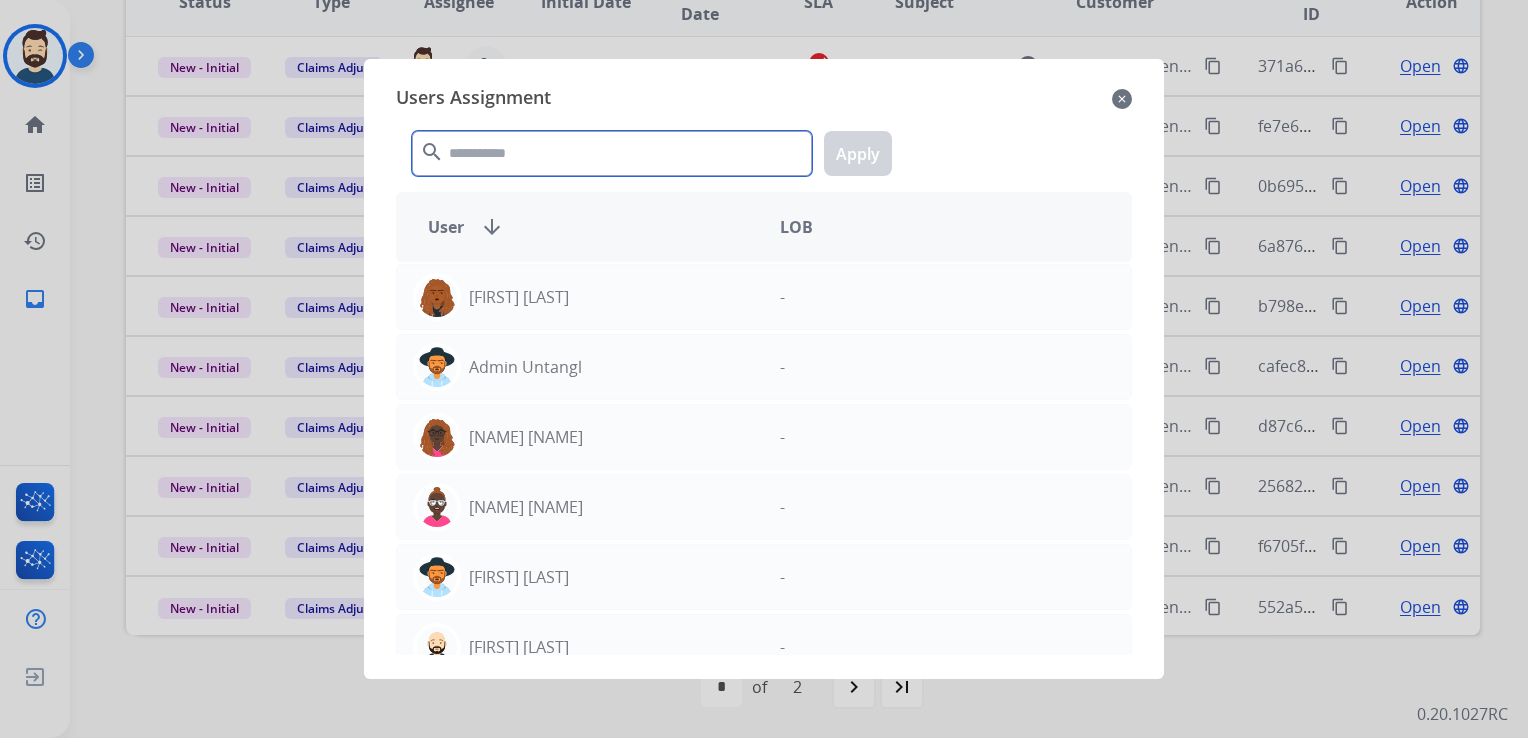 click 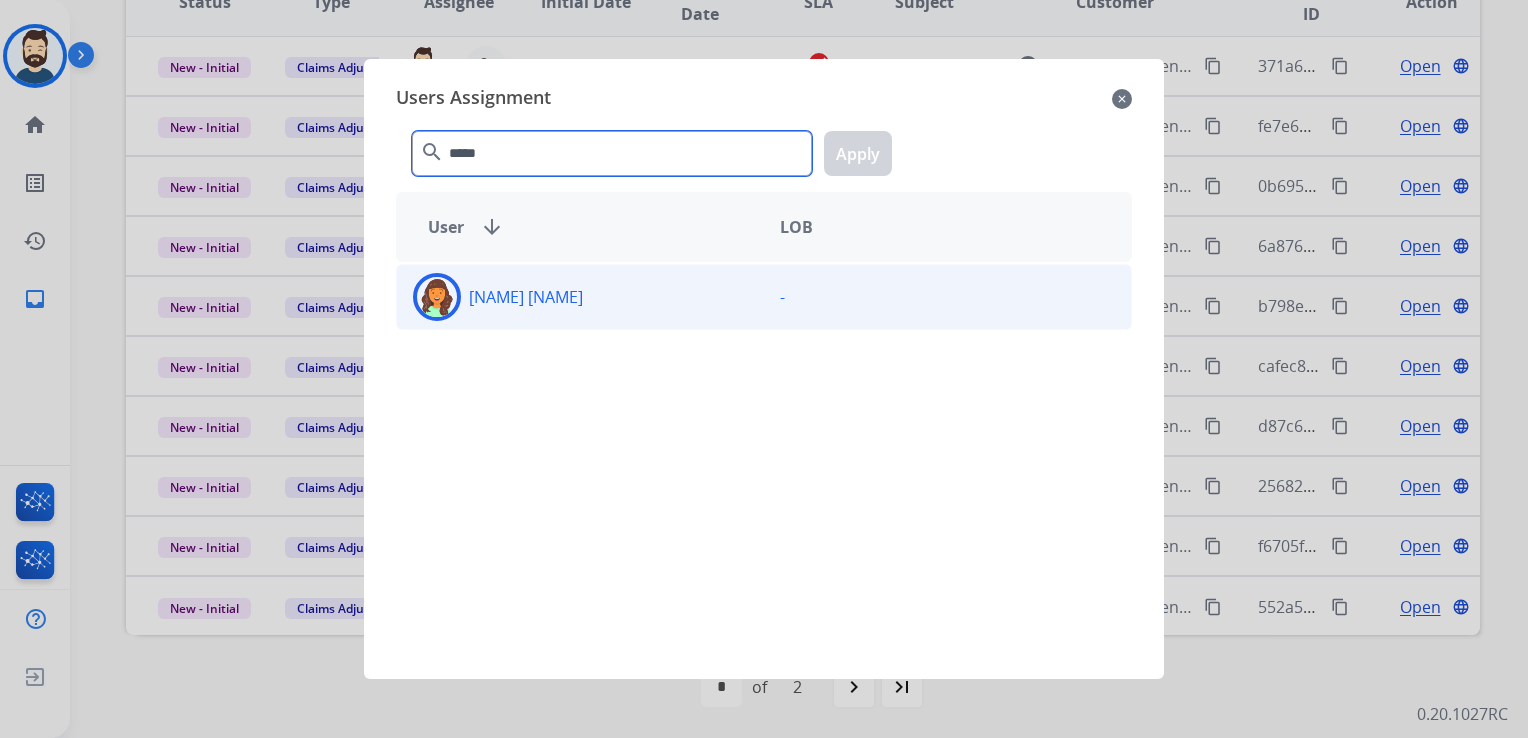 type on "*****" 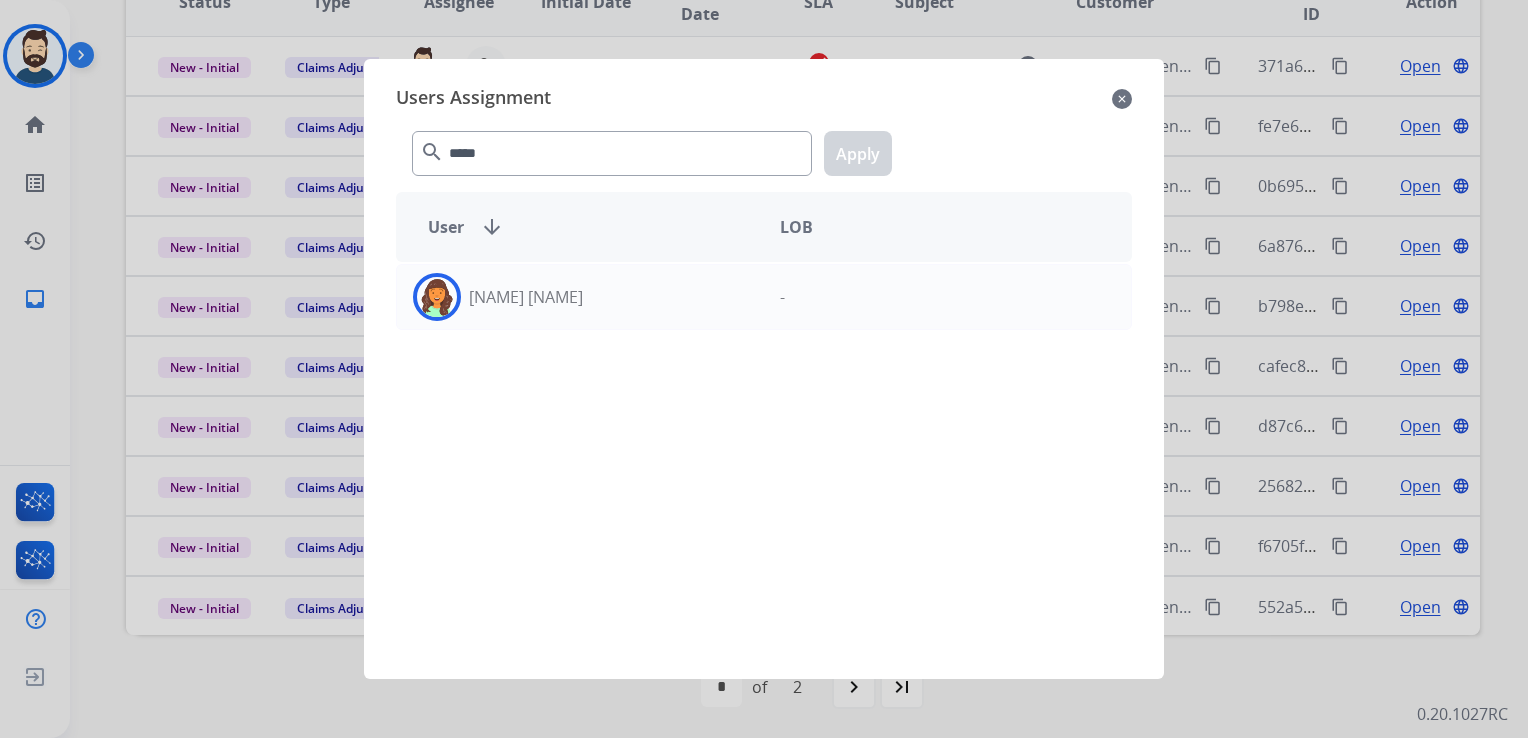 drag, startPoint x: 462, startPoint y: 307, endPoint x: 683, endPoint y: 231, distance: 233.7028 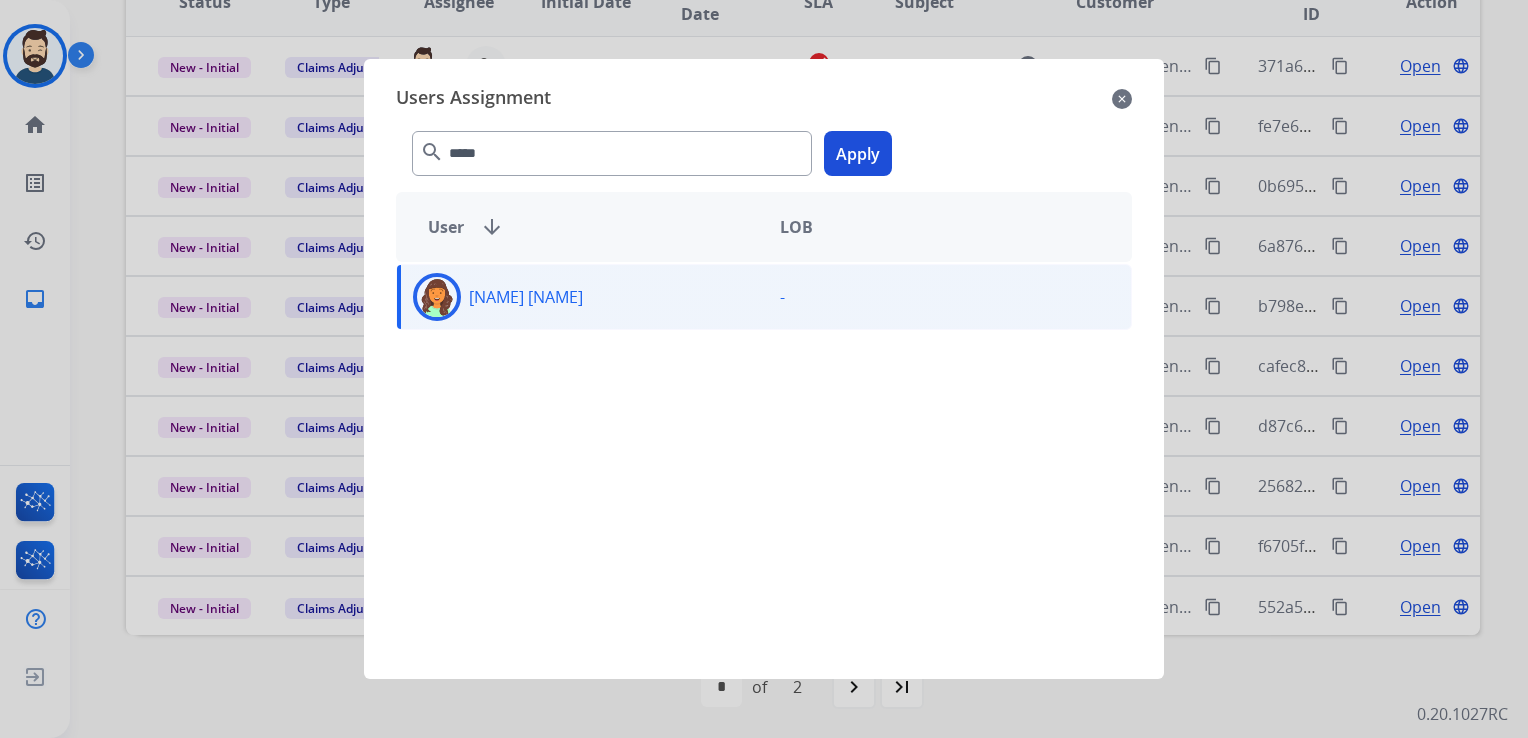 click on "Apply" 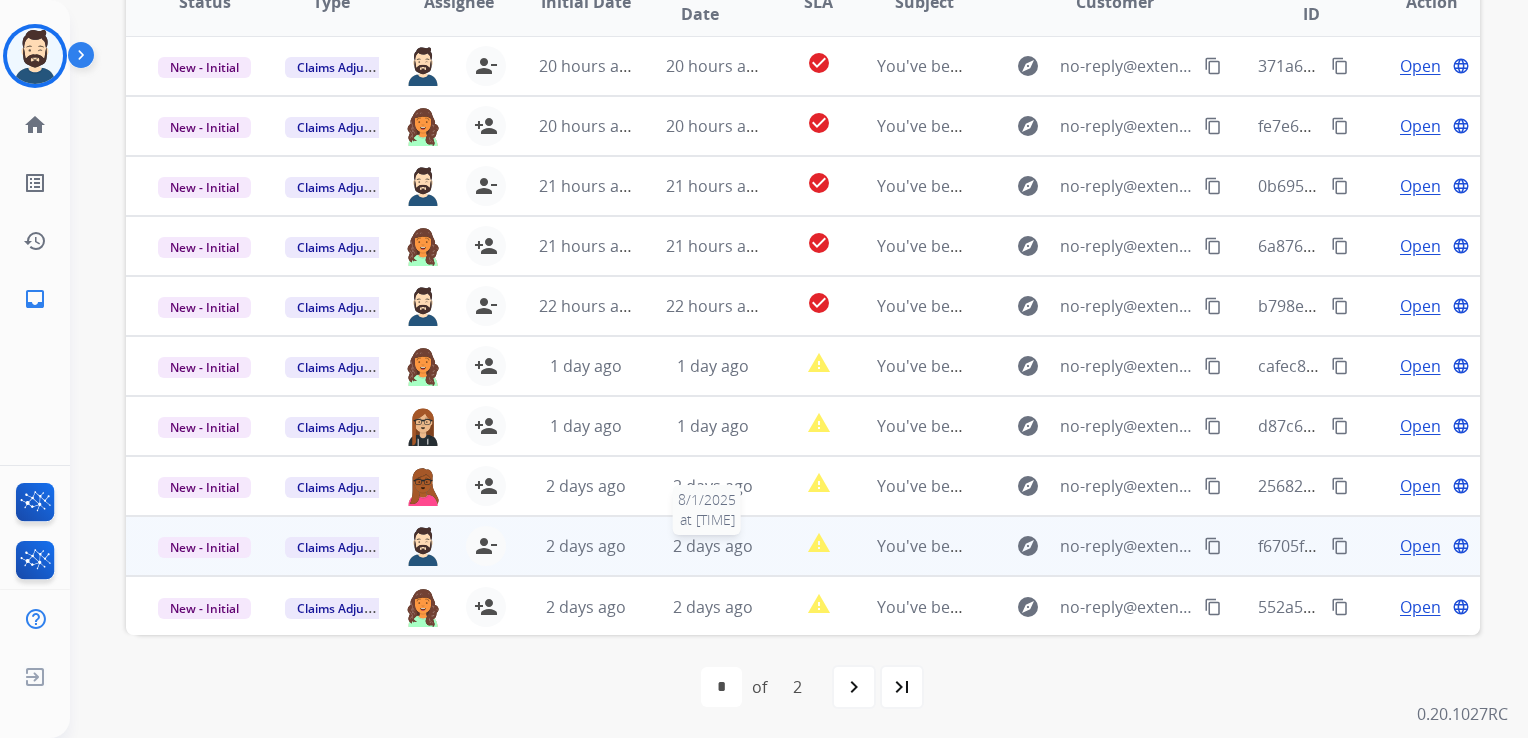 scroll, scrollTop: 0, scrollLeft: 0, axis: both 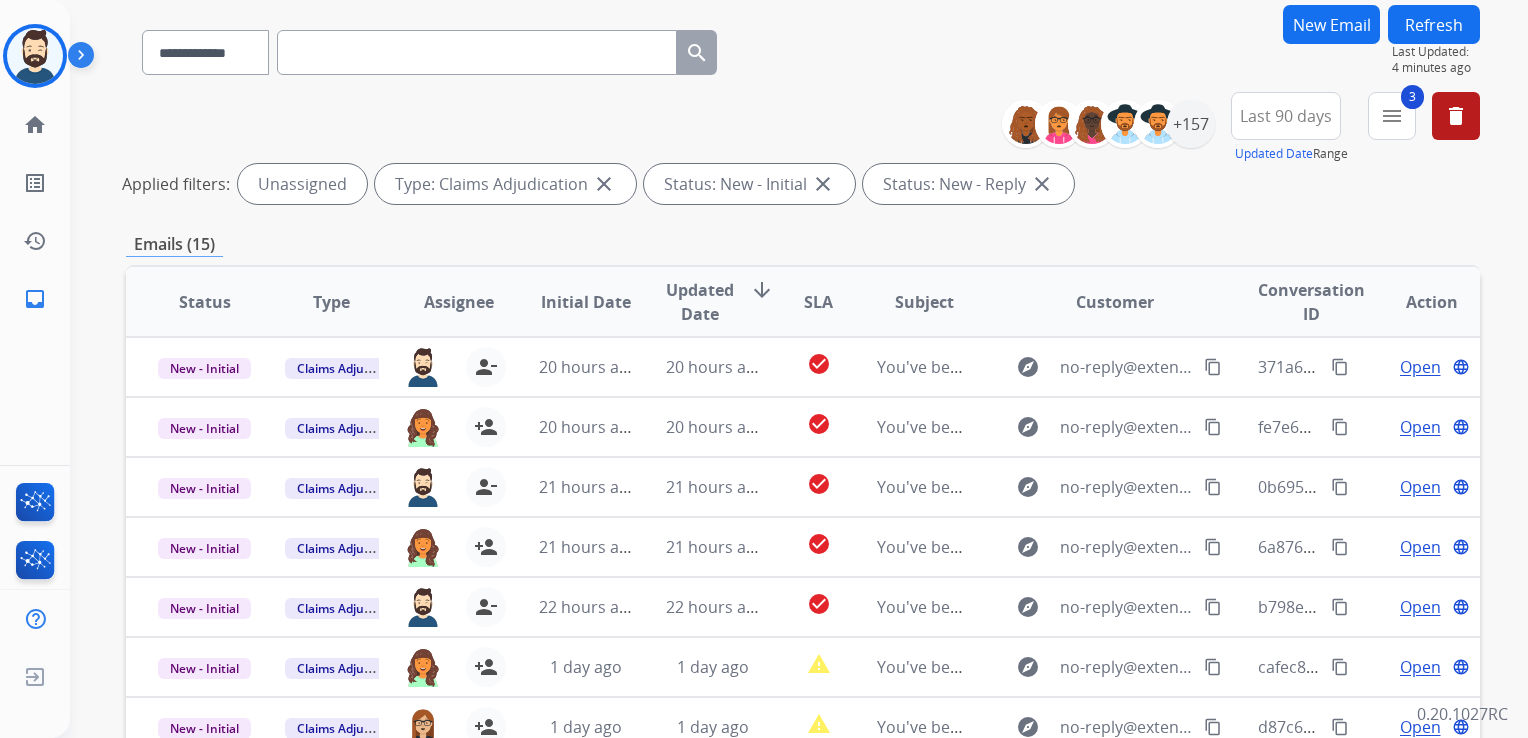 click on "Refresh" at bounding box center [1434, 24] 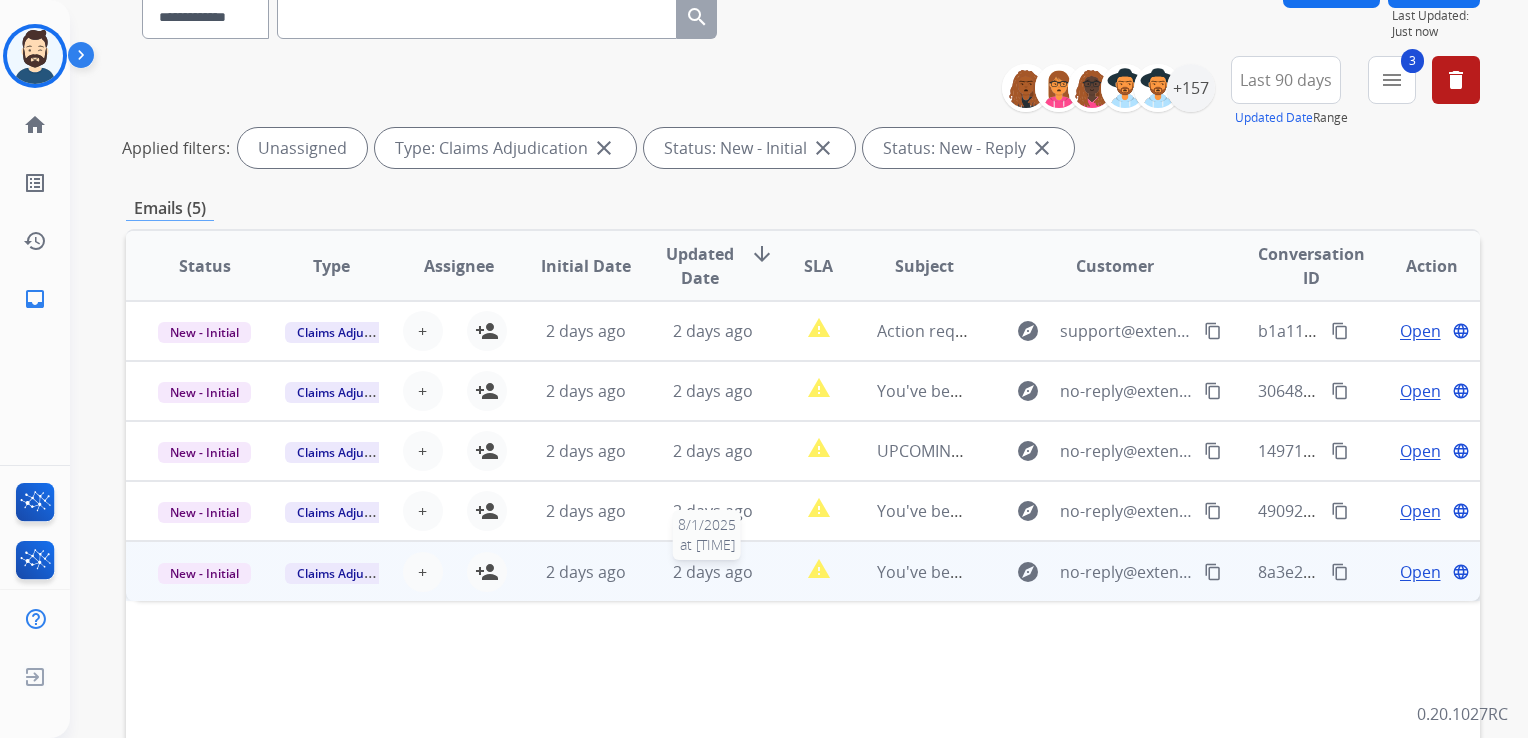 scroll, scrollTop: 447, scrollLeft: 0, axis: vertical 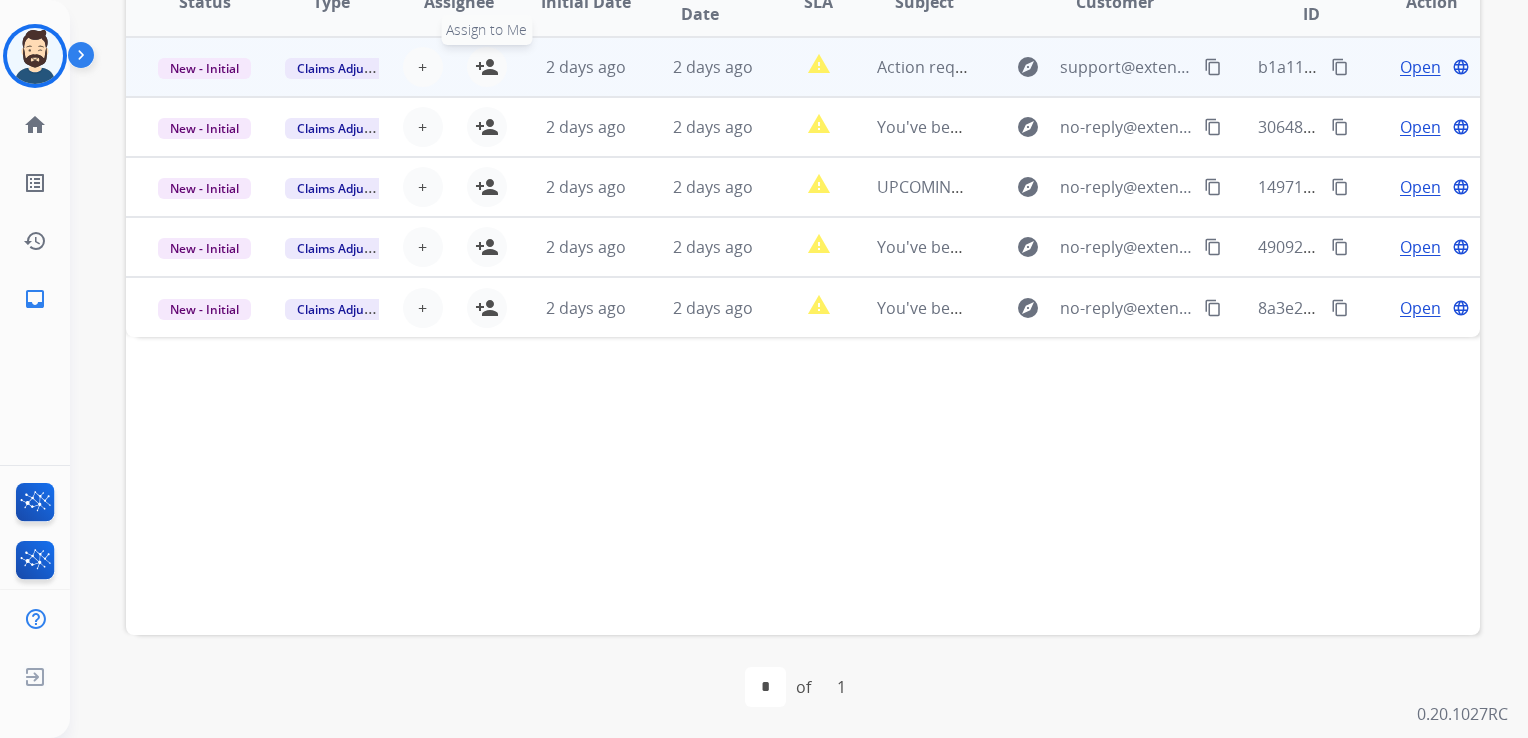 click on "person_add" at bounding box center [487, 67] 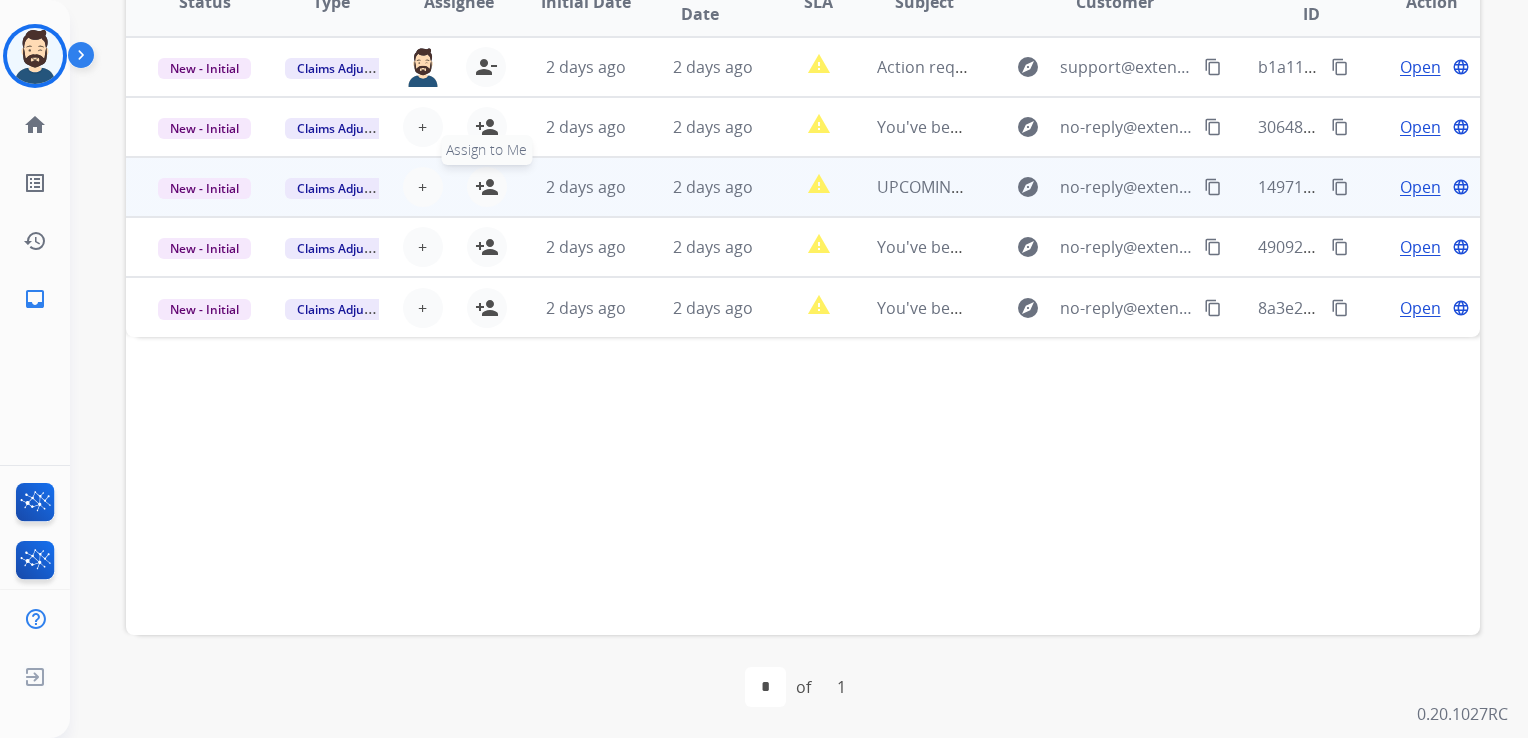 click on "person_add" at bounding box center (487, 187) 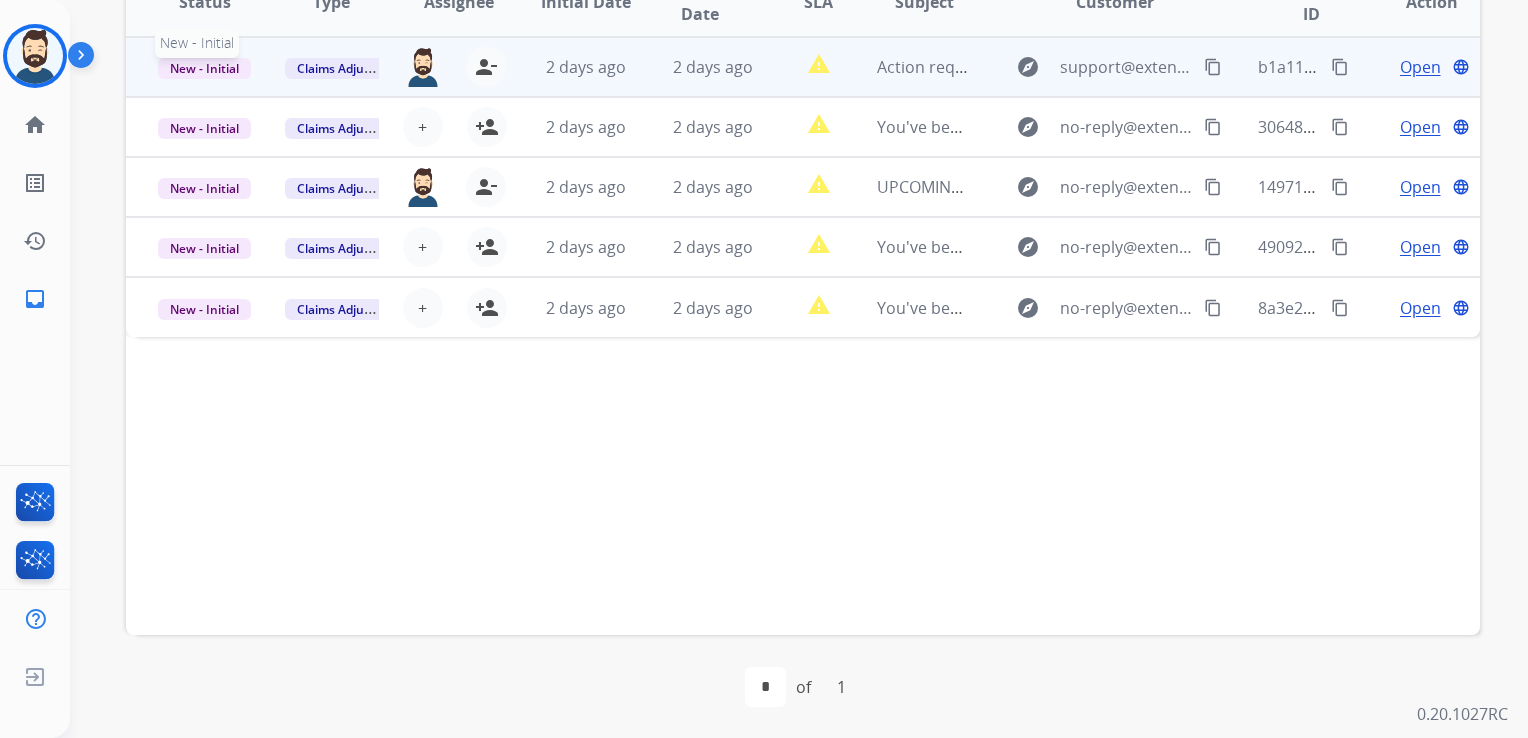 click on "New - Initial" at bounding box center (204, 68) 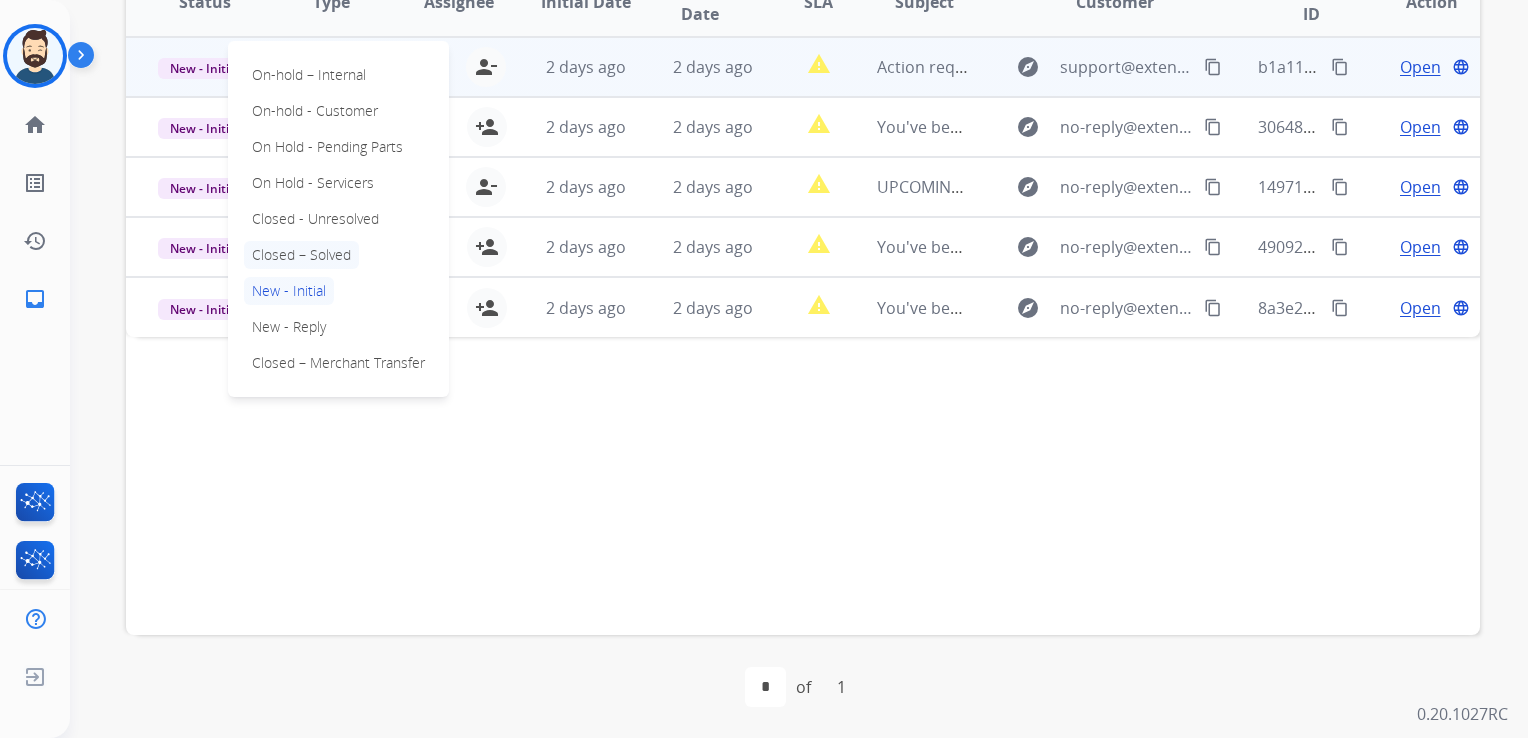 click on "Closed – Solved" at bounding box center (301, 255) 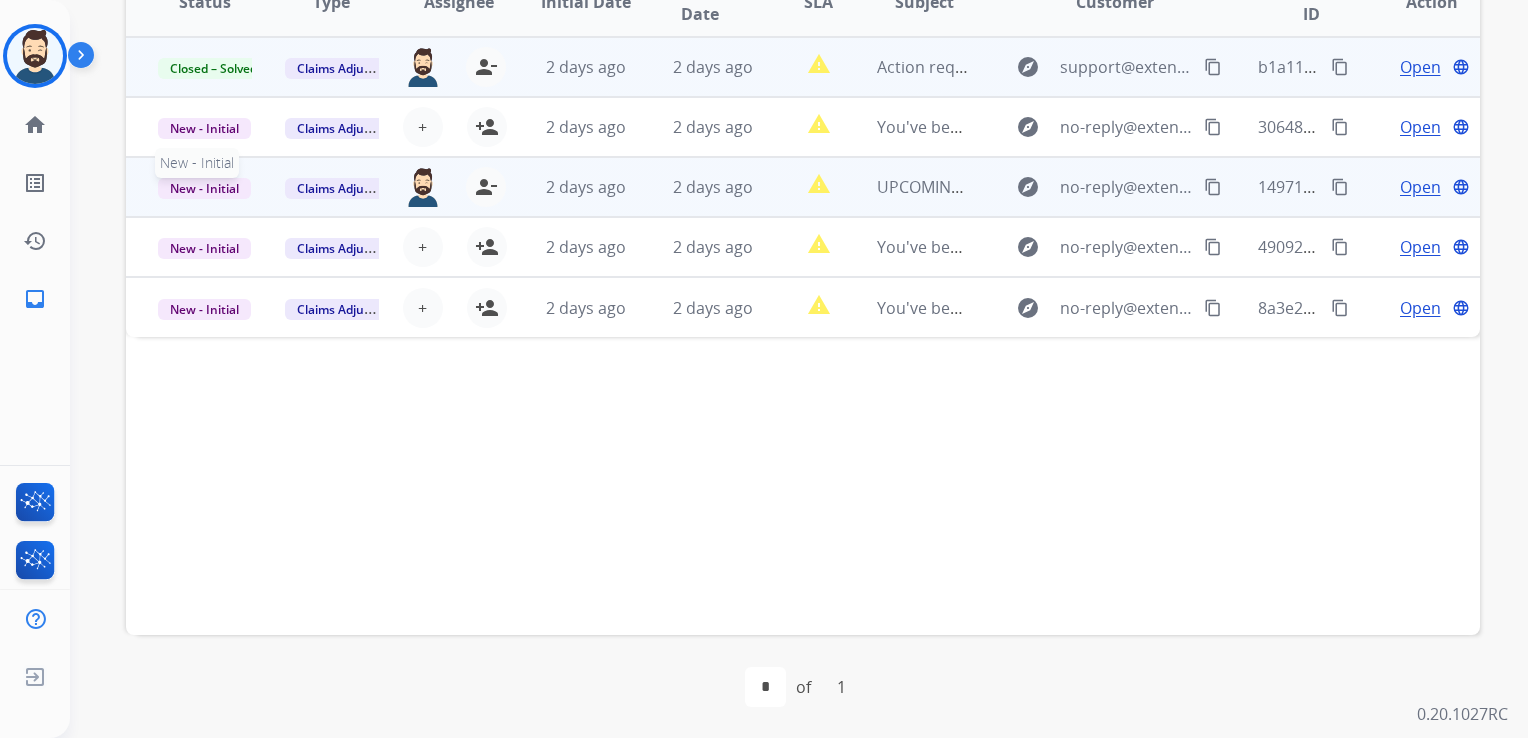 click on "New - Initial" at bounding box center (204, 188) 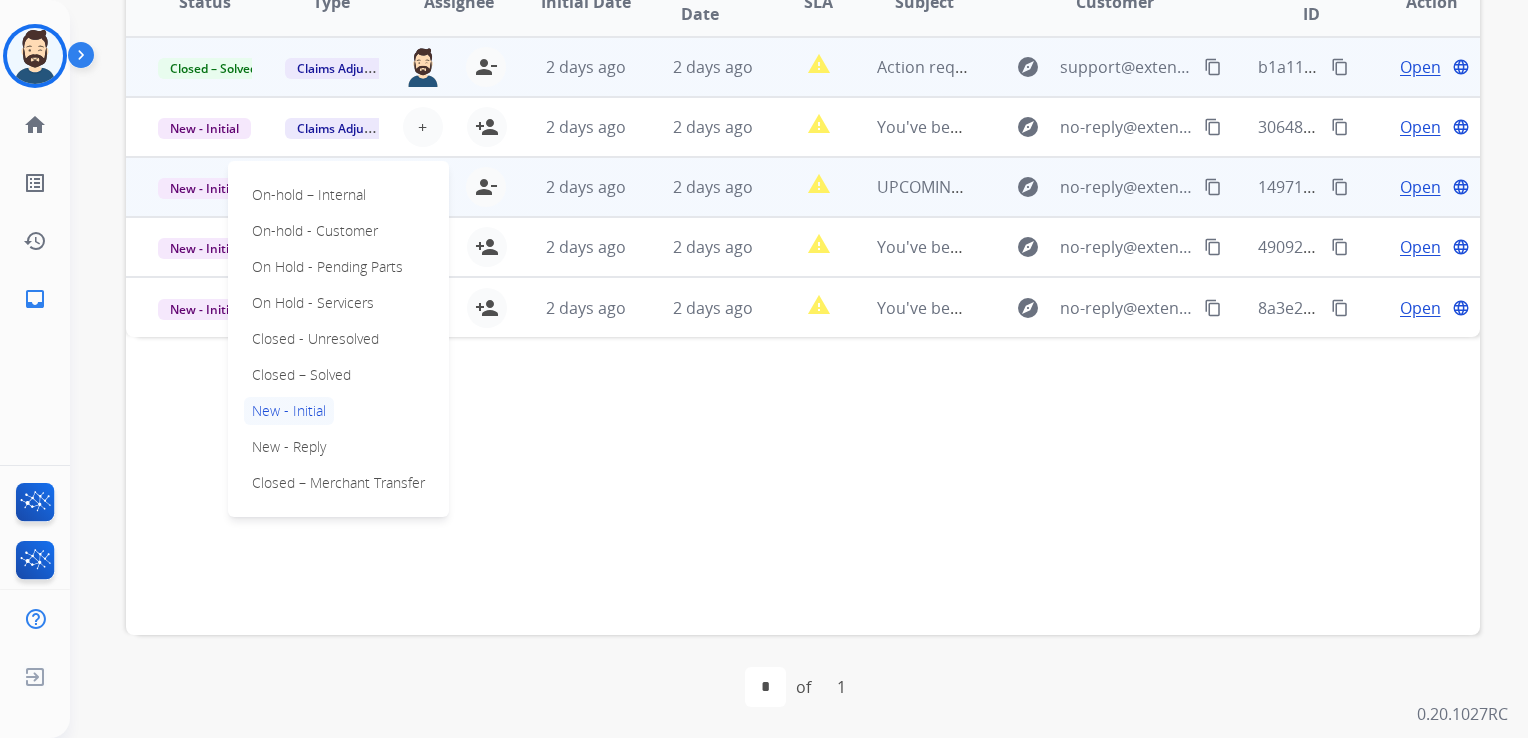 click on "Closed – Solved" at bounding box center (301, 375) 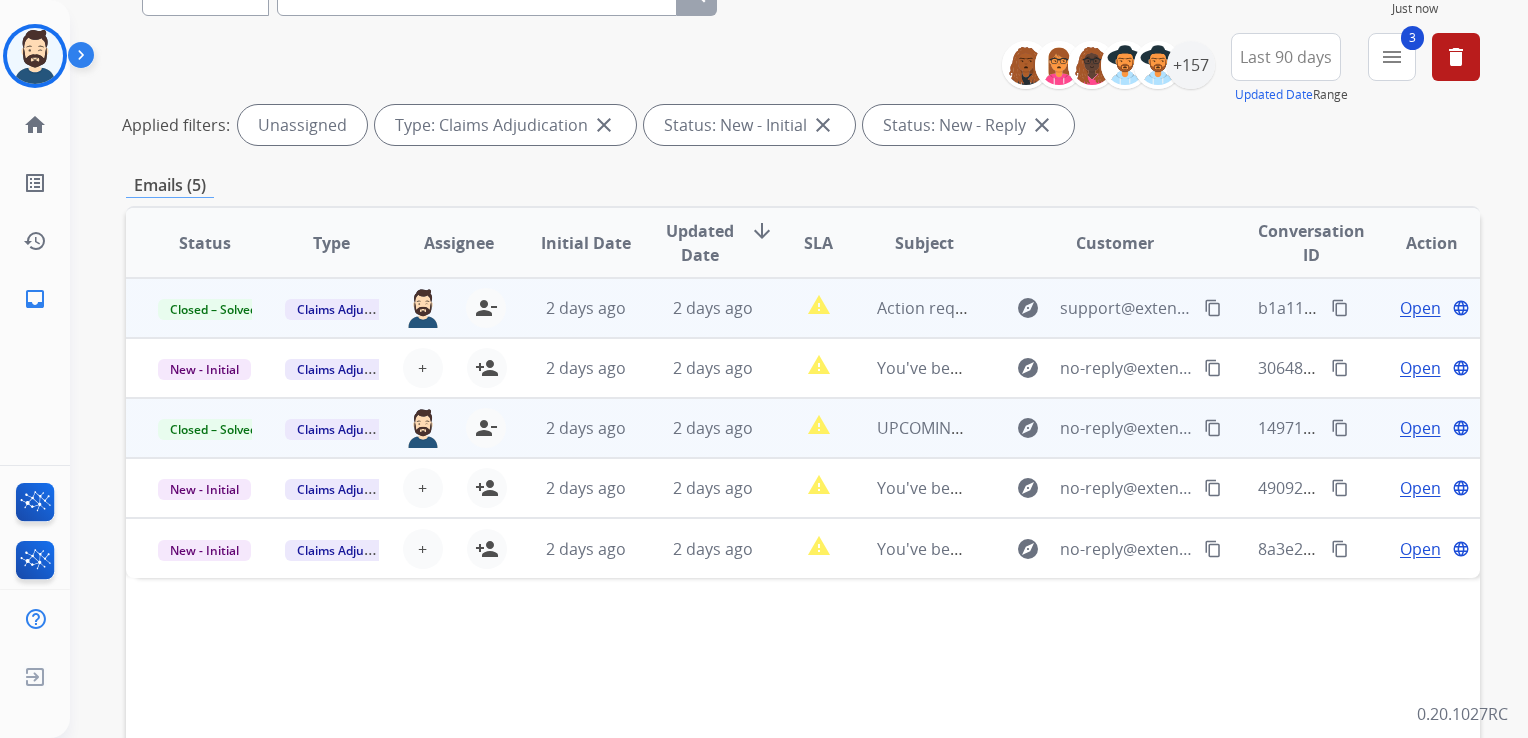 scroll, scrollTop: 47, scrollLeft: 0, axis: vertical 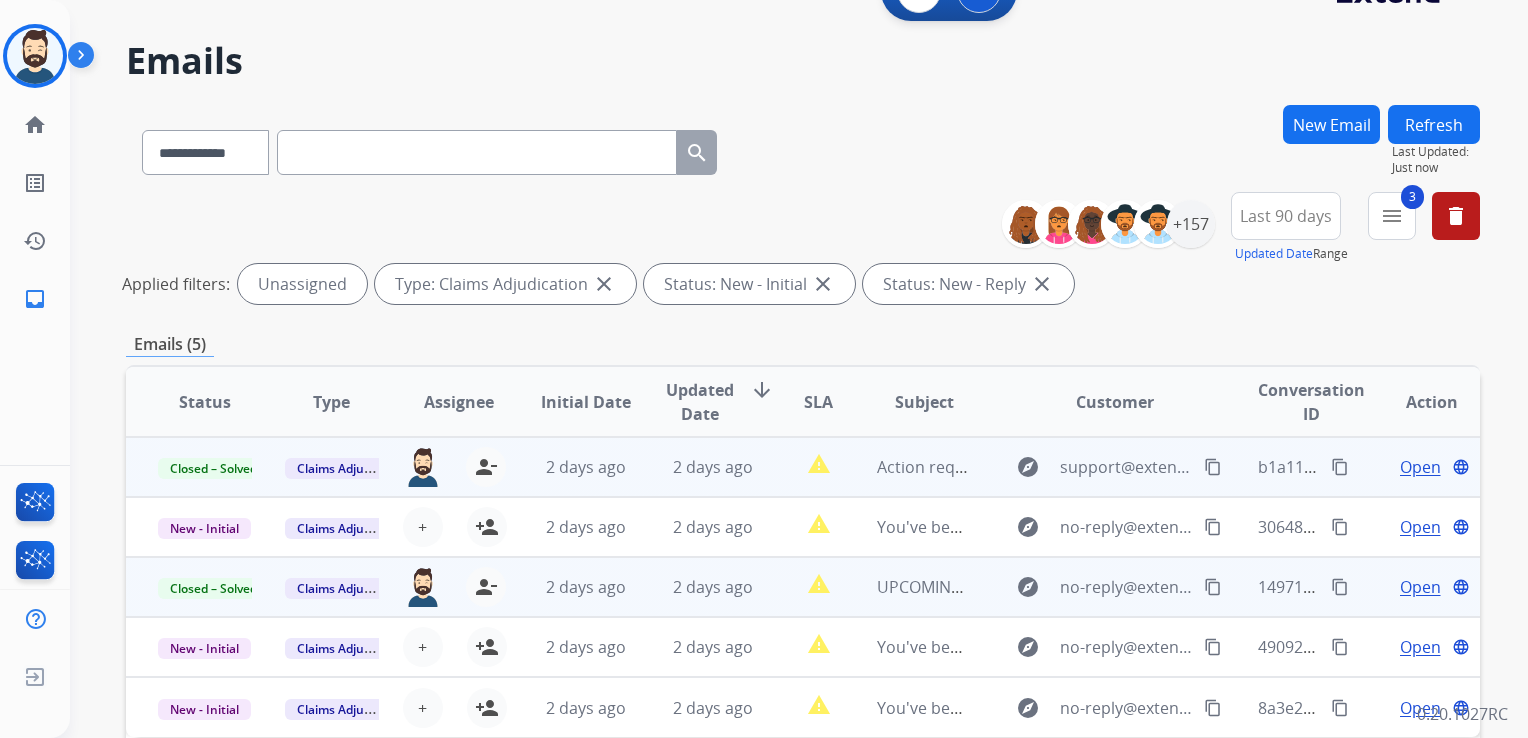 click on "Refresh" at bounding box center (1434, 124) 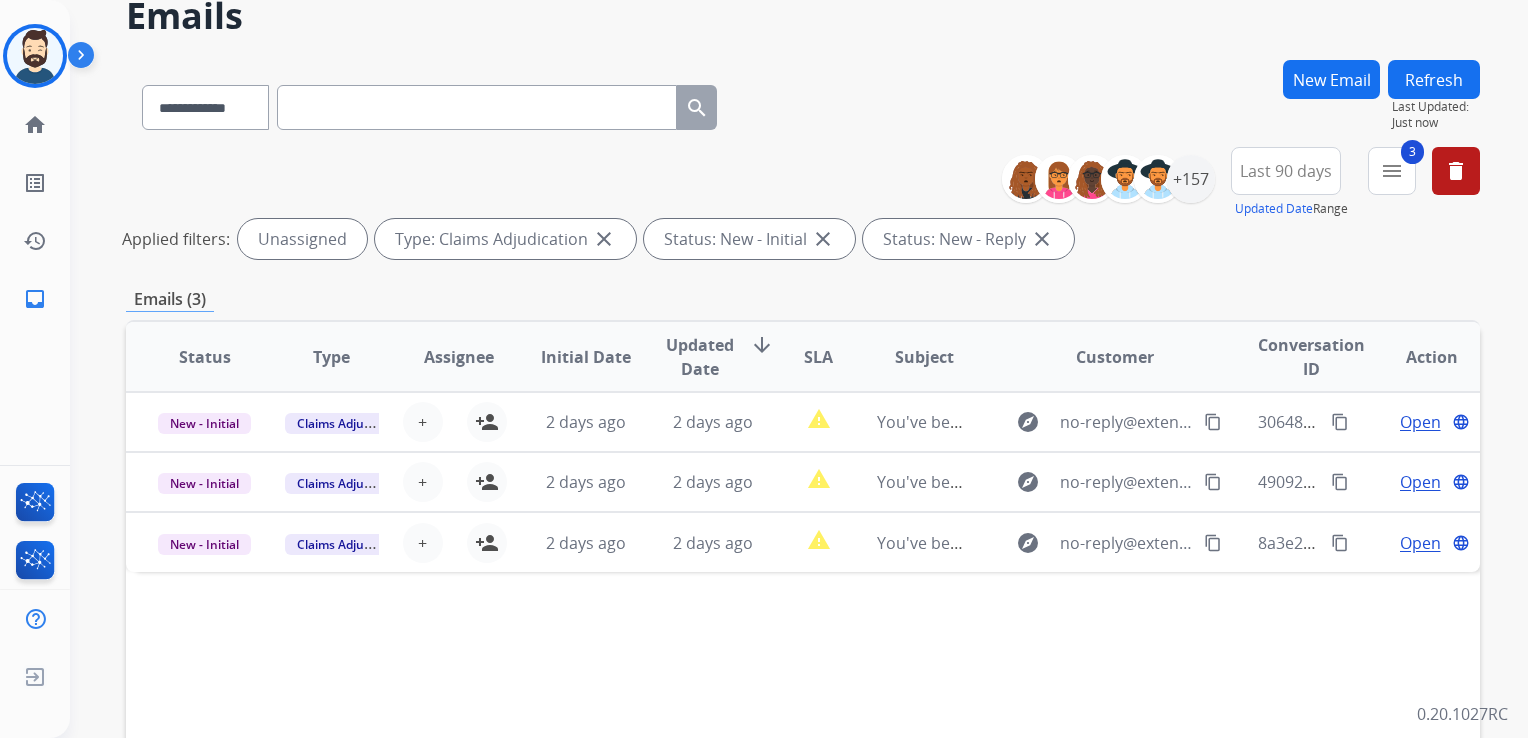 scroll, scrollTop: 300, scrollLeft: 0, axis: vertical 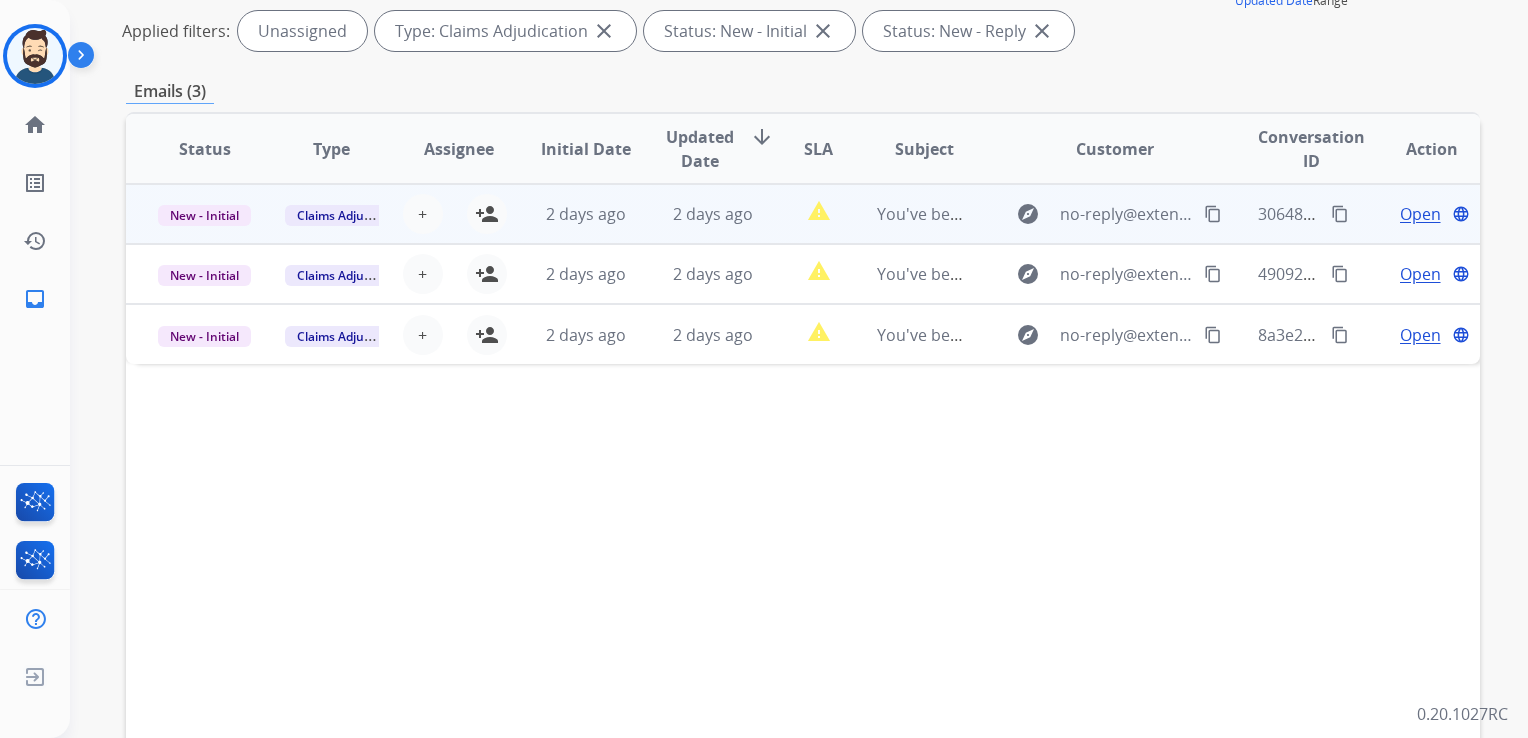 click on "2 days ago" at bounding box center [570, 214] 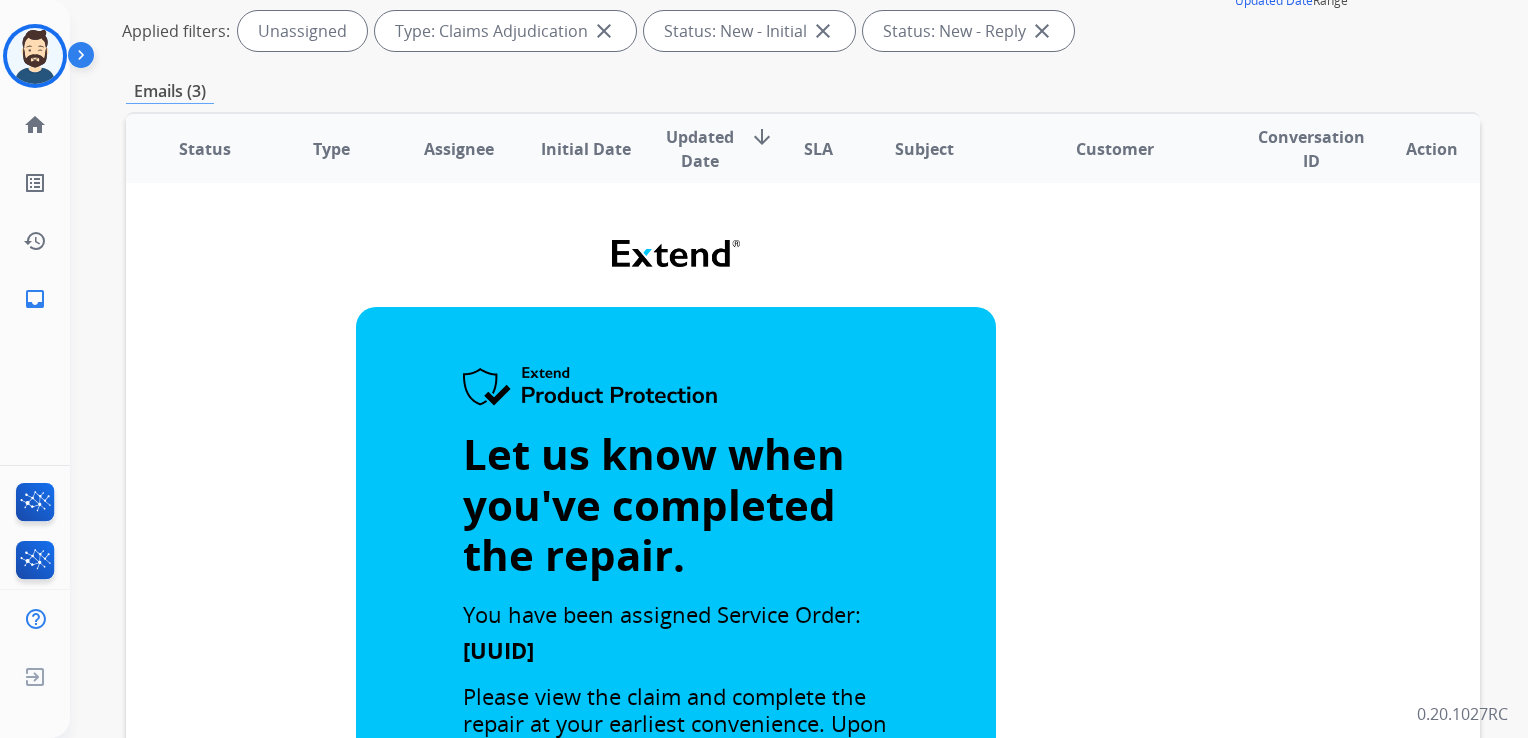 scroll, scrollTop: 0, scrollLeft: 0, axis: both 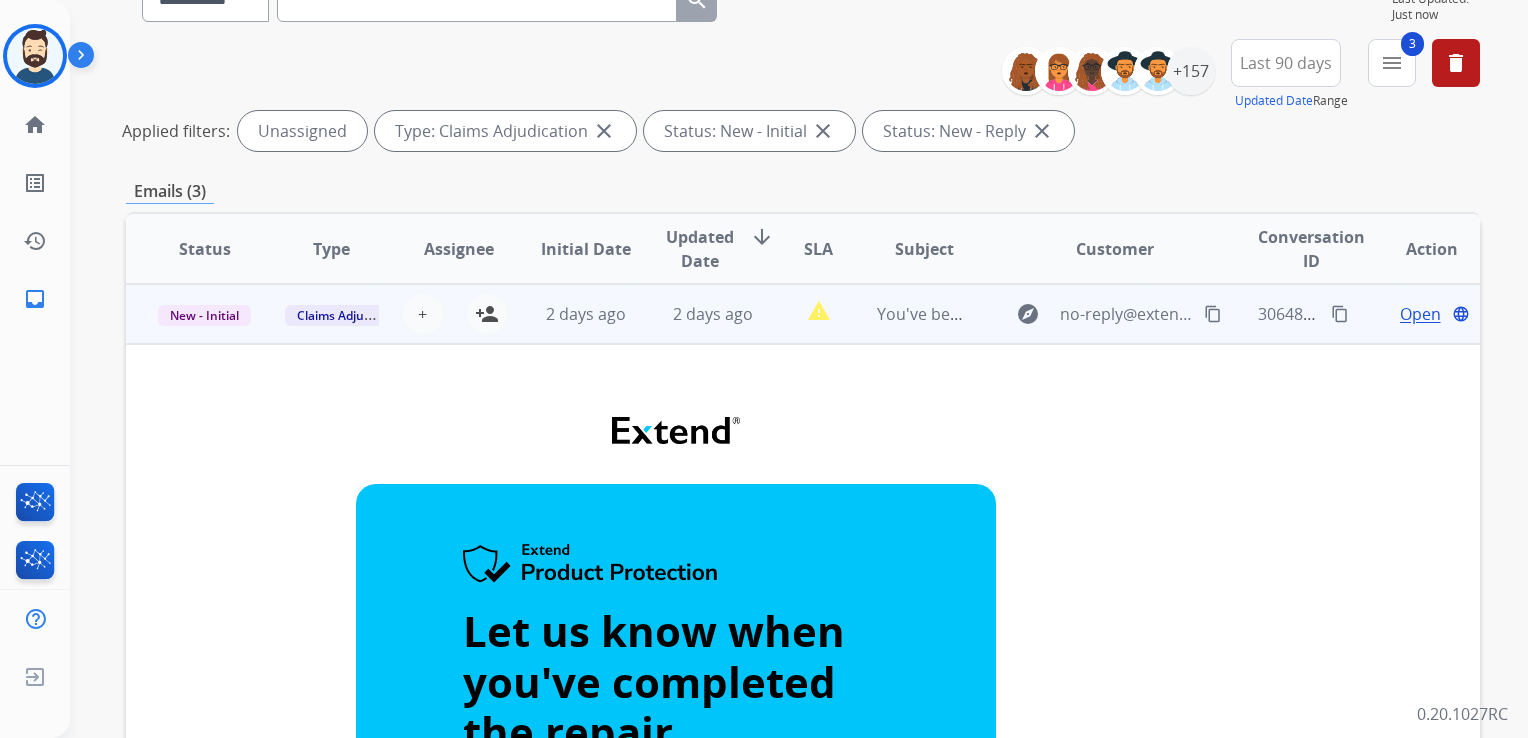 click on "2 days ago" at bounding box center [697, 314] 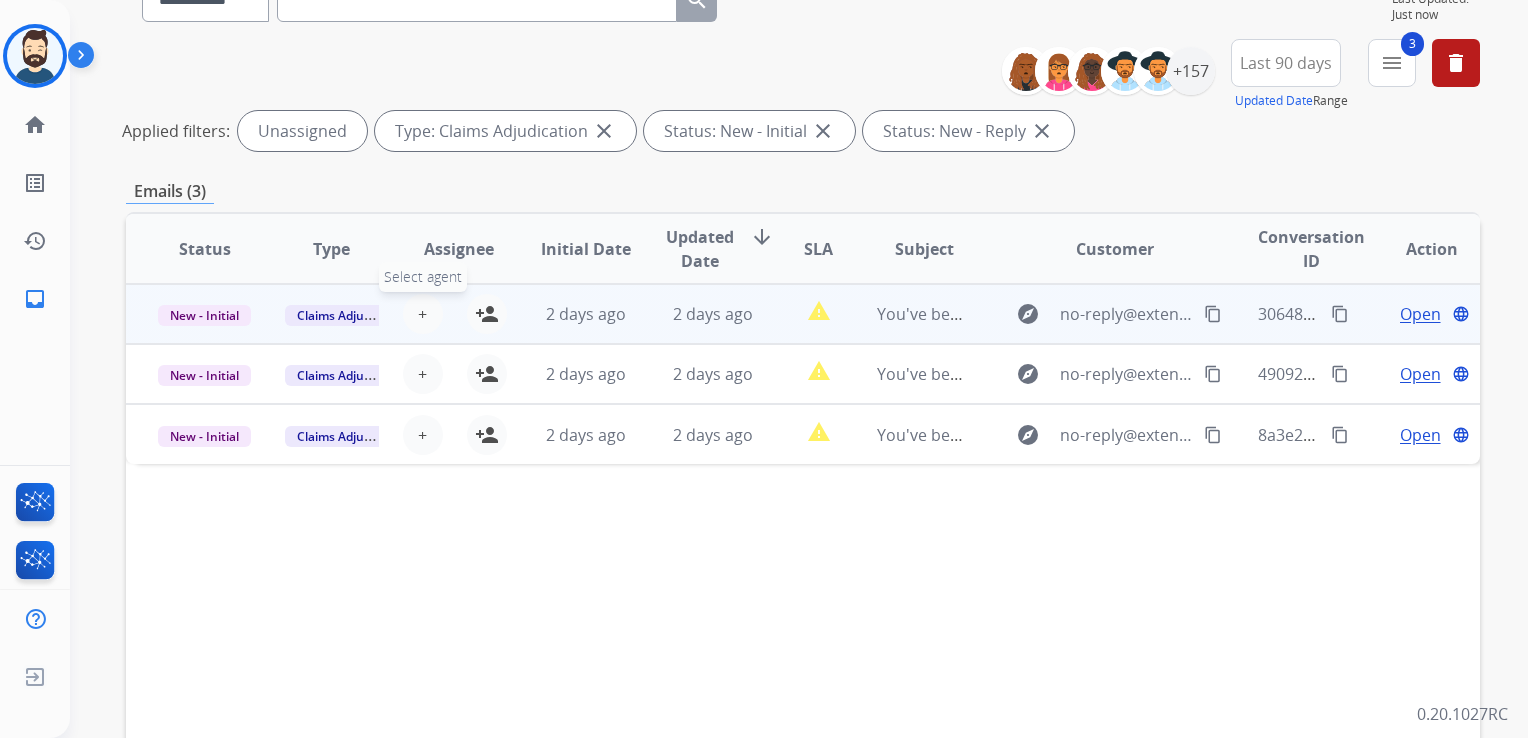 click on "+" at bounding box center (422, 314) 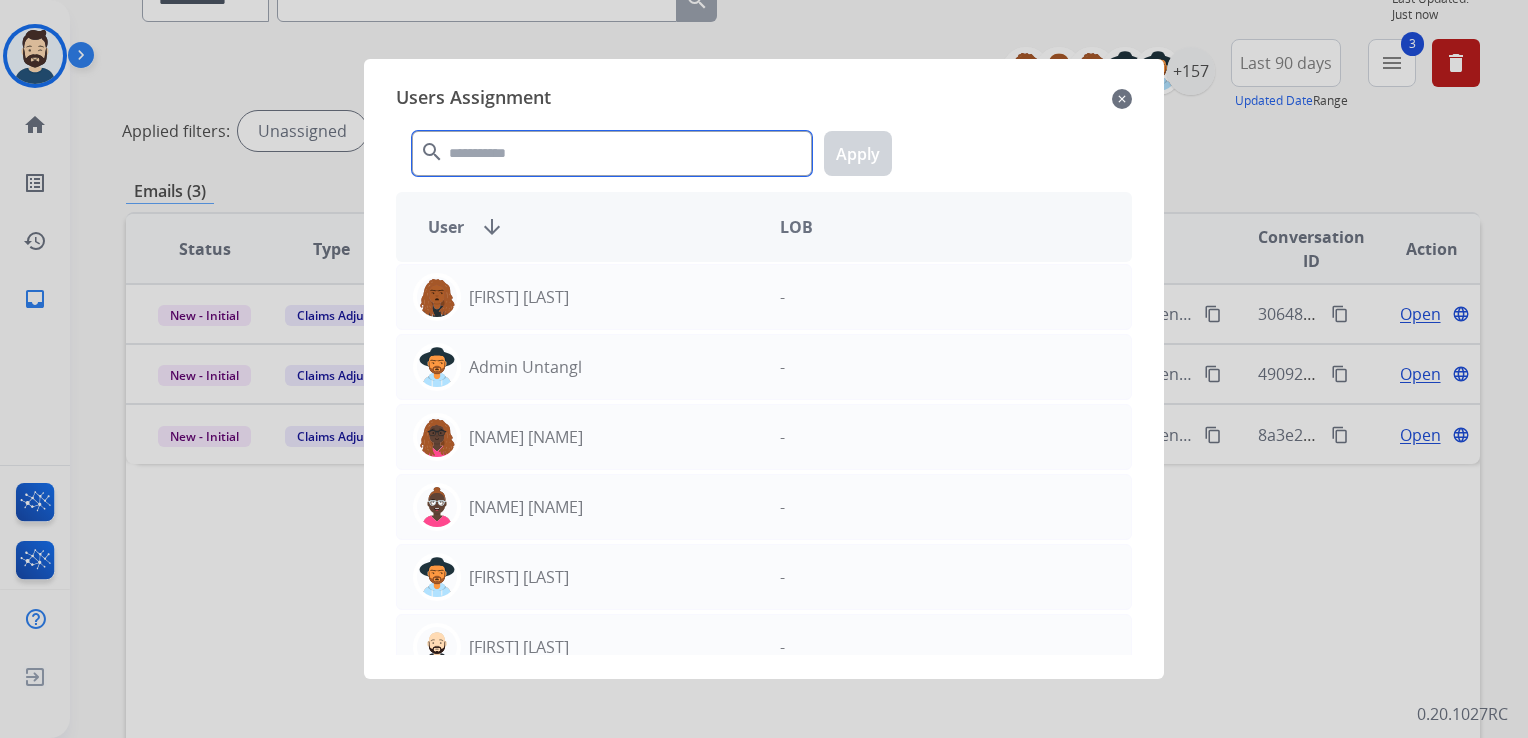 click 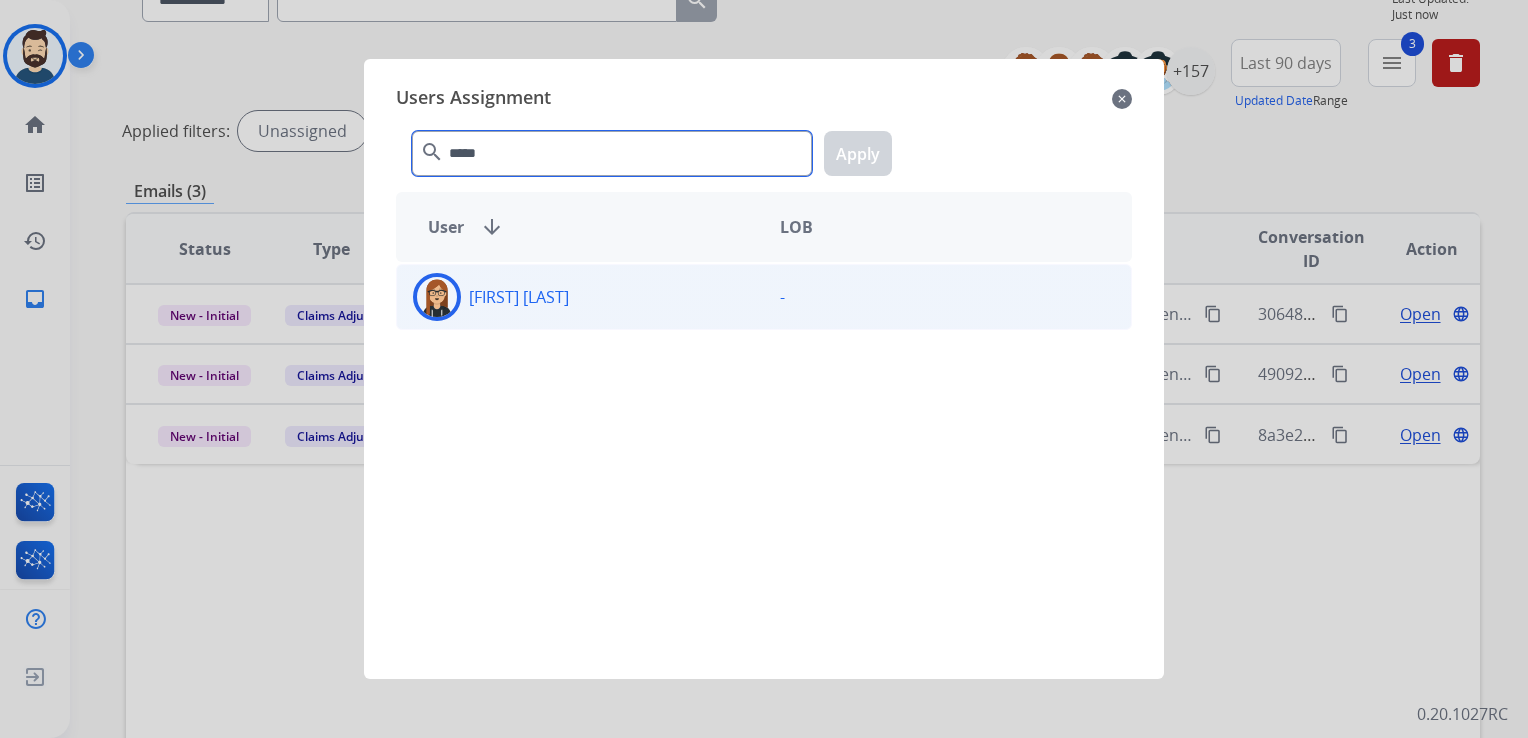 type on "*****" 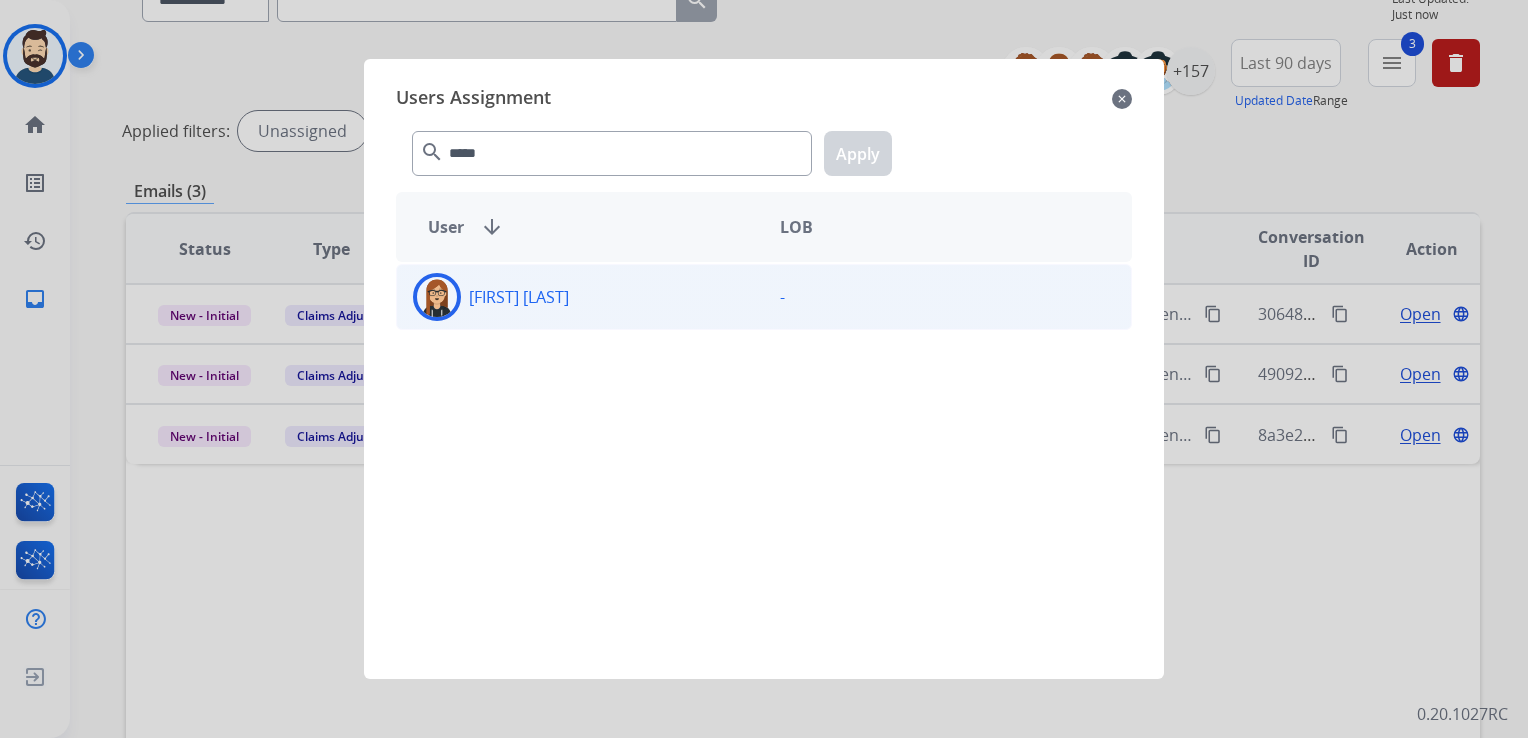 click 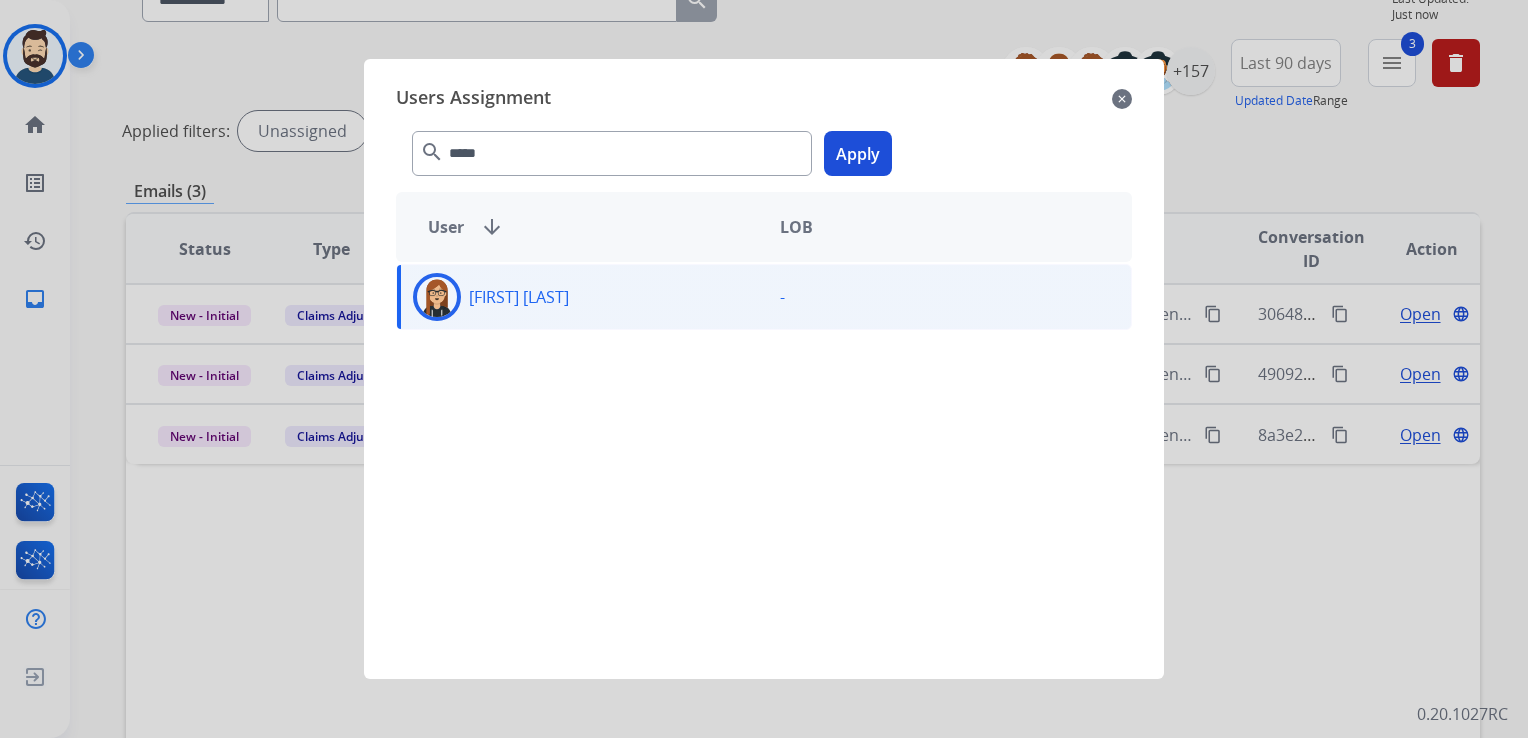 click on "Apply" 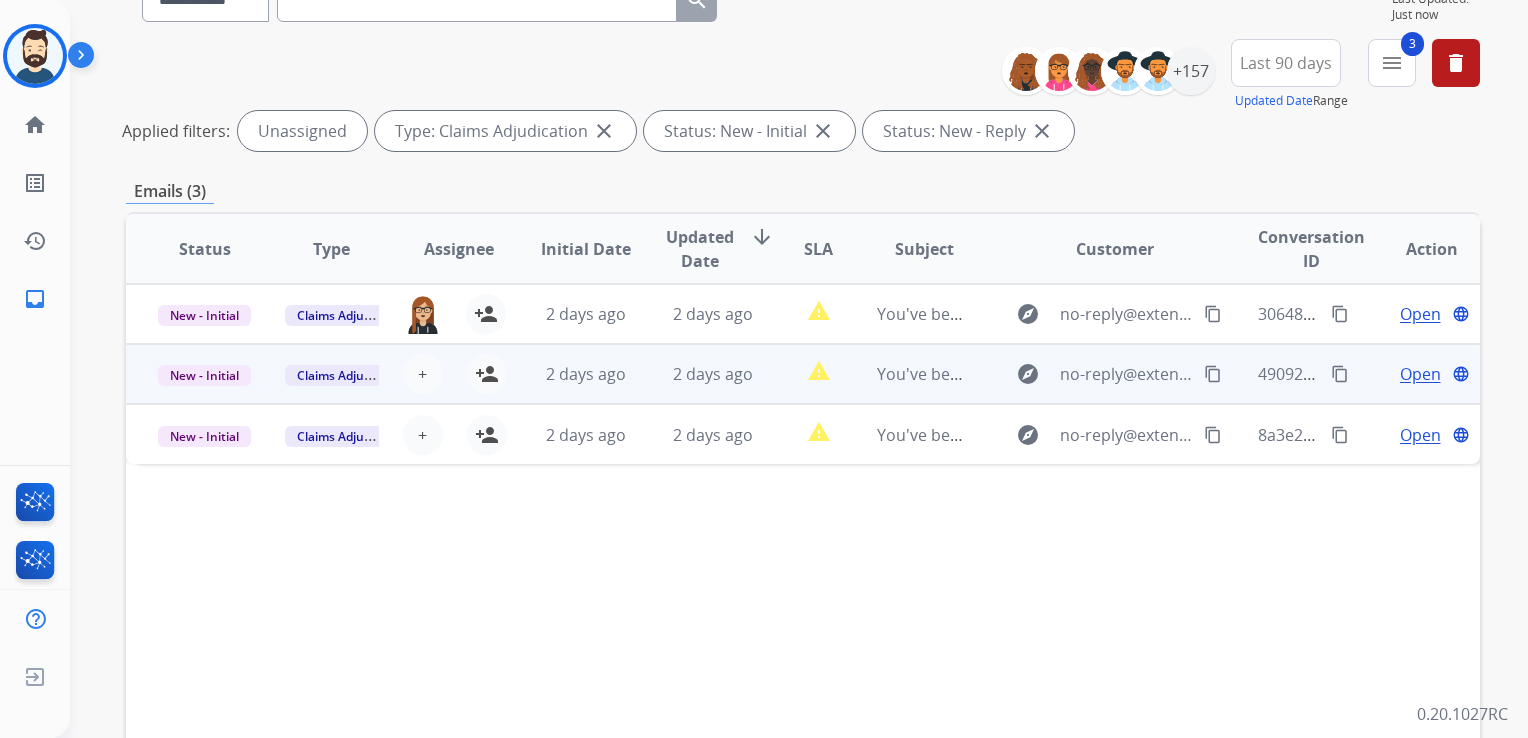 click on "2 days ago" at bounding box center [570, 374] 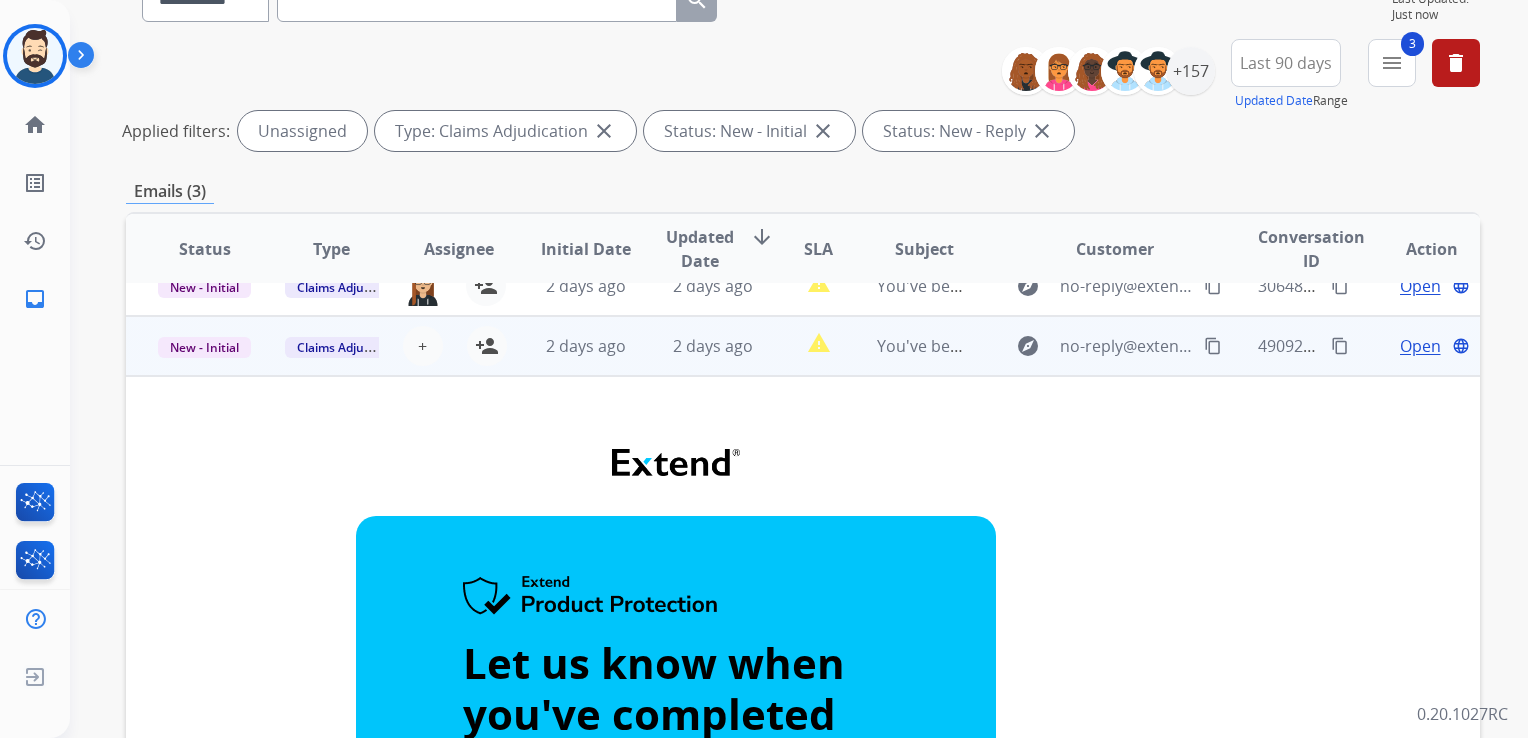 scroll, scrollTop: 0, scrollLeft: 0, axis: both 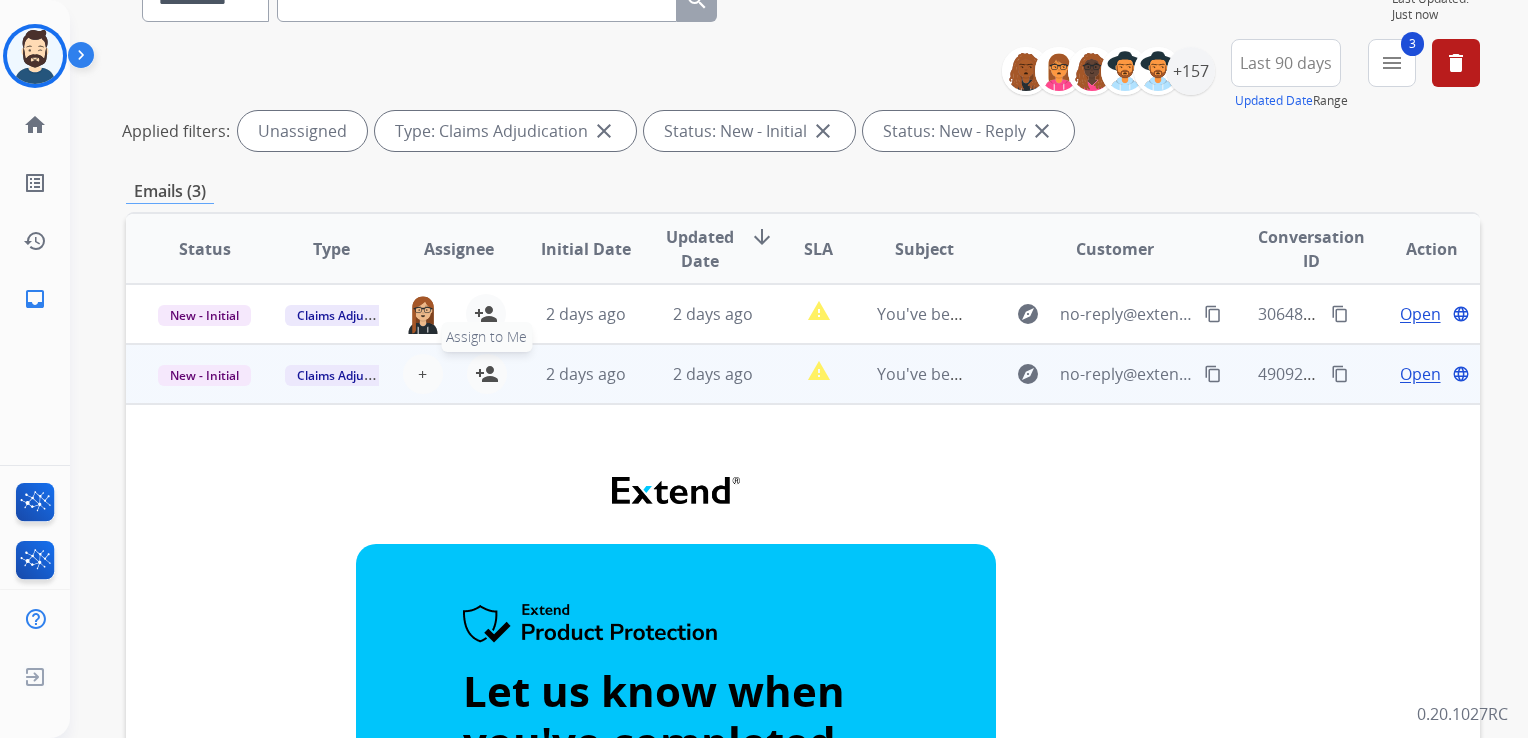 drag, startPoint x: 485, startPoint y: 383, endPoint x: 523, endPoint y: 392, distance: 39.051247 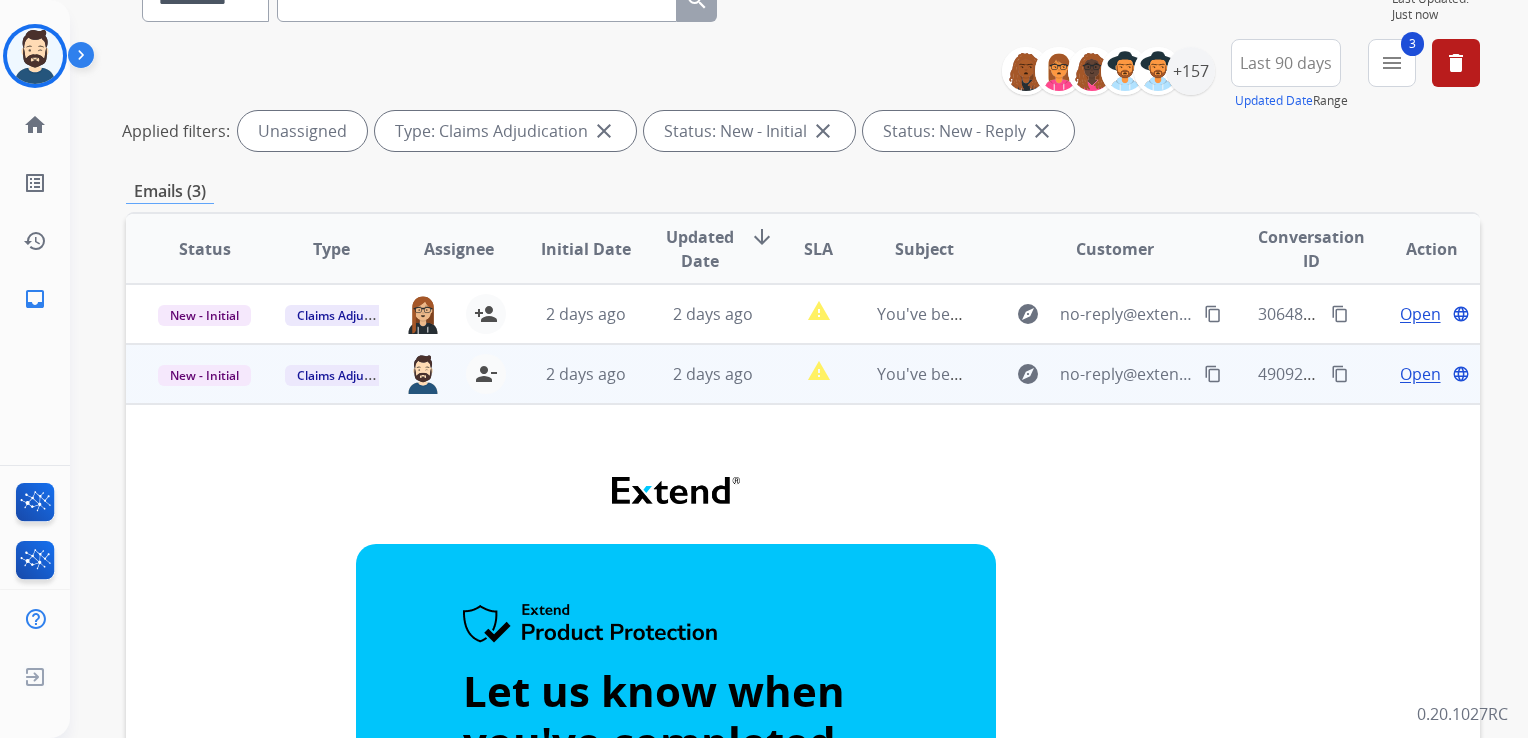 click on "2 days ago" at bounding box center (697, 374) 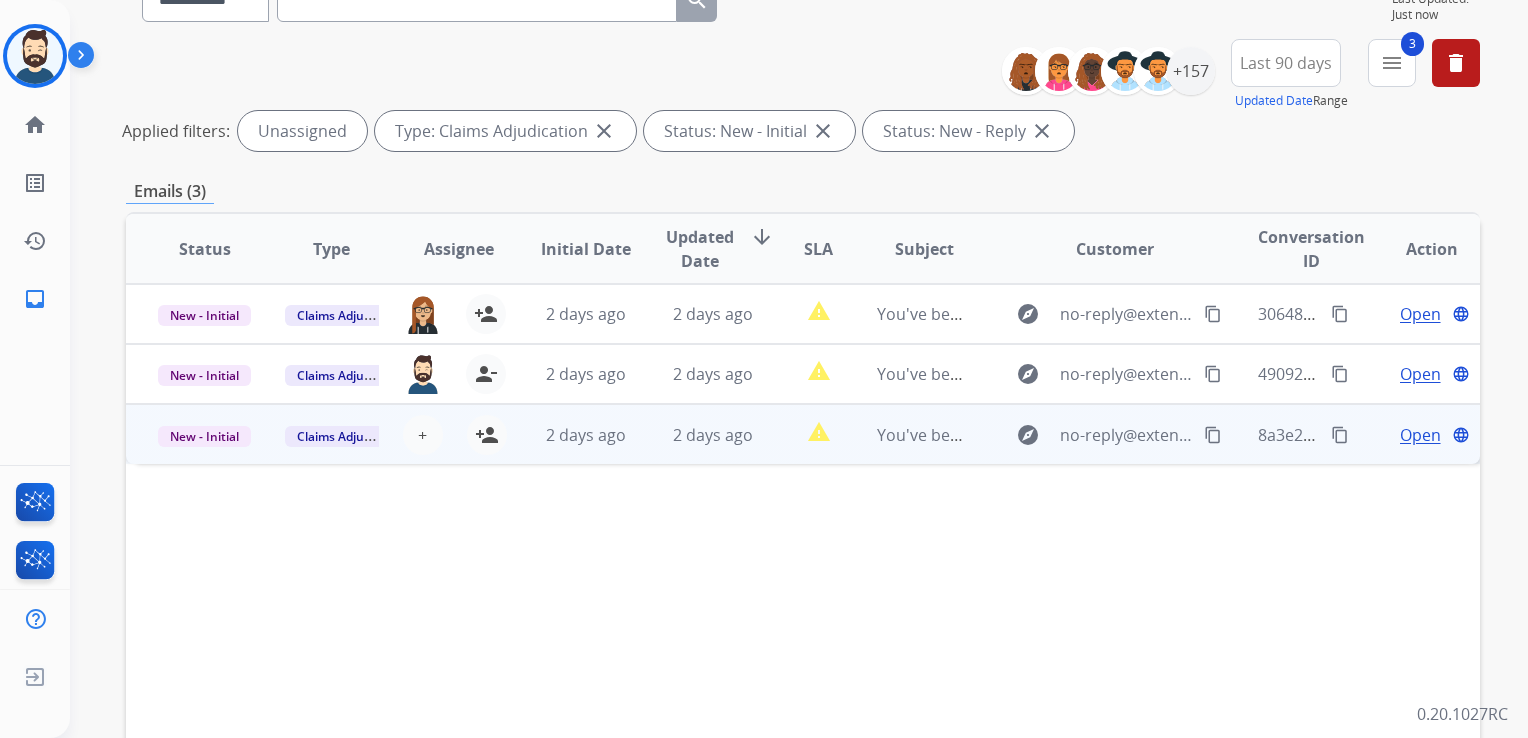 click on "2 days ago" at bounding box center [697, 434] 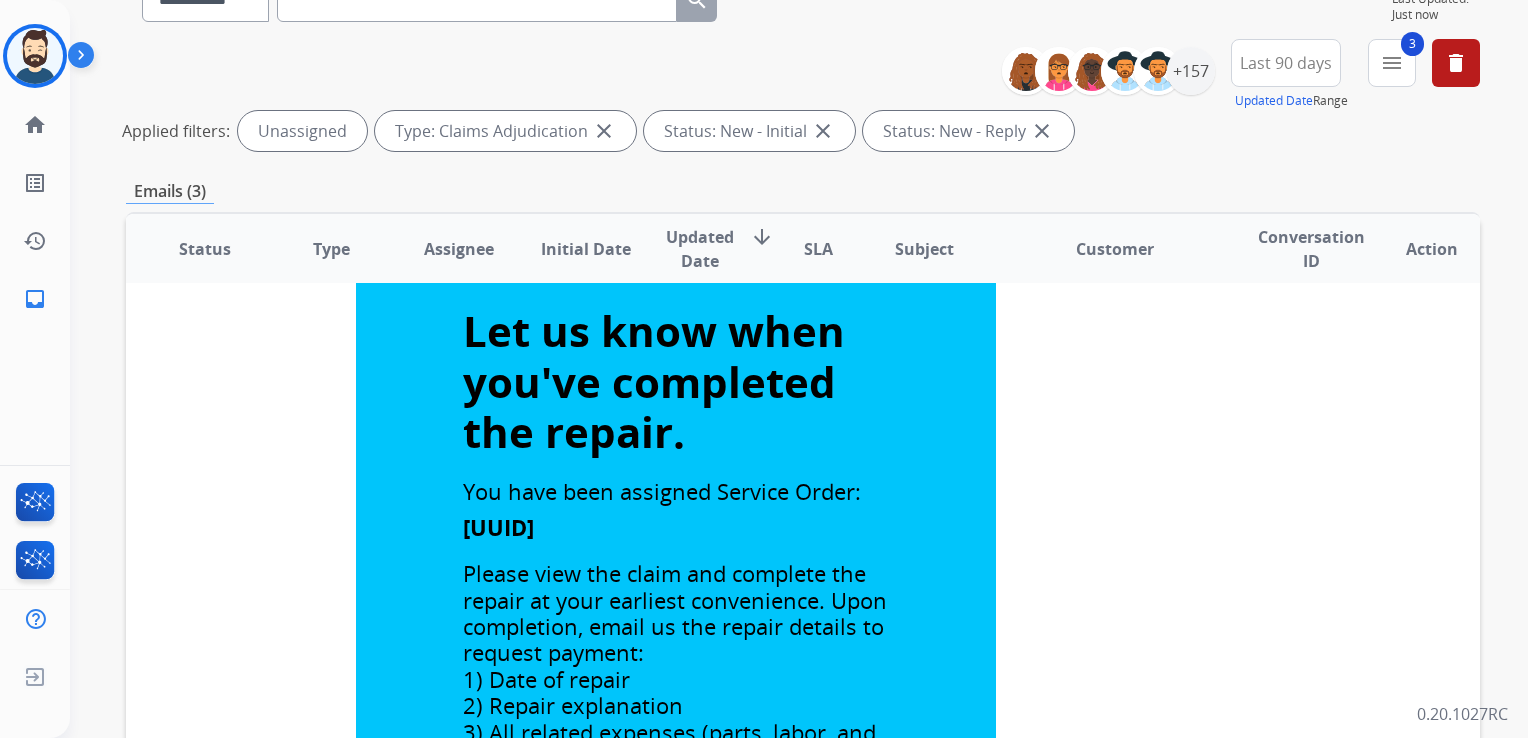 scroll, scrollTop: 0, scrollLeft: 0, axis: both 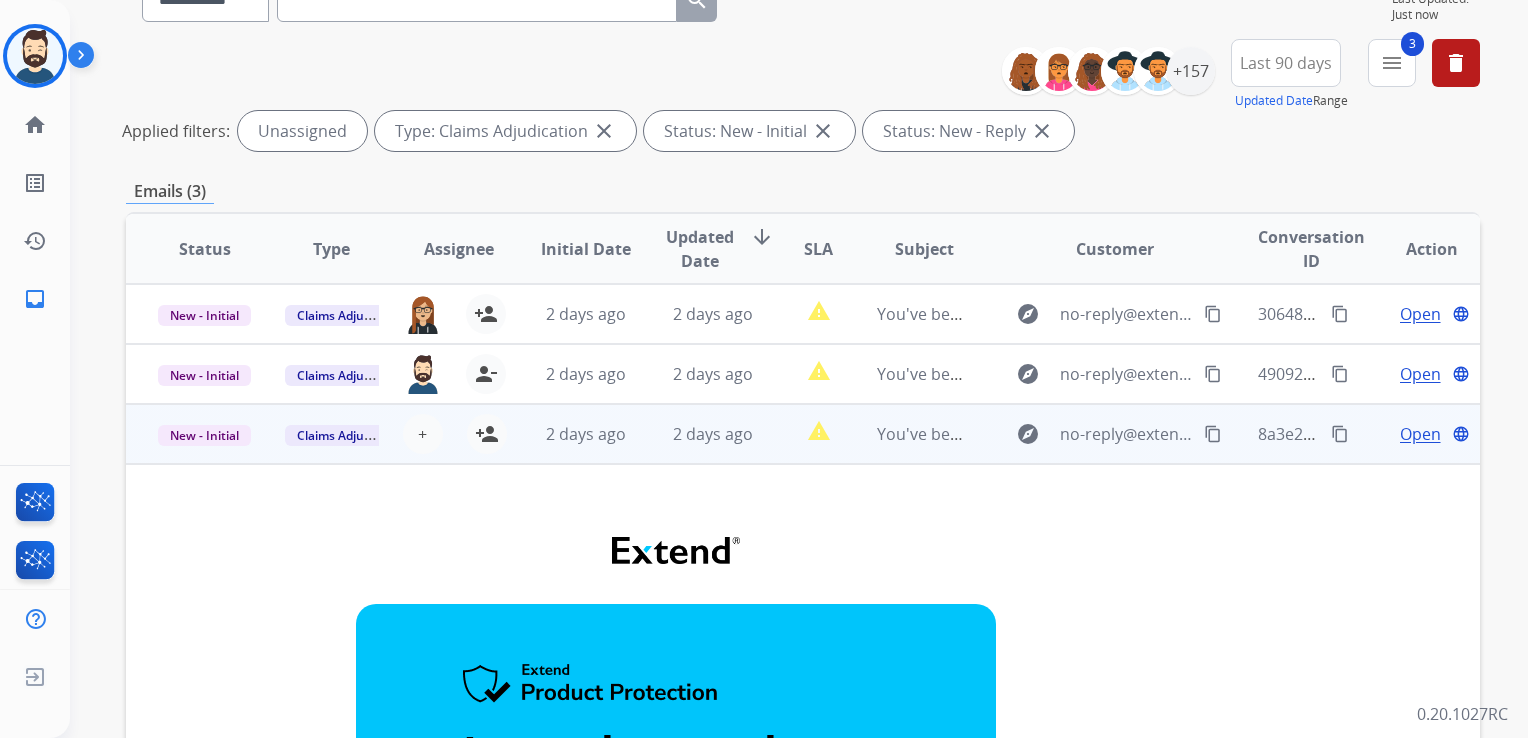 click on "2 days ago" at bounding box center (697, 434) 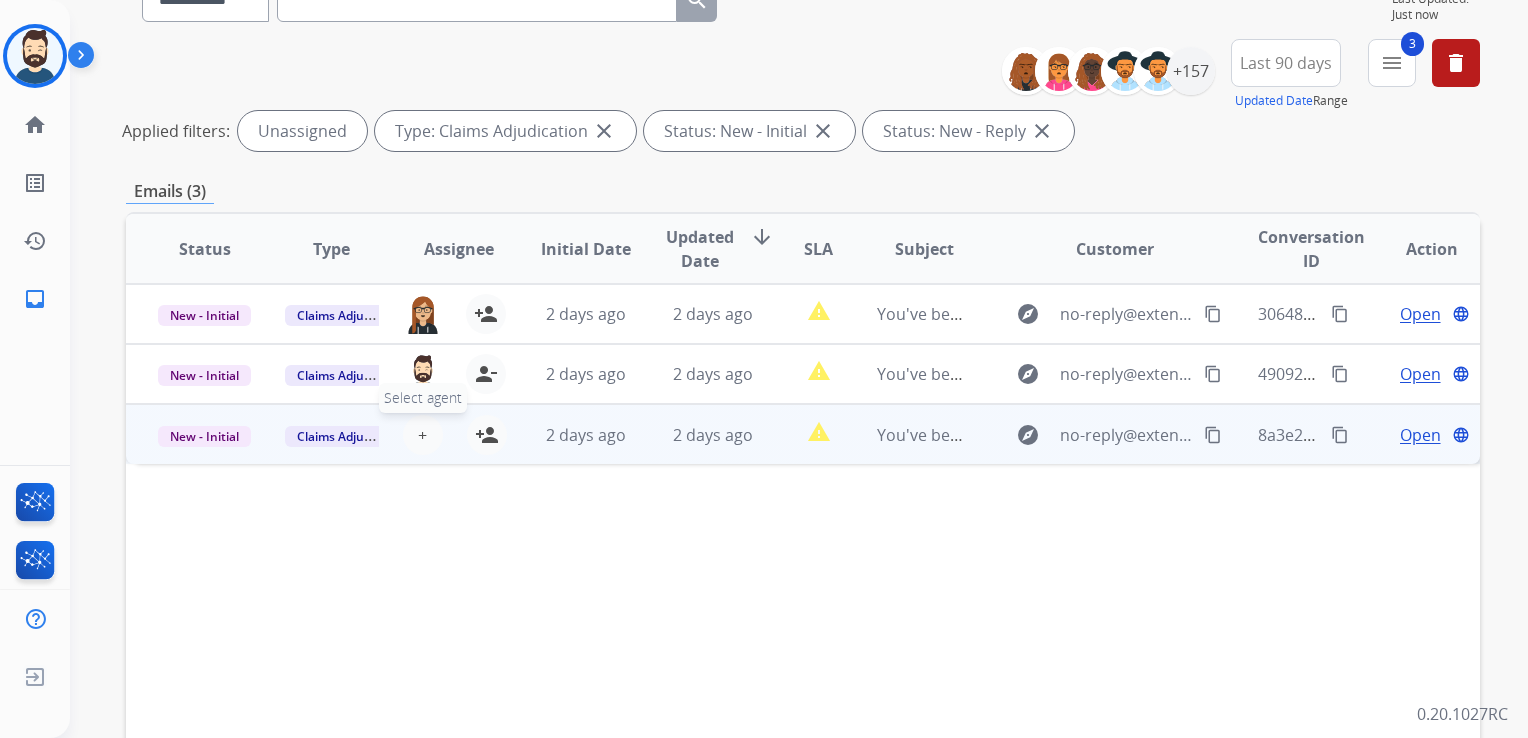 click on "+ Select agent" at bounding box center (423, 435) 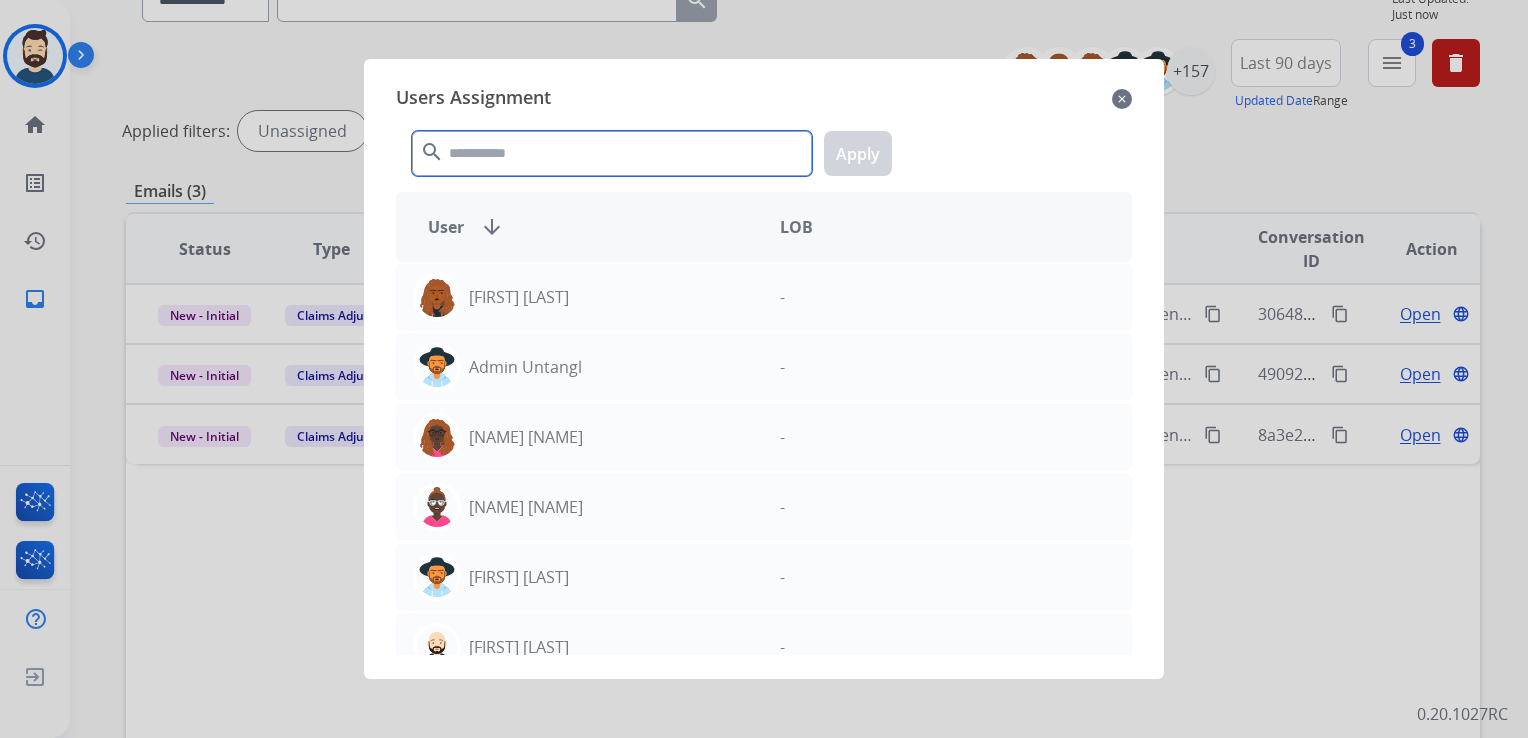 click 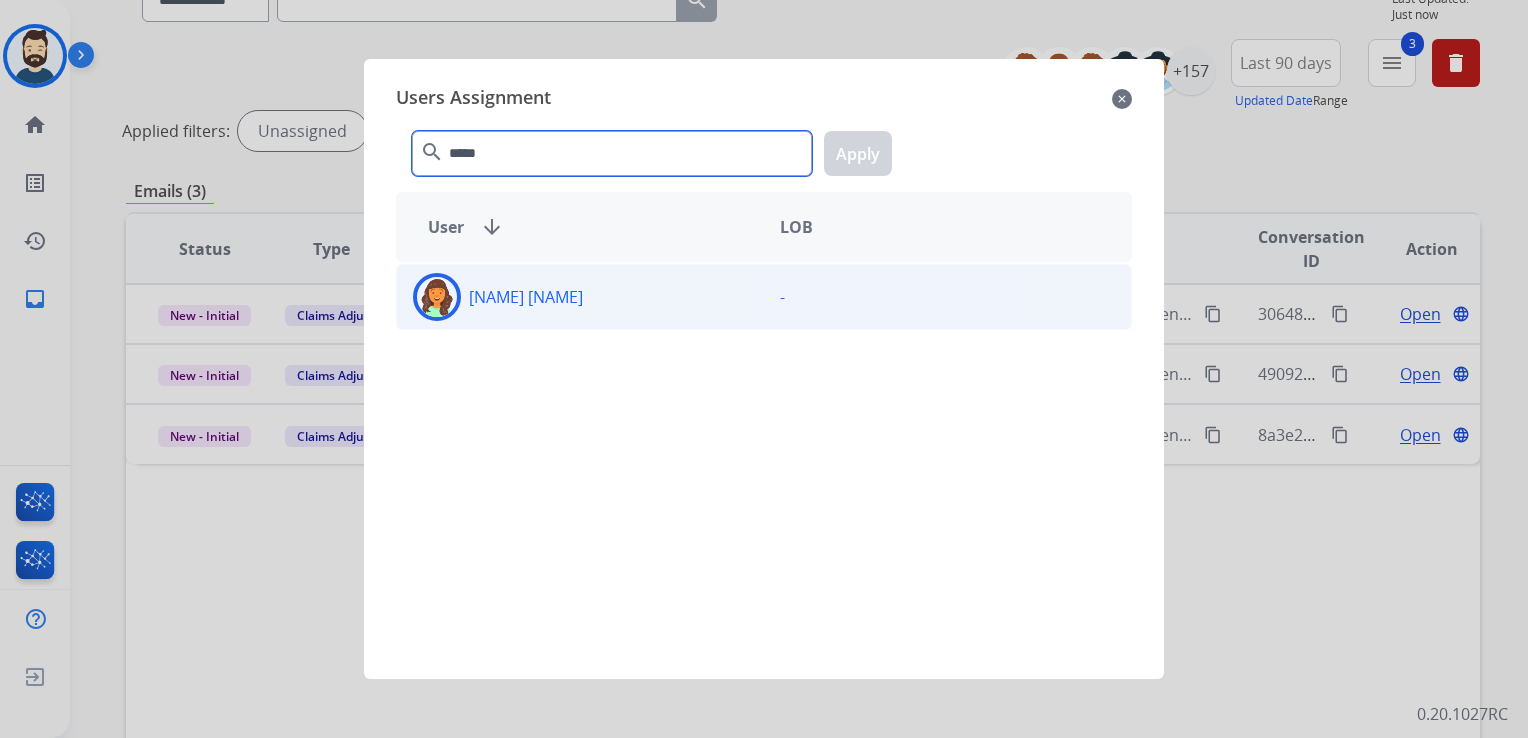 type on "*****" 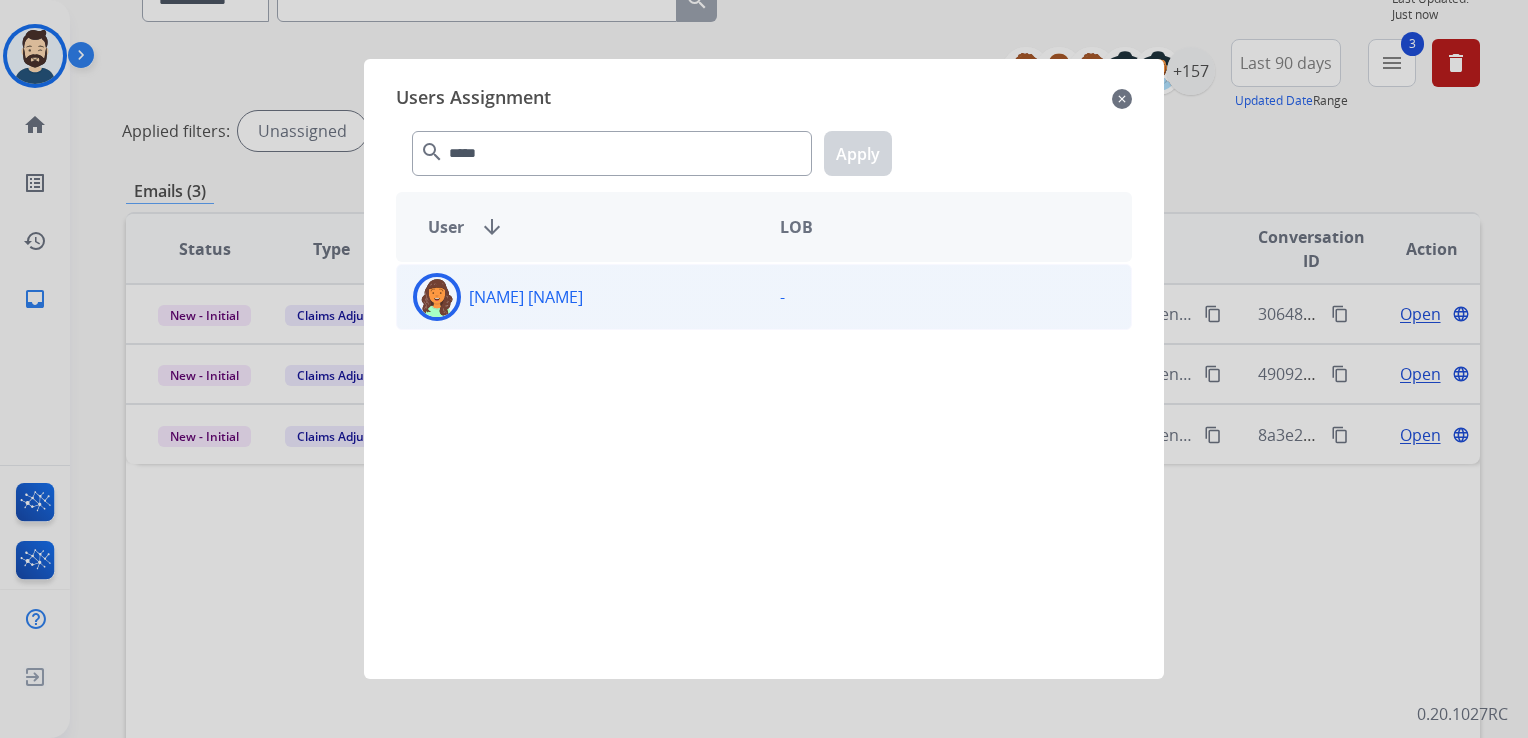 click 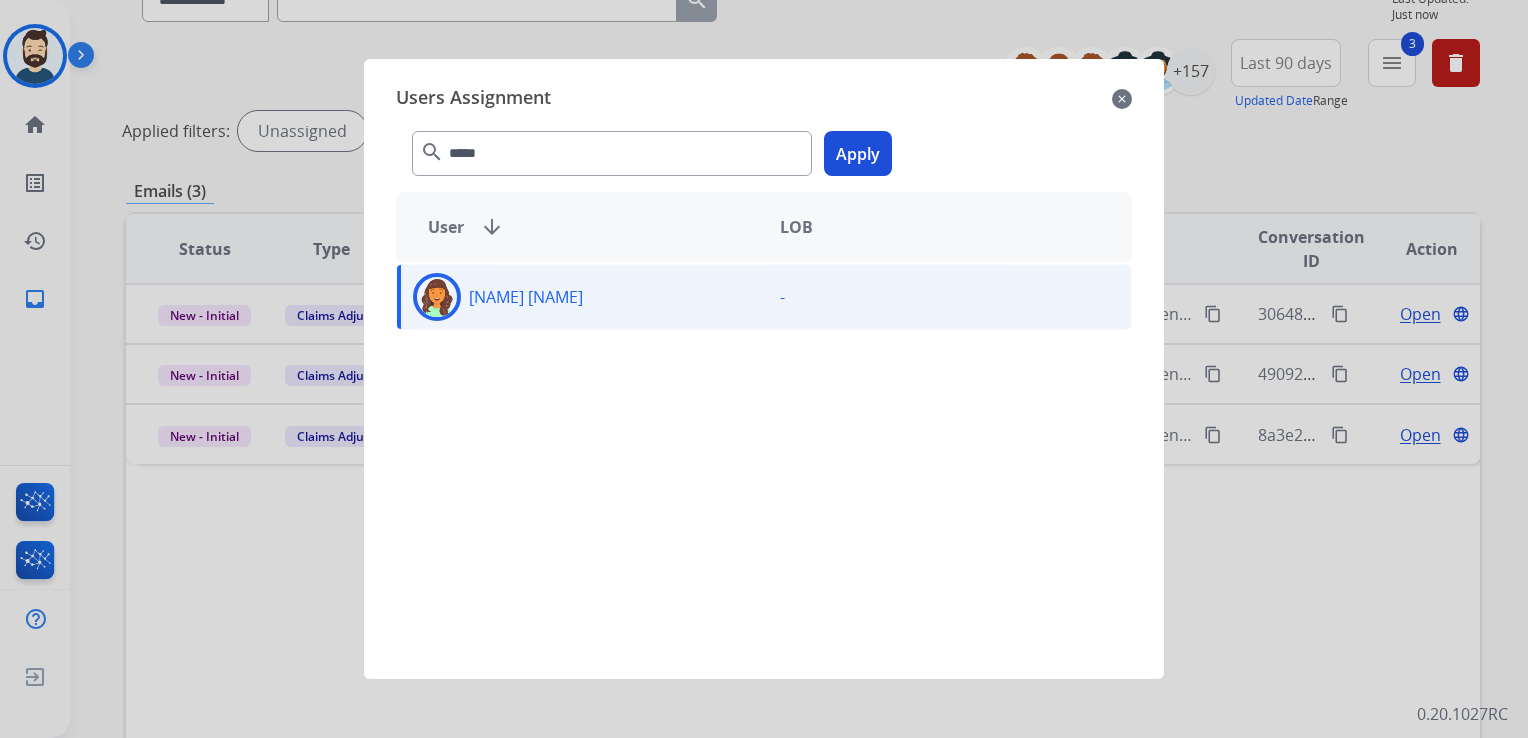 click on "***** search  Apply" 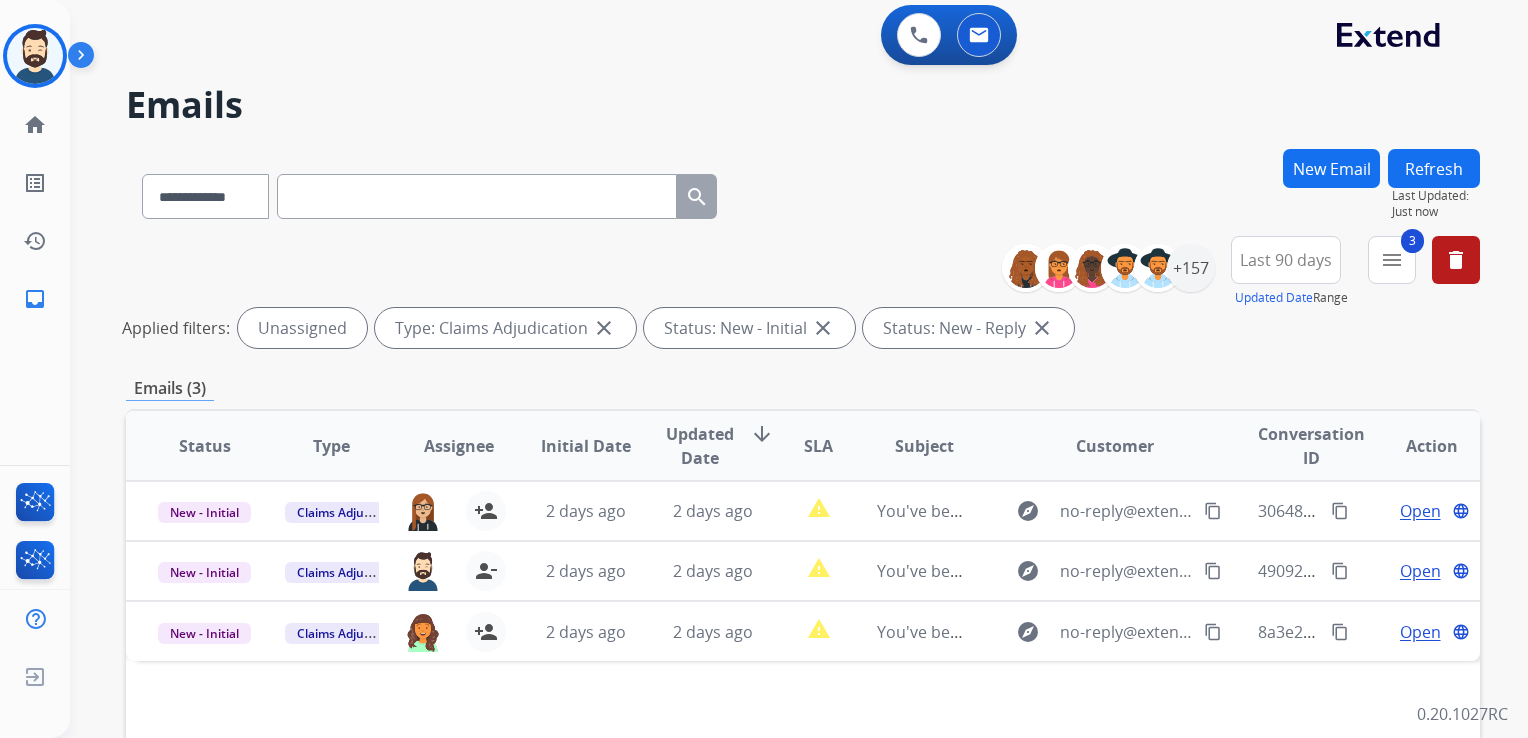 scroll, scrollTop: 0, scrollLeft: 0, axis: both 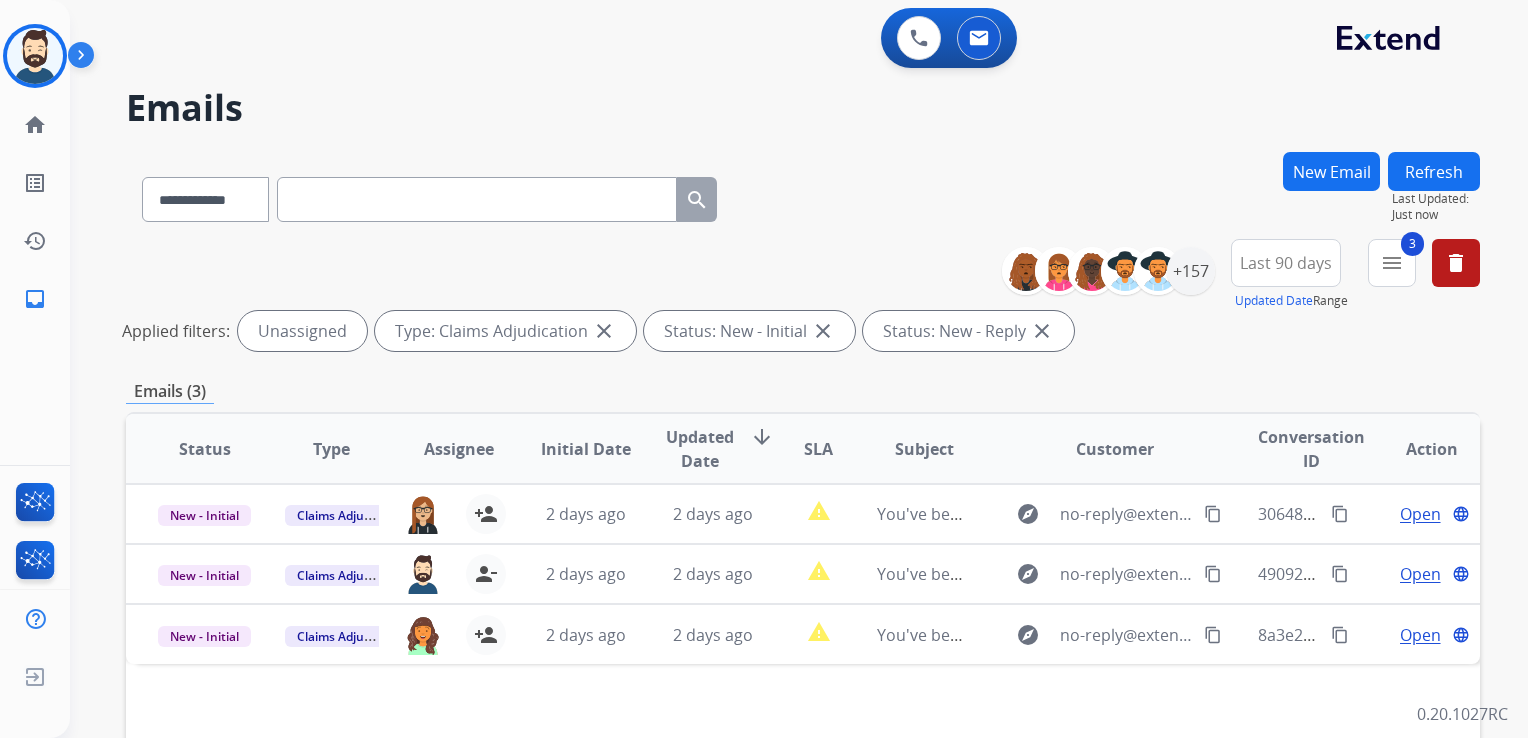 click on "Refresh" at bounding box center (1434, 171) 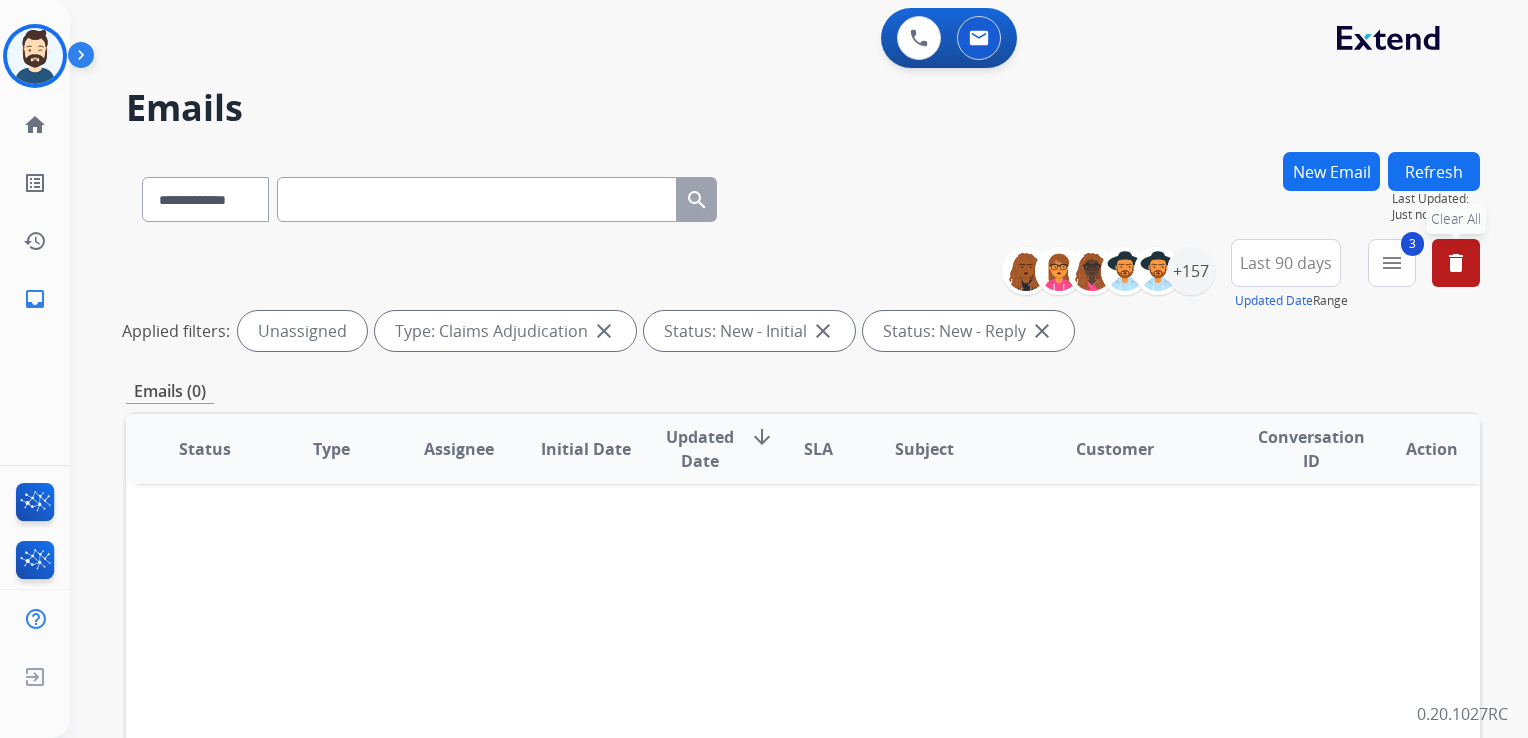 click on "delete" at bounding box center (1456, 263) 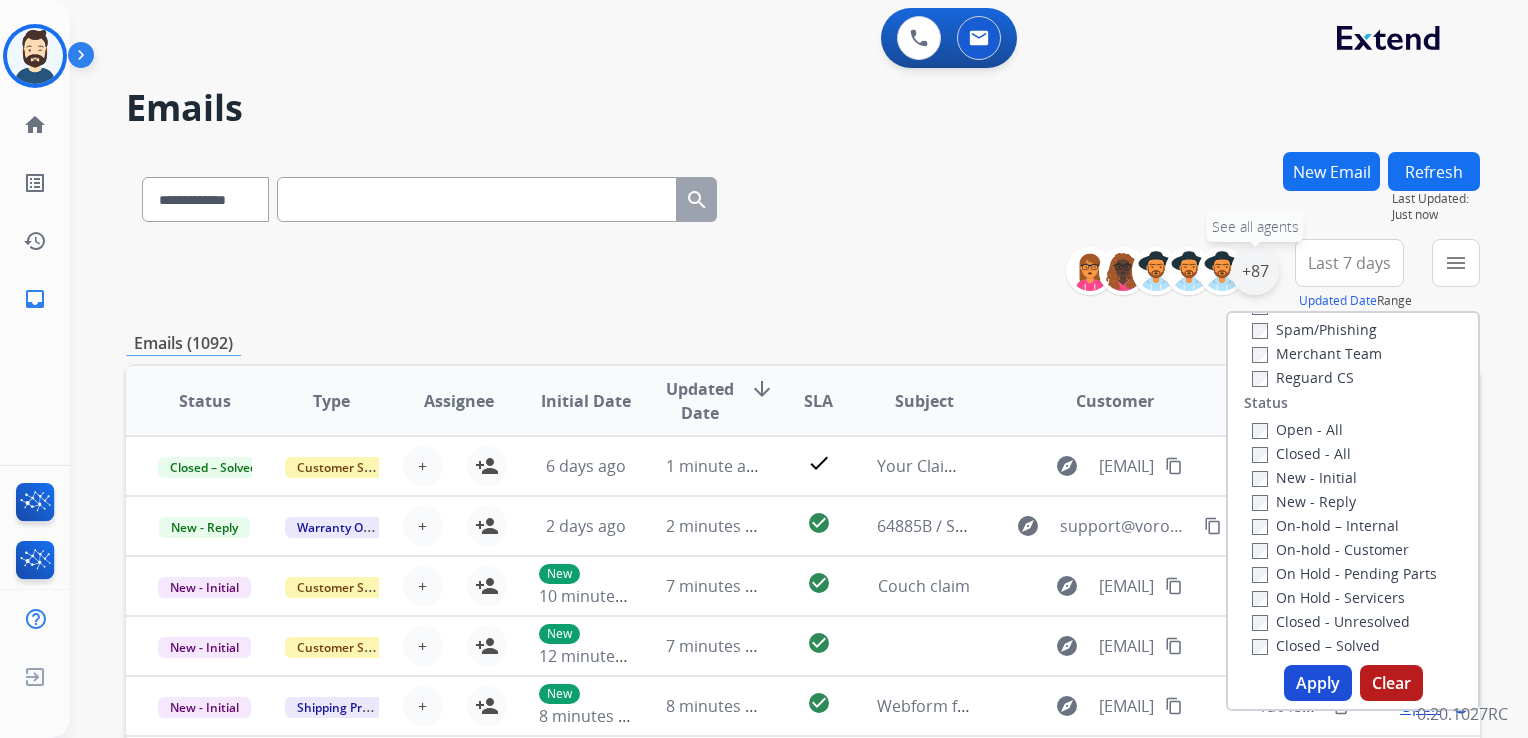 click on "+87" at bounding box center [1255, 271] 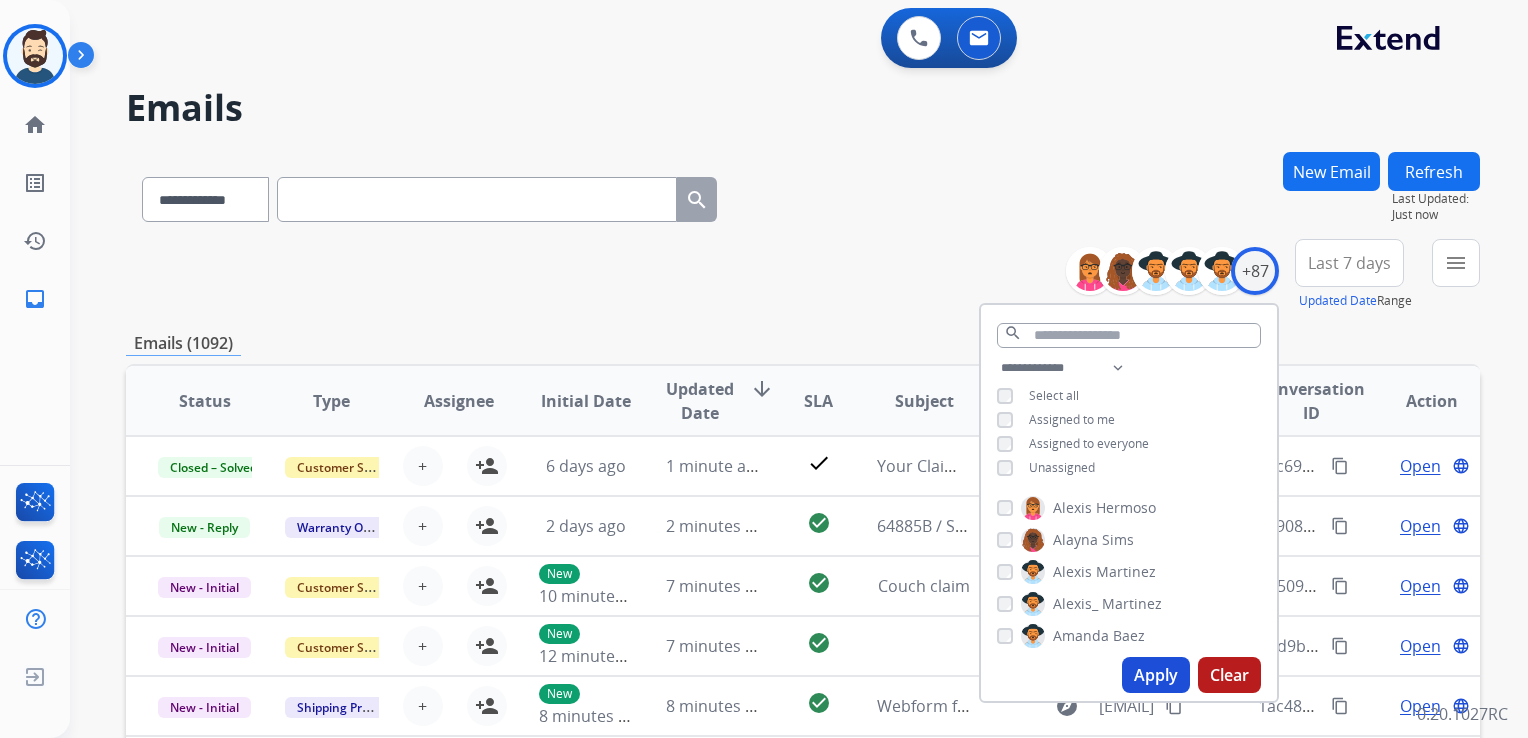 click on "Apply" at bounding box center (1156, 675) 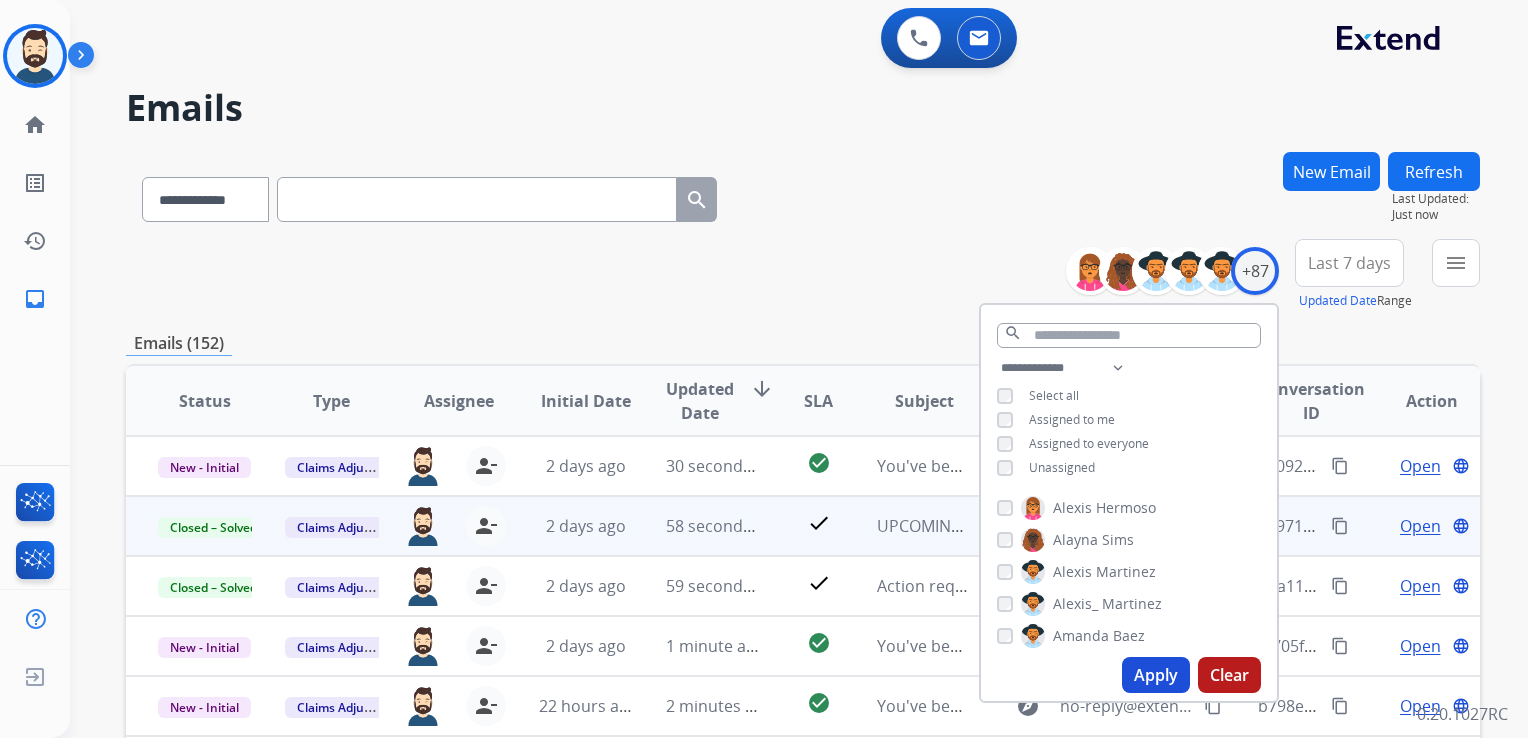 click on "Last 7 days" at bounding box center [1349, 263] 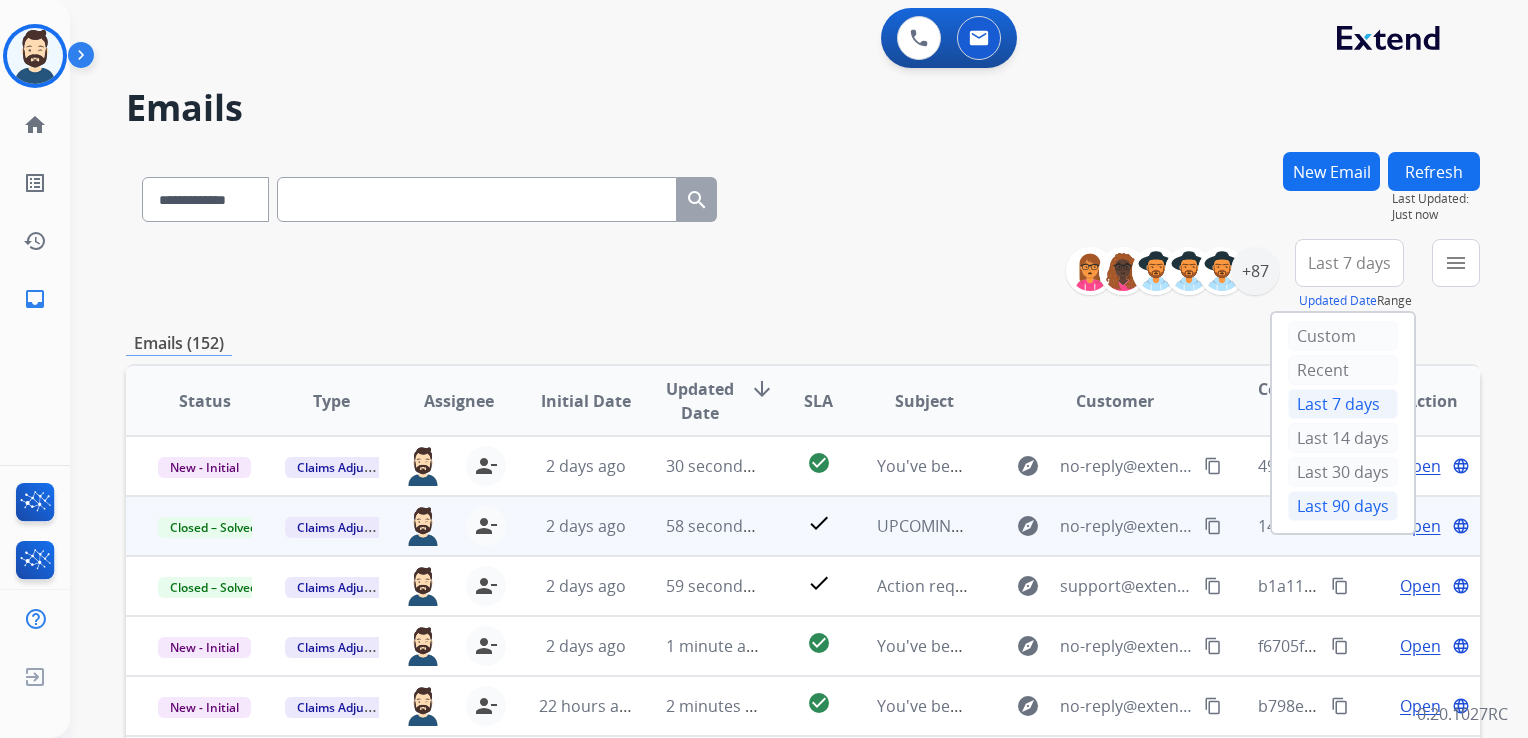 click on "Last 90 days" at bounding box center (1343, 506) 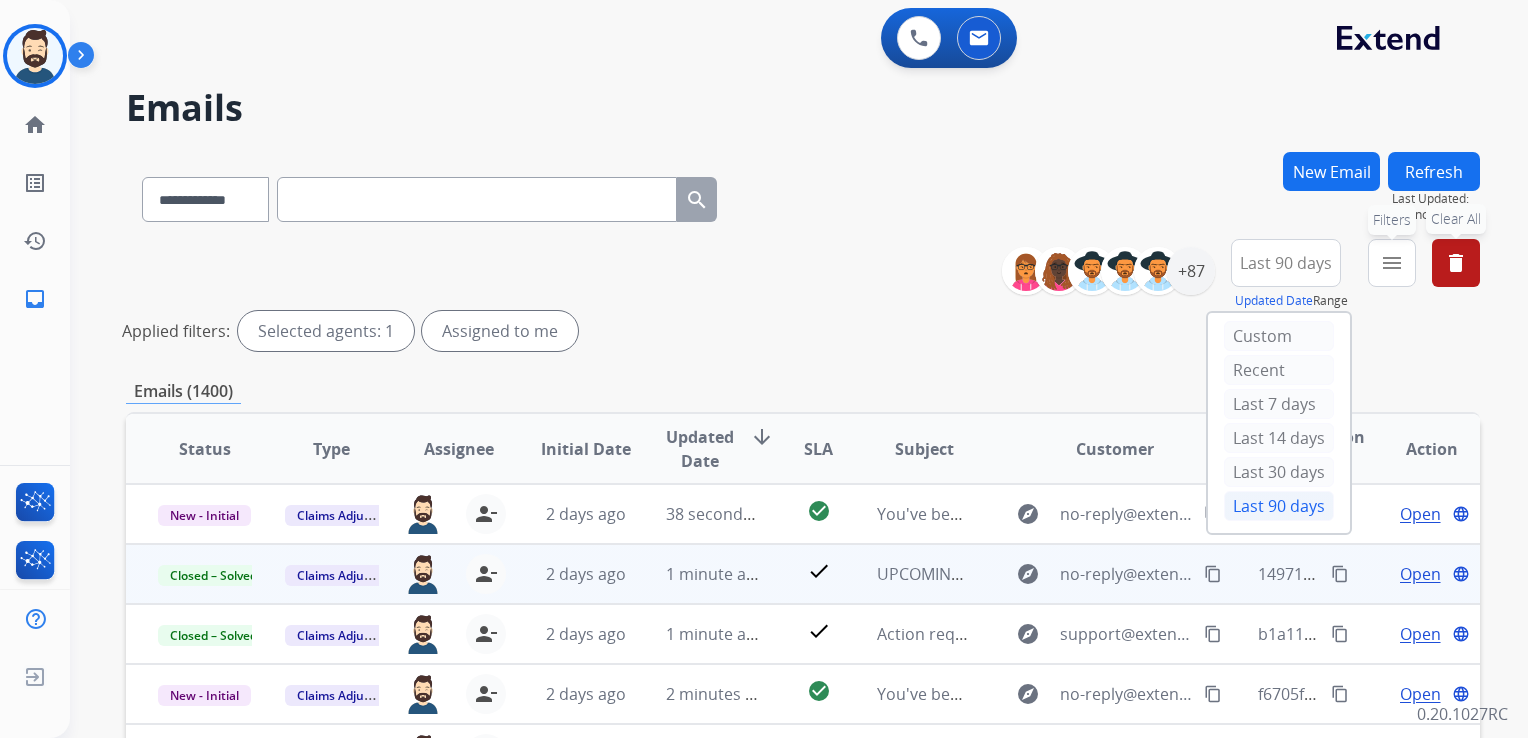 click on "menu" at bounding box center (1392, 263) 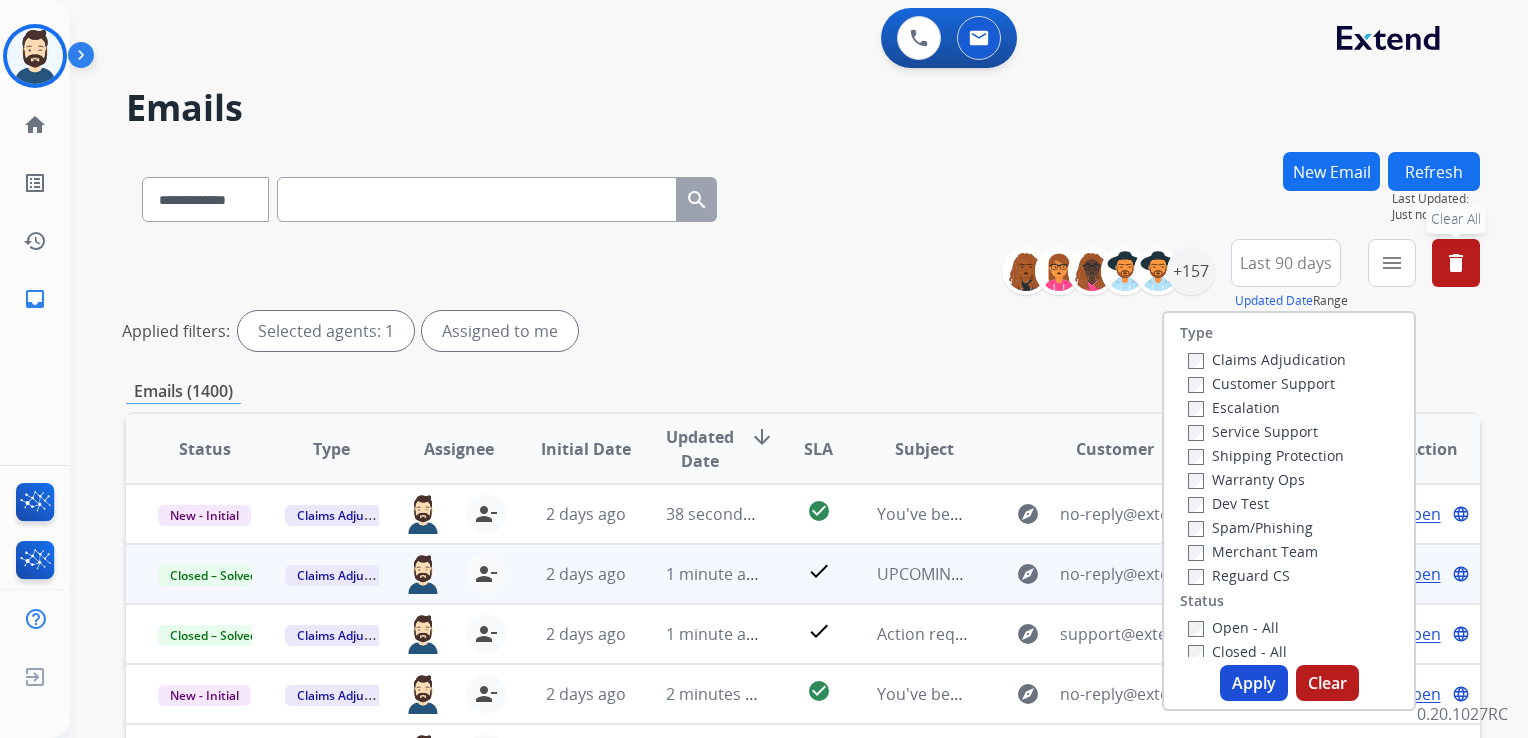 scroll, scrollTop: 0, scrollLeft: 0, axis: both 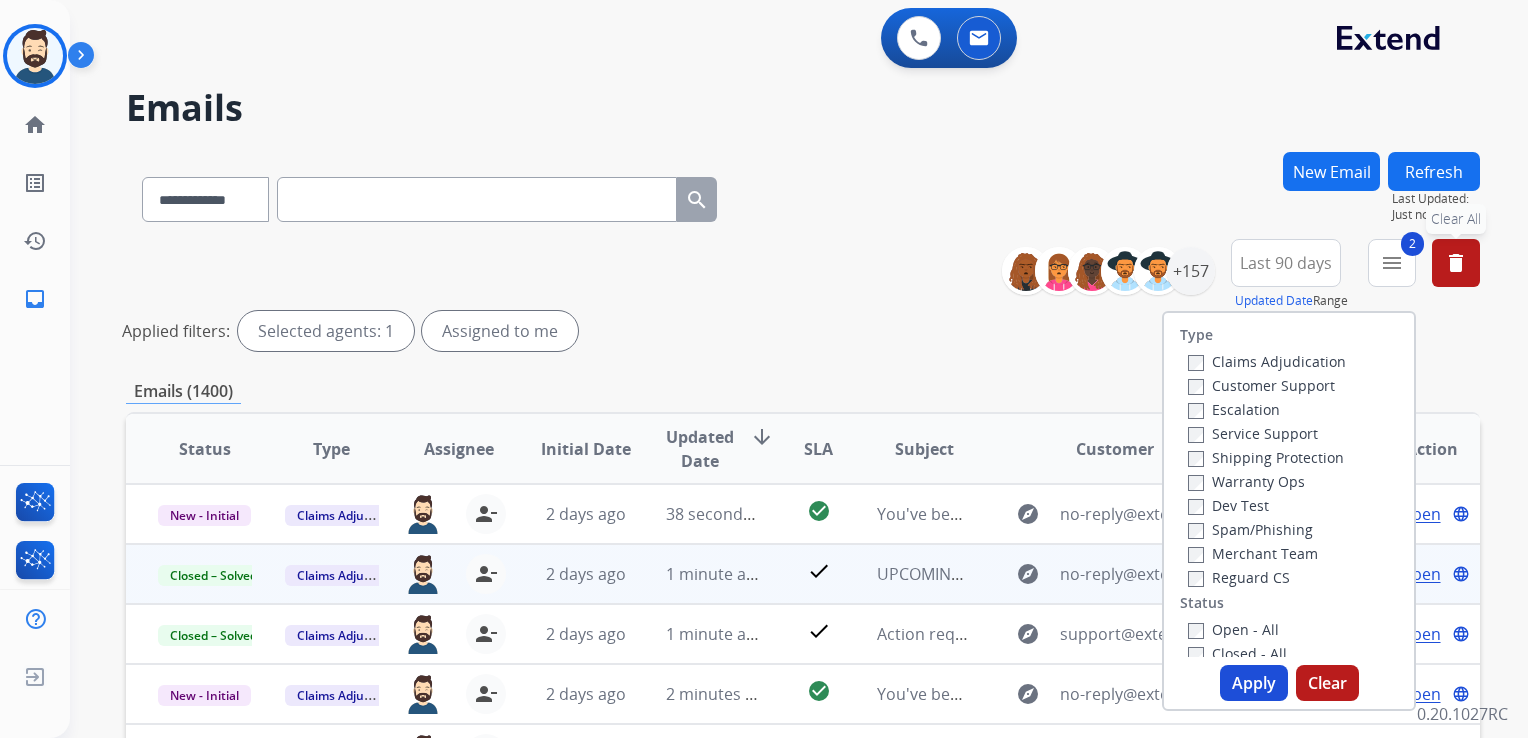 click on "Shipping Protection" at bounding box center (1267, 457) 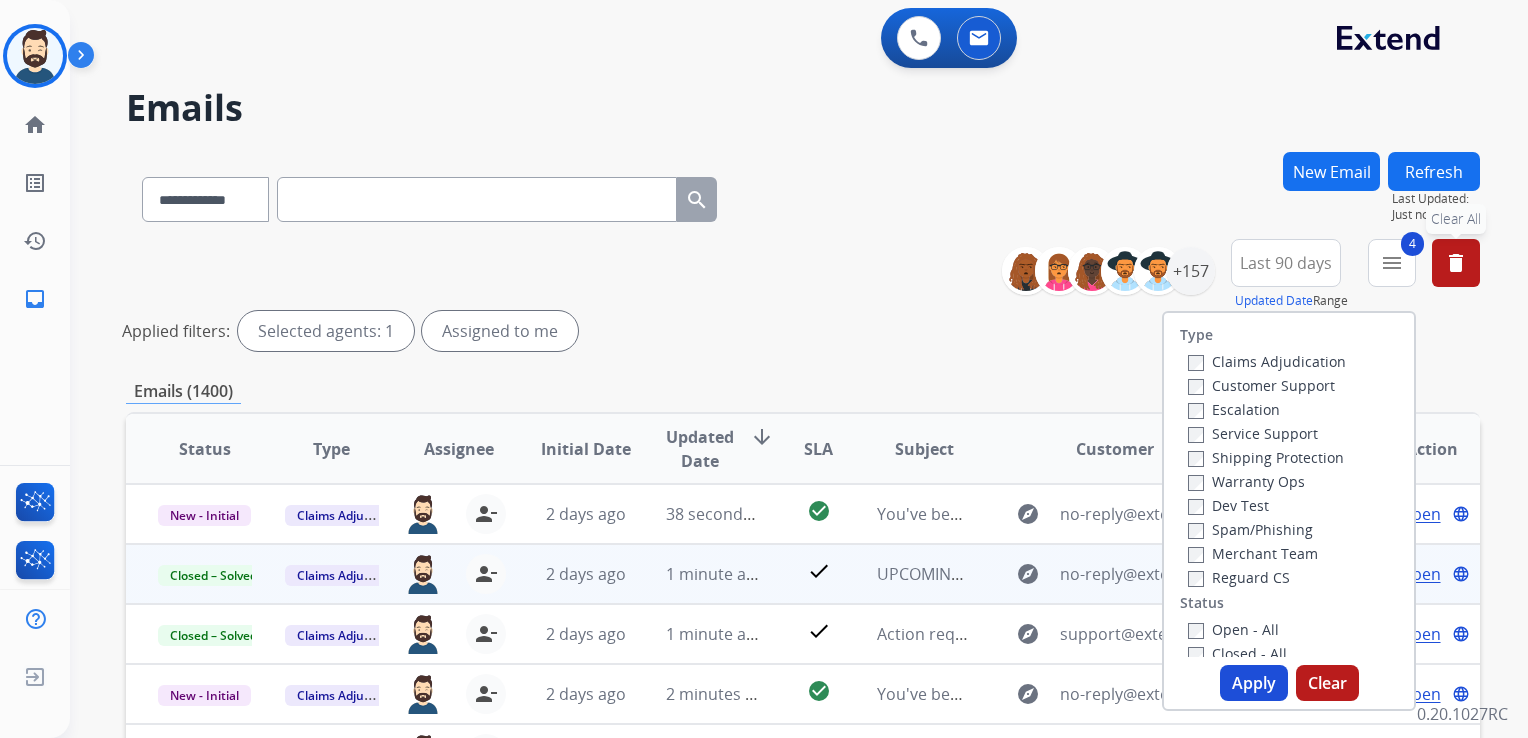 click on "Apply" at bounding box center [1254, 683] 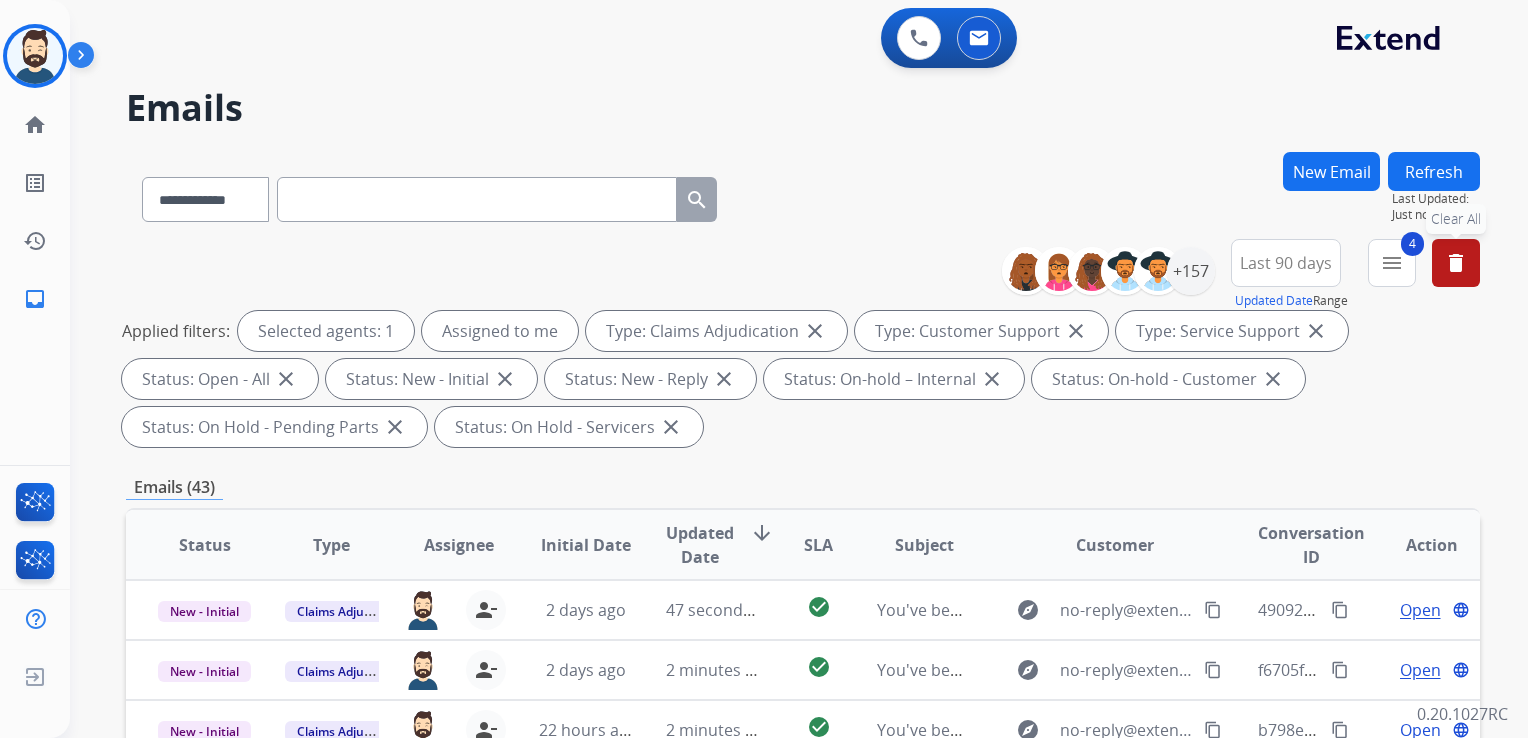 click on "Updated Date" at bounding box center [700, 545] 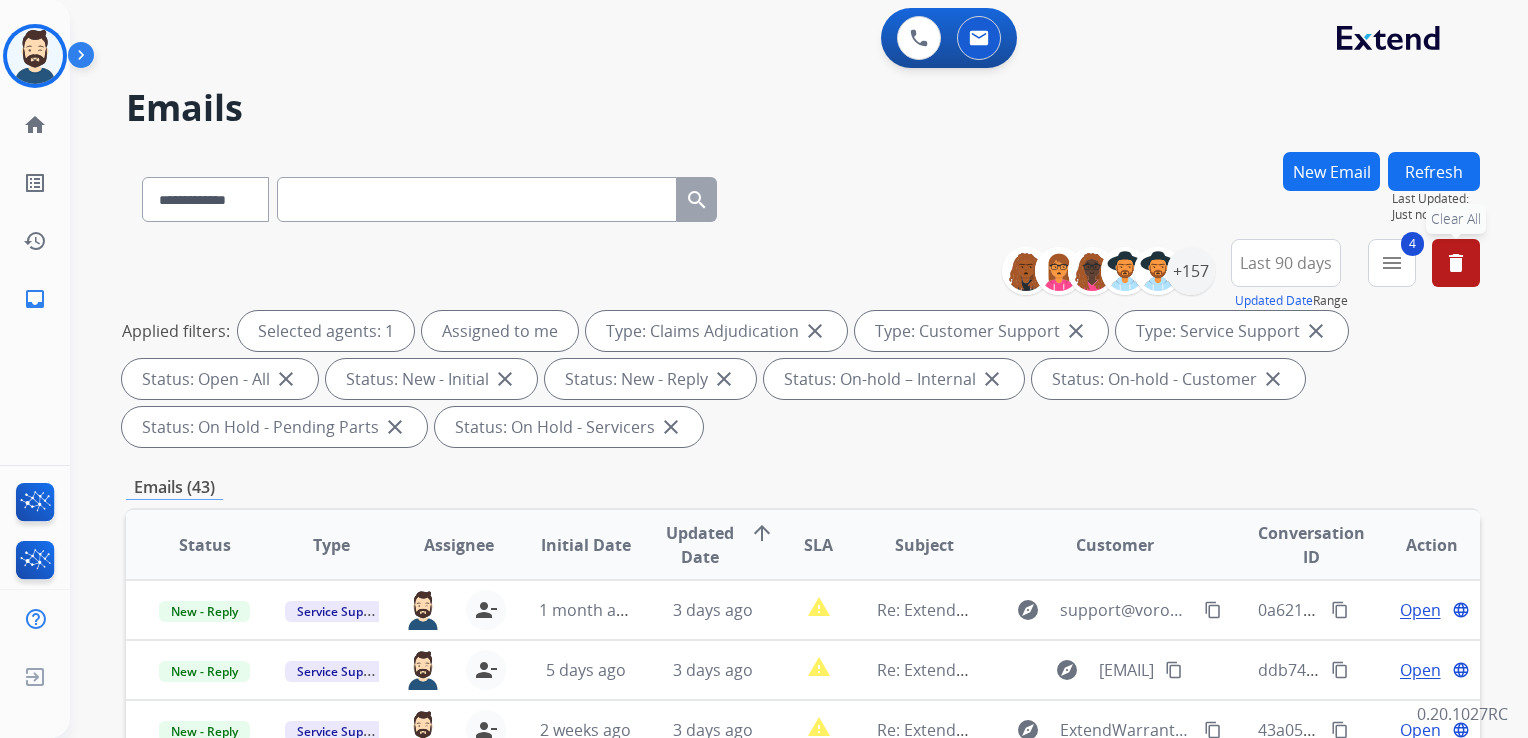 scroll, scrollTop: 543, scrollLeft: 0, axis: vertical 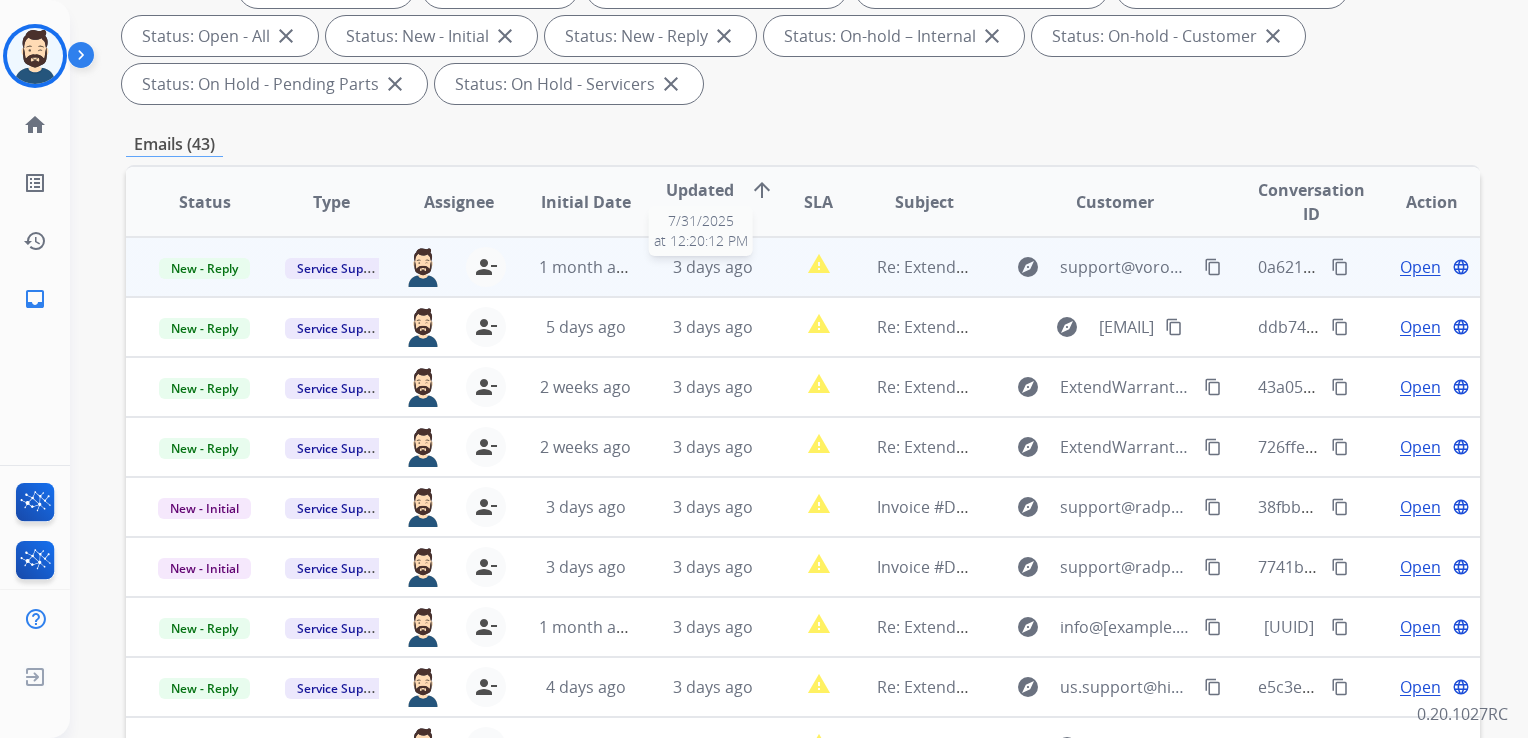 click on "3 days ago" at bounding box center (713, 267) 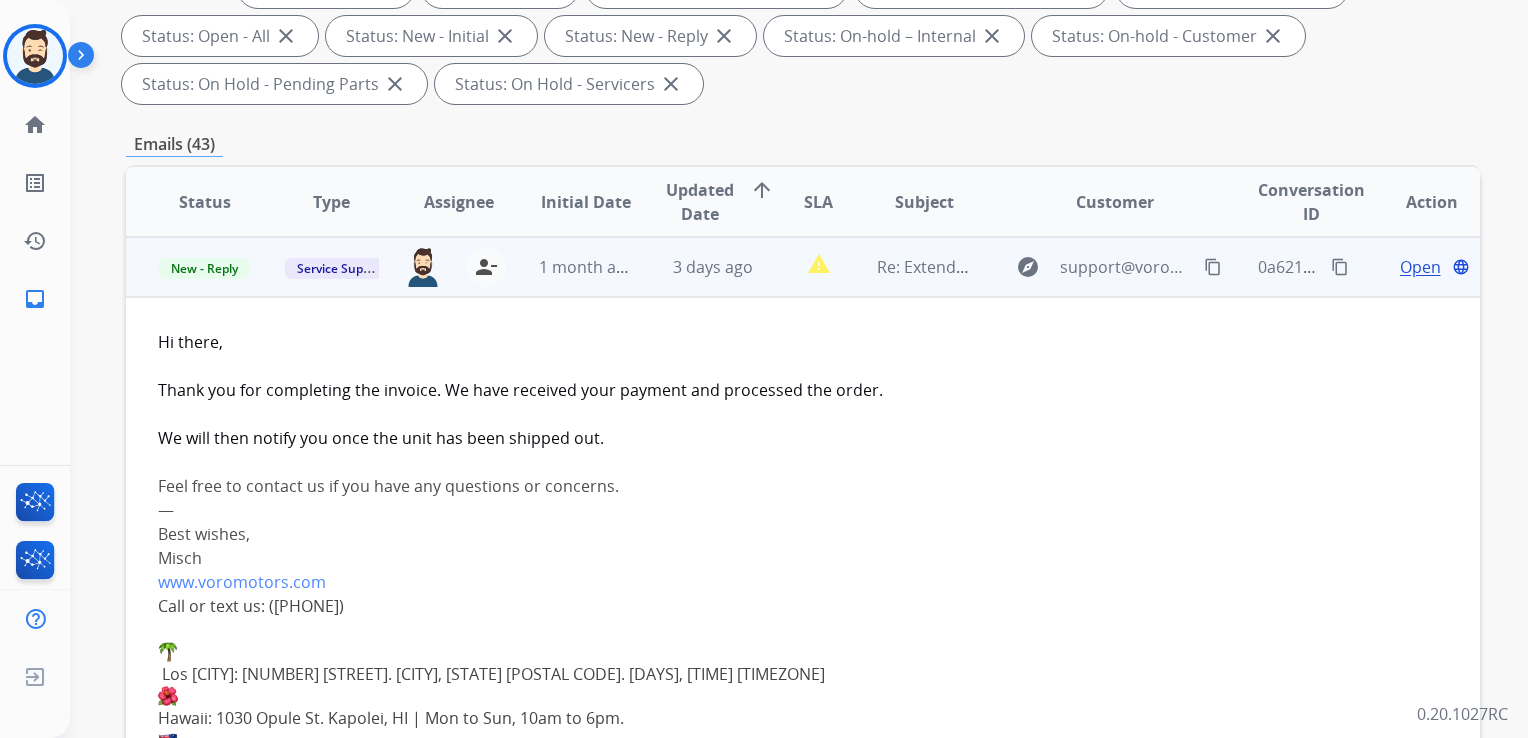 click on "Open" at bounding box center [1420, 267] 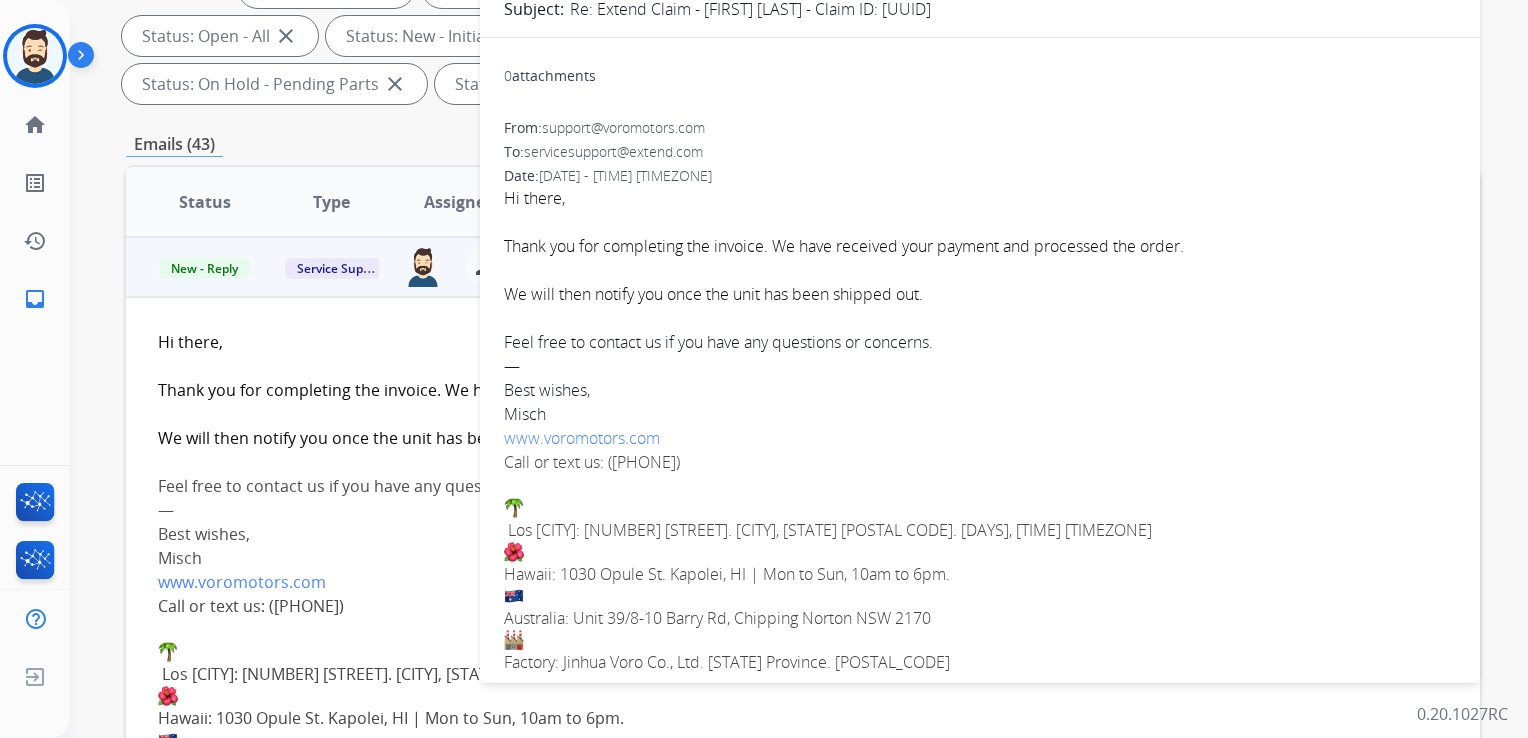 scroll, scrollTop: 243, scrollLeft: 0, axis: vertical 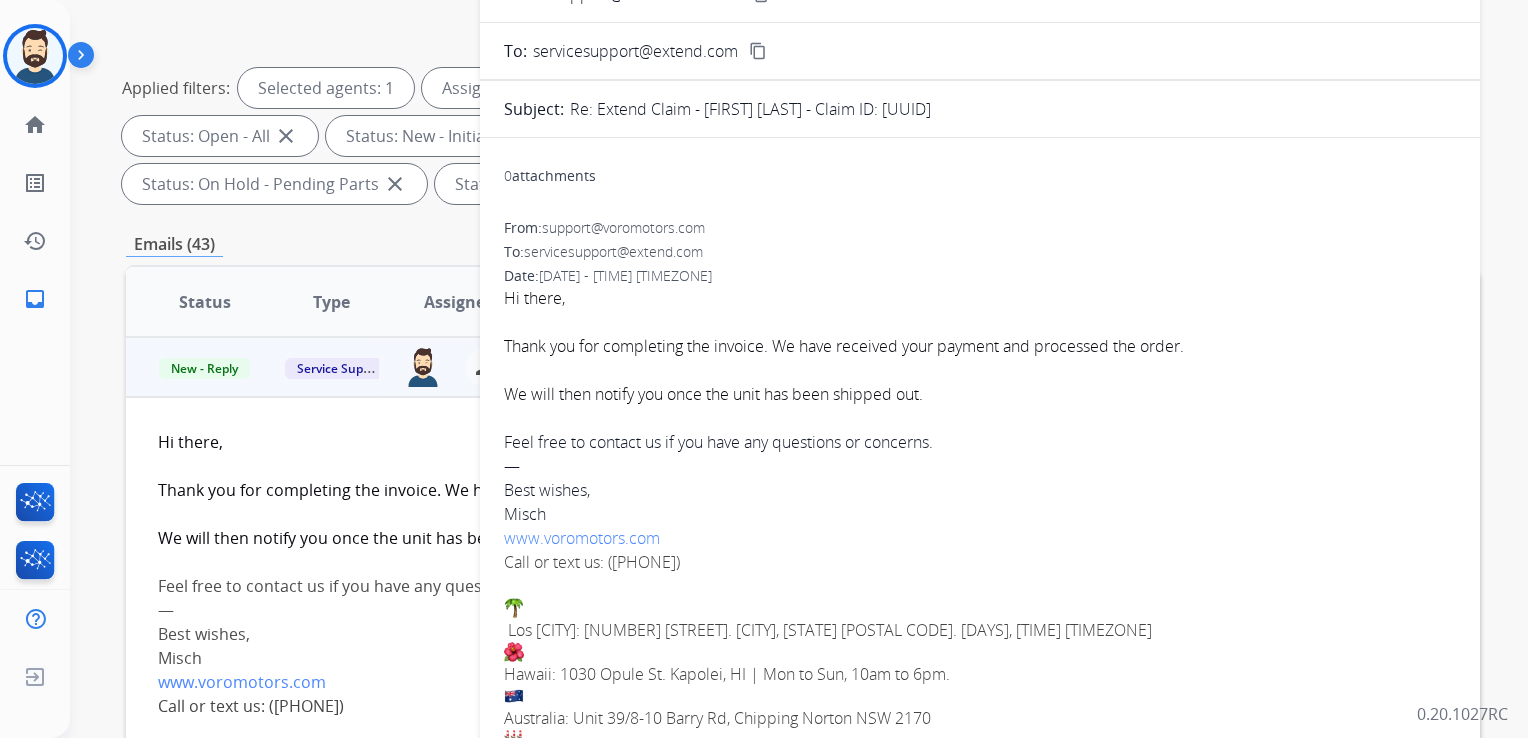 drag, startPoint x: 856, startPoint y: 110, endPoint x: 1151, endPoint y: 105, distance: 295.04236 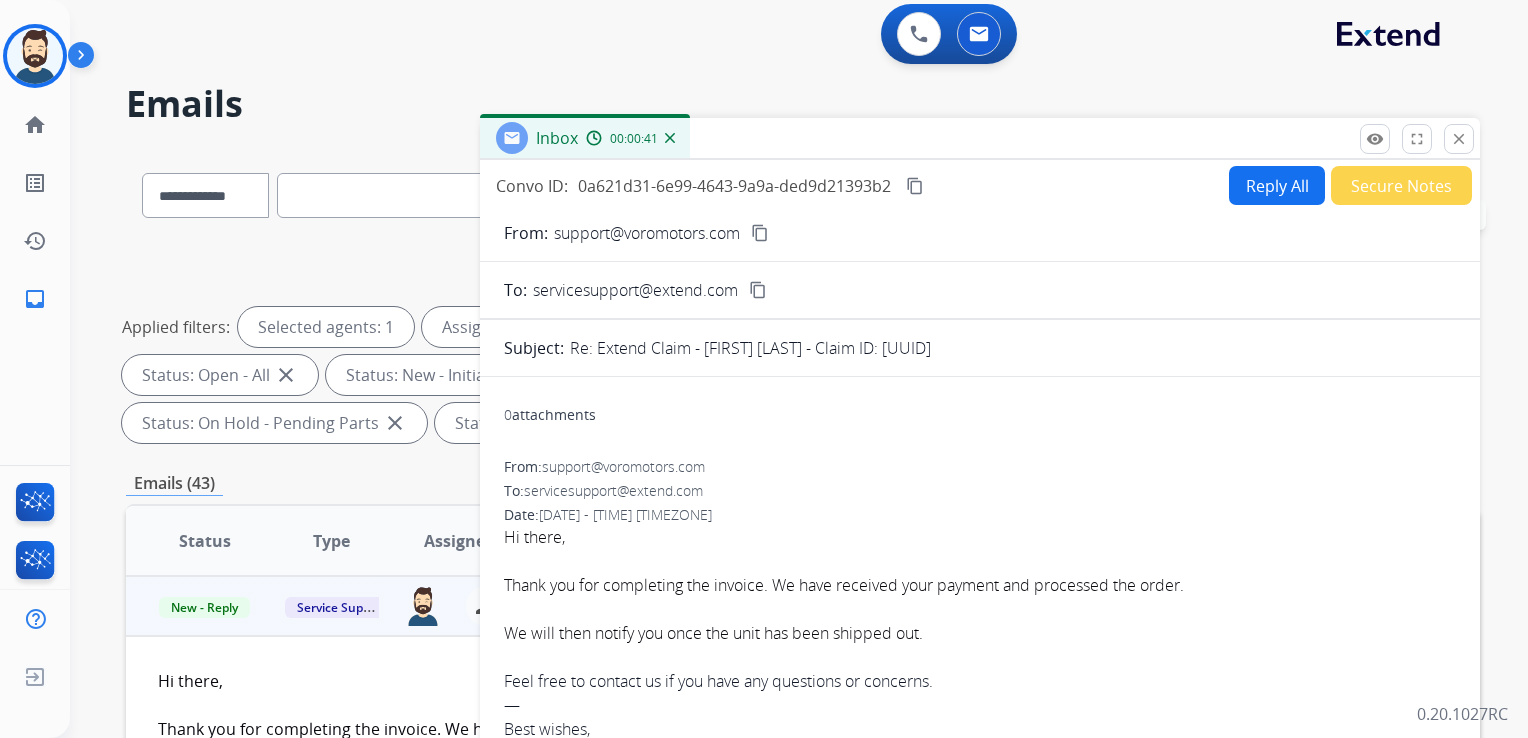 scroll, scrollTop: 0, scrollLeft: 0, axis: both 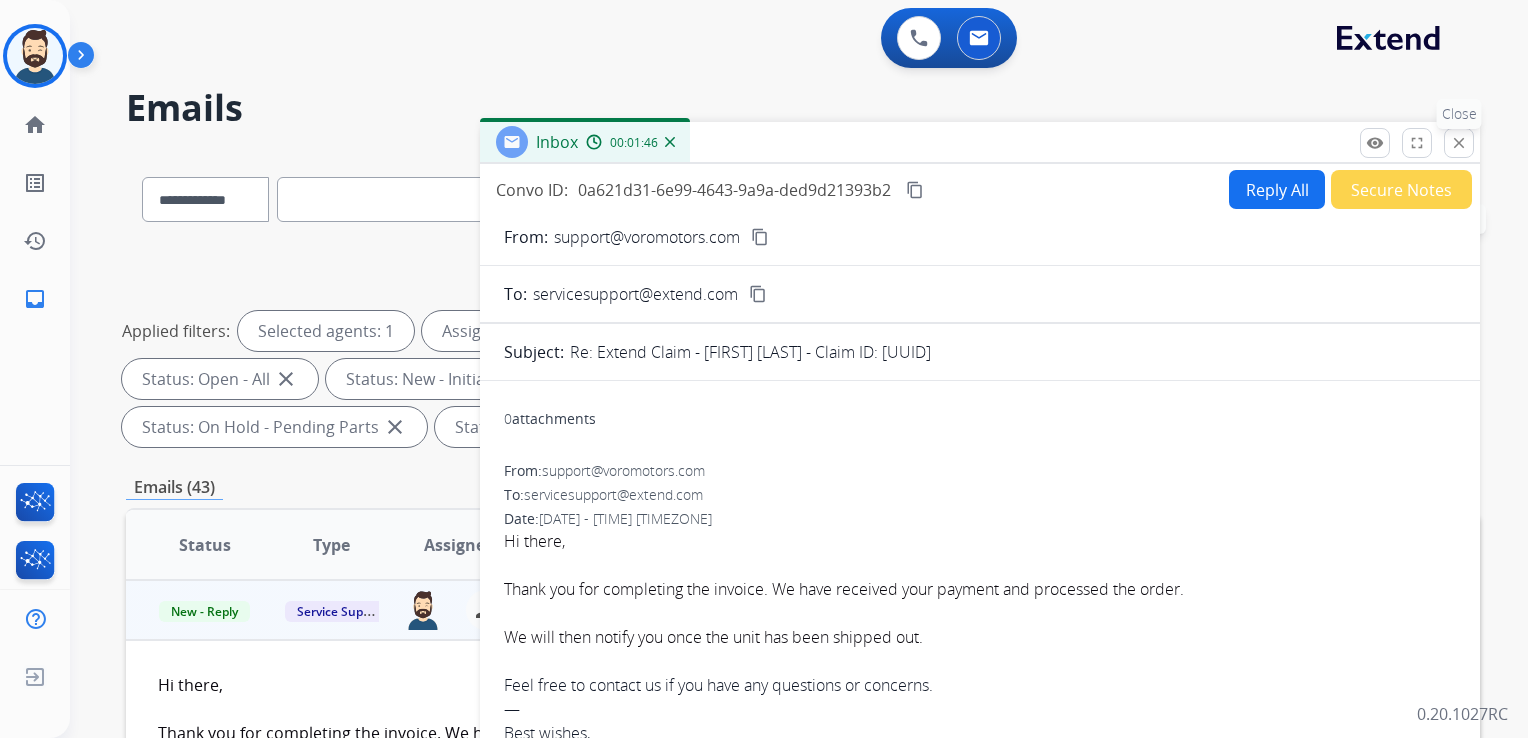 click on "close" at bounding box center (1459, 143) 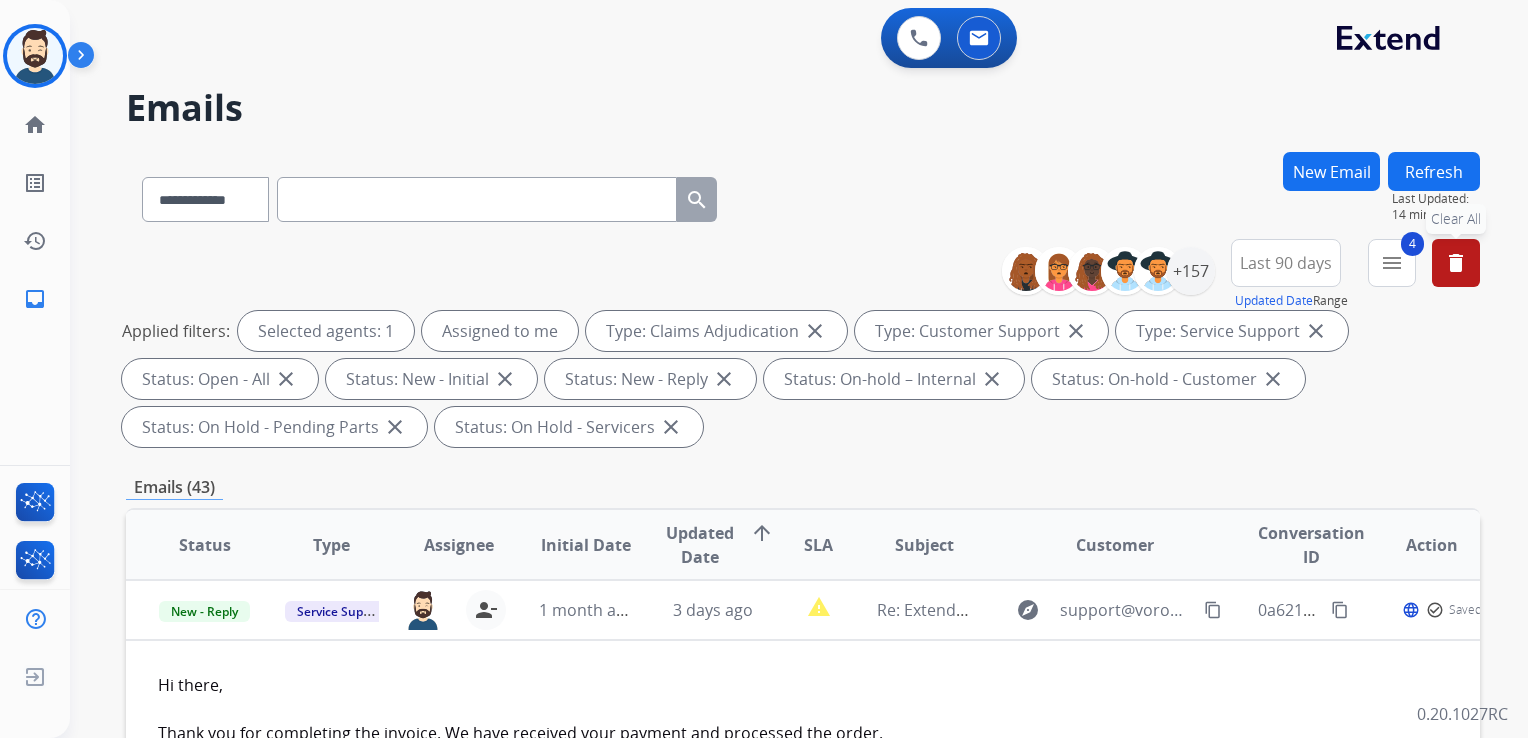 scroll, scrollTop: 100, scrollLeft: 0, axis: vertical 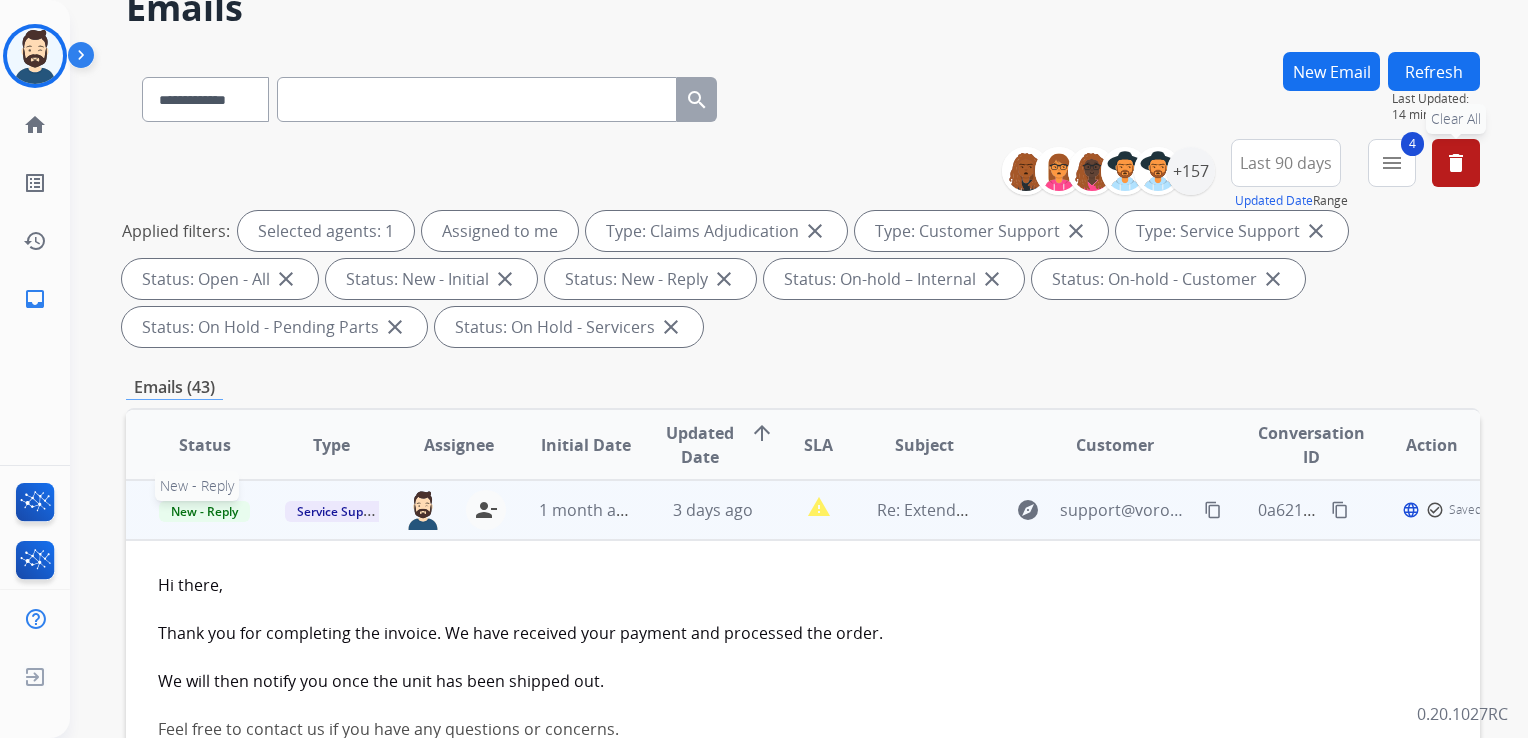 click on "New - Reply" at bounding box center [204, 511] 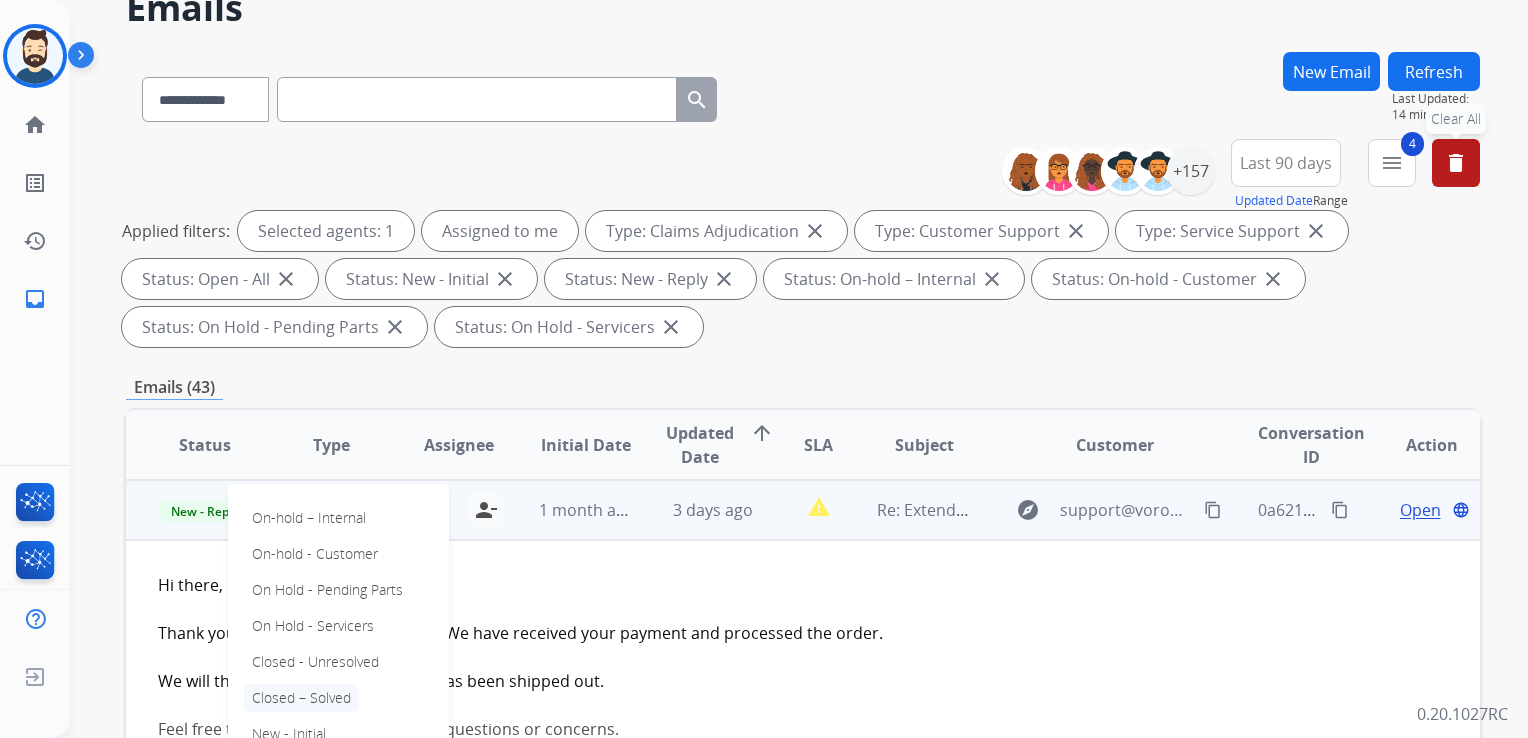 click on "Closed – Solved" at bounding box center (301, 698) 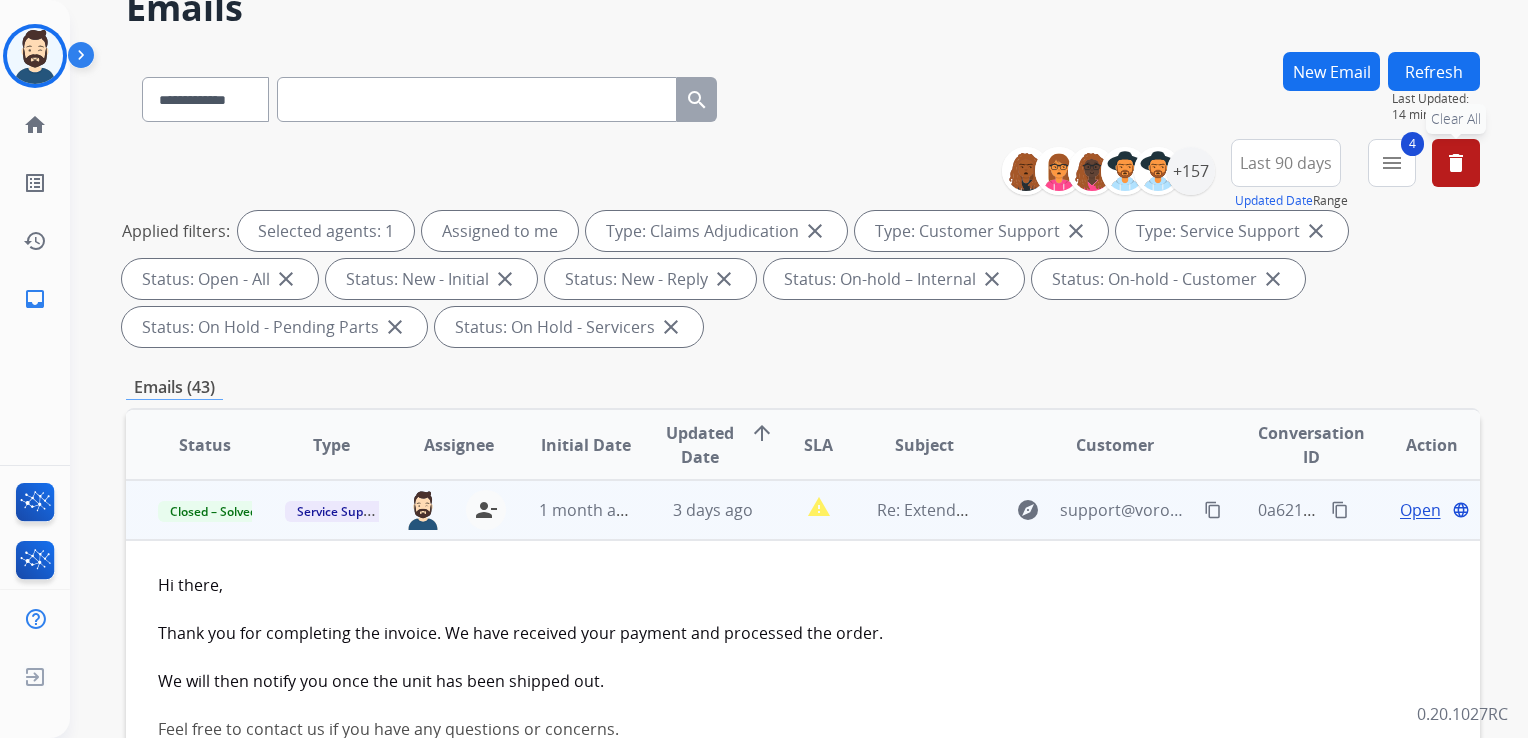 click on "1 month ago" at bounding box center (570, 510) 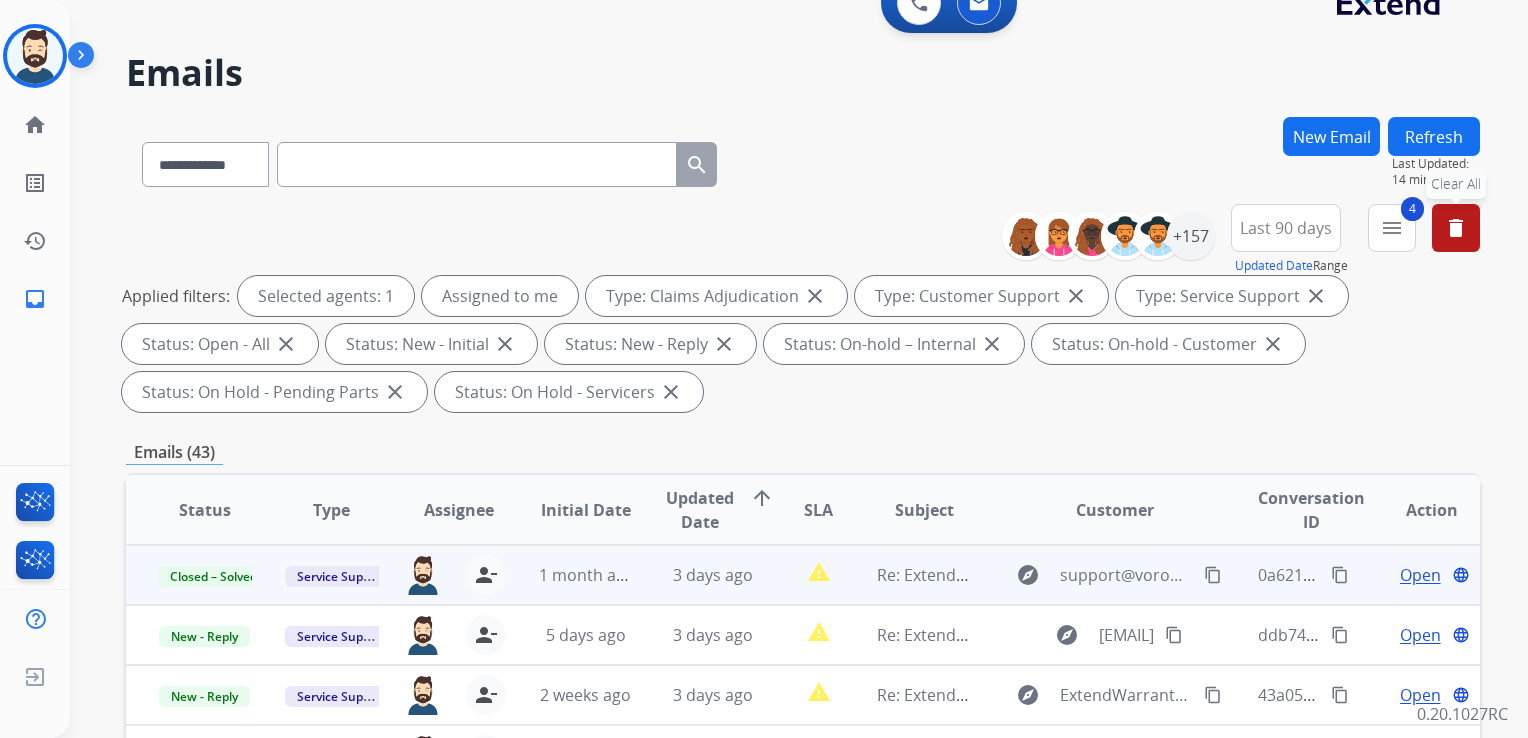 scroll, scrollTop: 0, scrollLeft: 0, axis: both 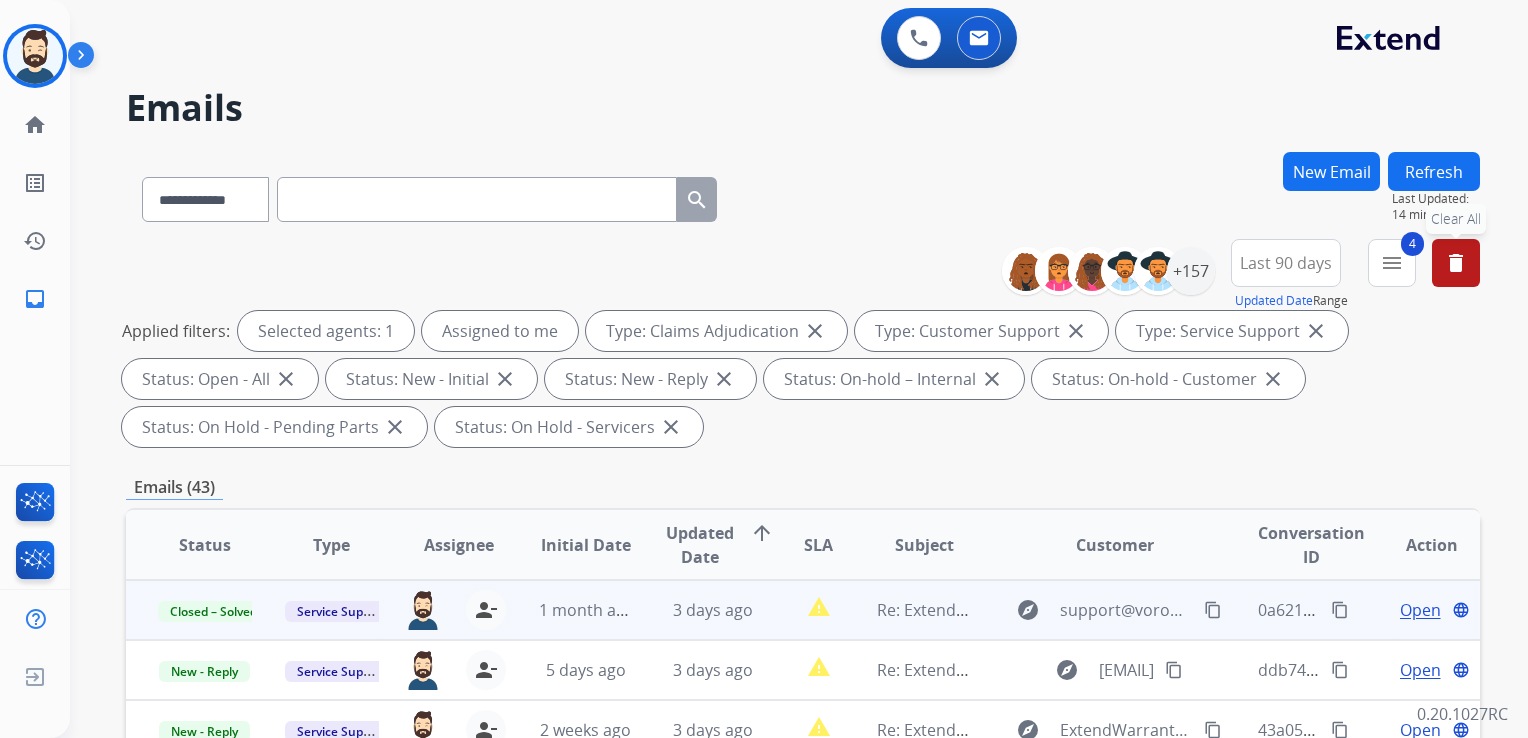 click on "Refresh" at bounding box center (1434, 171) 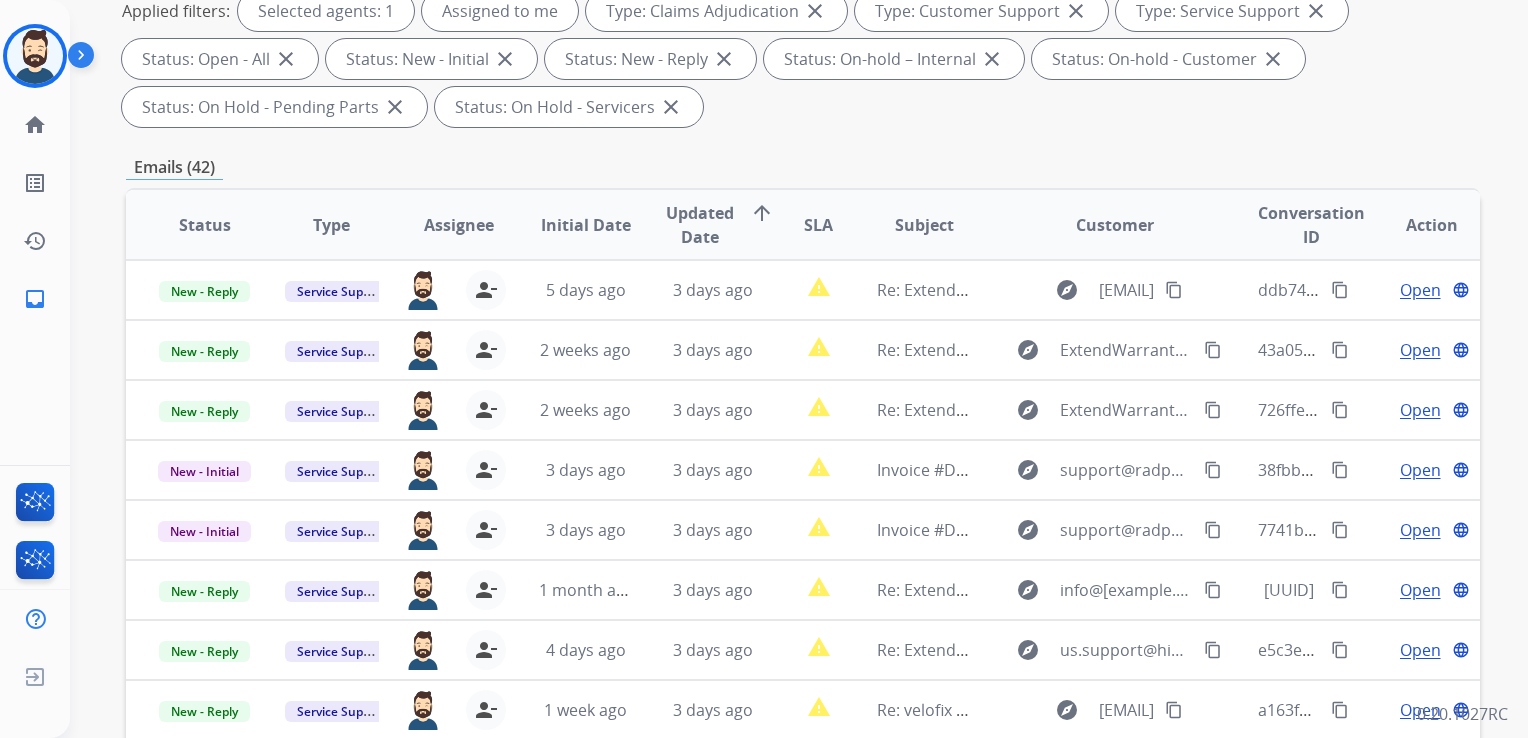 scroll, scrollTop: 400, scrollLeft: 0, axis: vertical 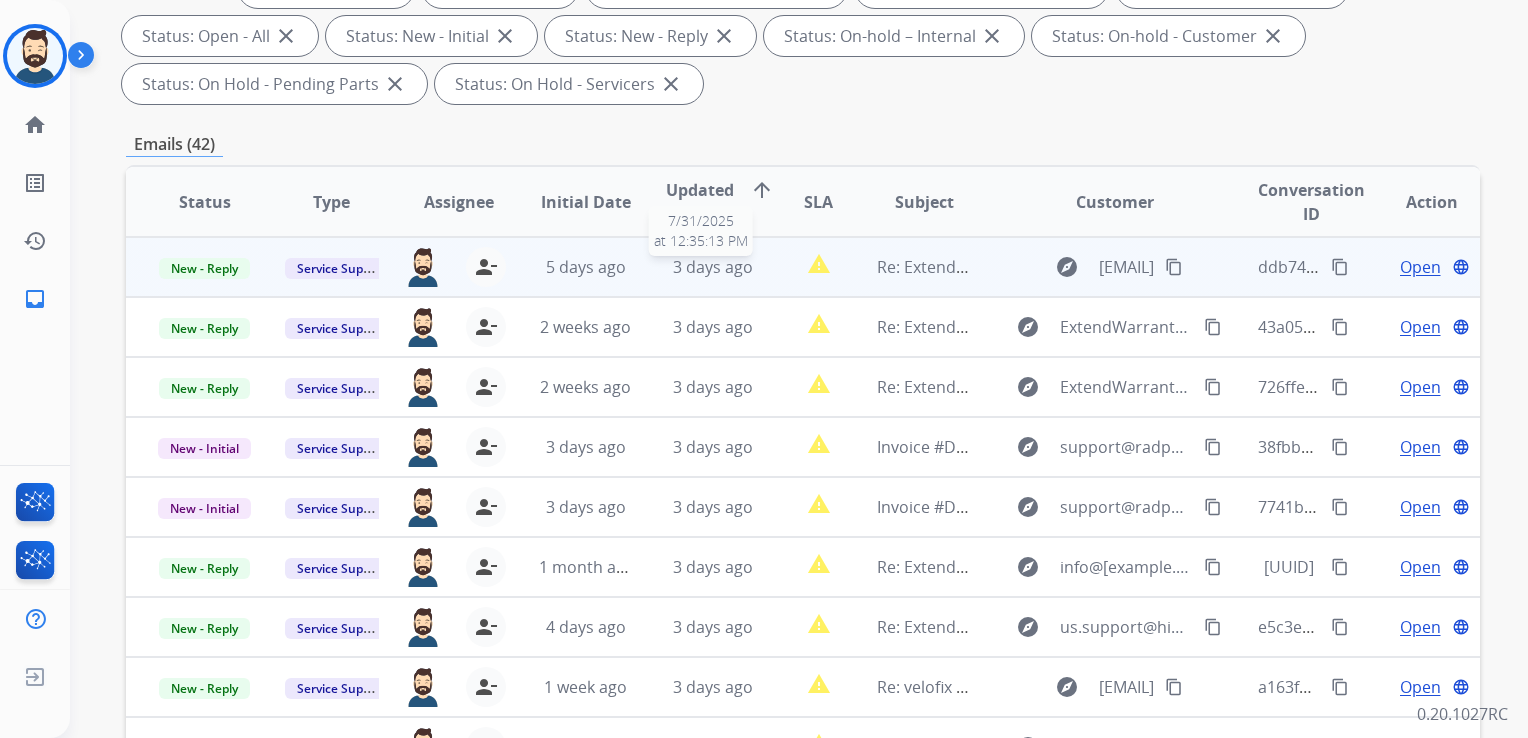 click on "3 days ago" at bounding box center (713, 267) 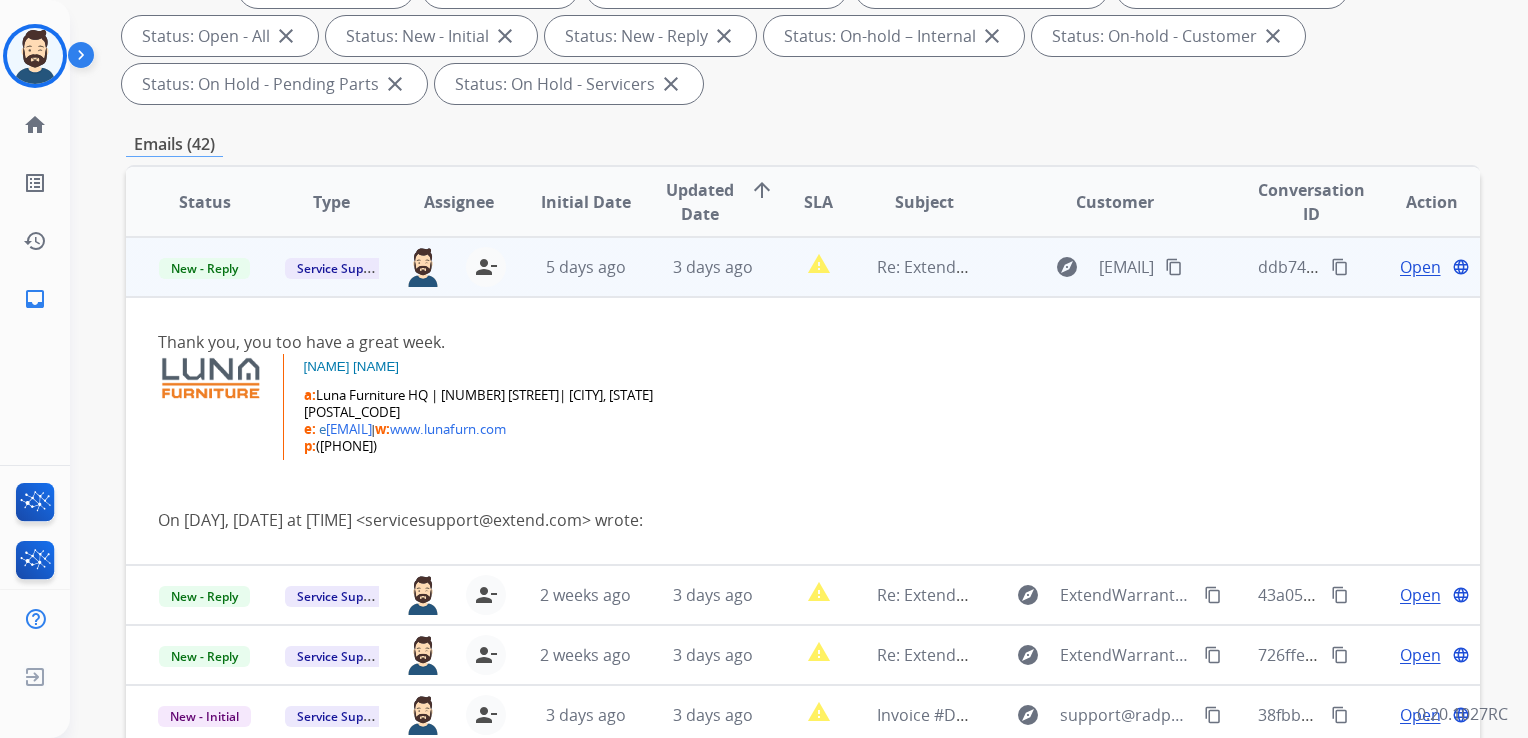 click on "Open" at bounding box center [1420, 267] 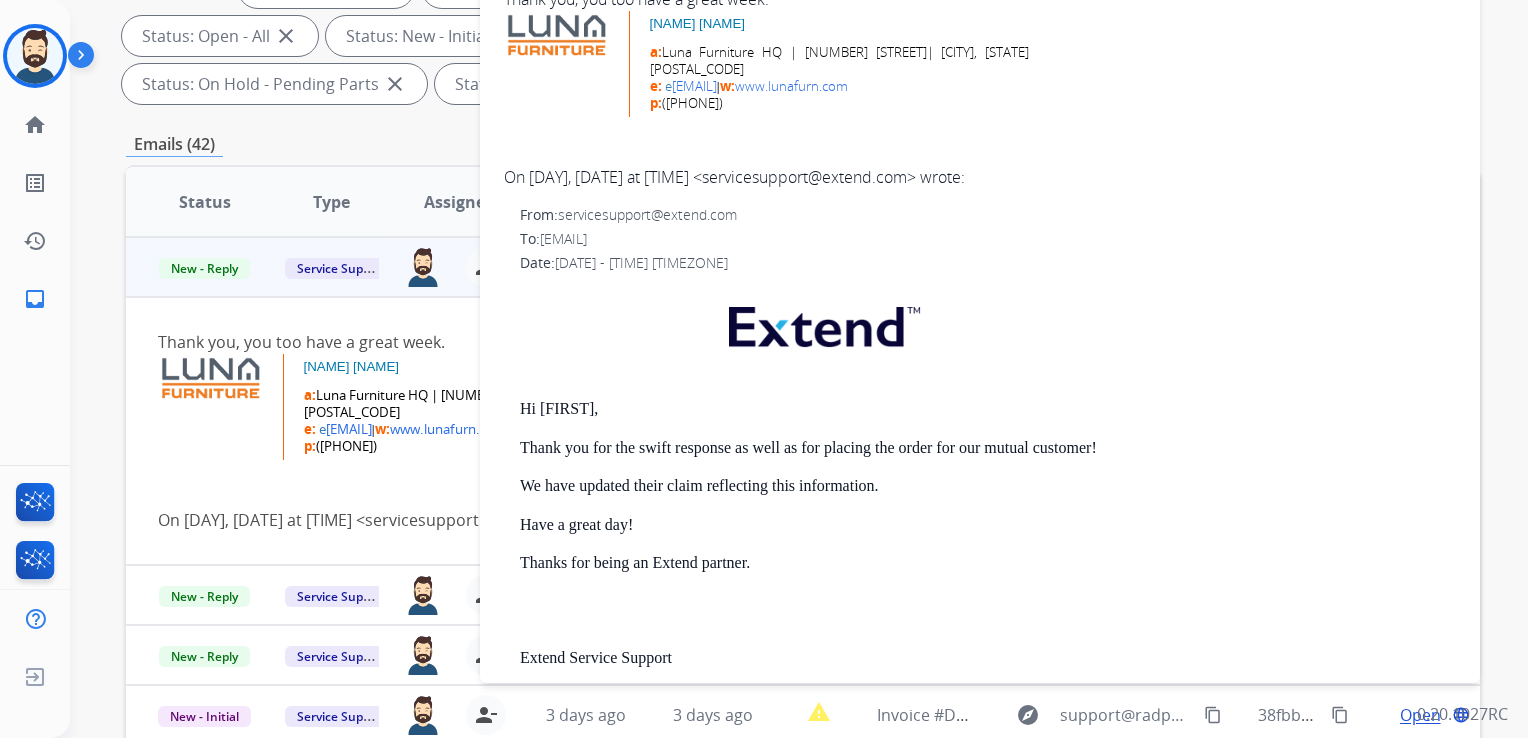 scroll, scrollTop: 0, scrollLeft: 0, axis: both 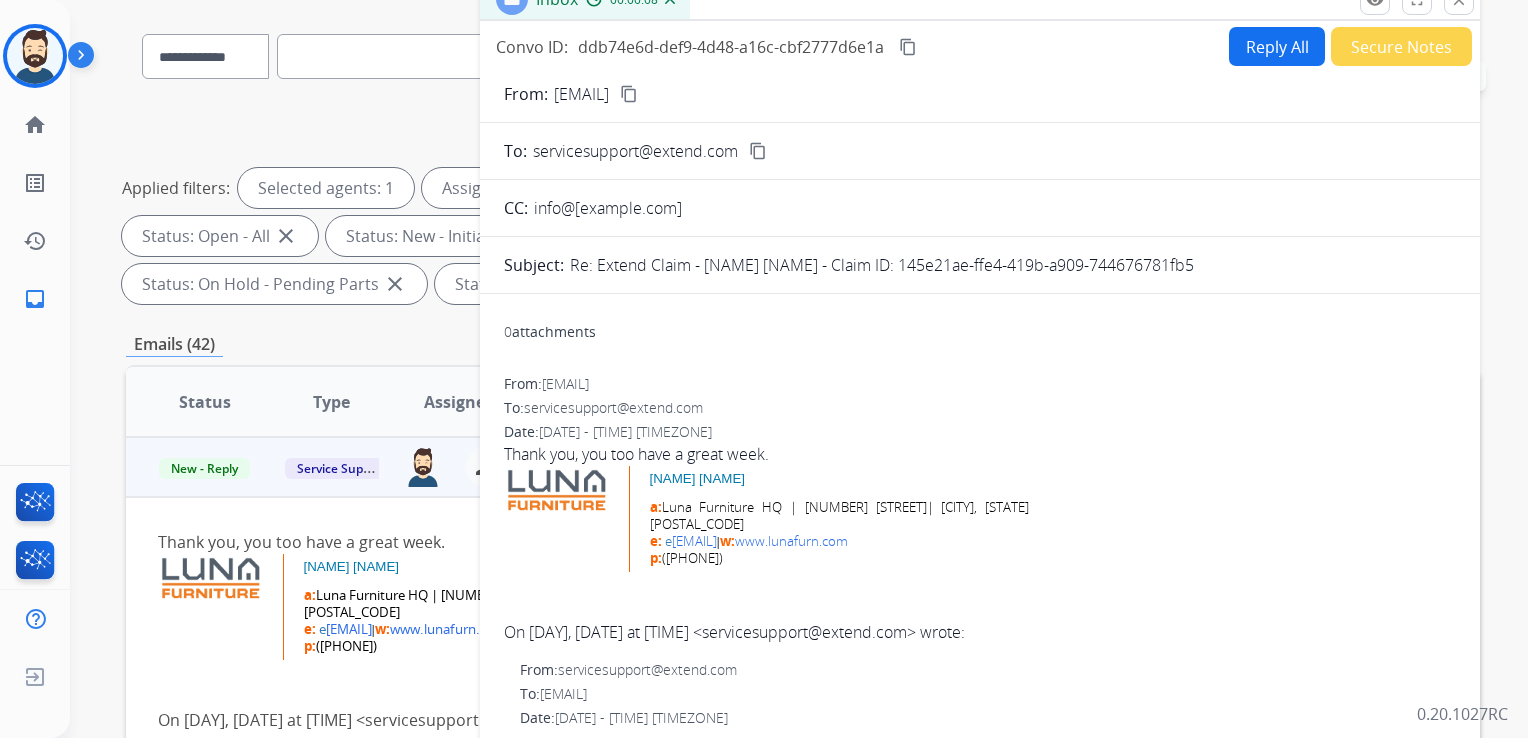 drag, startPoint x: 900, startPoint y: 266, endPoint x: 1199, endPoint y: 275, distance: 299.1354 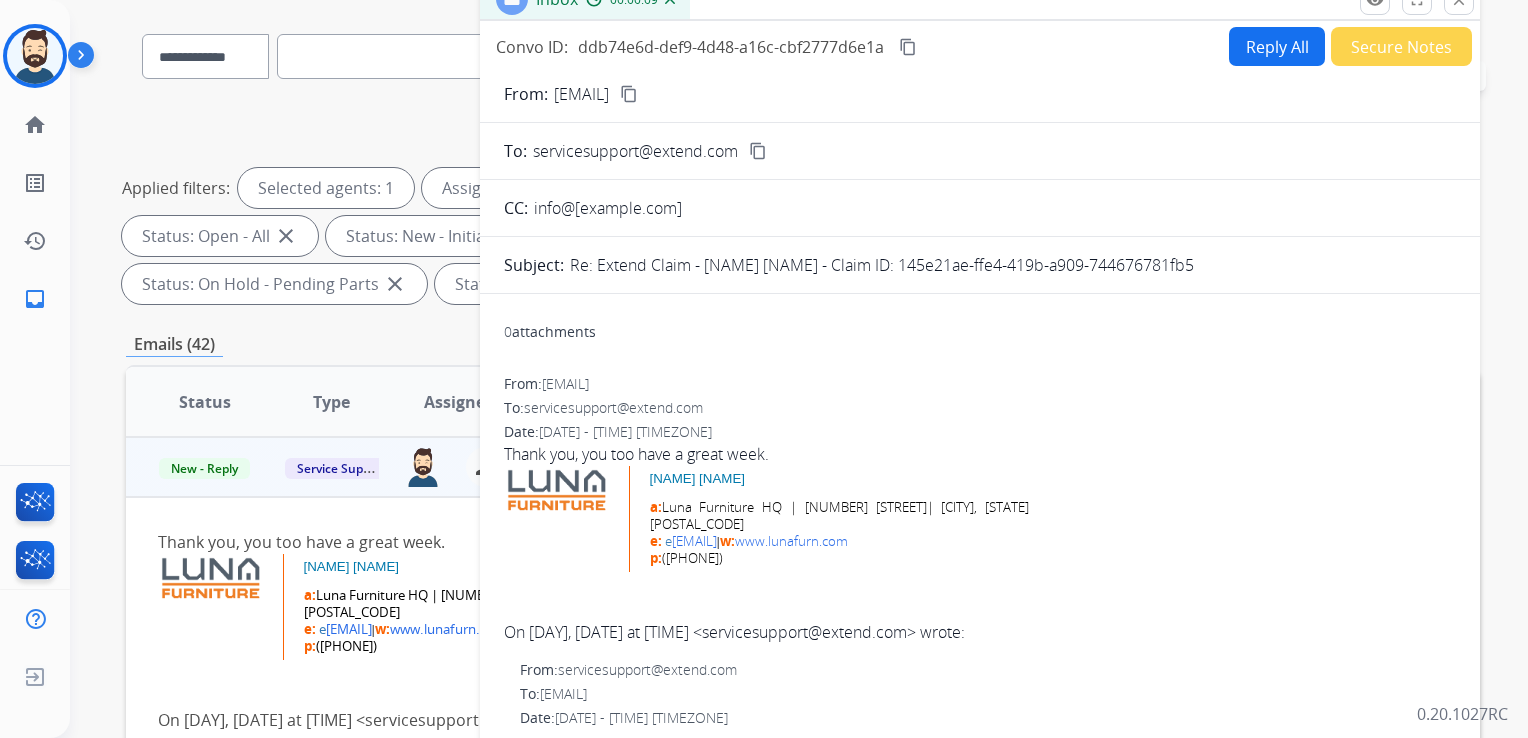 drag, startPoint x: 1199, startPoint y: 275, endPoint x: 1151, endPoint y: 266, distance: 48.83646 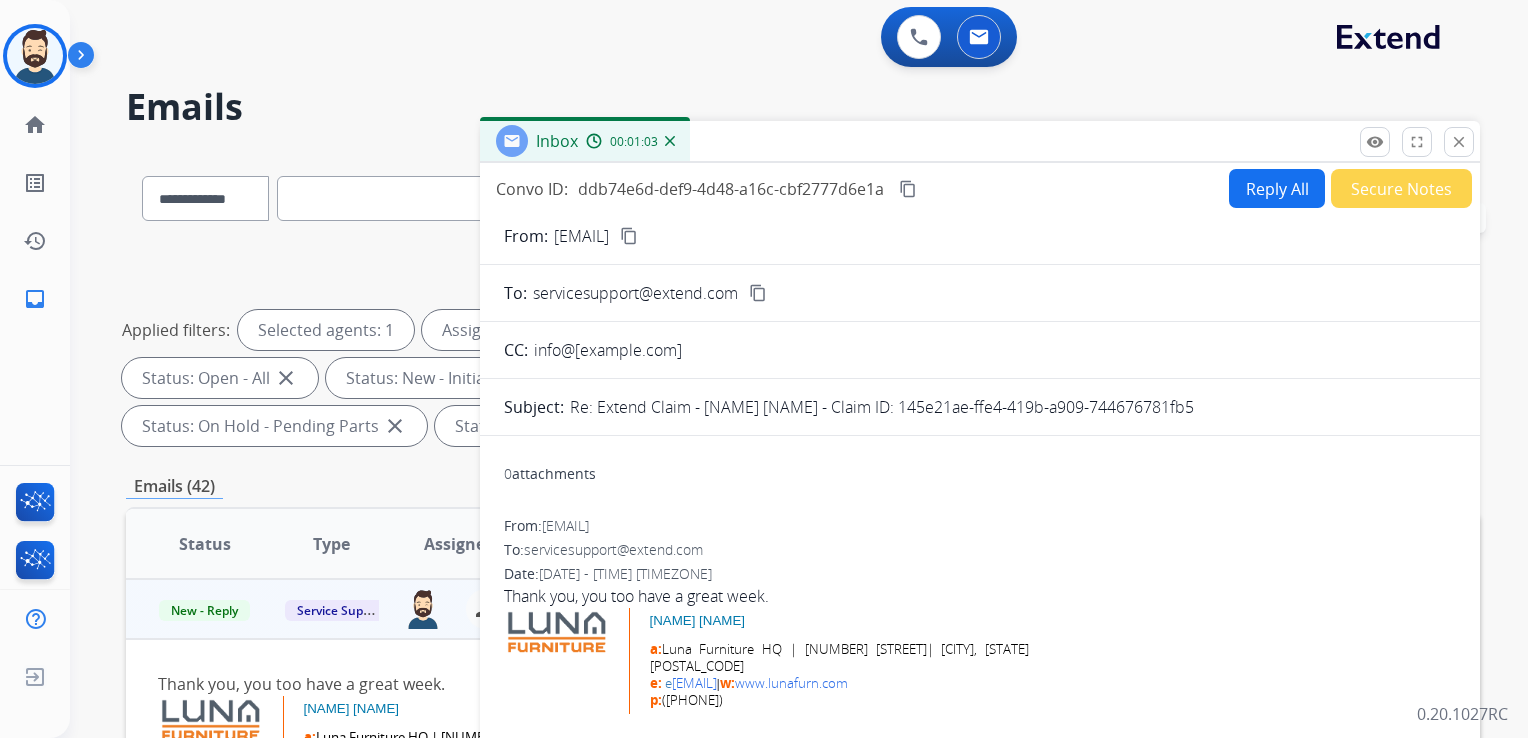 scroll, scrollTop: 0, scrollLeft: 0, axis: both 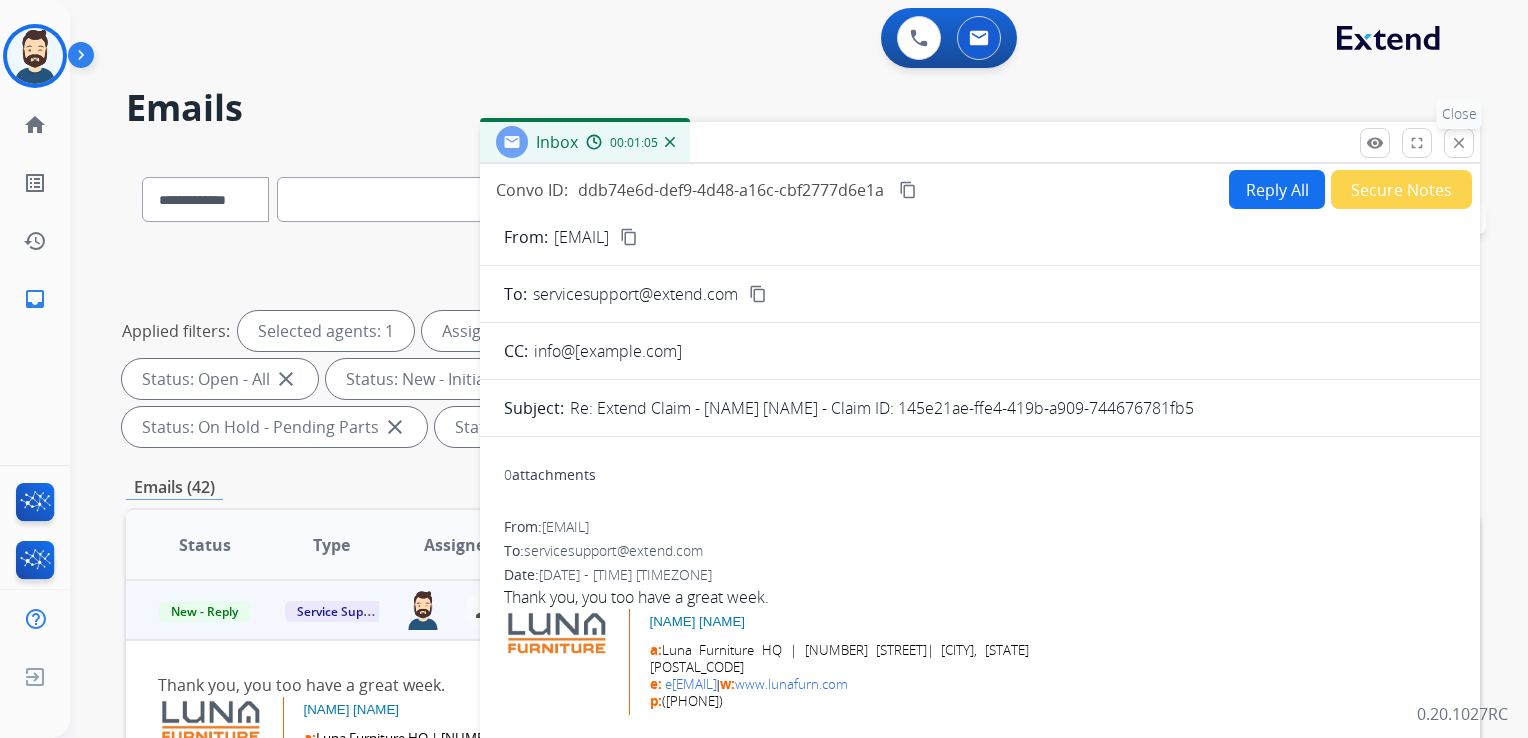 click on "close" at bounding box center (1459, 143) 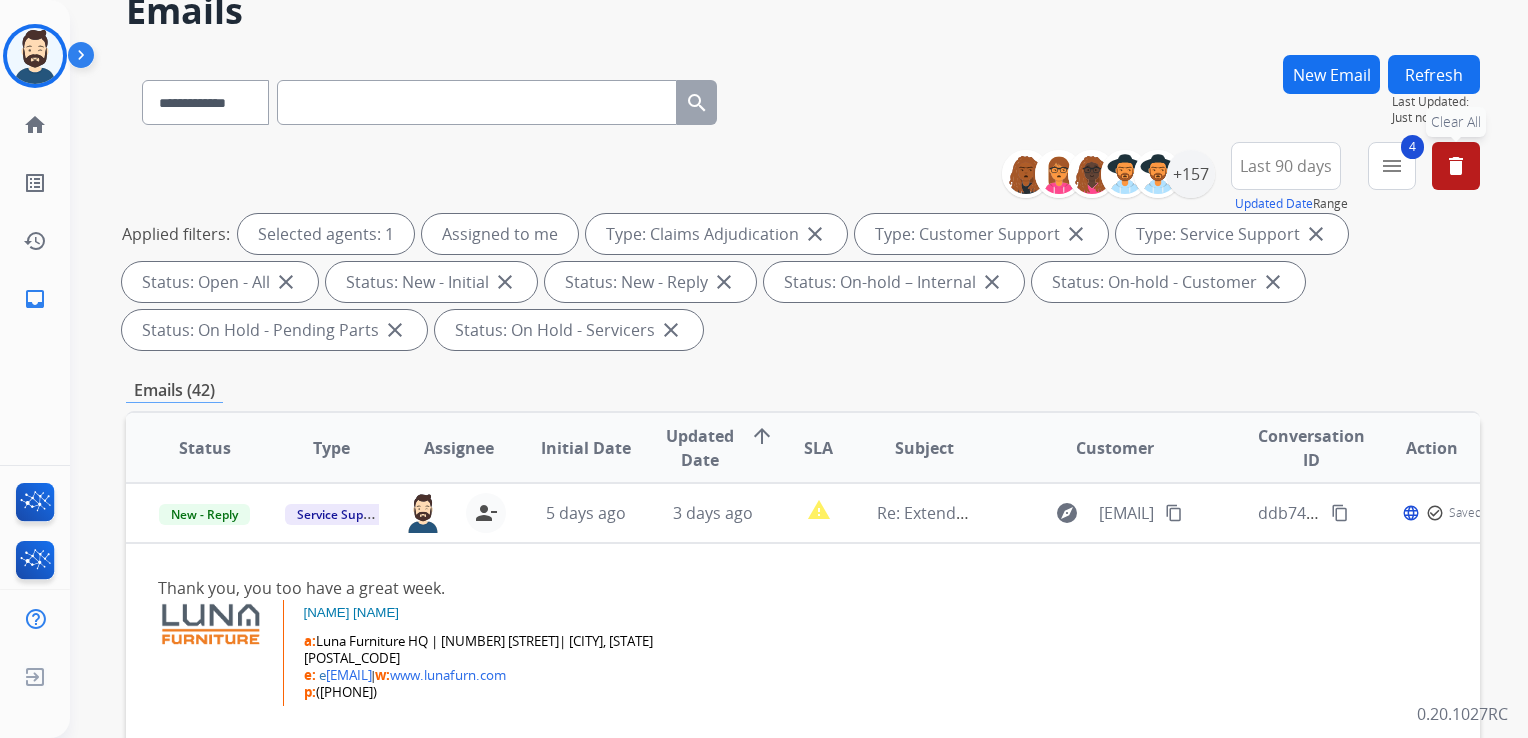 scroll, scrollTop: 200, scrollLeft: 0, axis: vertical 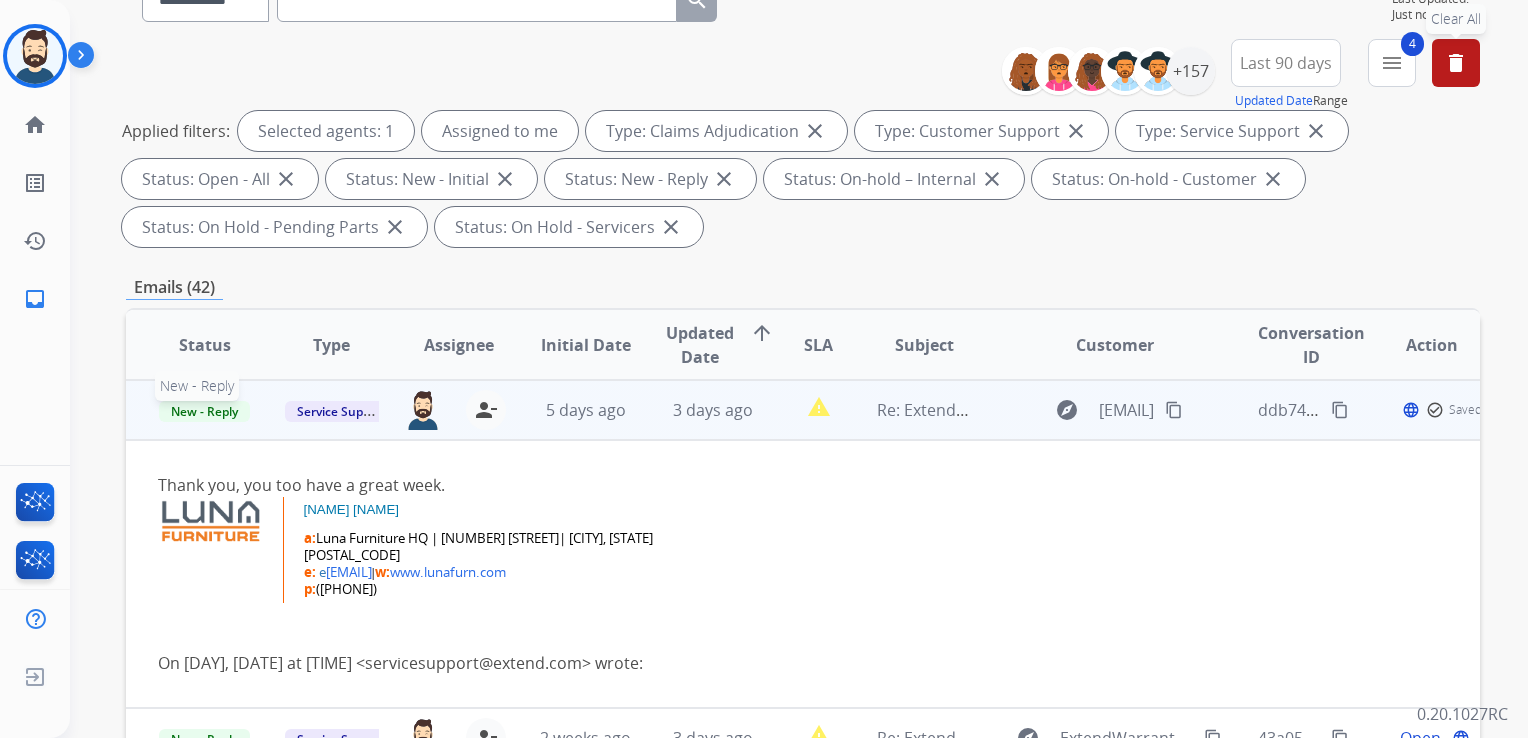 click on "New - Reply" at bounding box center (204, 411) 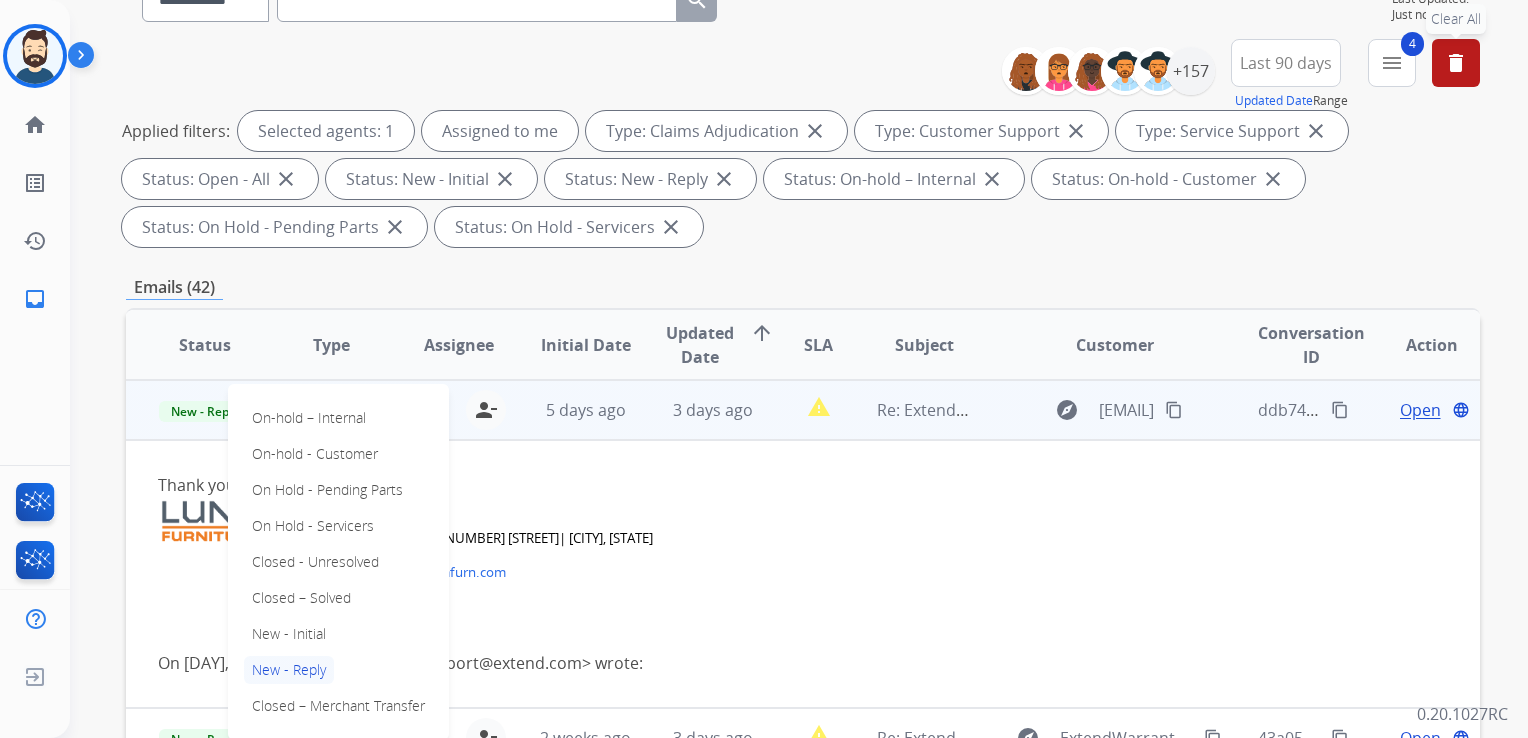 drag, startPoint x: 275, startPoint y: 595, endPoint x: 392, endPoint y: 546, distance: 126.84637 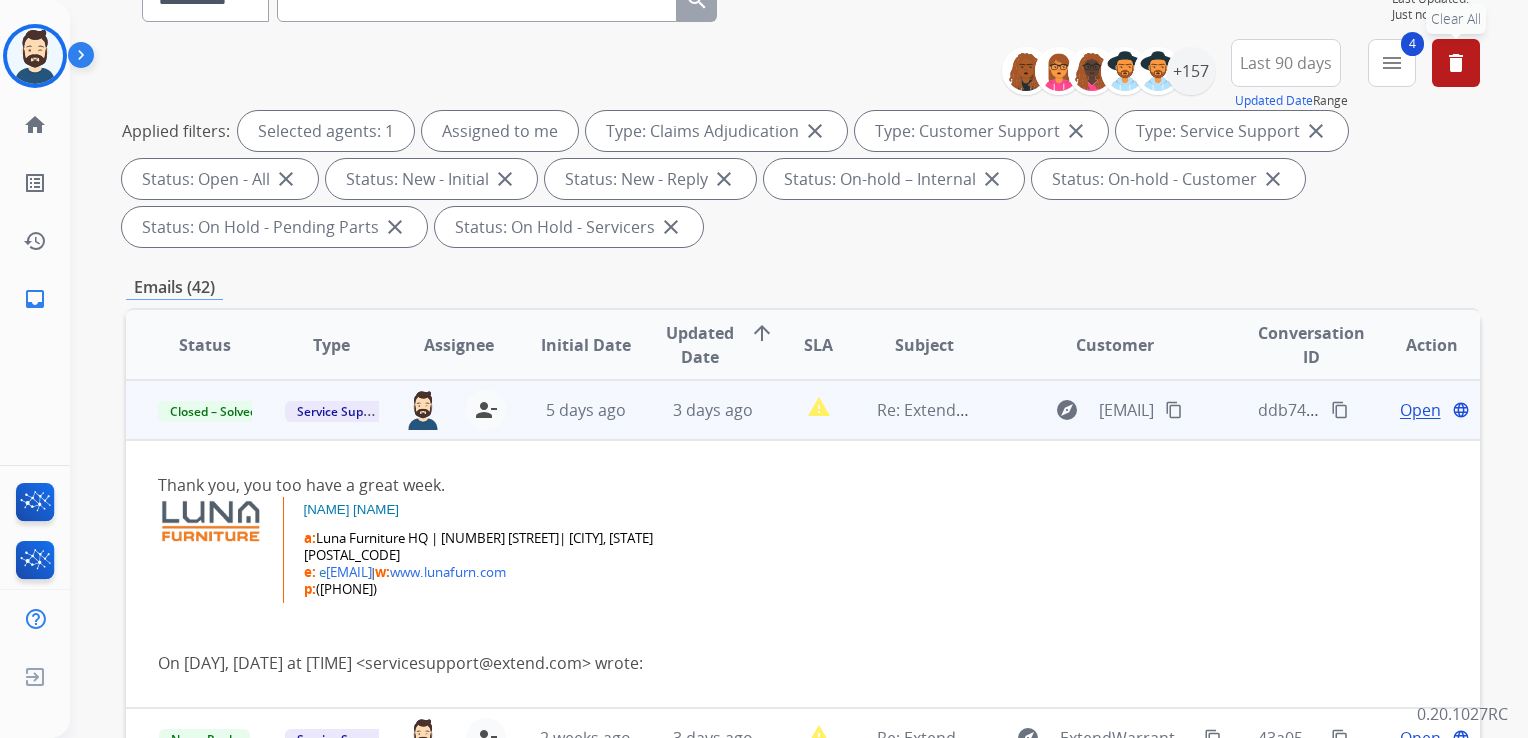 click on "5 days ago" at bounding box center (570, 410) 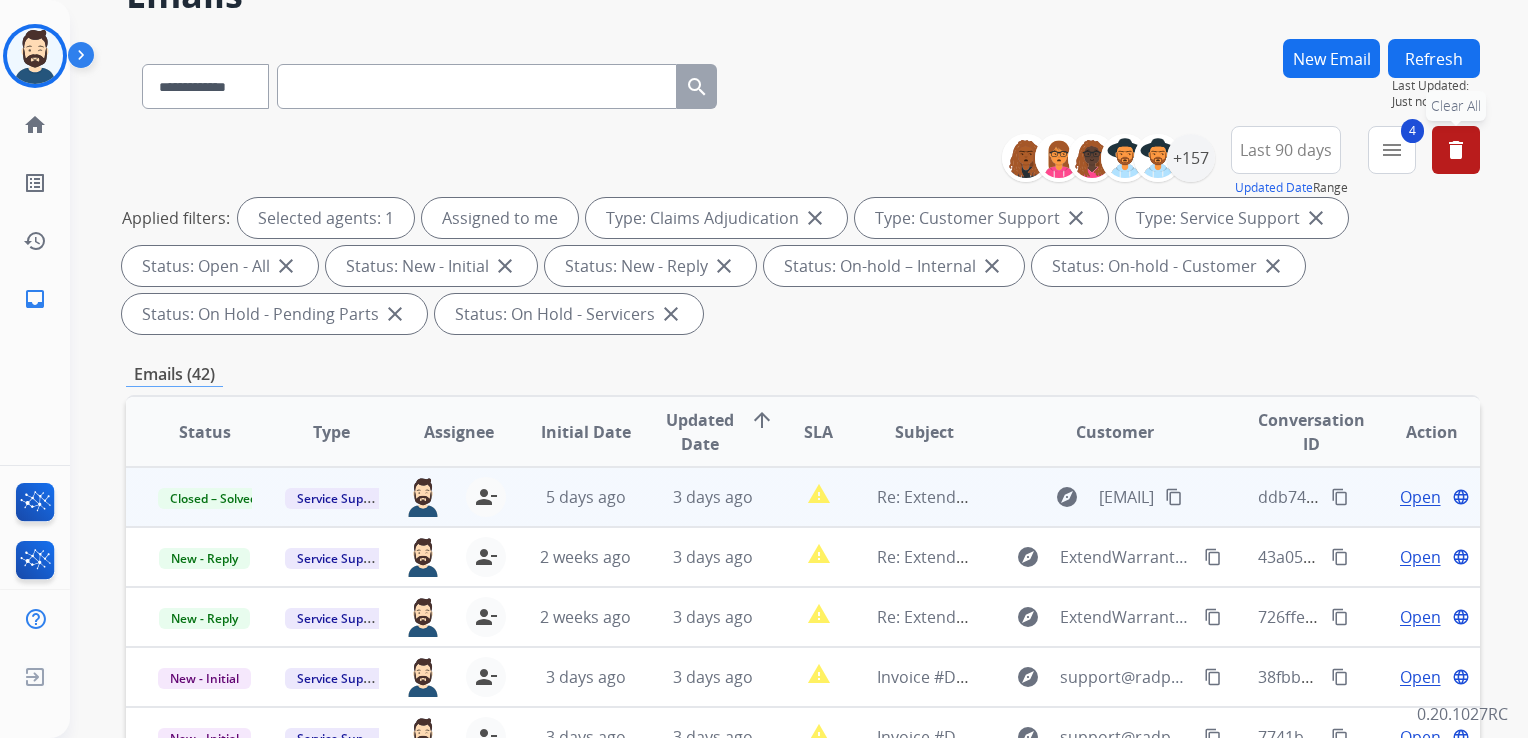 scroll, scrollTop: 0, scrollLeft: 0, axis: both 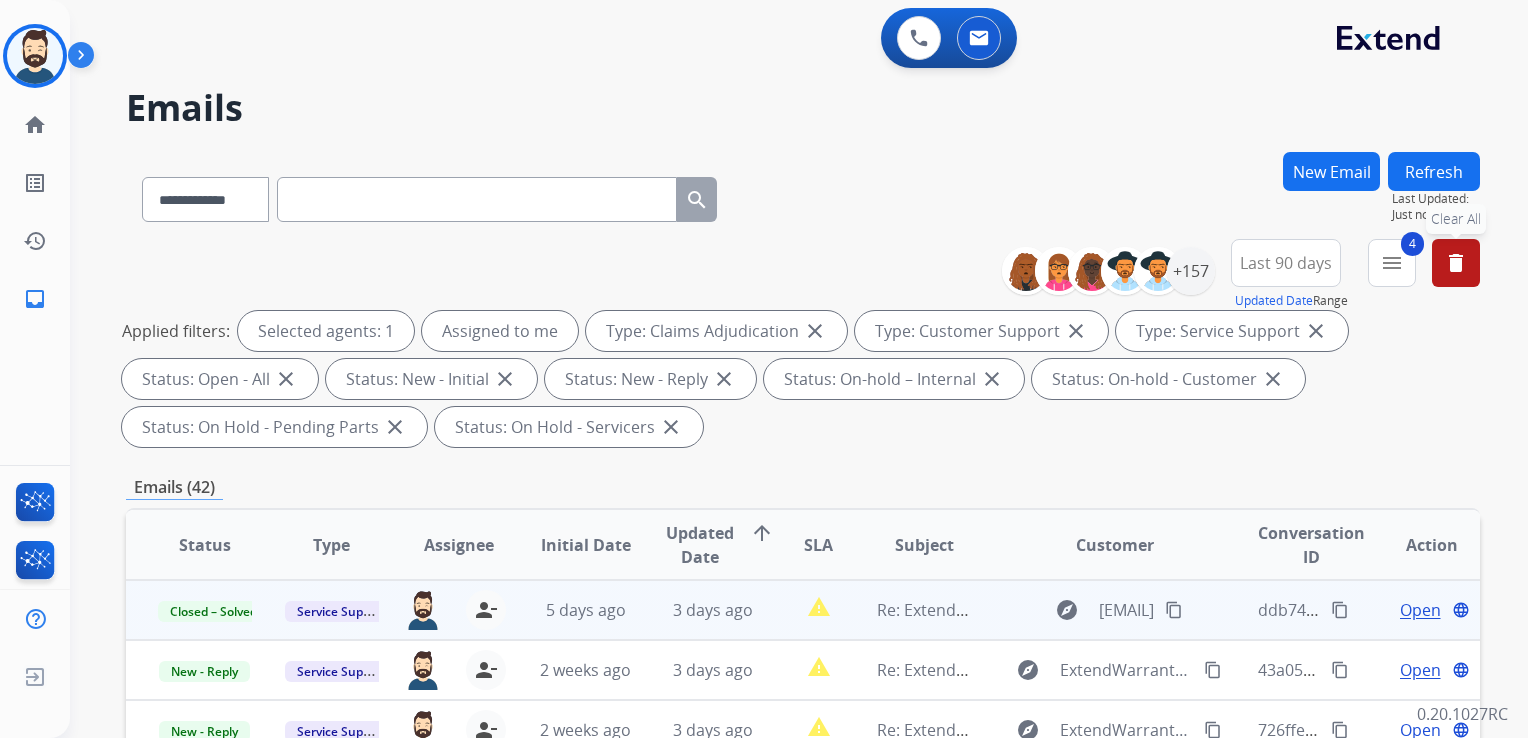 click on "Refresh" at bounding box center [1434, 171] 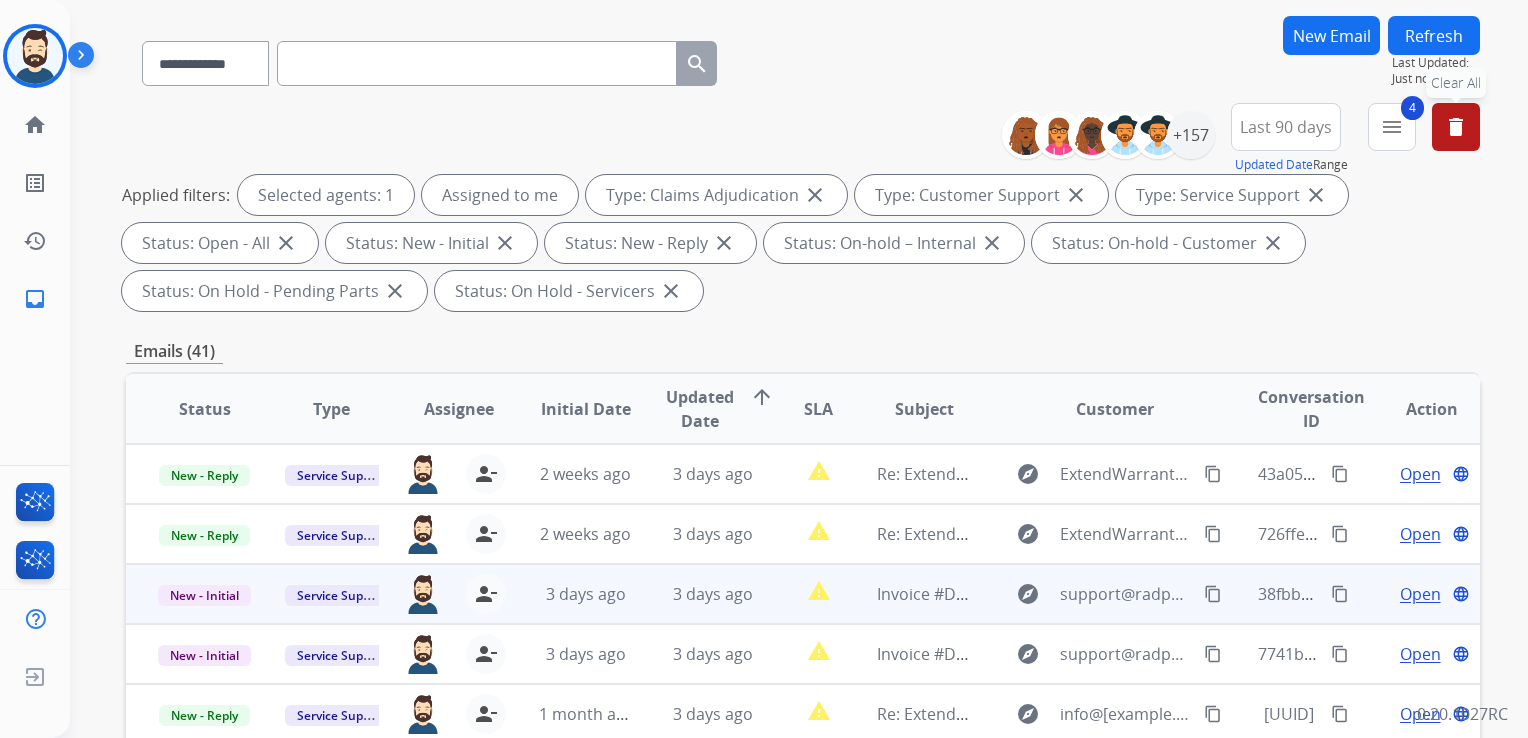 scroll, scrollTop: 300, scrollLeft: 0, axis: vertical 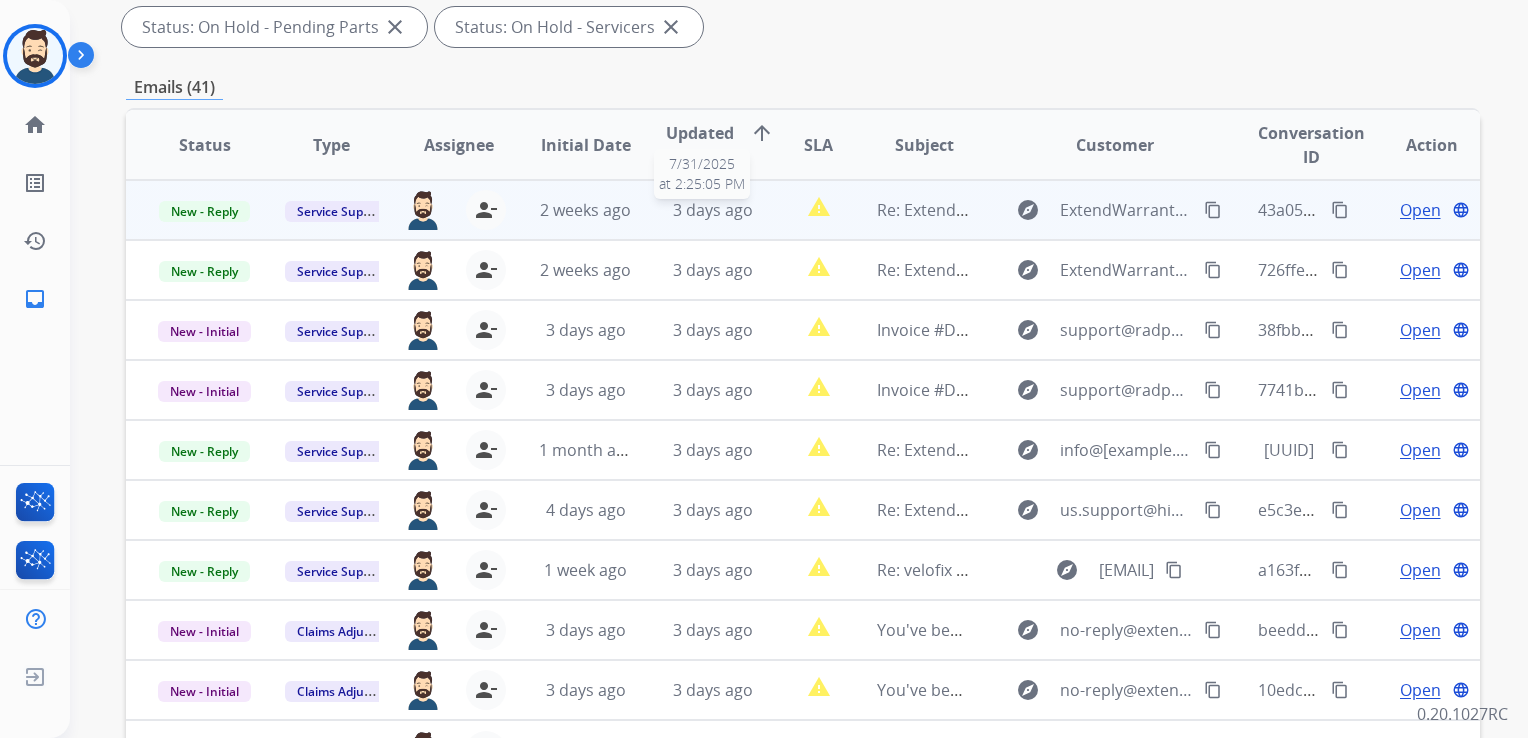click on "3 days ago" at bounding box center (713, 210) 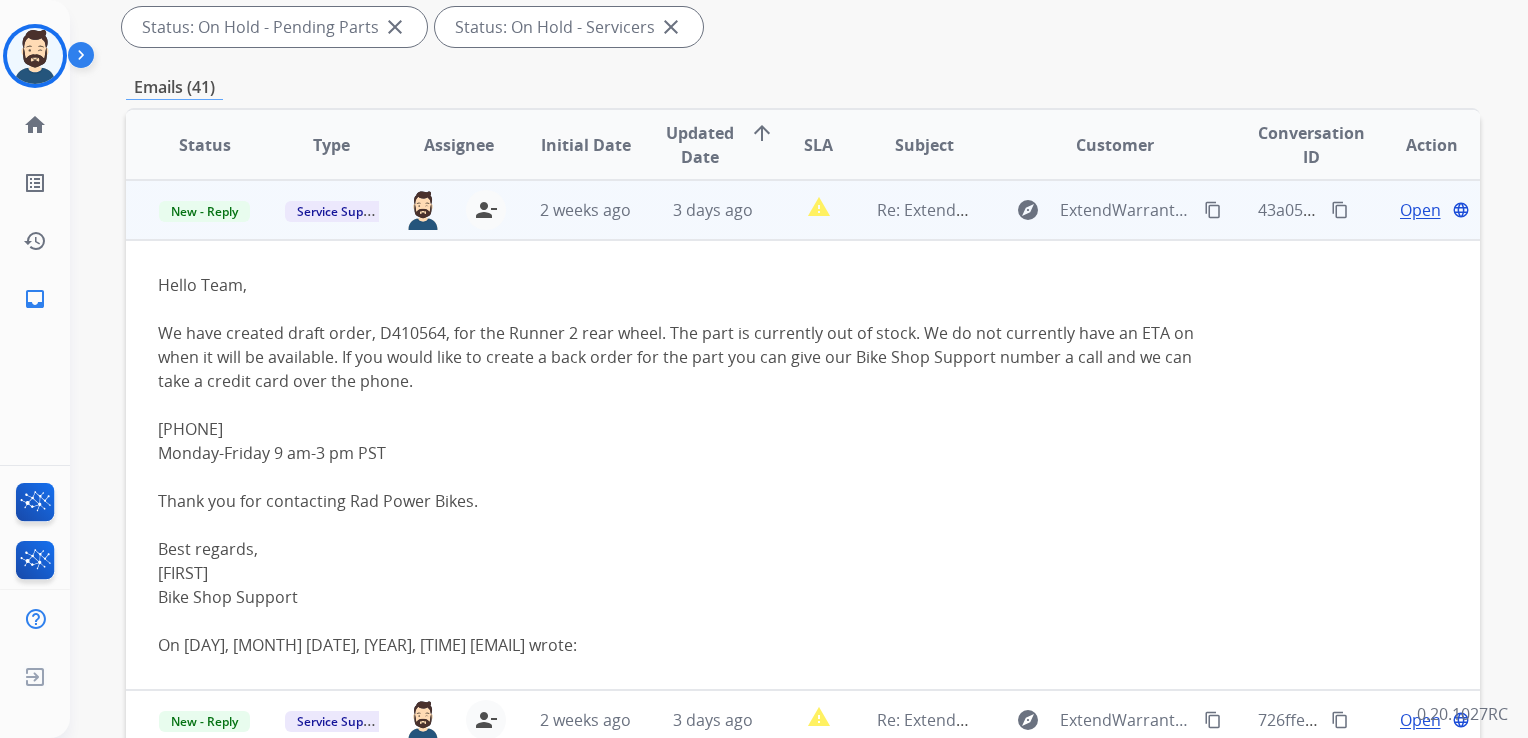 click on "Open" at bounding box center [1420, 210] 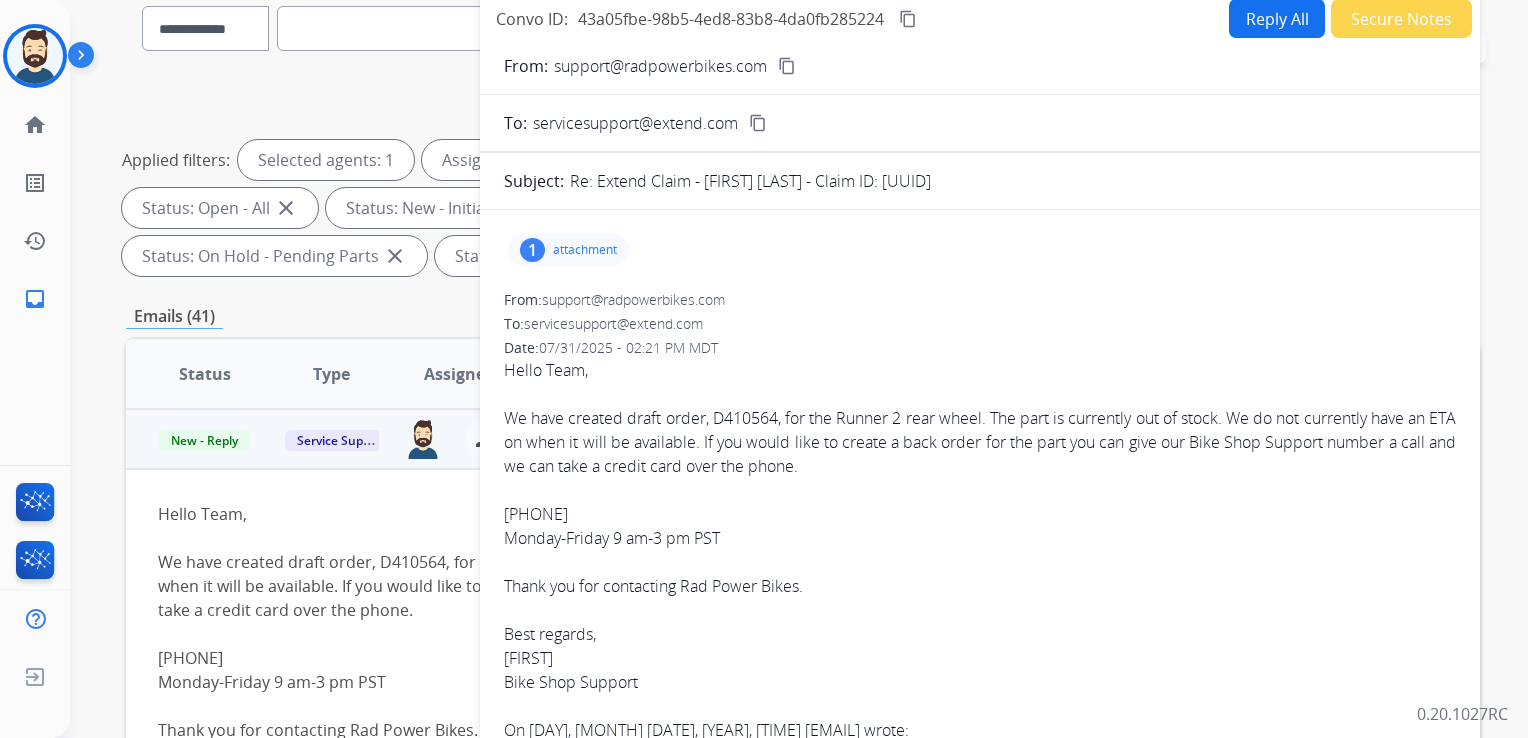 scroll, scrollTop: 100, scrollLeft: 0, axis: vertical 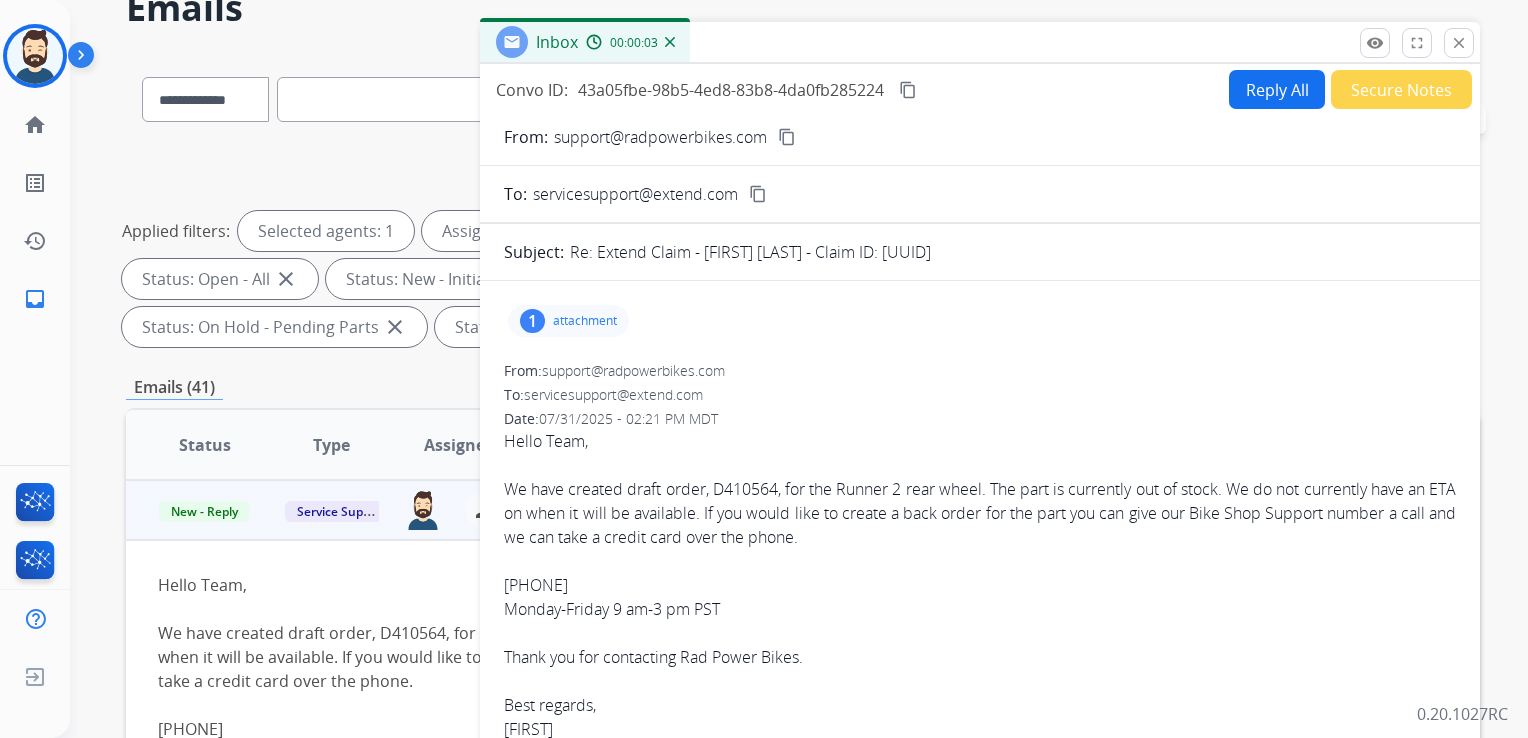 drag, startPoint x: 869, startPoint y: 250, endPoint x: 1168, endPoint y: 249, distance: 299.00168 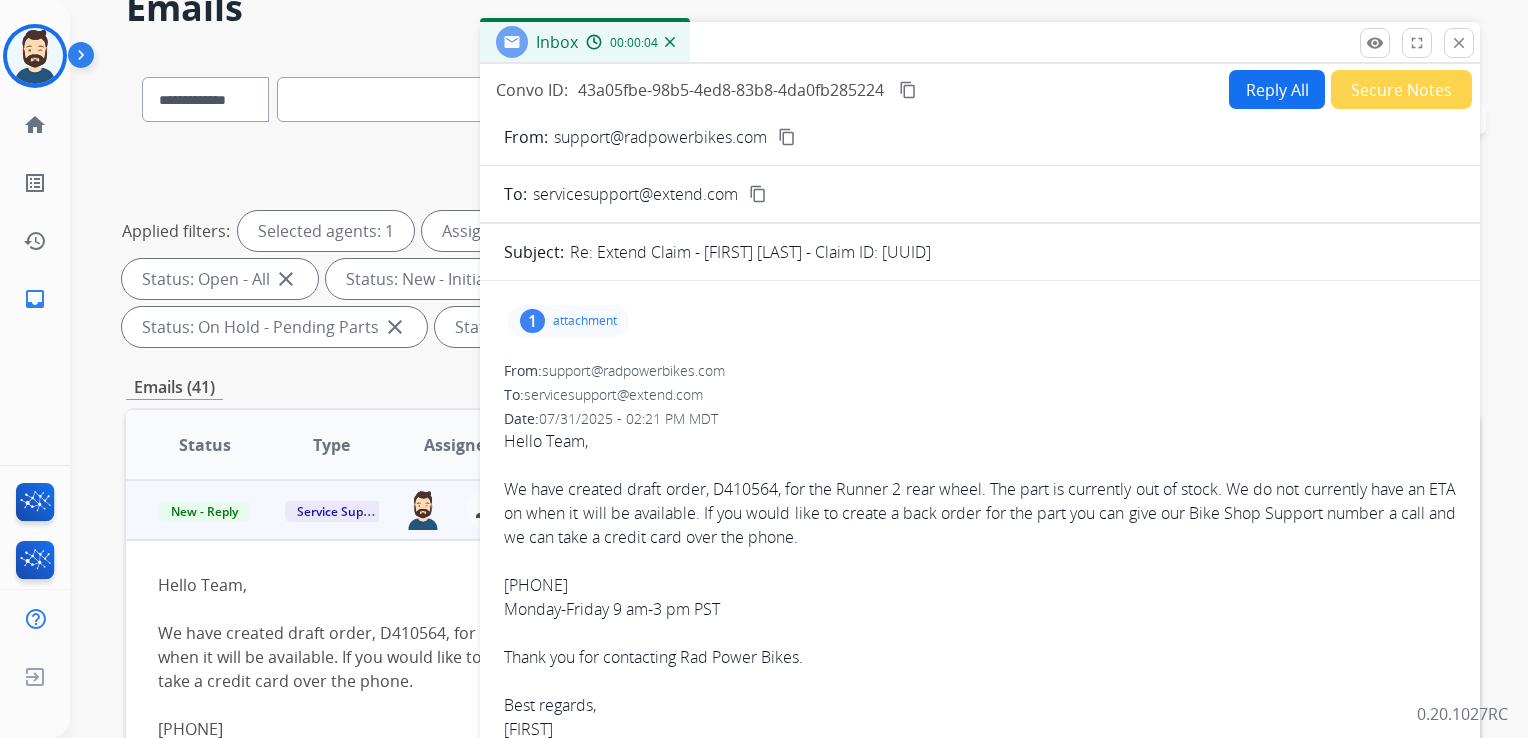 copy on "d23a1d96-31c1-4550-9c45-acb7a1650f0a" 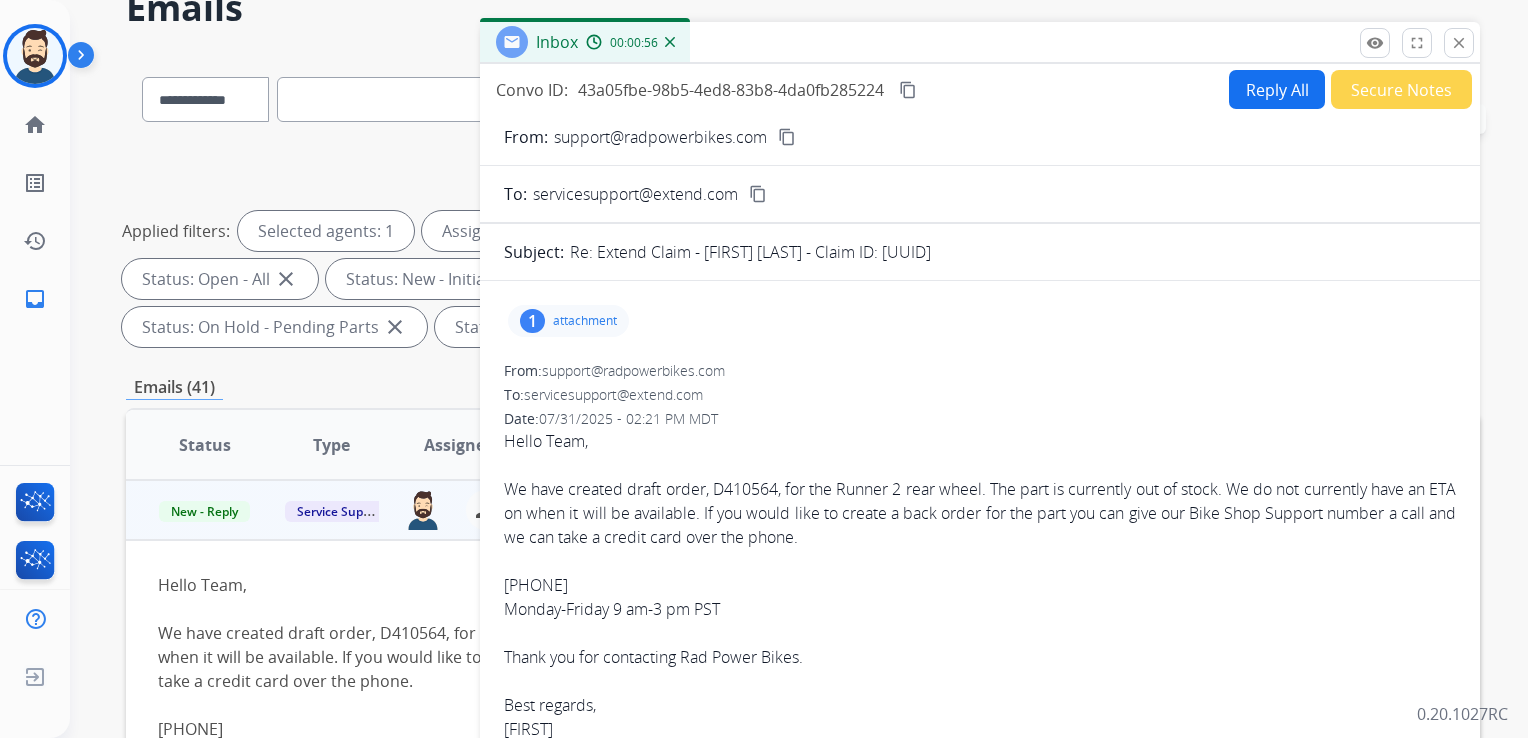 scroll, scrollTop: 200, scrollLeft: 0, axis: vertical 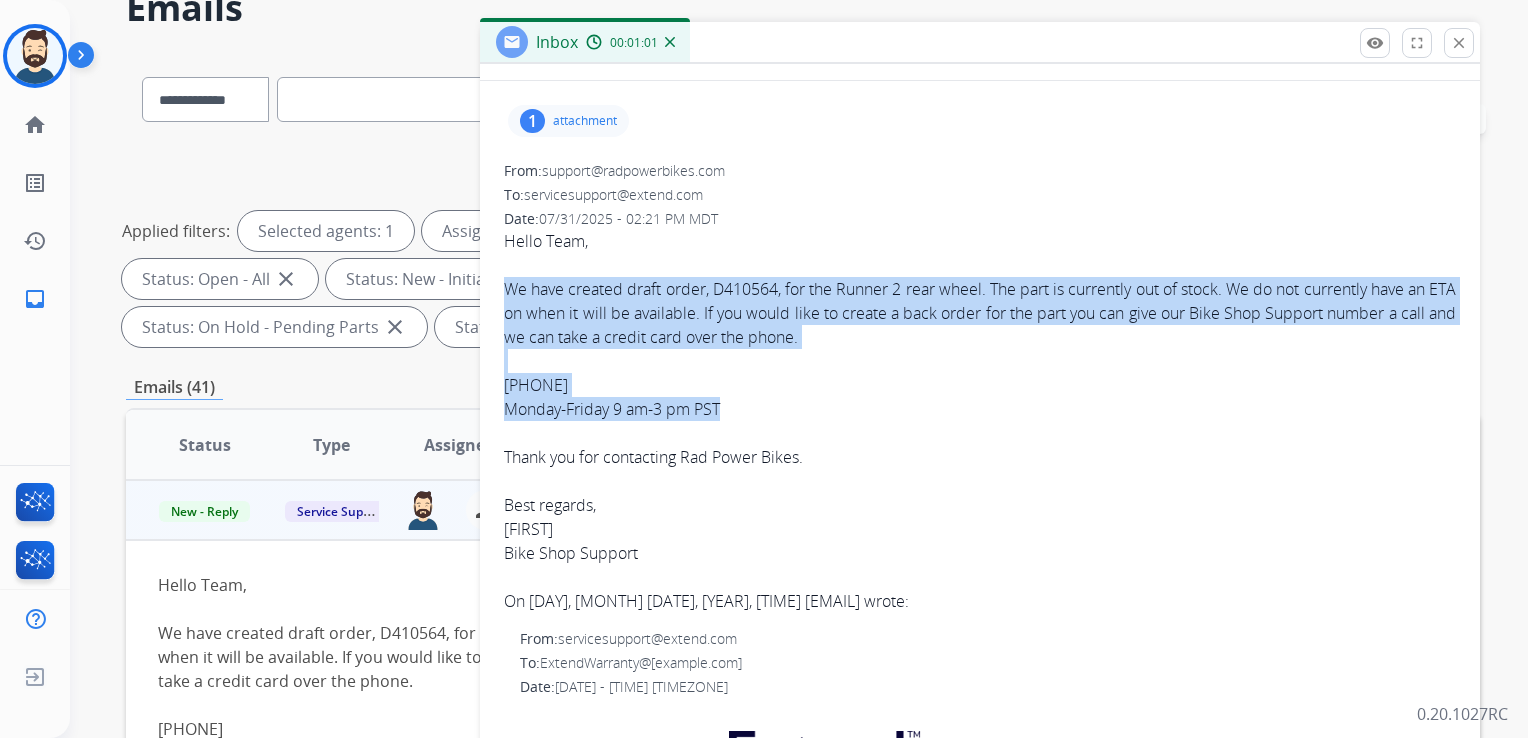 drag, startPoint x: 505, startPoint y: 286, endPoint x: 856, endPoint y: 409, distance: 371.9274 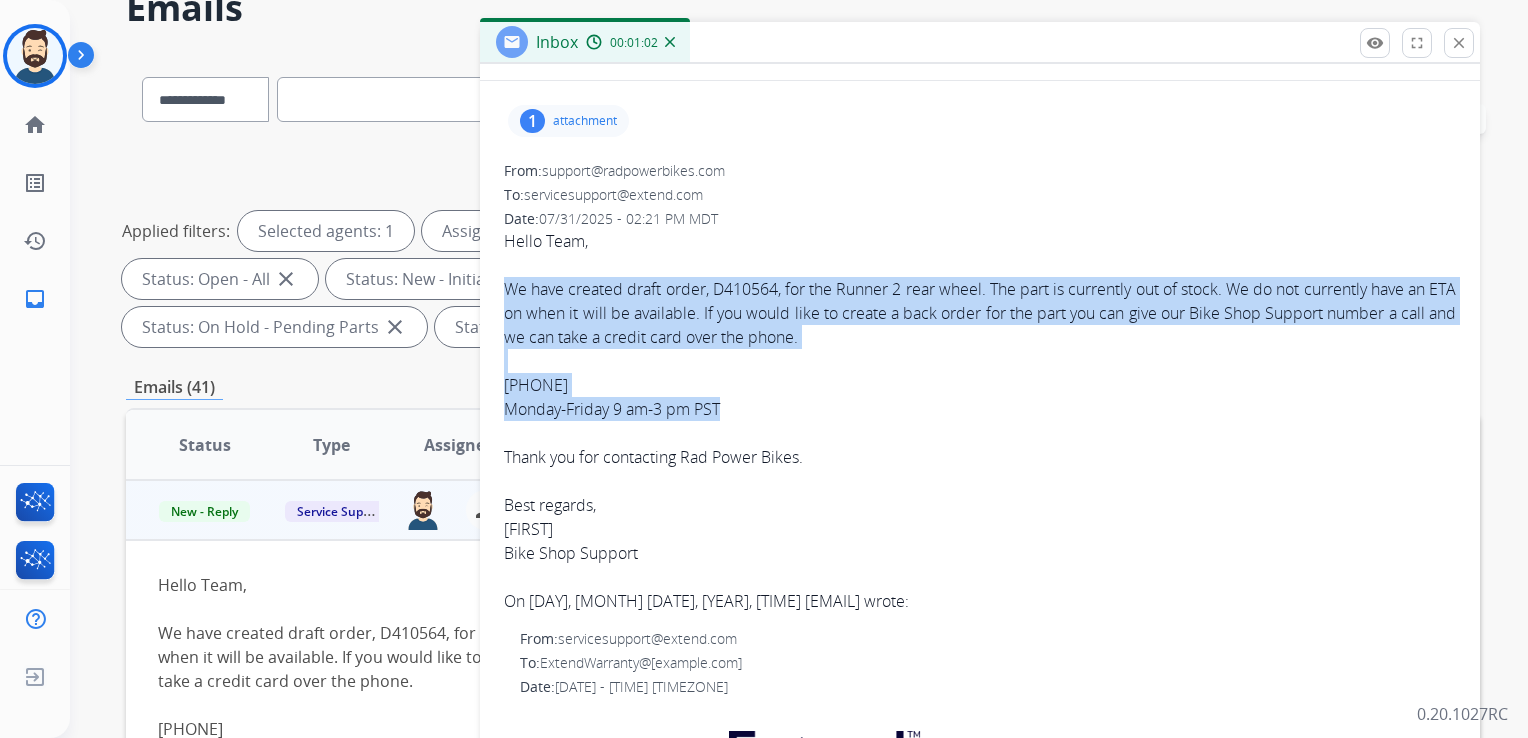 copy on "The refrigerator is leaking coolant. No damage has occurred to the unit." 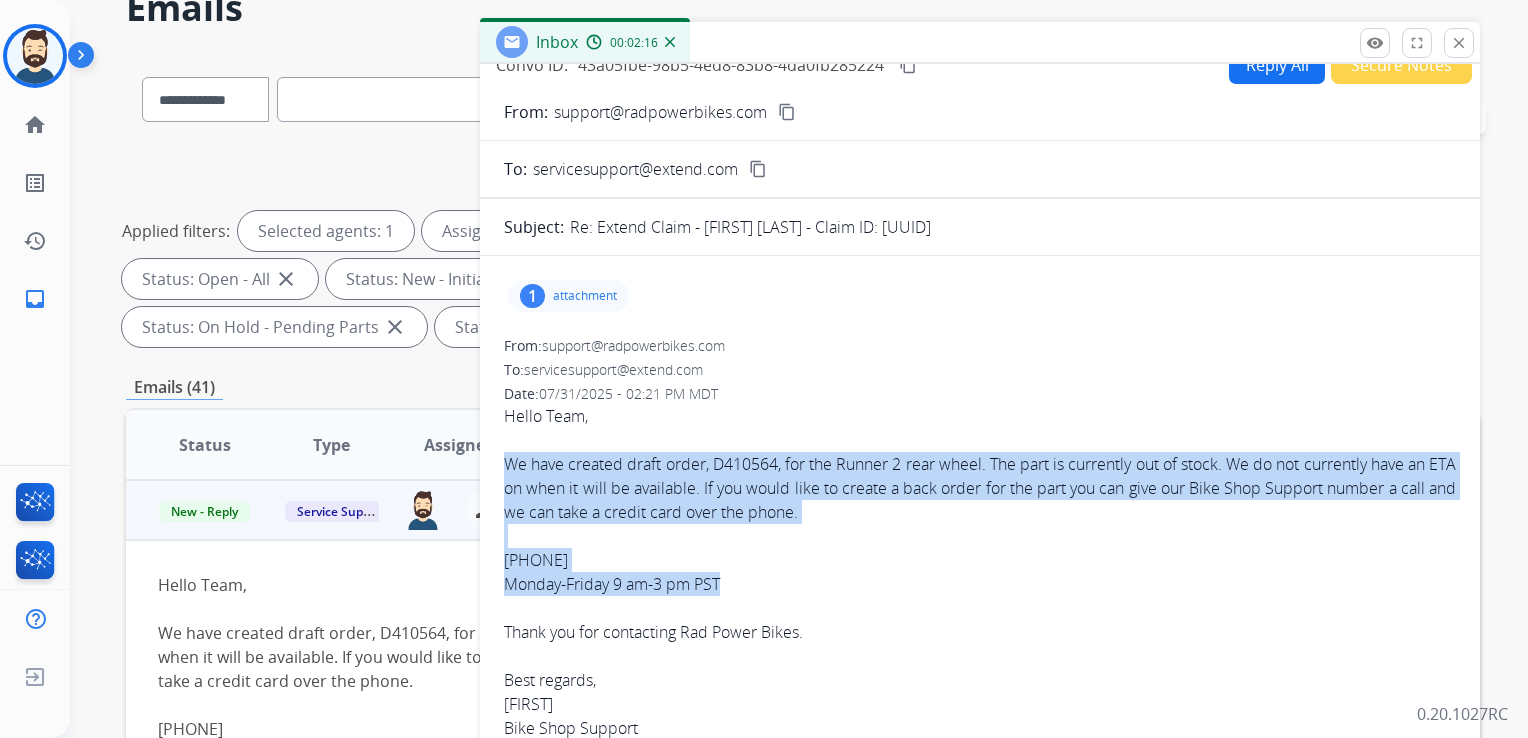 scroll, scrollTop: 0, scrollLeft: 0, axis: both 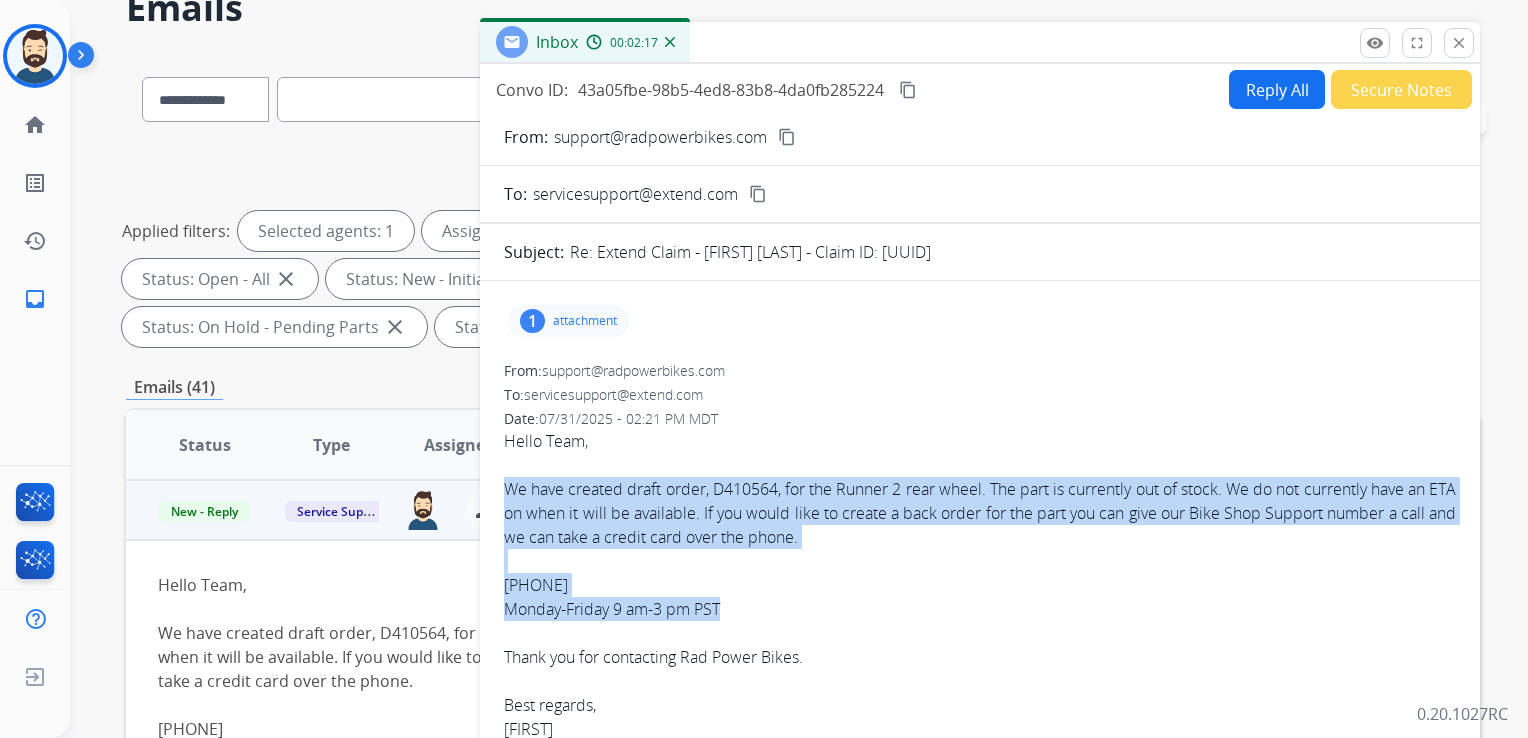 click on "Reply All" at bounding box center (1277, 89) 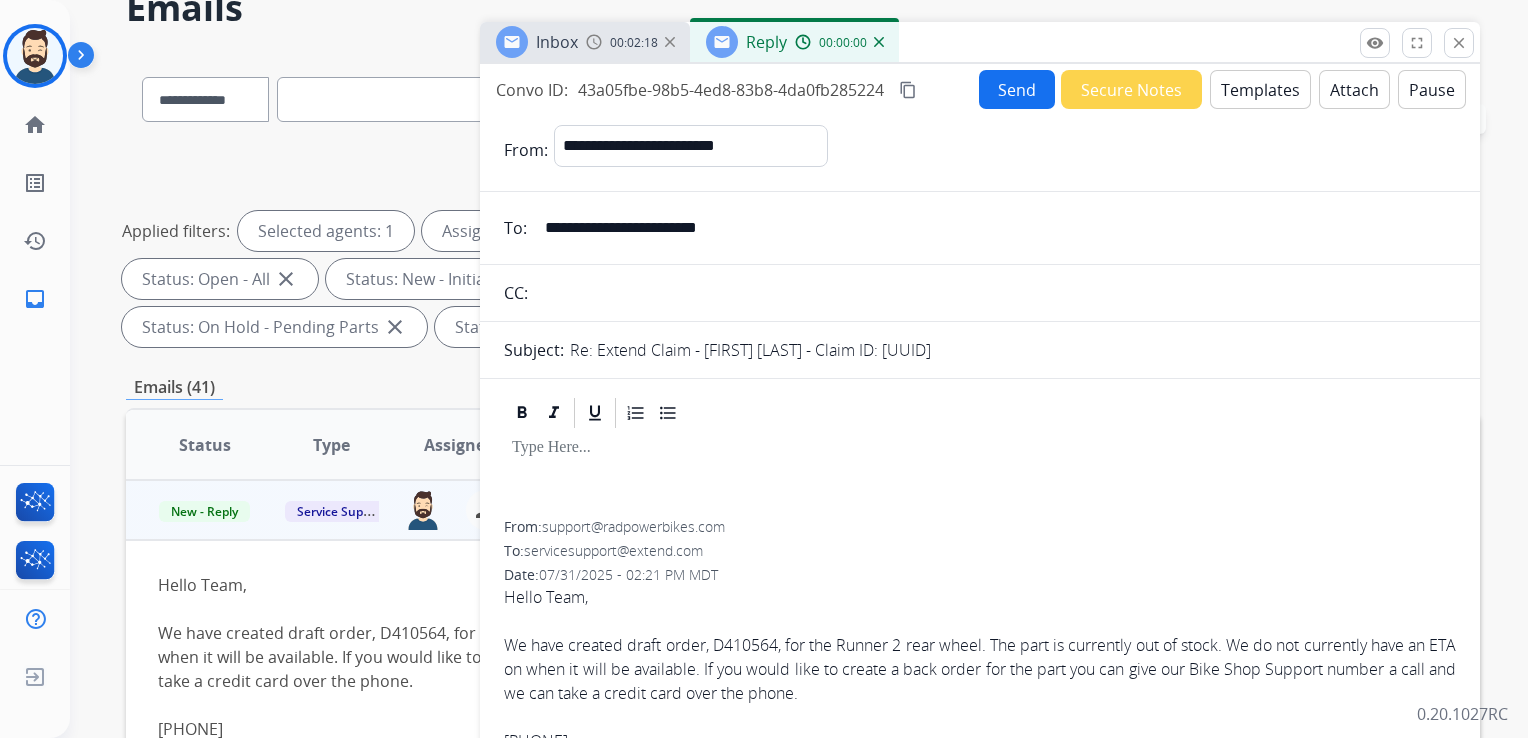 drag, startPoint x: 1241, startPoint y: 82, endPoint x: 1251, endPoint y: 102, distance: 22.36068 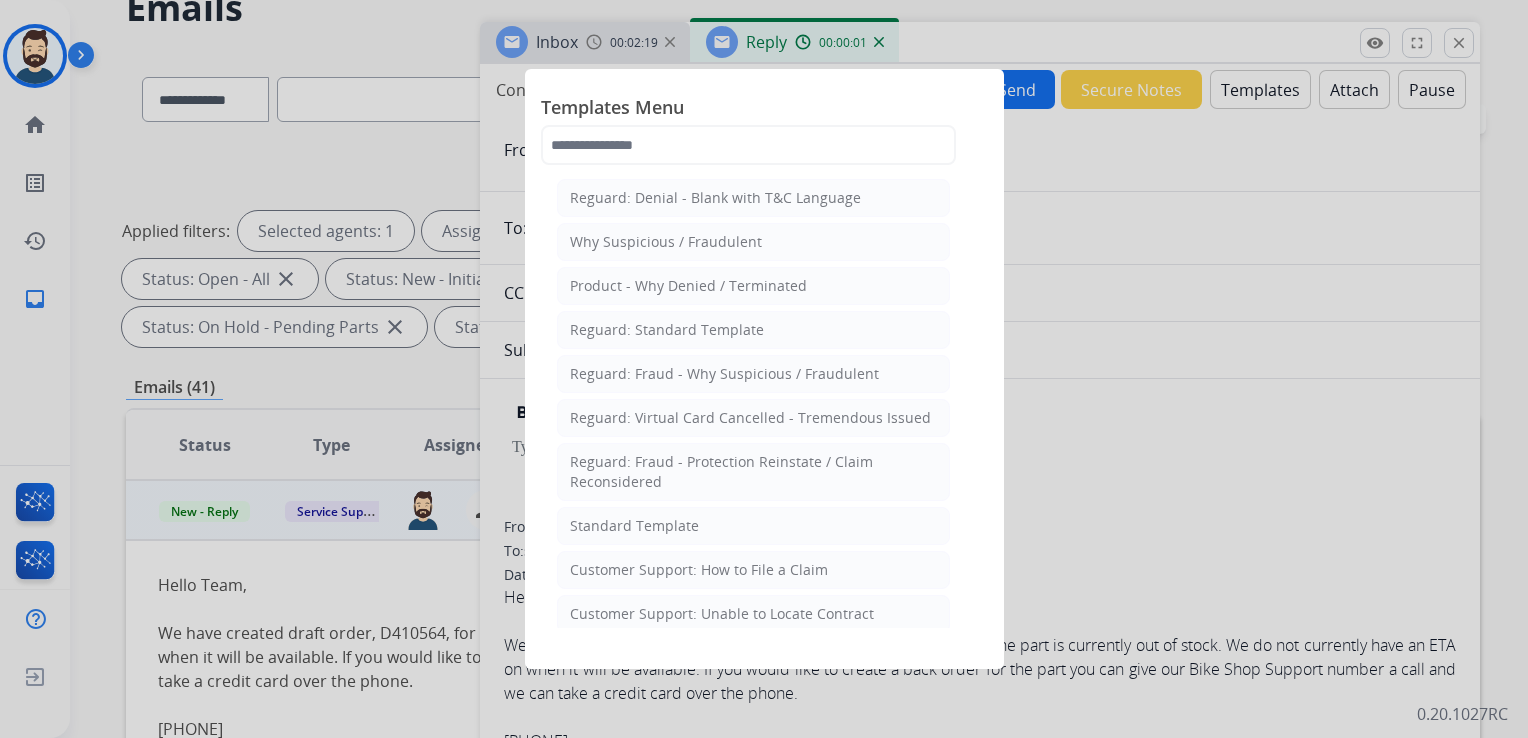 click on "Standard Template" 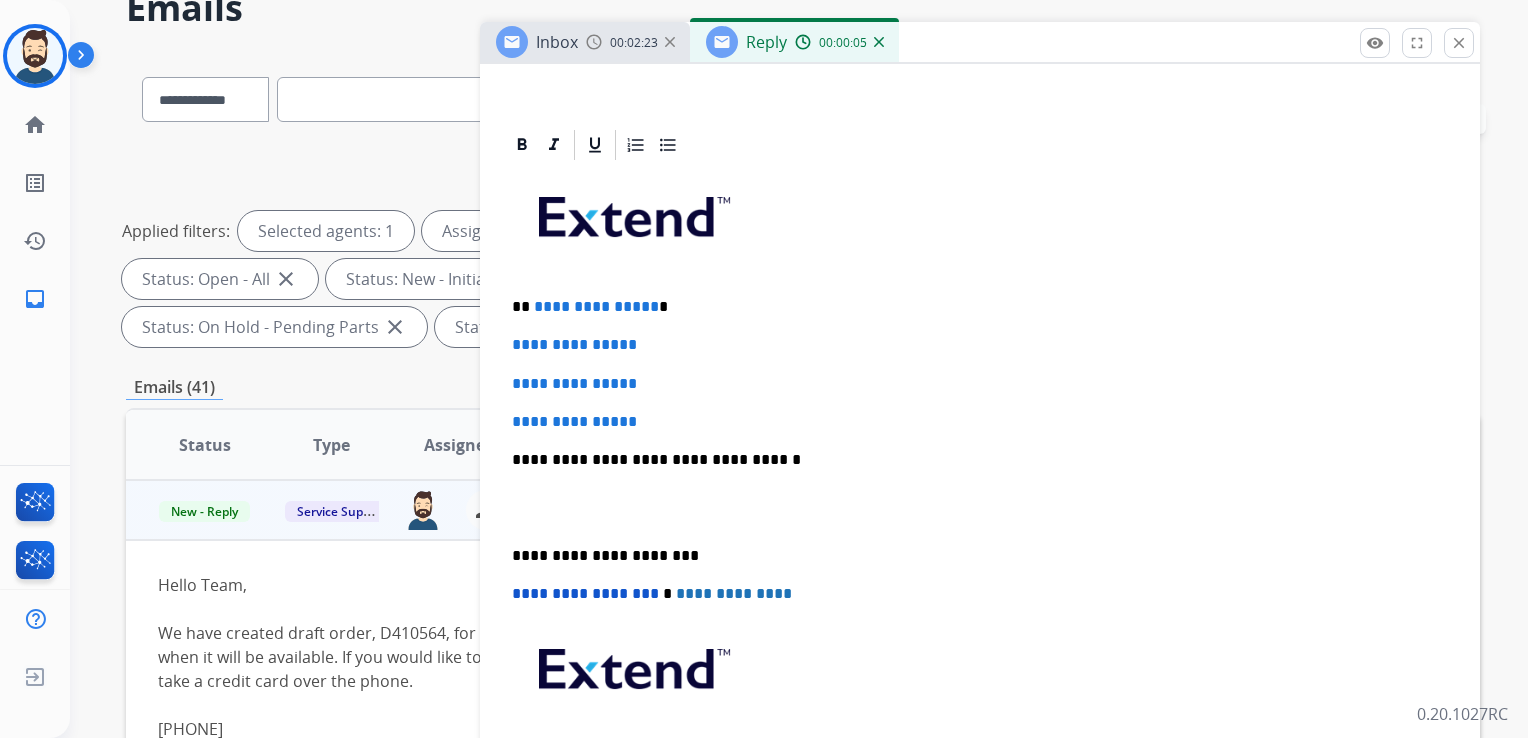 scroll, scrollTop: 300, scrollLeft: 0, axis: vertical 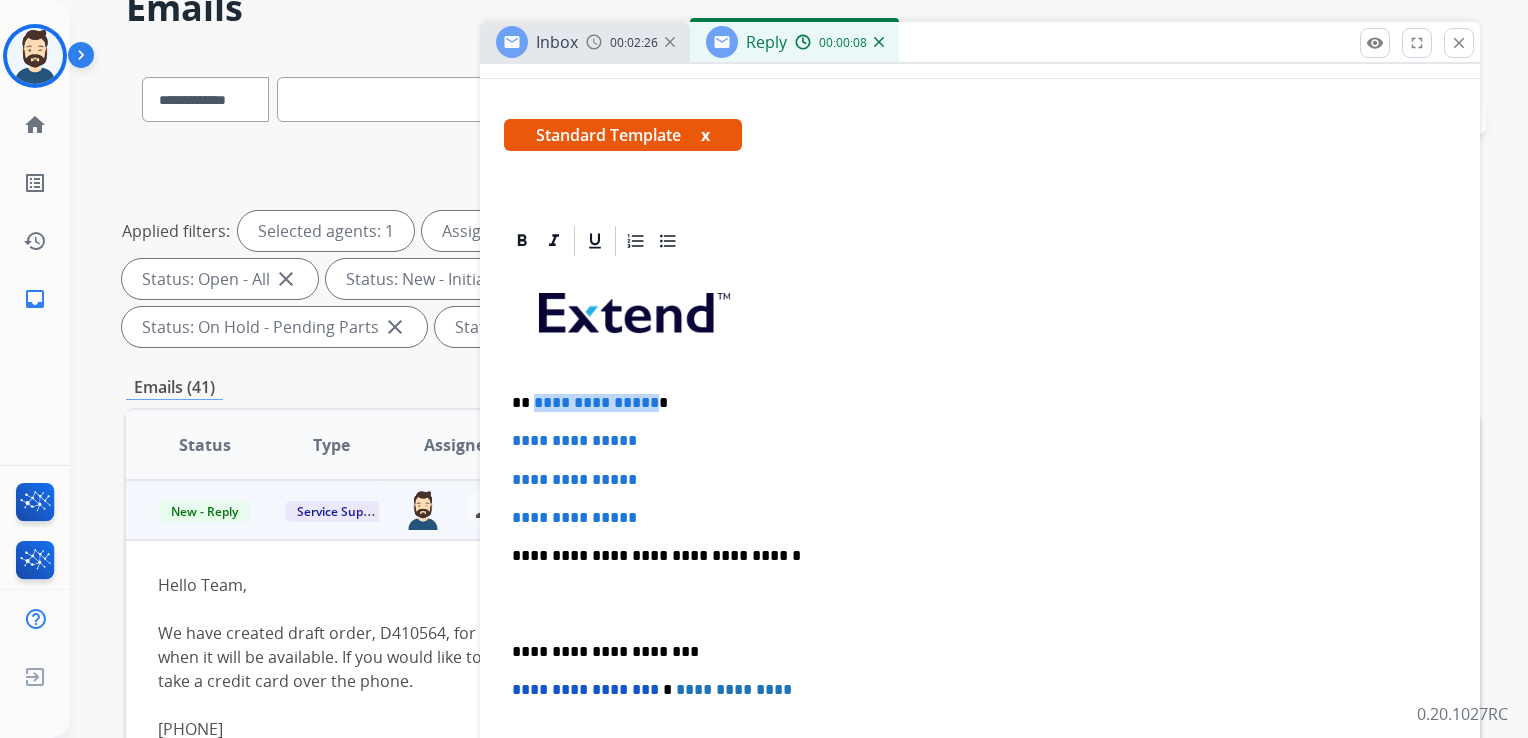 drag, startPoint x: 571, startPoint y: 399, endPoint x: 644, endPoint y: 405, distance: 73.24616 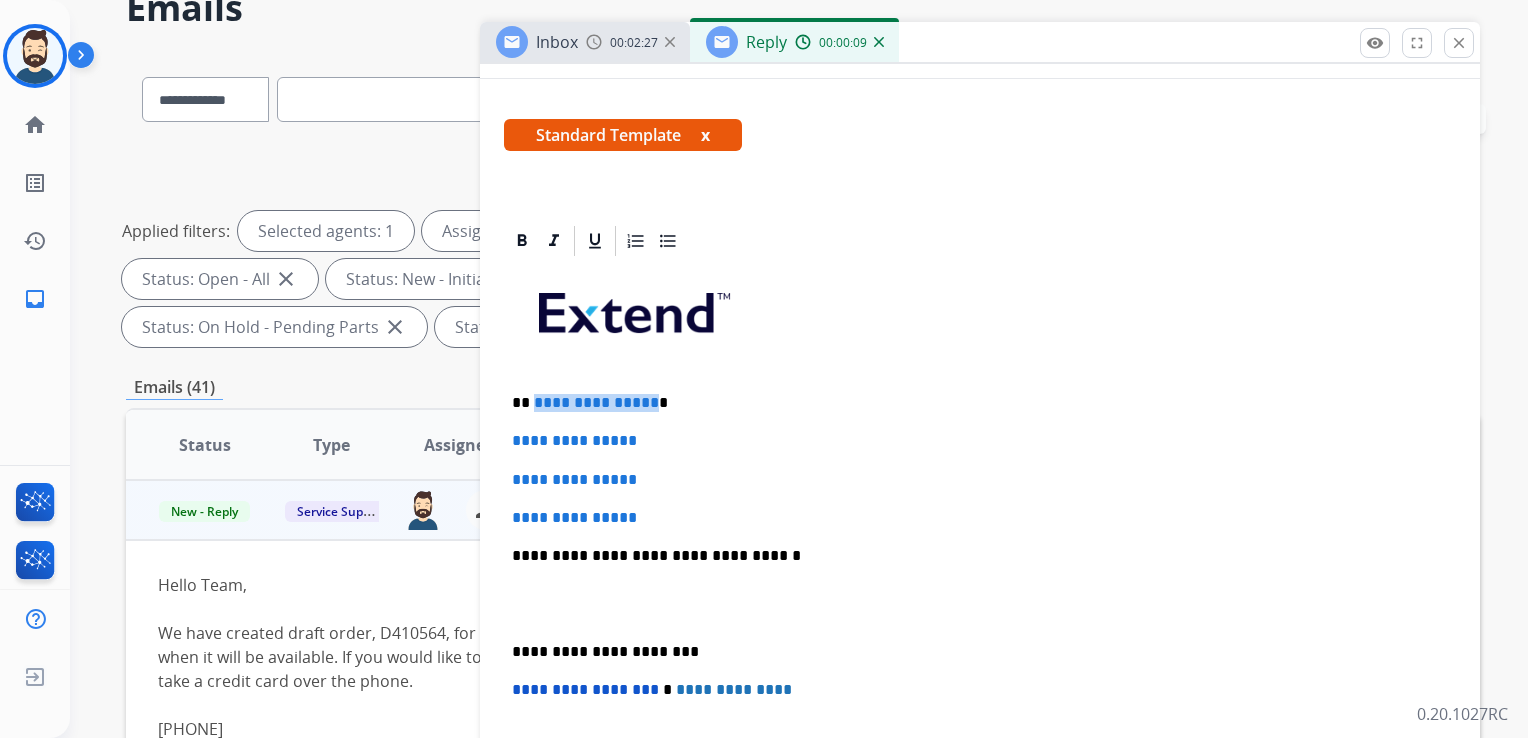 type 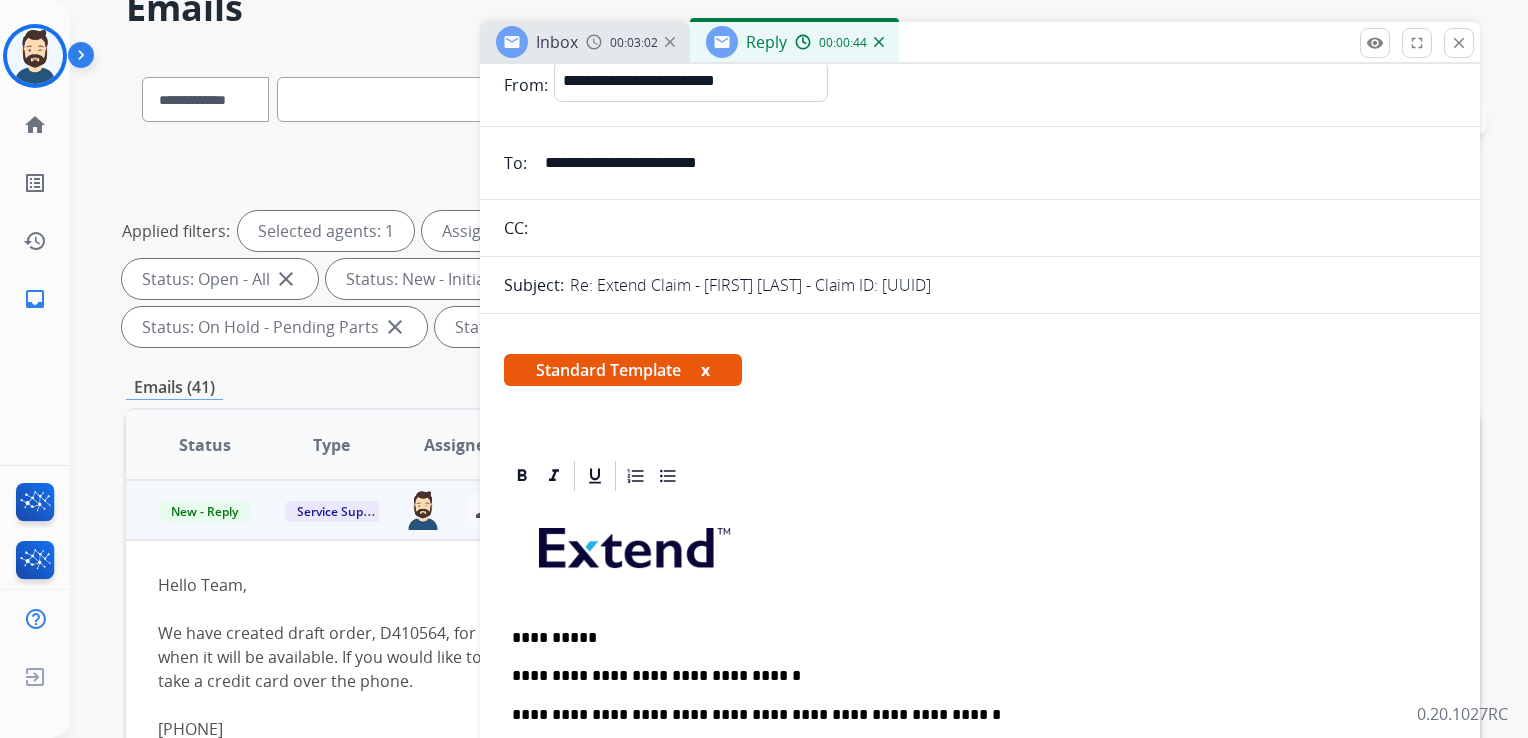scroll, scrollTop: 200, scrollLeft: 0, axis: vertical 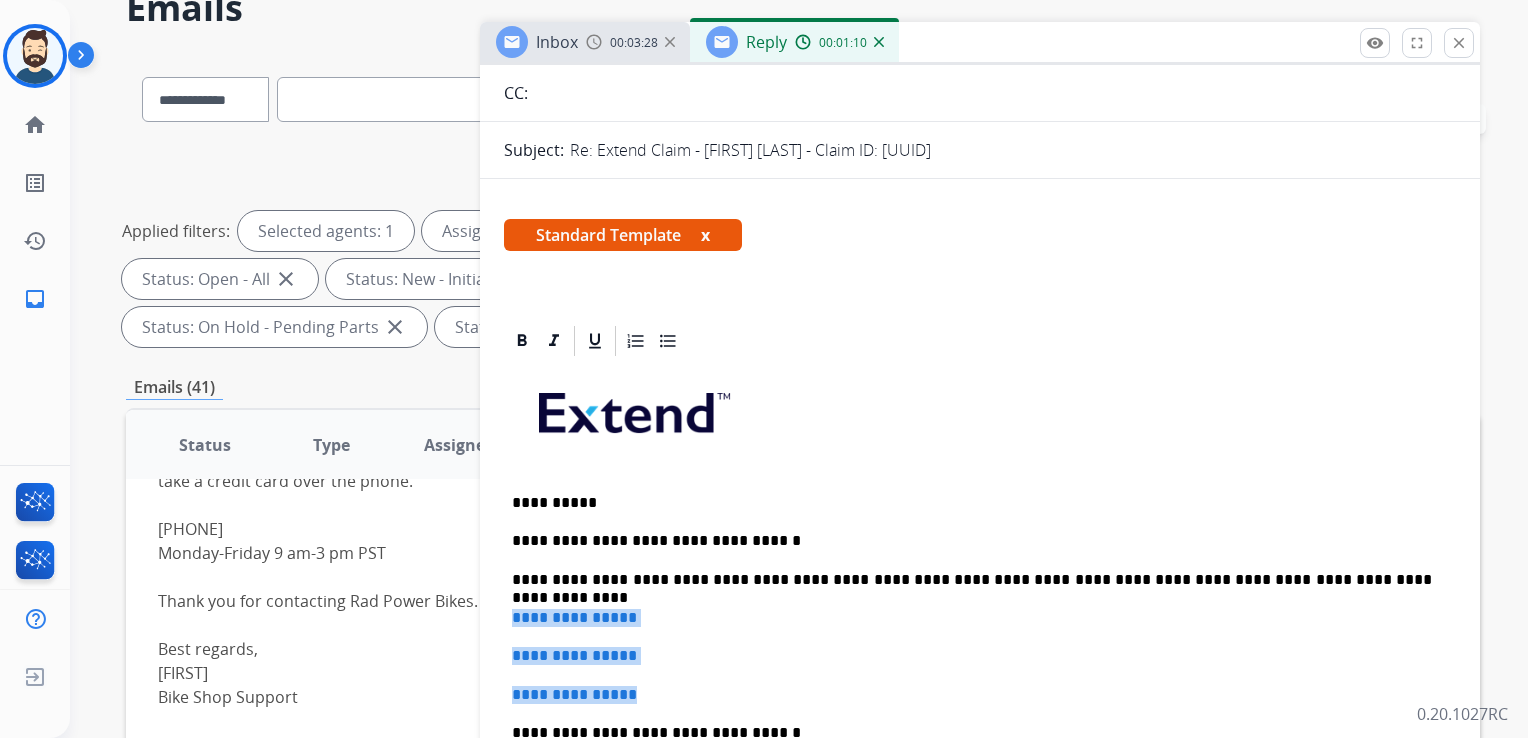 drag, startPoint x: 551, startPoint y: 618, endPoint x: 652, endPoint y: 679, distance: 117.99152 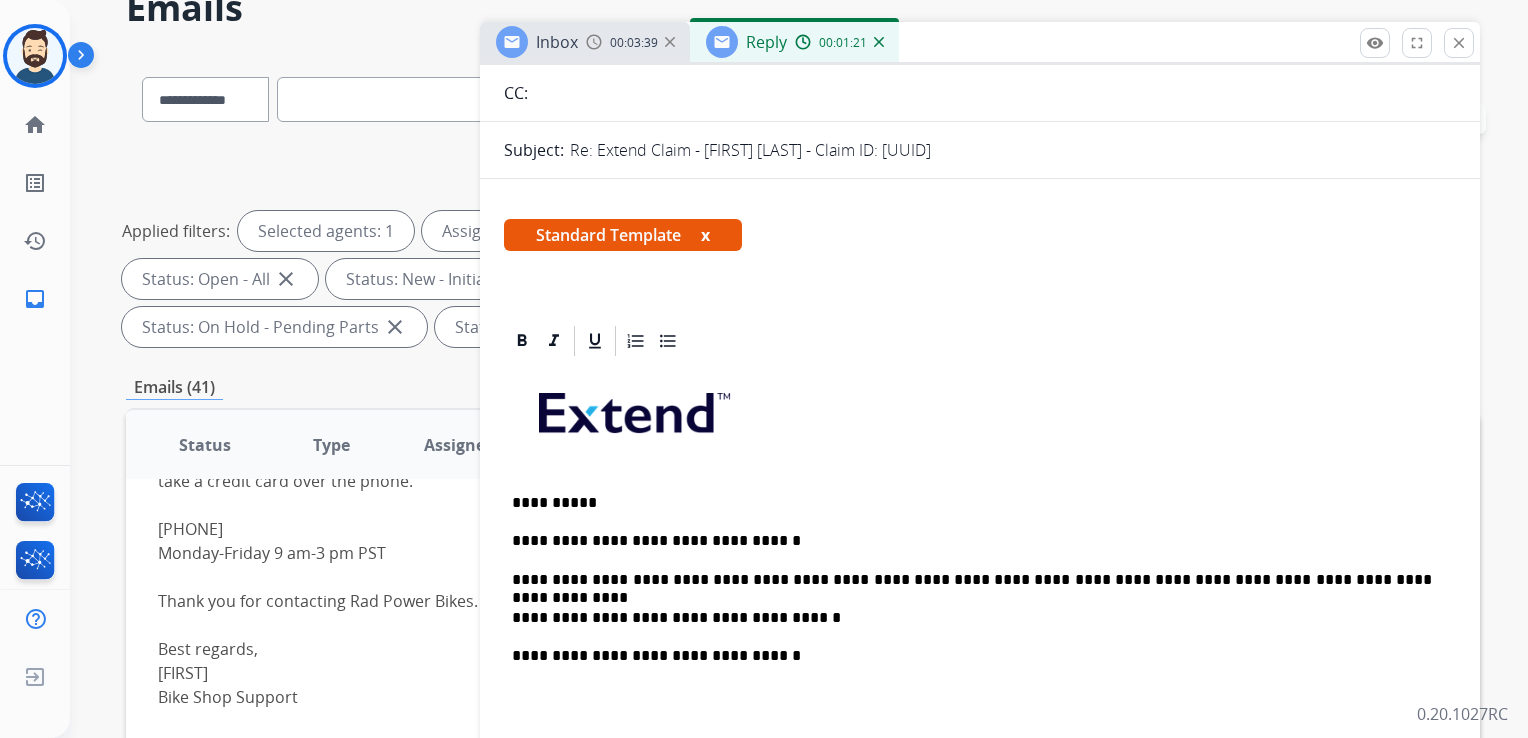 click on "**********" at bounding box center (972, 656) 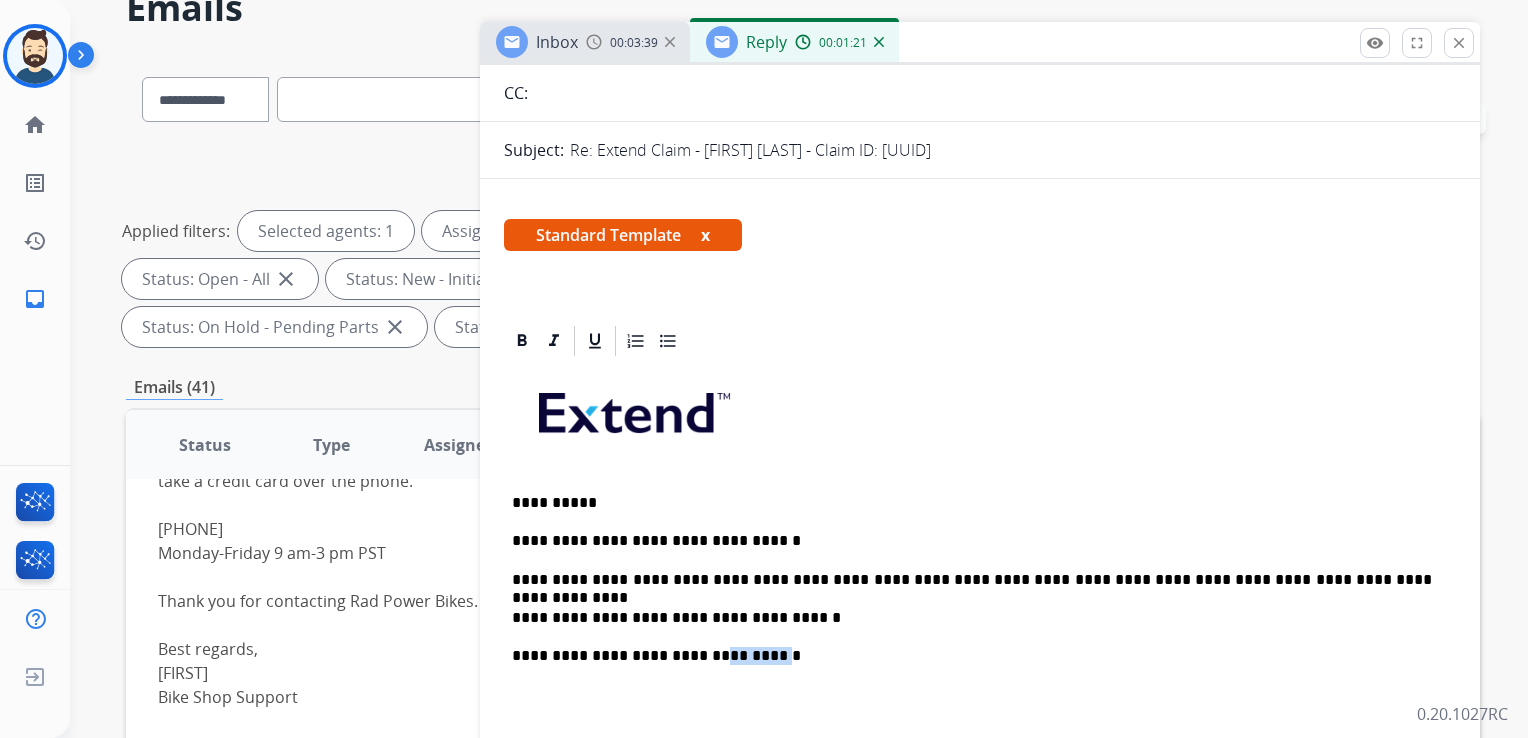 click on "**********" at bounding box center [972, 656] 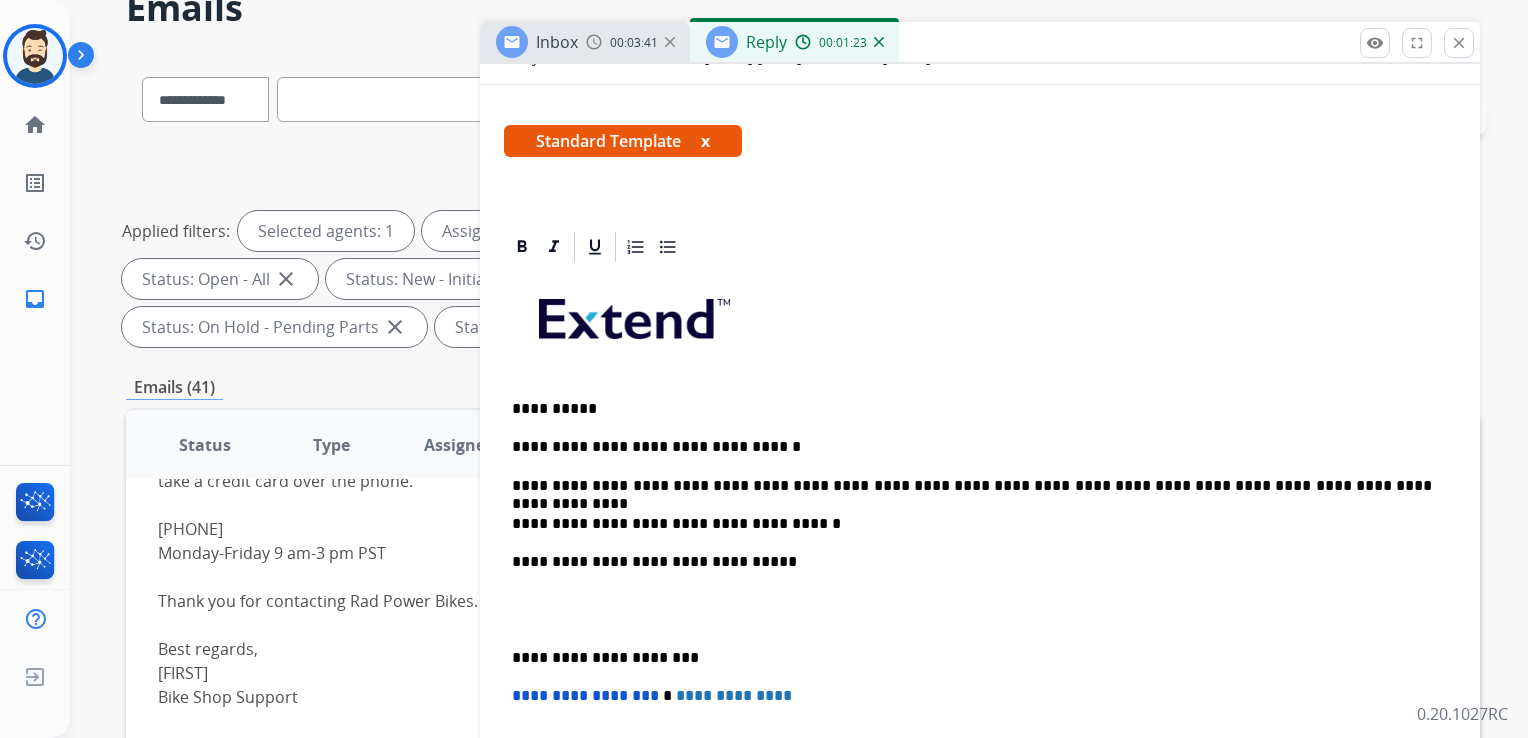 scroll, scrollTop: 400, scrollLeft: 0, axis: vertical 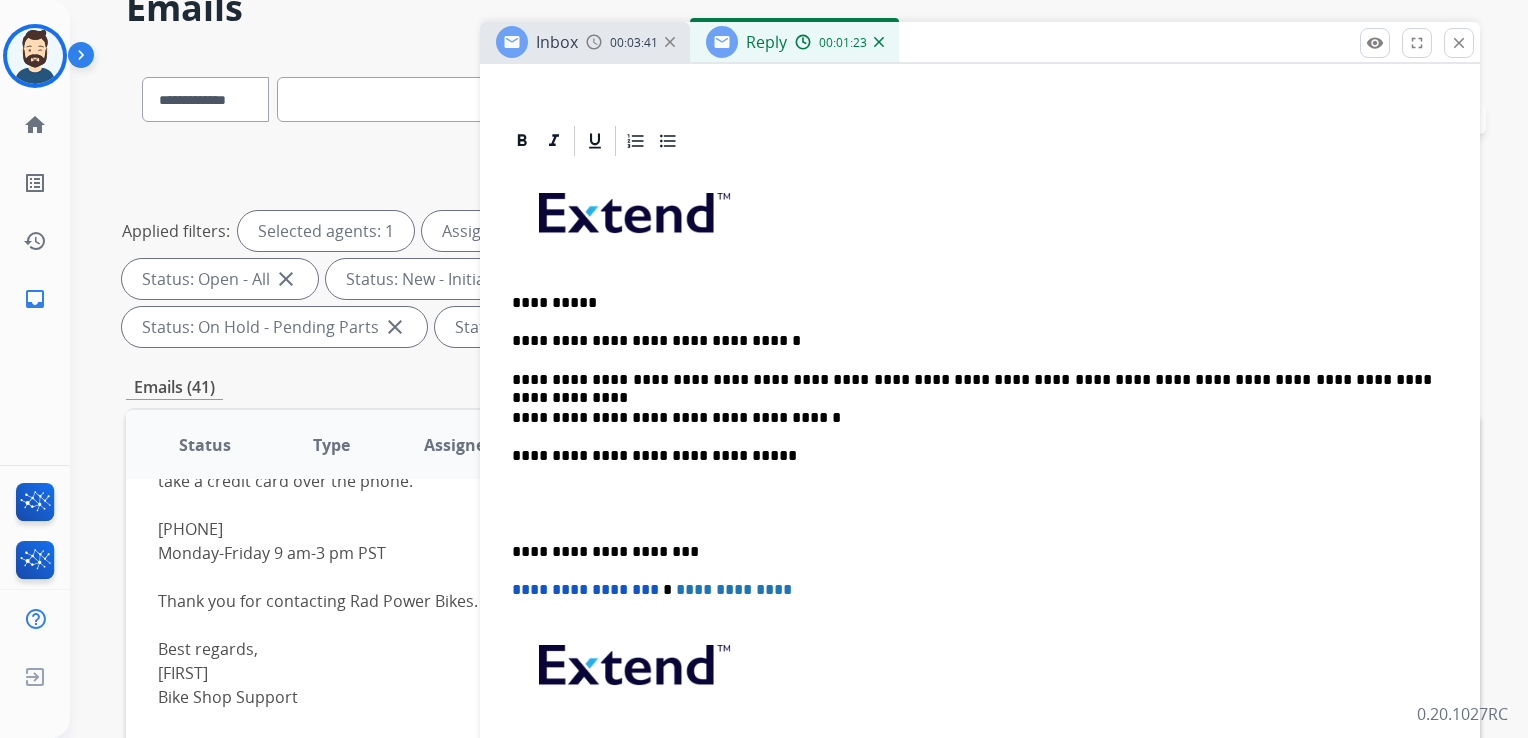 click on "**********" at bounding box center (972, 552) 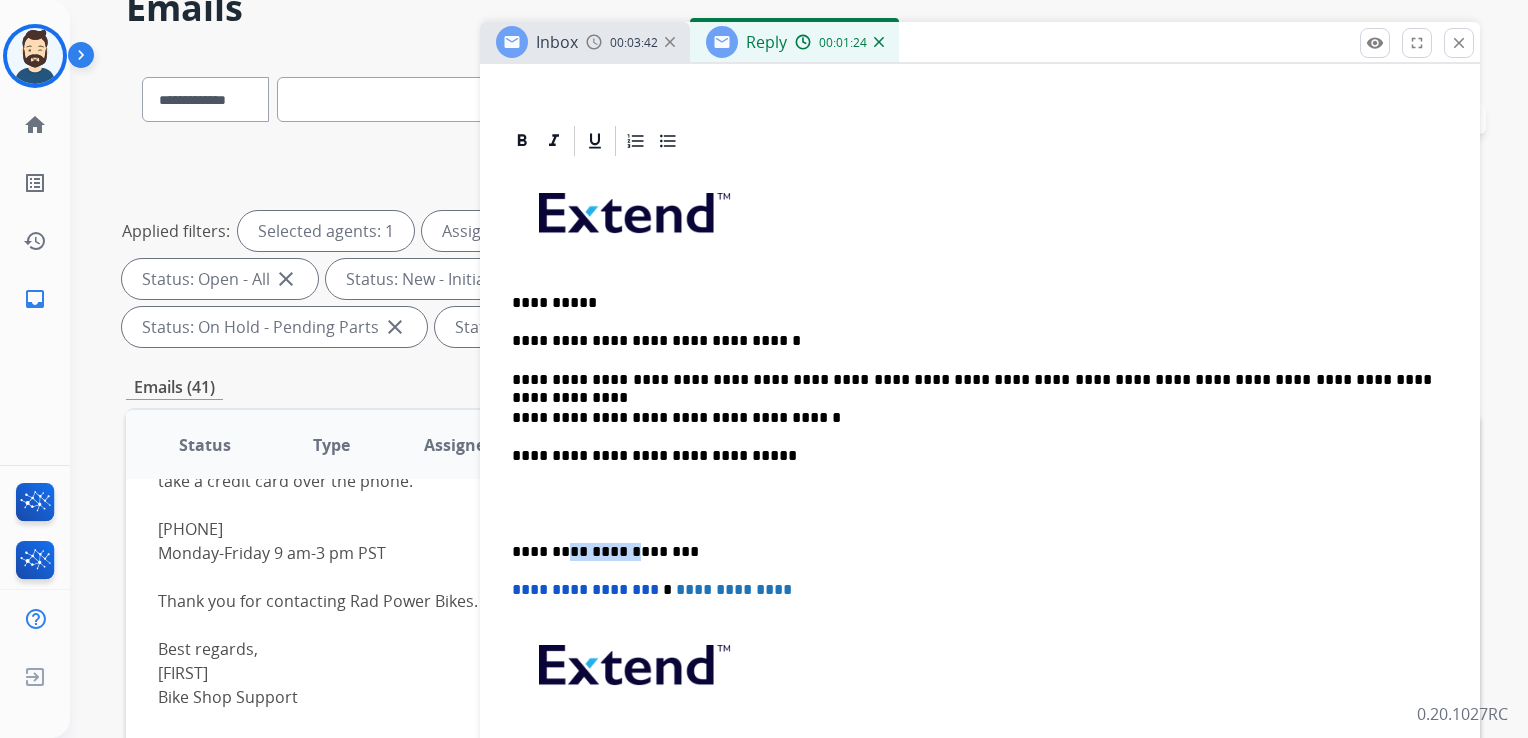 click on "**********" at bounding box center [972, 552] 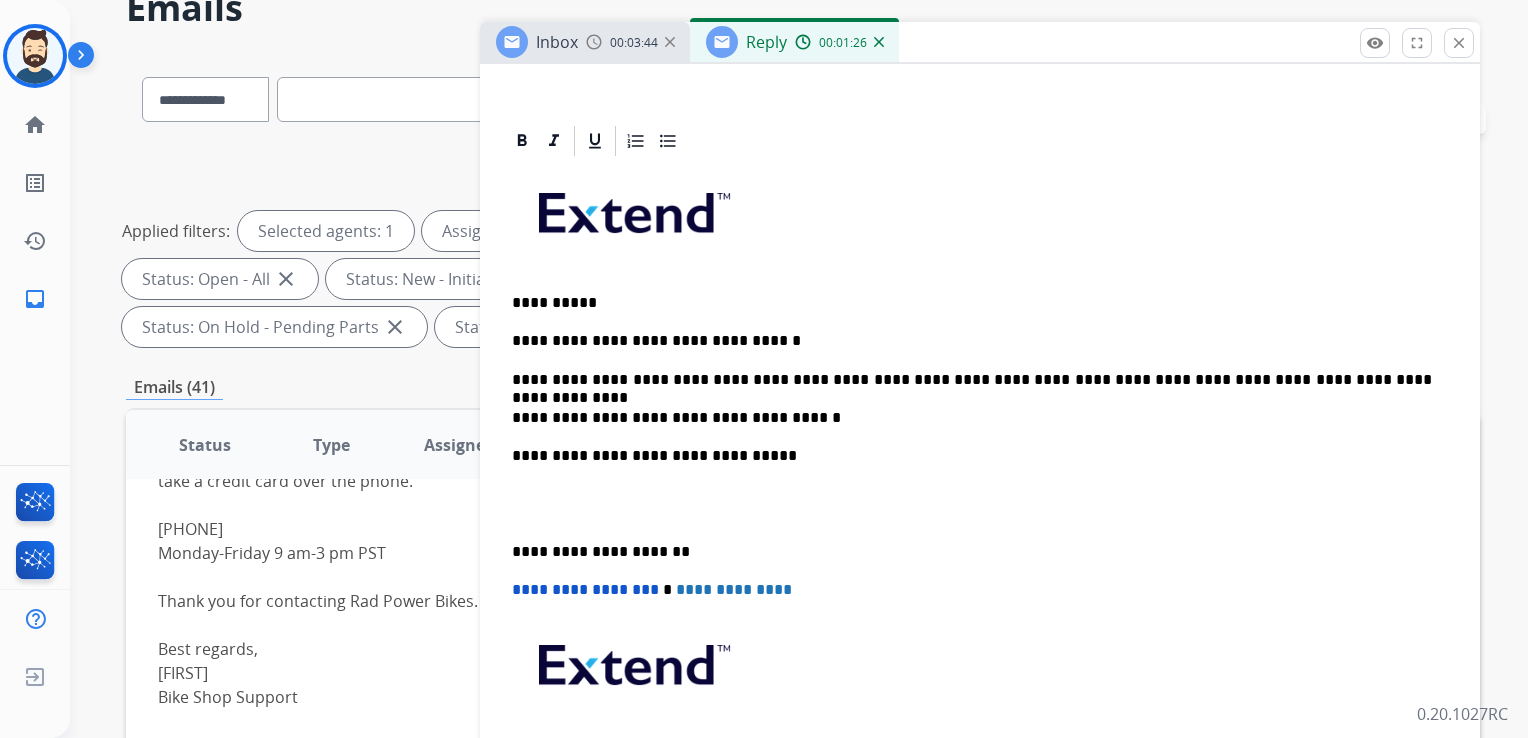 click on "**********" at bounding box center [585, 589] 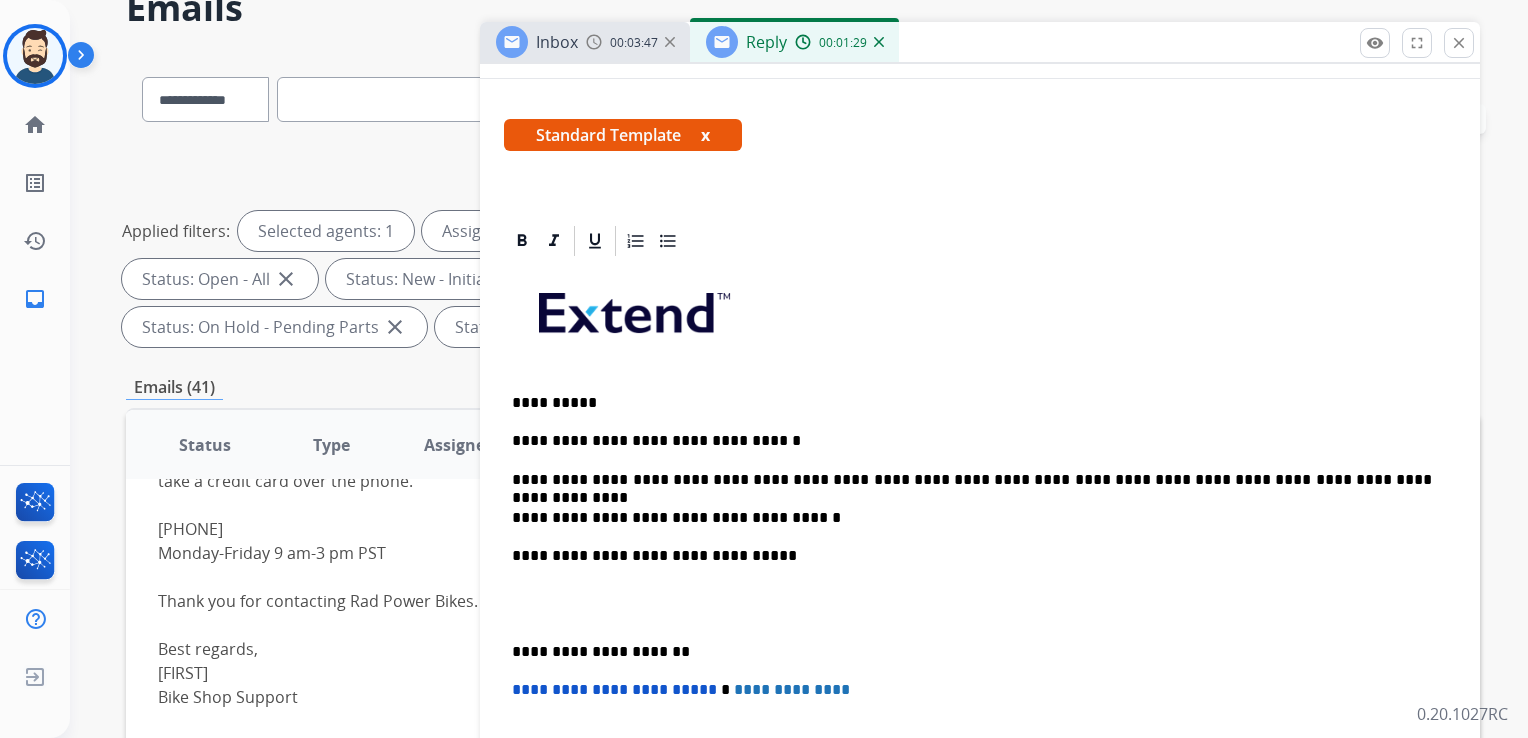 scroll, scrollTop: 0, scrollLeft: 0, axis: both 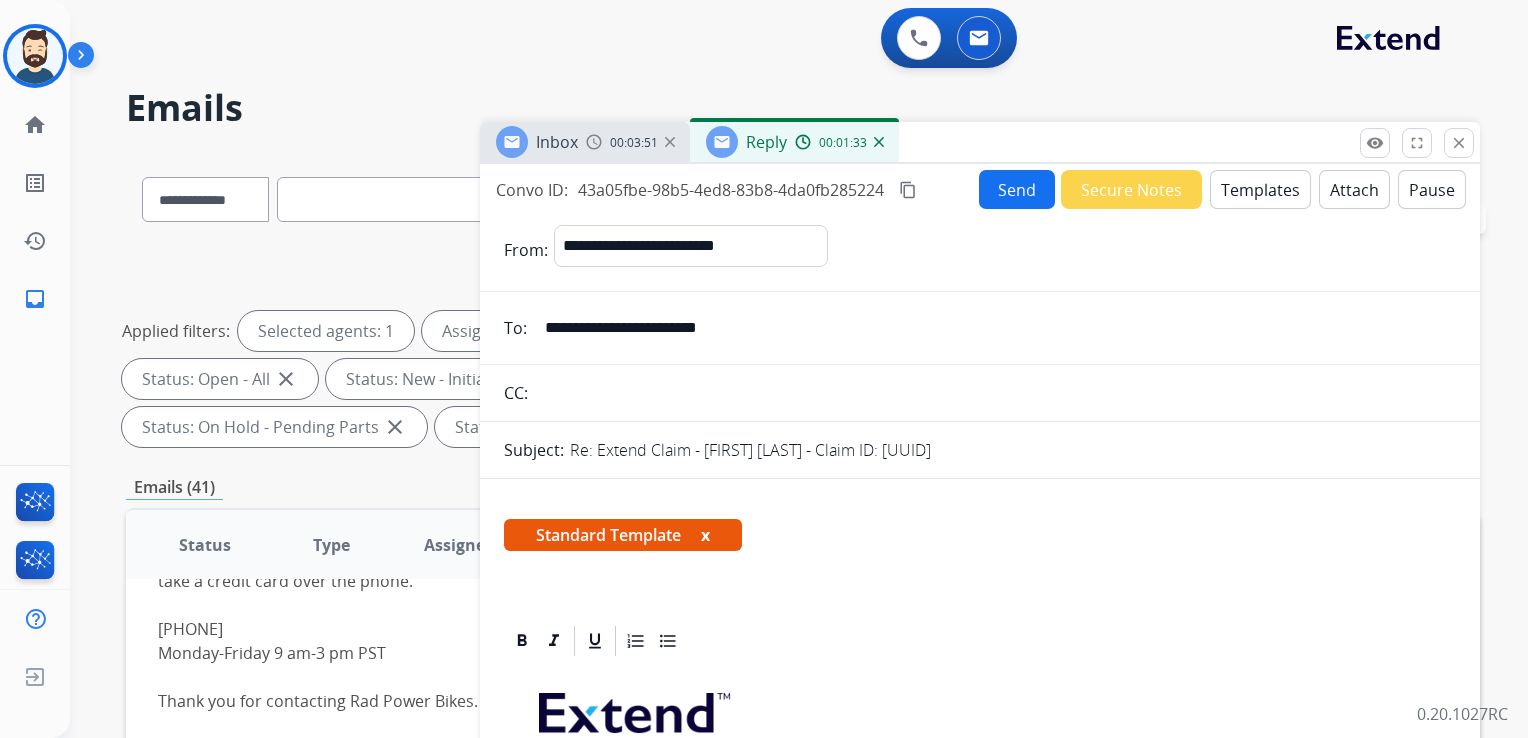 click on "Send" at bounding box center [1017, 189] 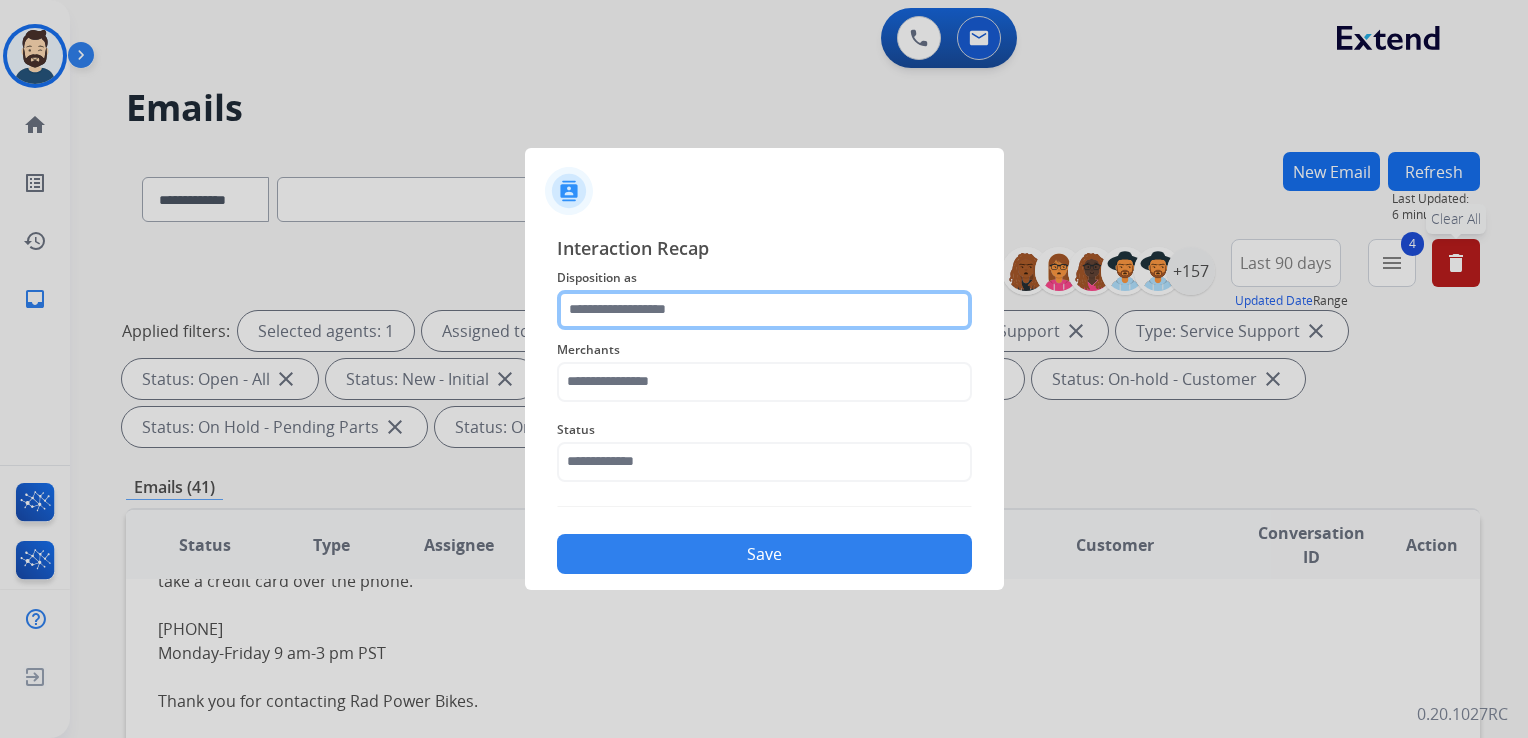 click 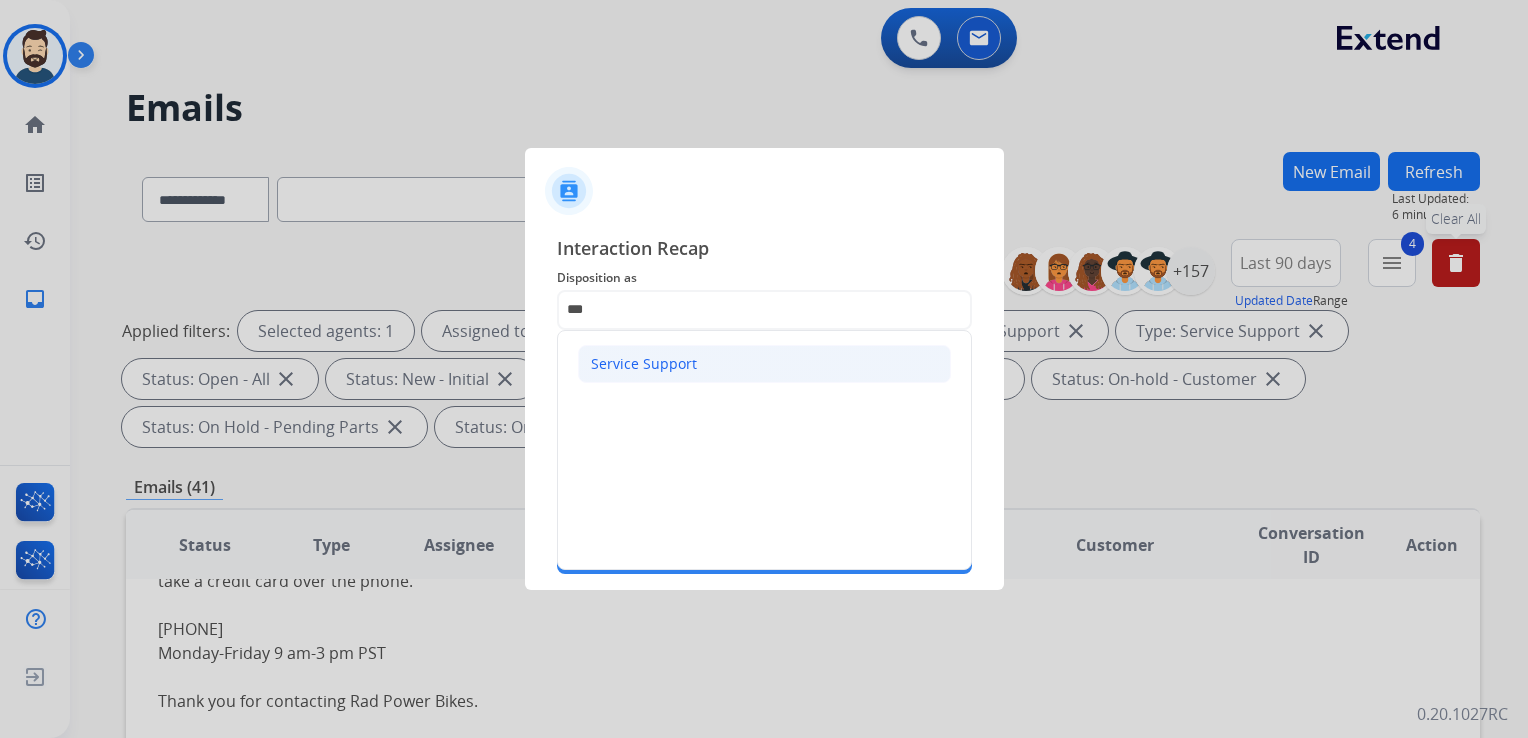 click on "Service Support" 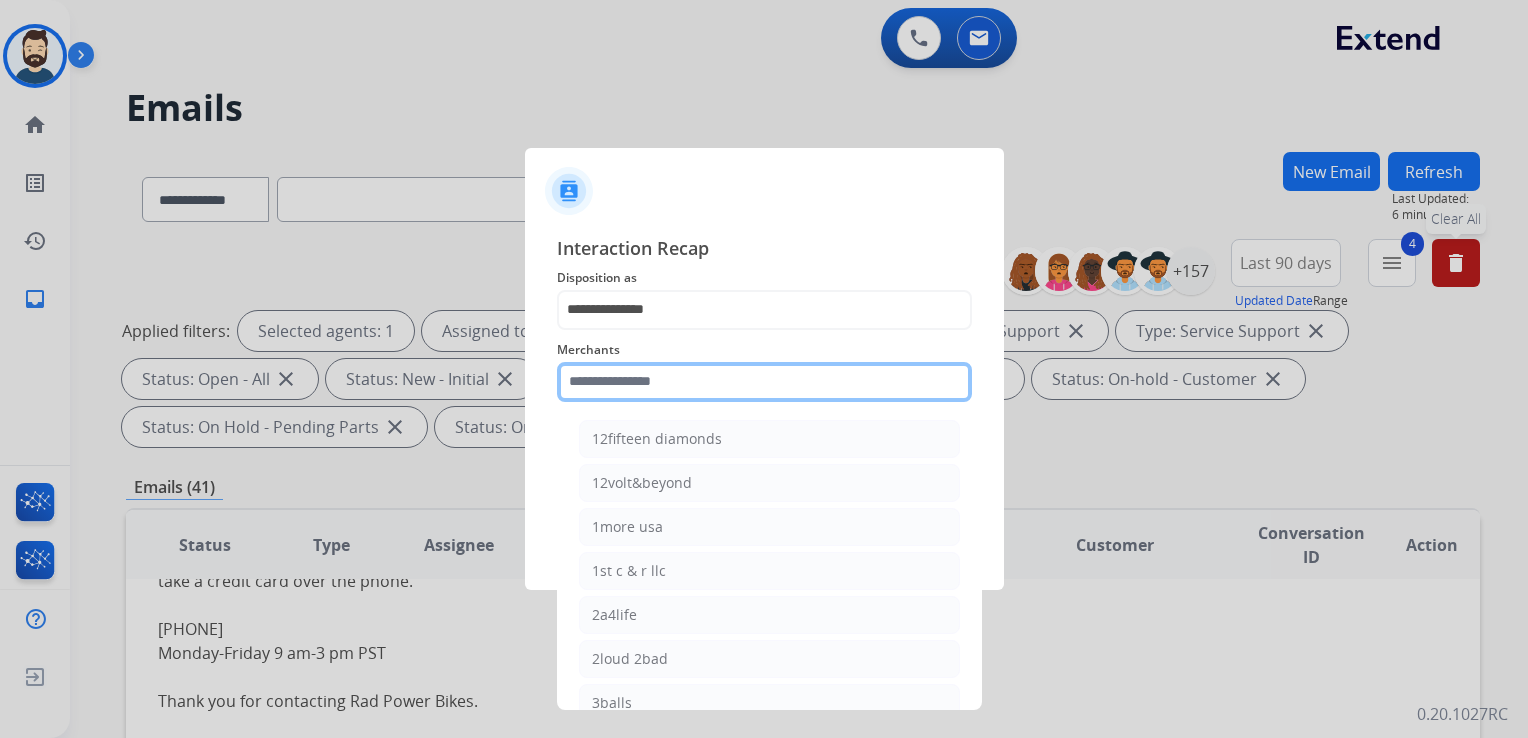 click 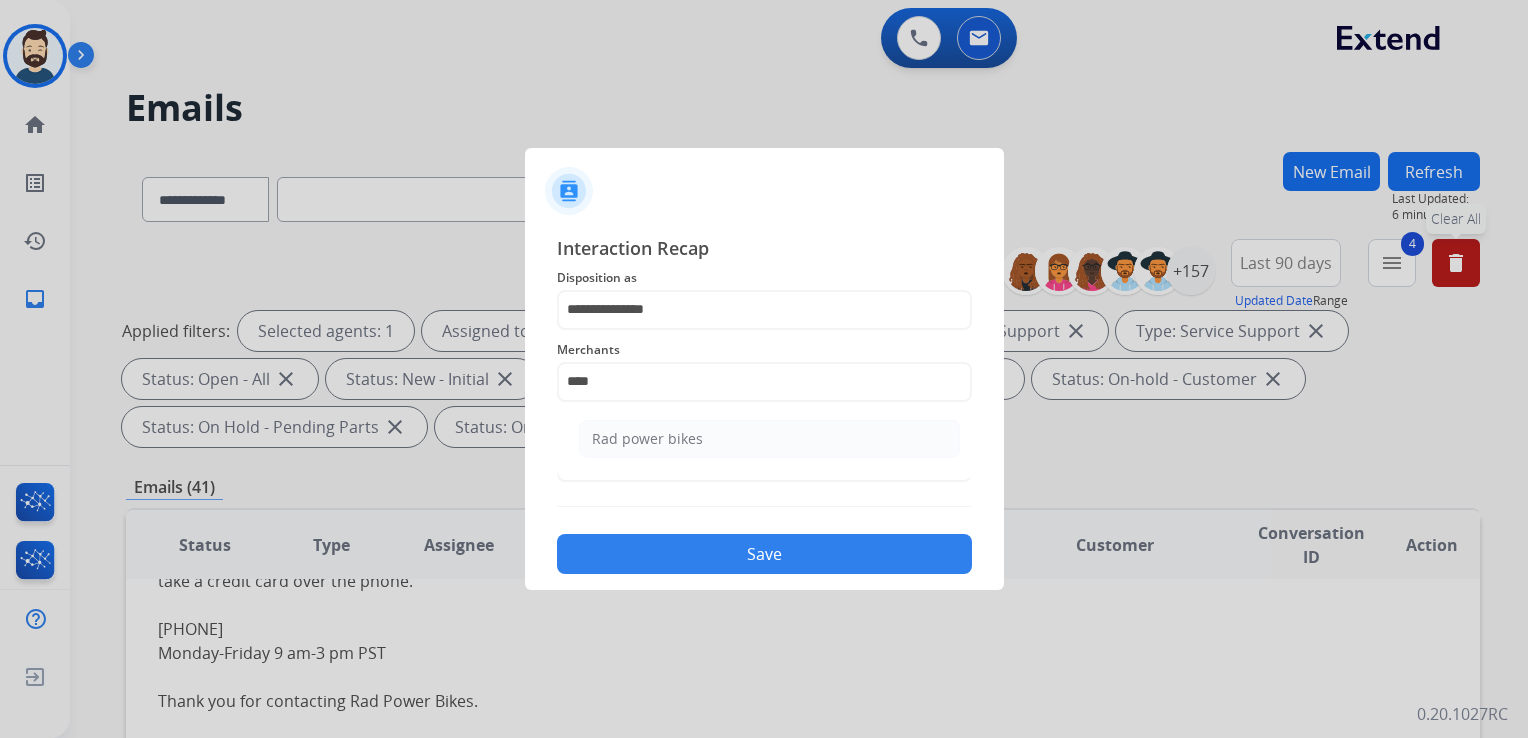 click on "Rad power bikes" 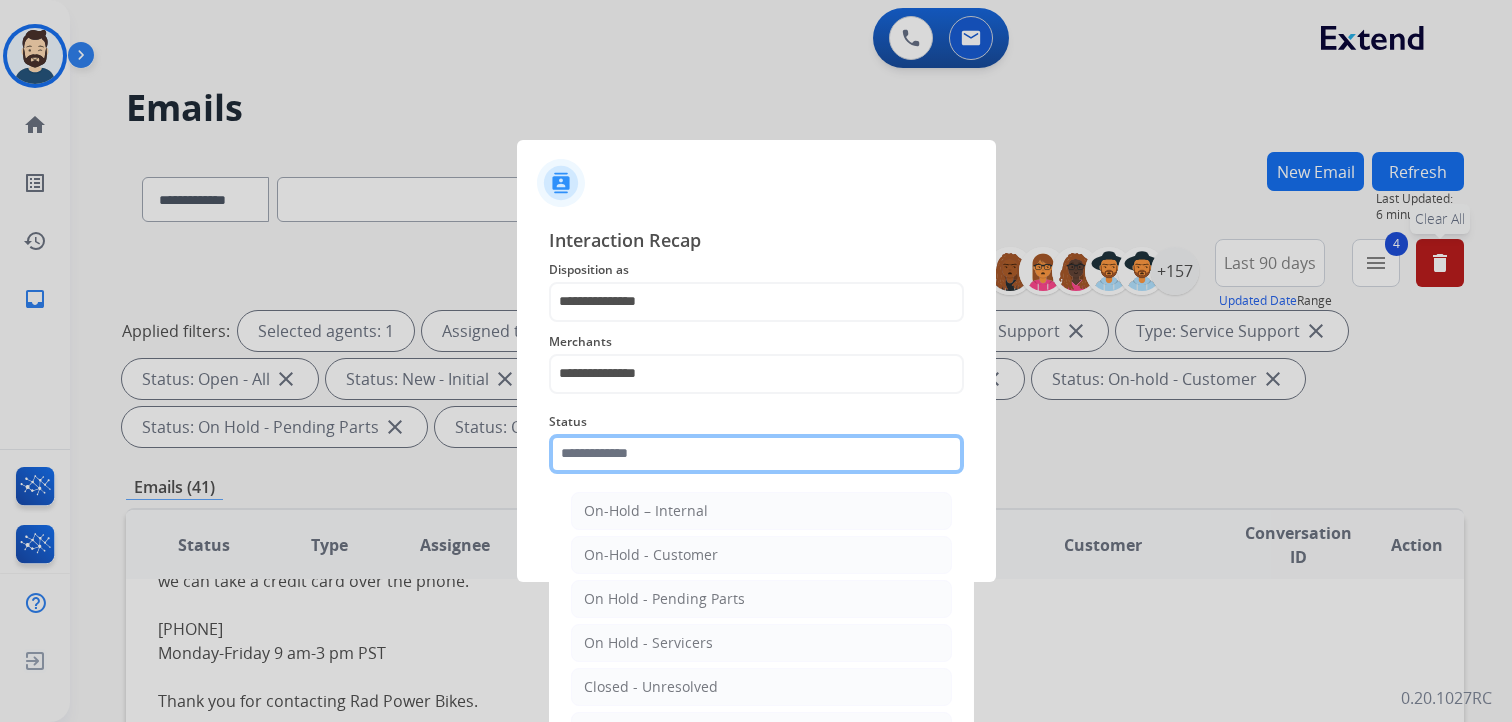 click 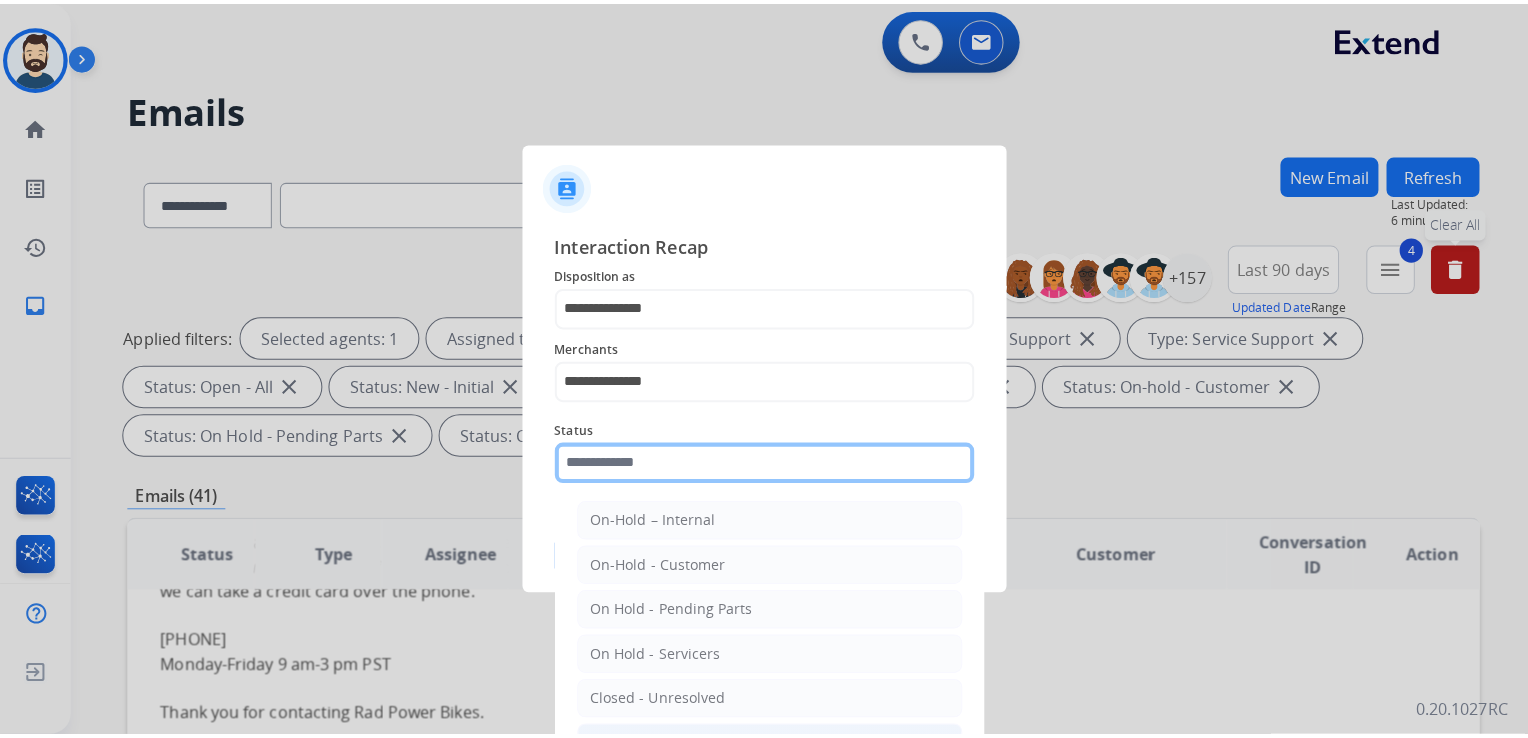 scroll, scrollTop: 116, scrollLeft: 0, axis: vertical 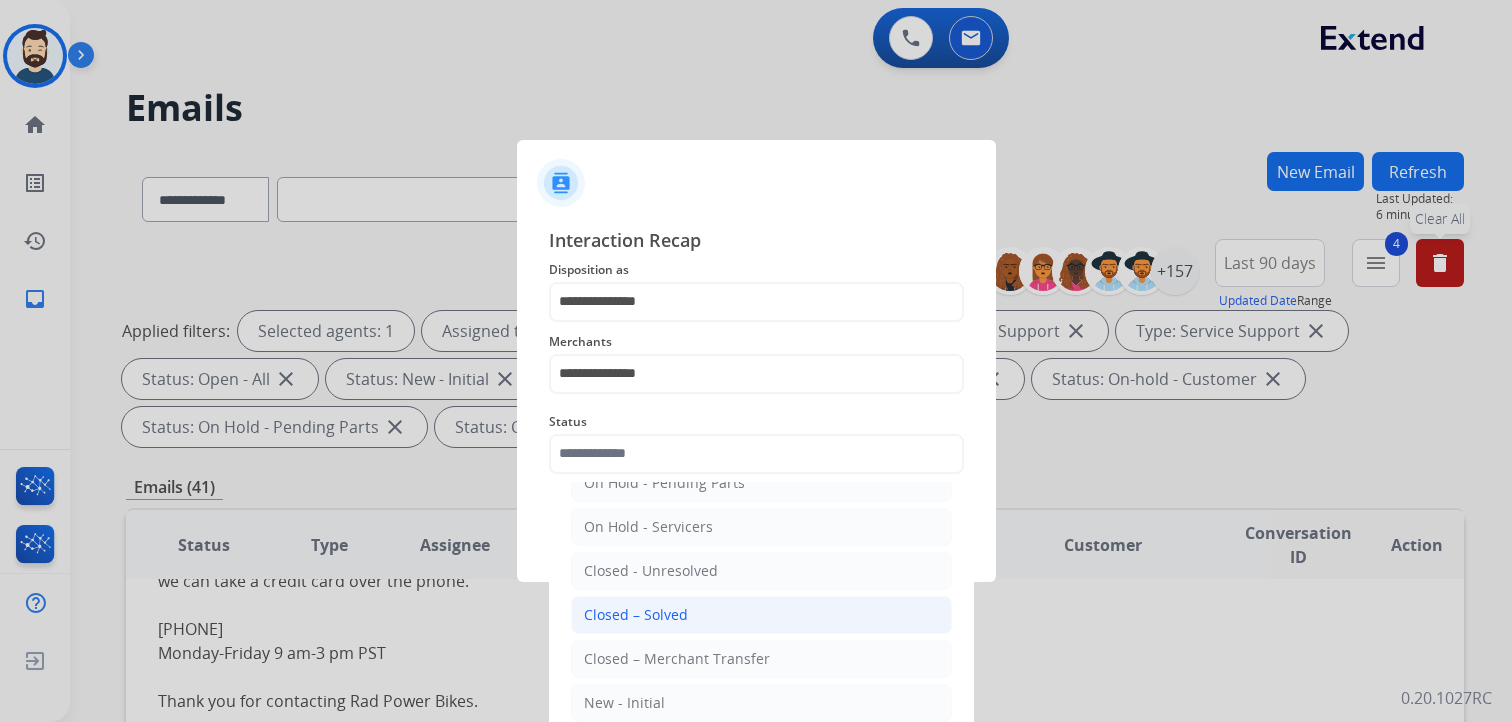 click on "Closed – Solved" 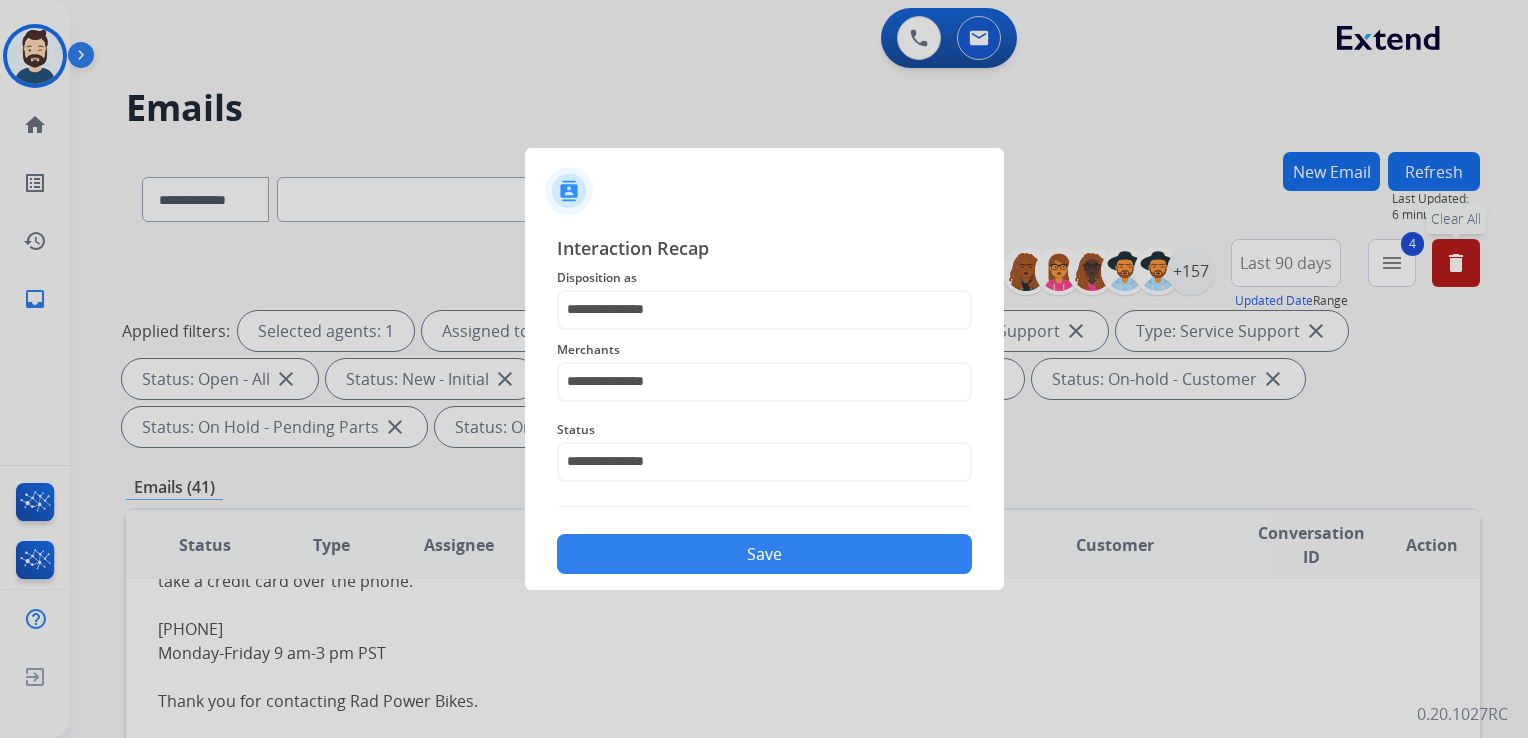 click on "Save" 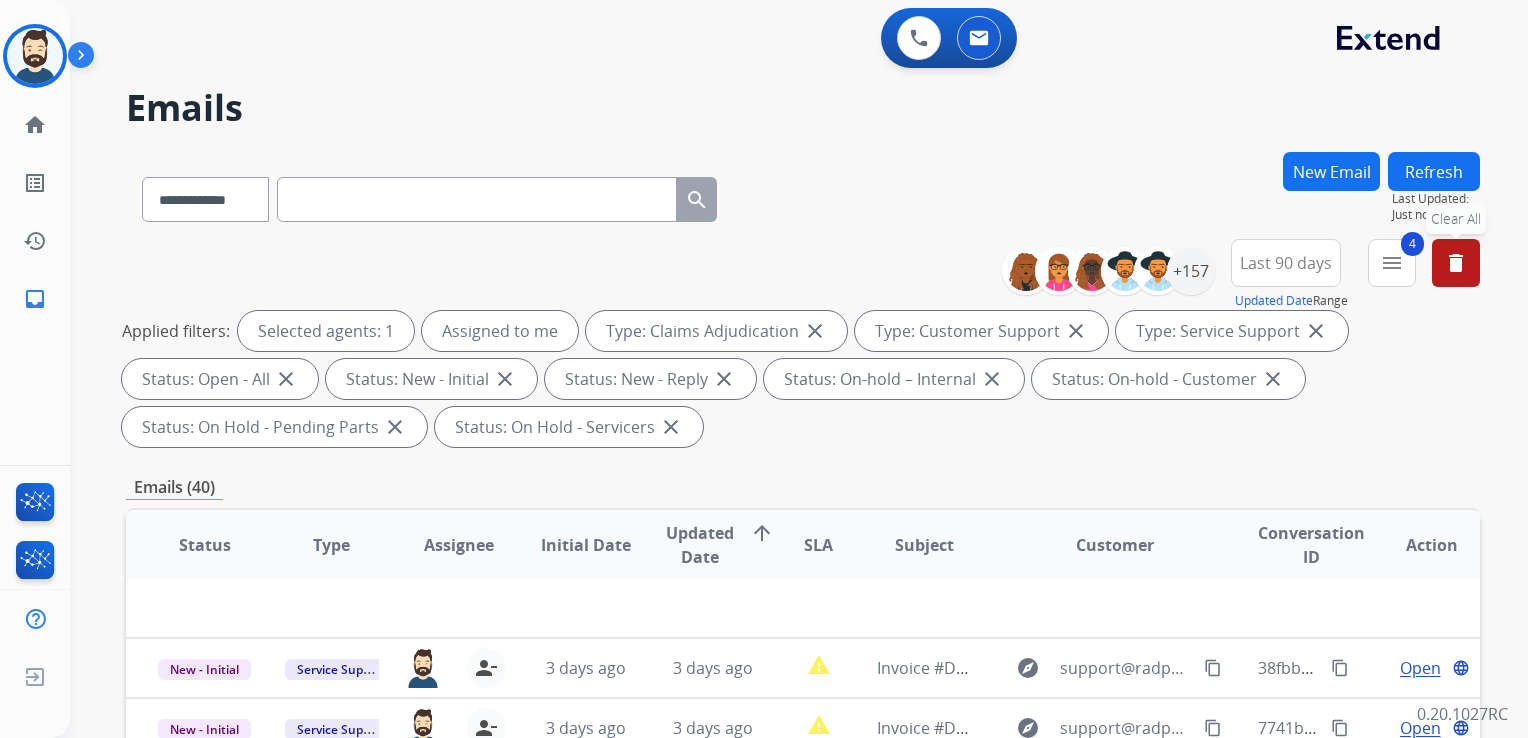 scroll, scrollTop: 67, scrollLeft: 0, axis: vertical 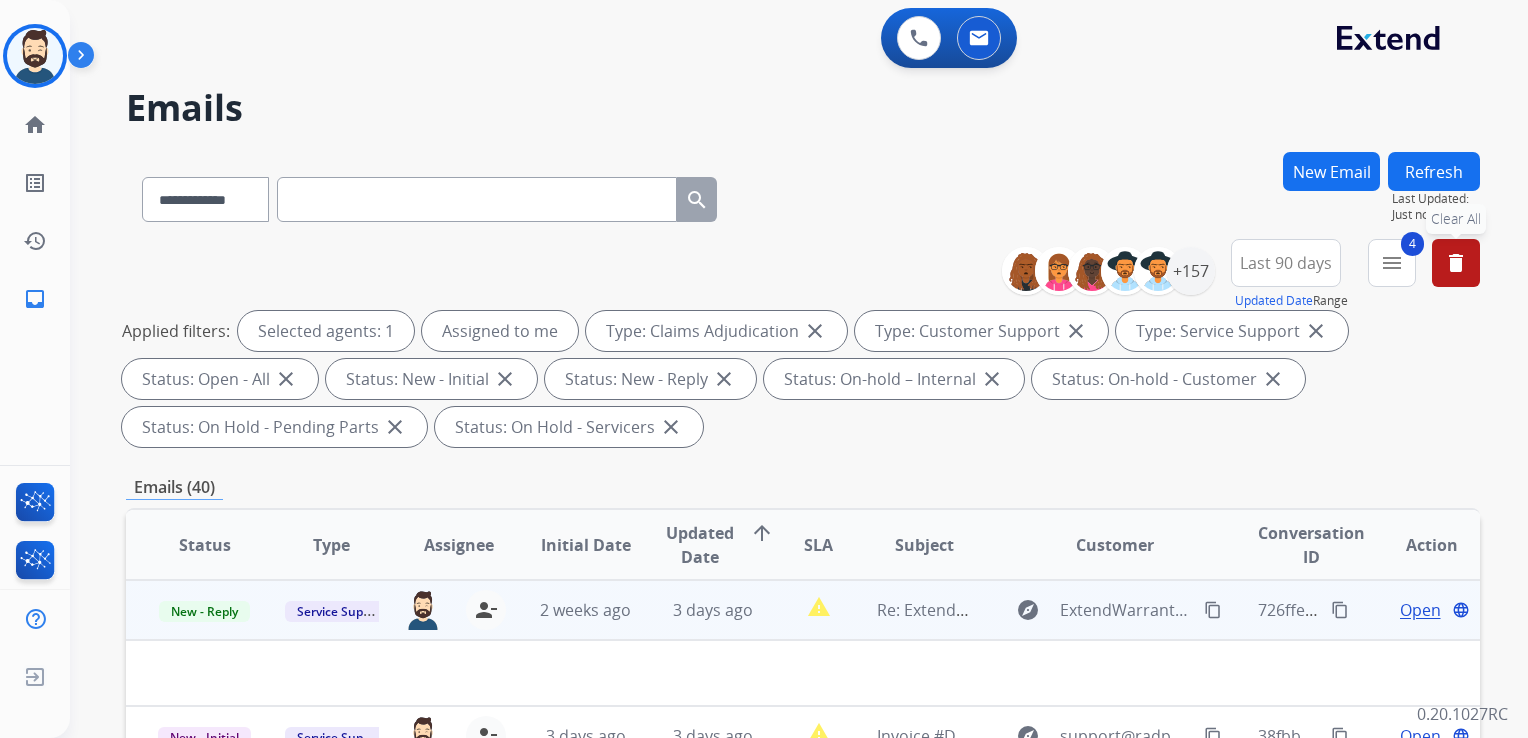 click on "3 days ago" at bounding box center (697, 610) 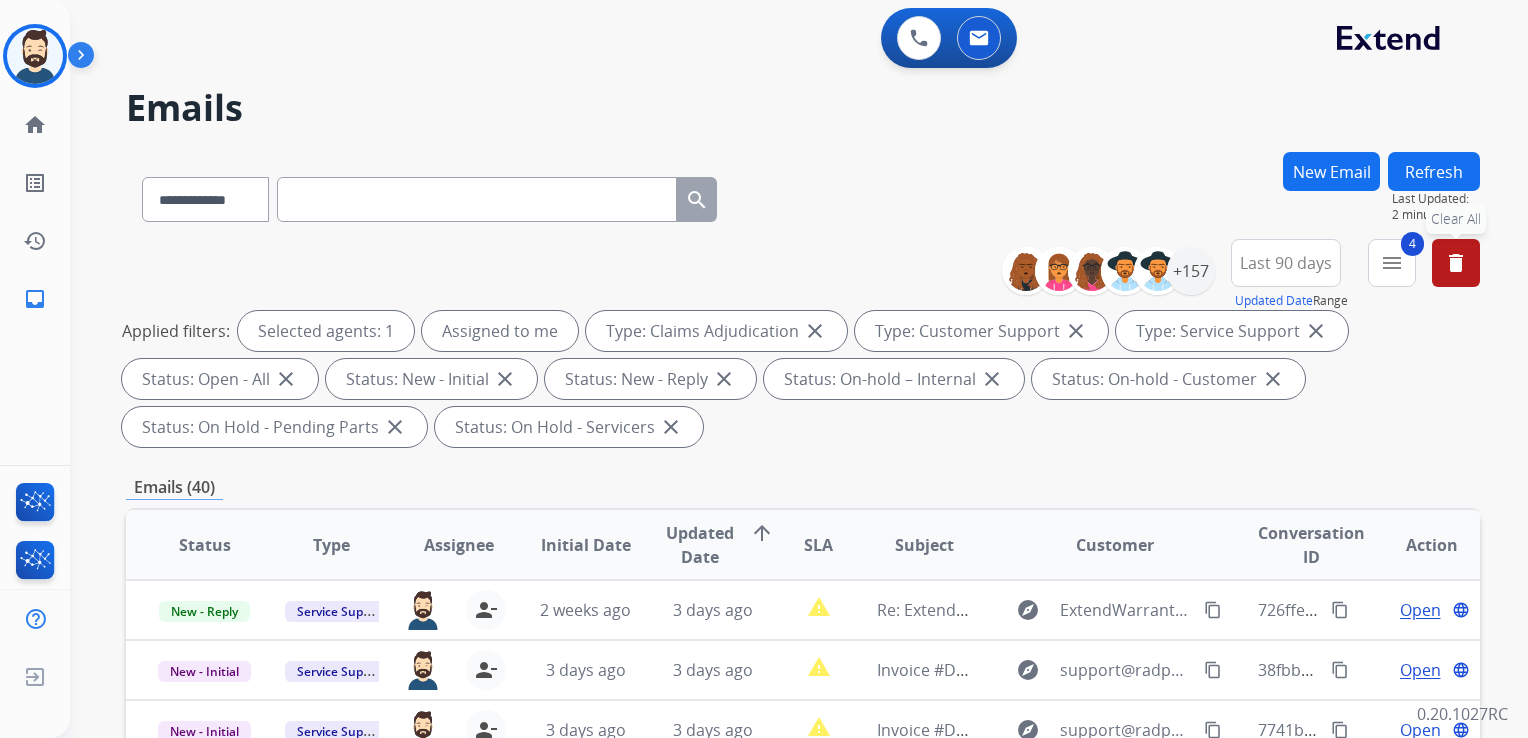 scroll, scrollTop: 300, scrollLeft: 0, axis: vertical 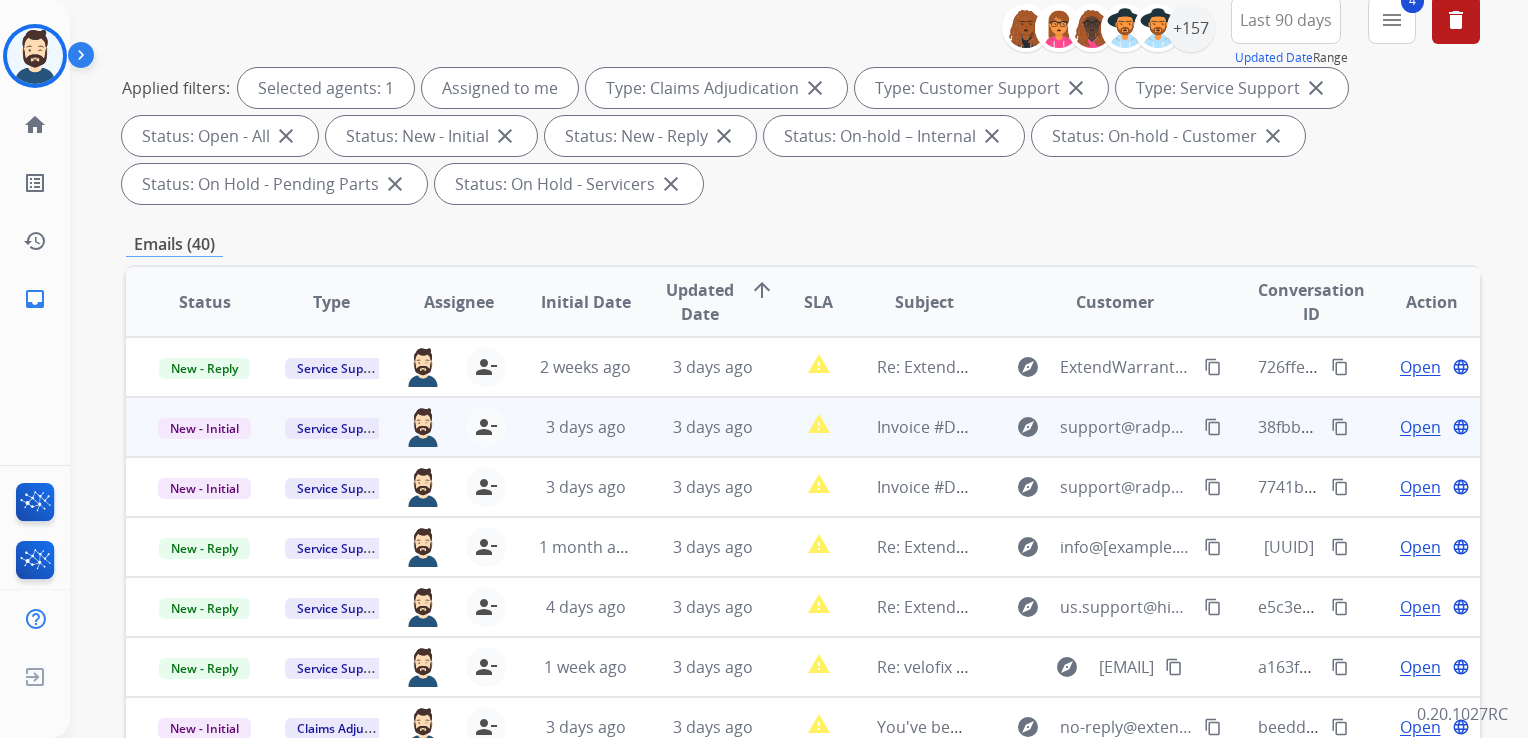 click on "Invoice #D410564" at bounding box center [924, 427] 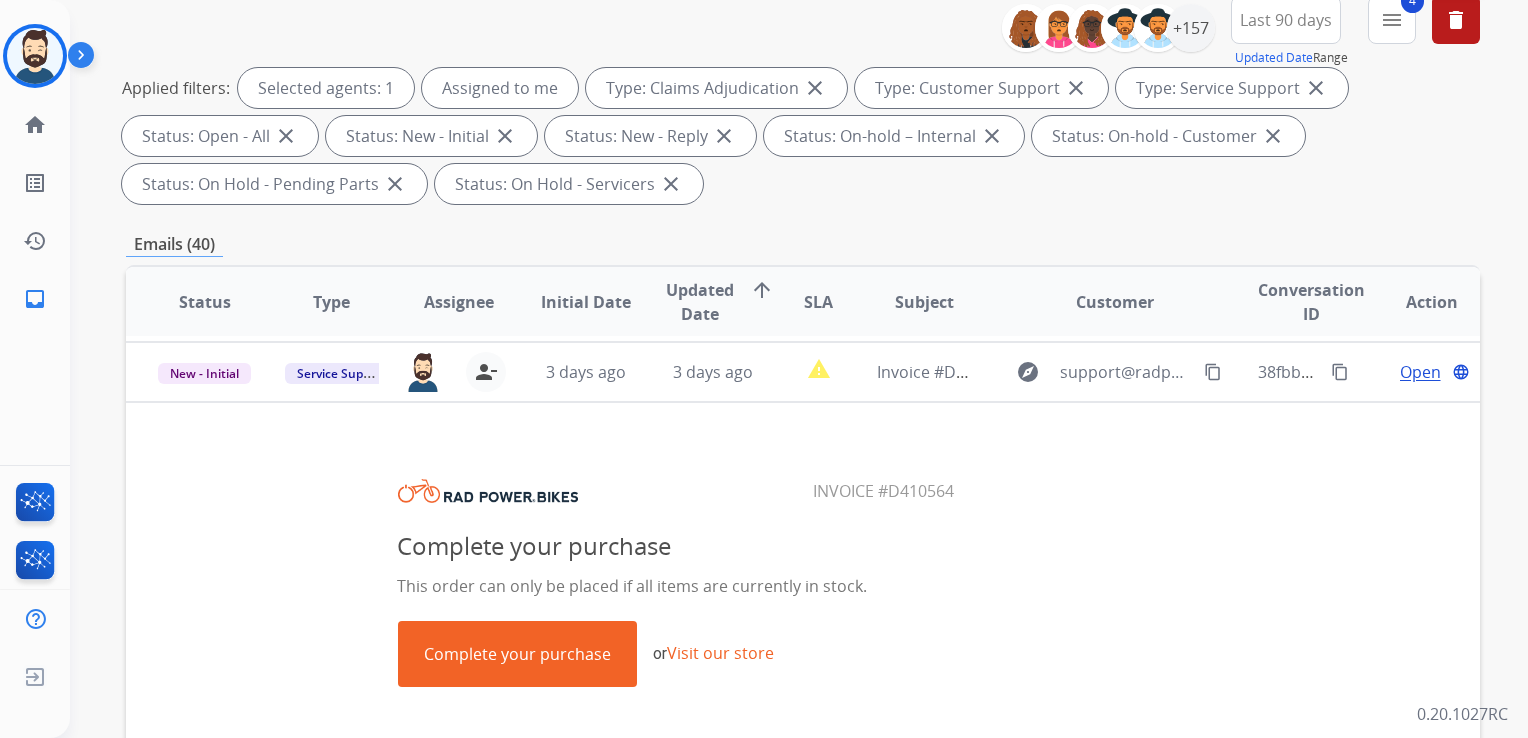 scroll, scrollTop: 60, scrollLeft: 0, axis: vertical 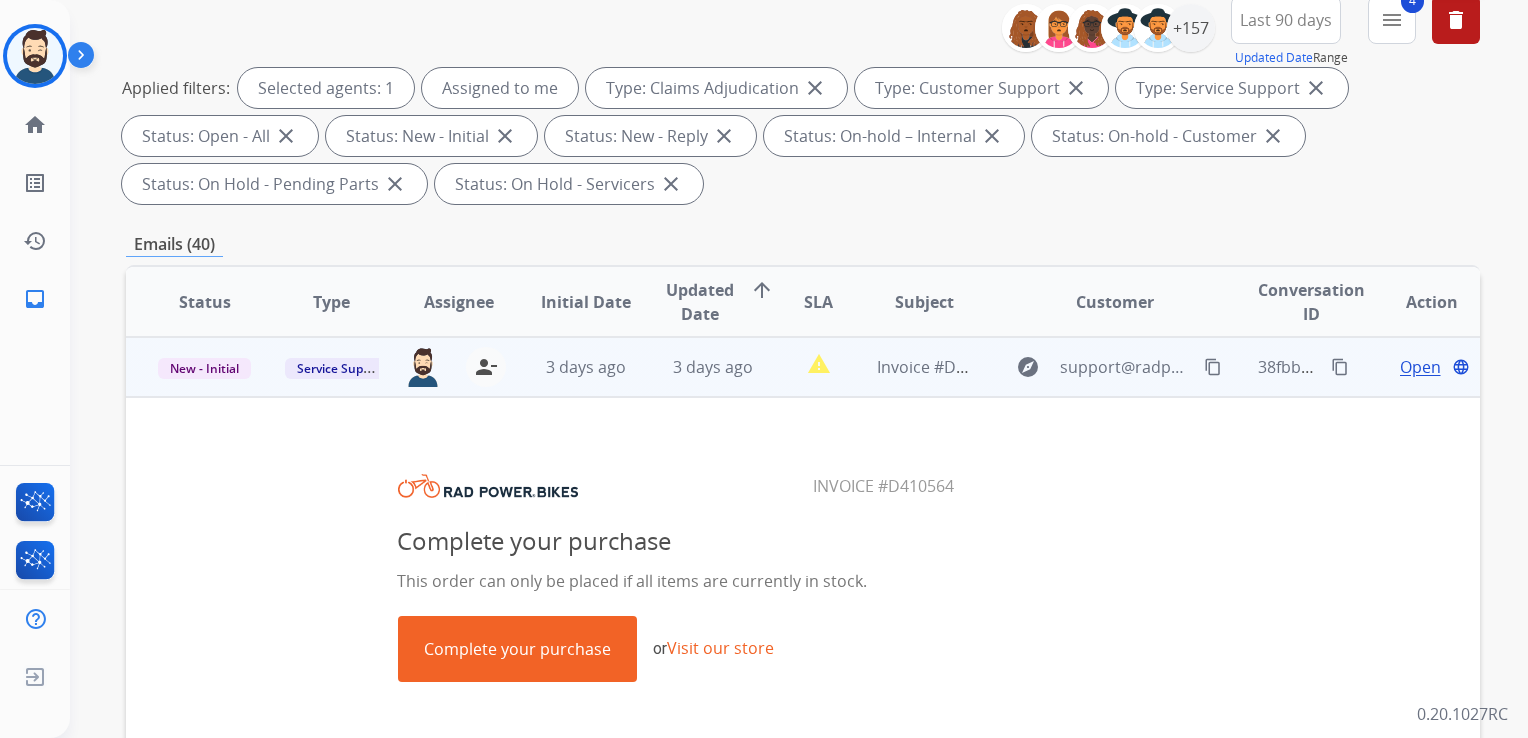 click on "Open" at bounding box center [1420, 367] 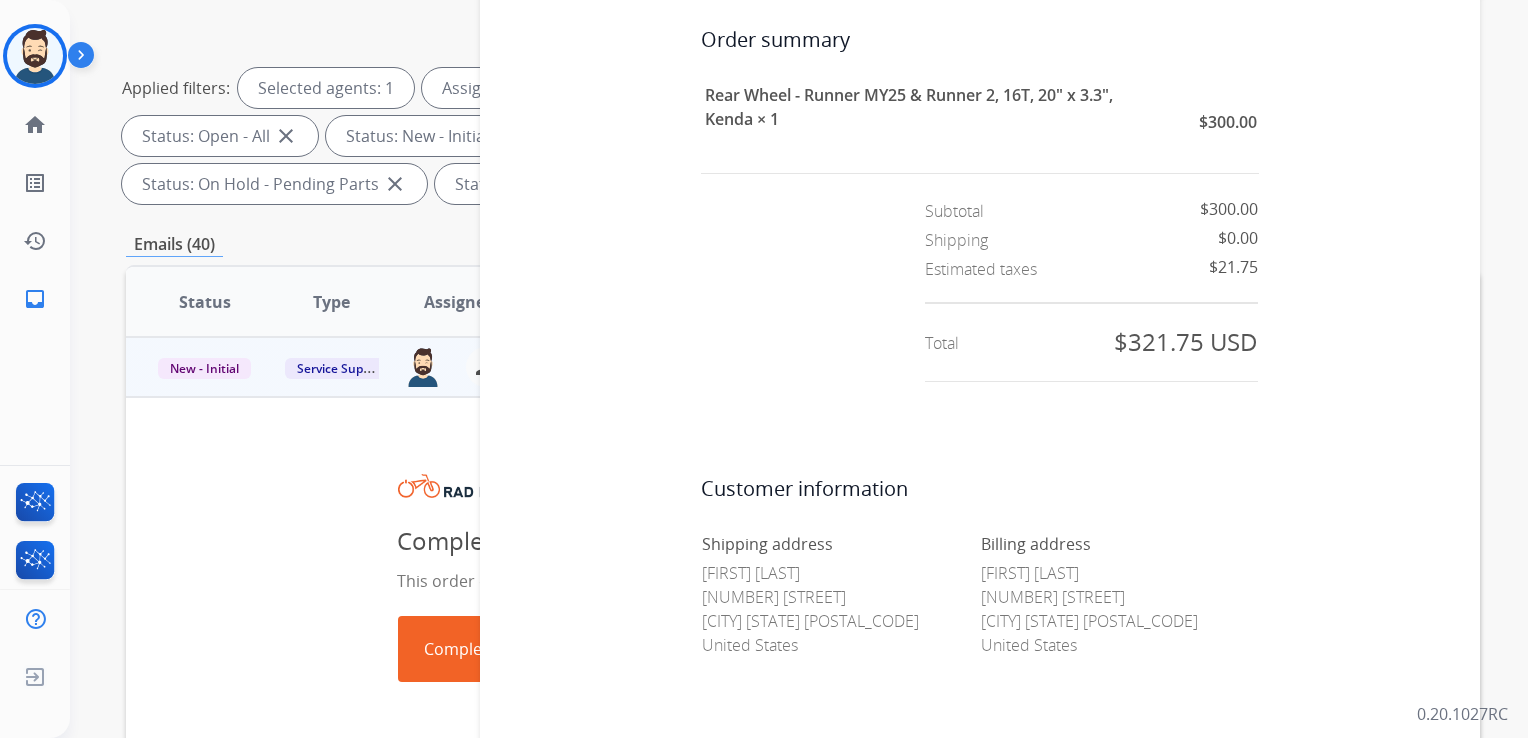 scroll, scrollTop: 675, scrollLeft: 0, axis: vertical 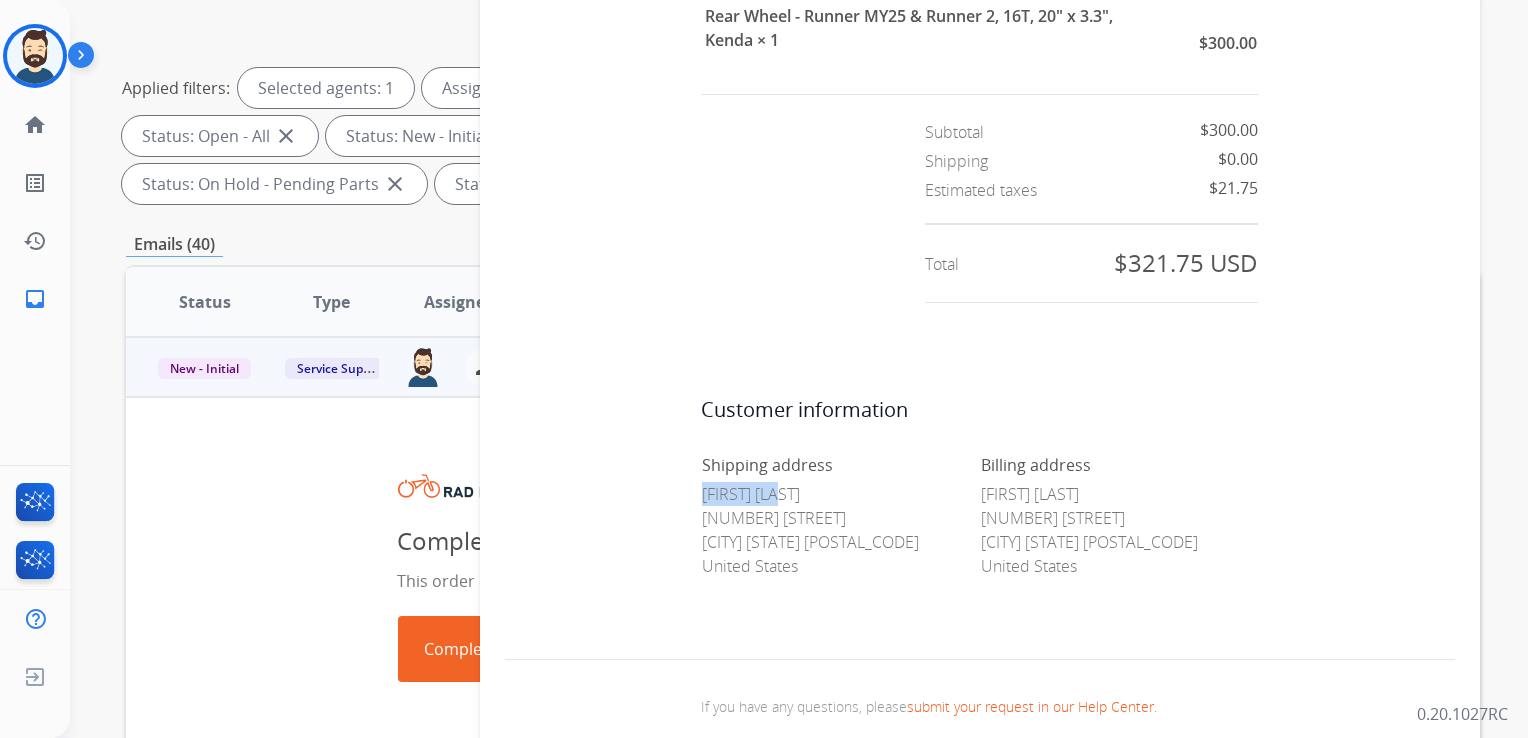 drag, startPoint x: 695, startPoint y: 490, endPoint x: 789, endPoint y: 489, distance: 94.00532 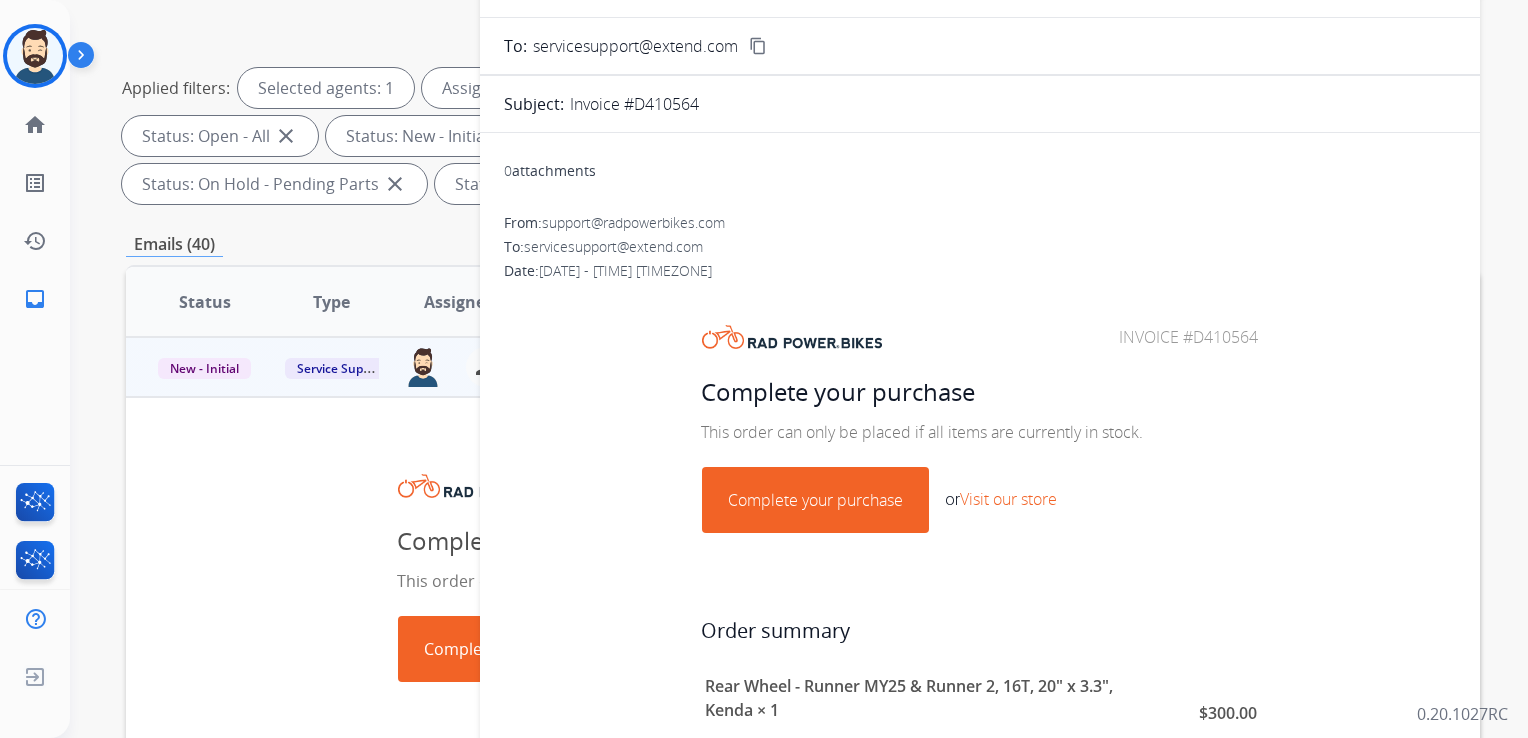 scroll, scrollTop: 0, scrollLeft: 0, axis: both 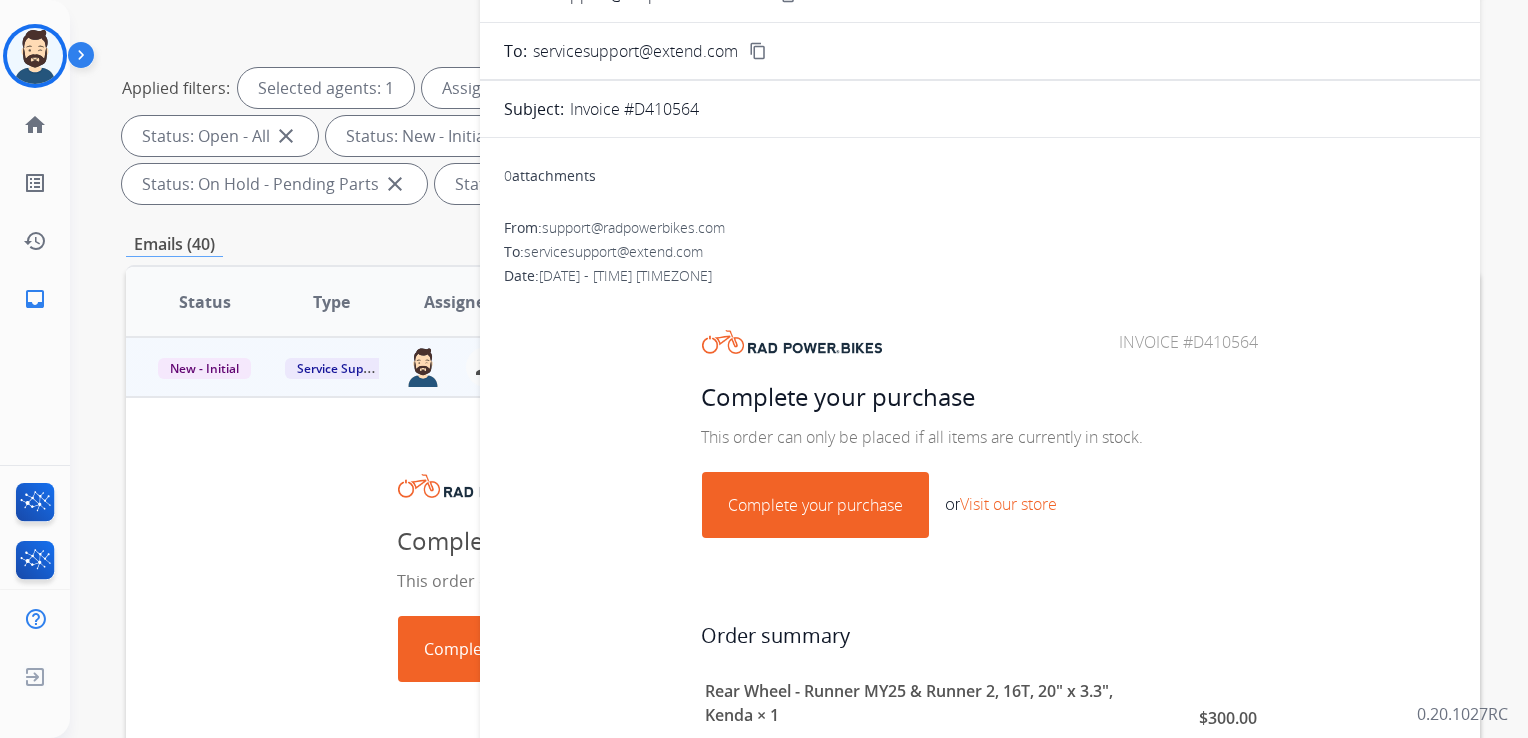 drag, startPoint x: 1119, startPoint y: 344, endPoint x: 1252, endPoint y: 347, distance: 133.03383 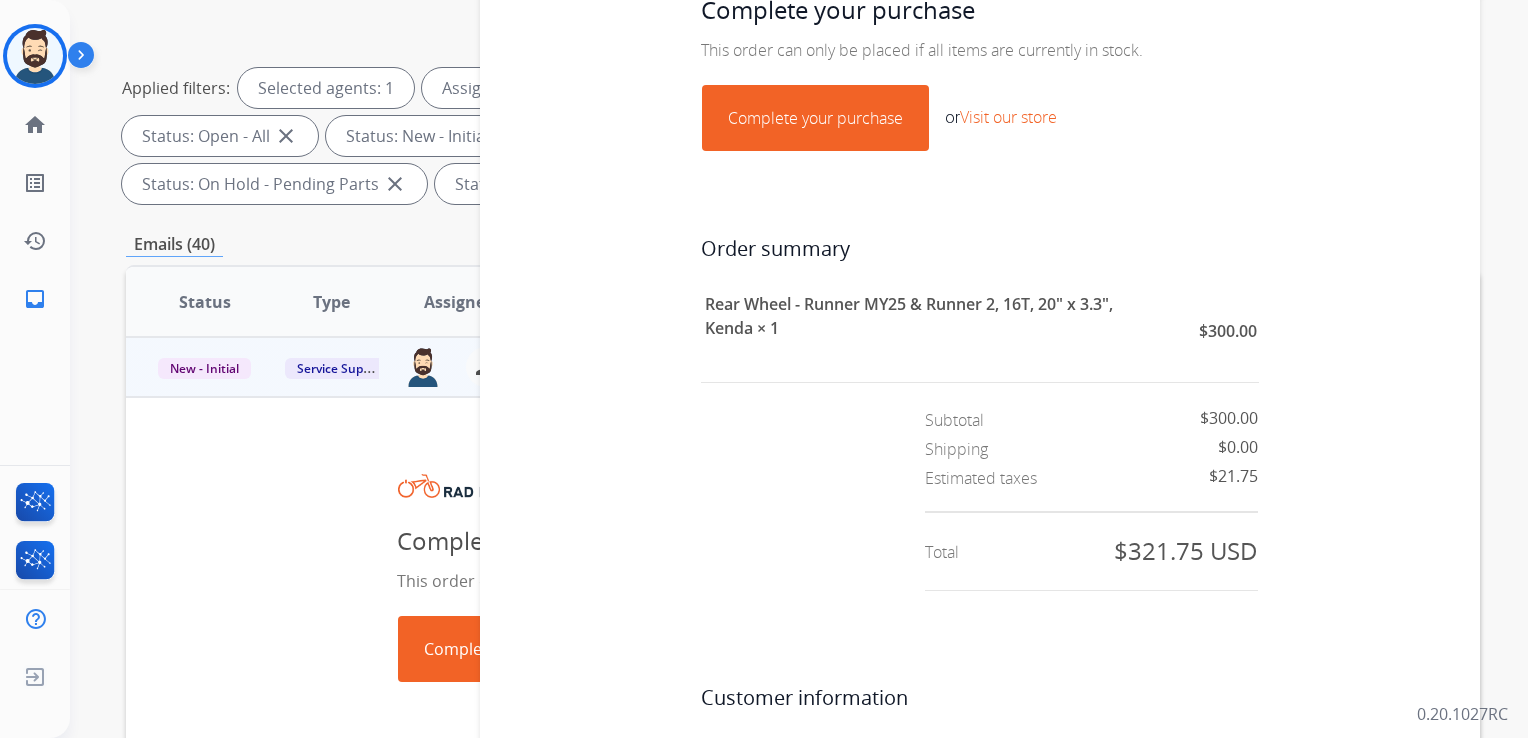 scroll, scrollTop: 0, scrollLeft: 0, axis: both 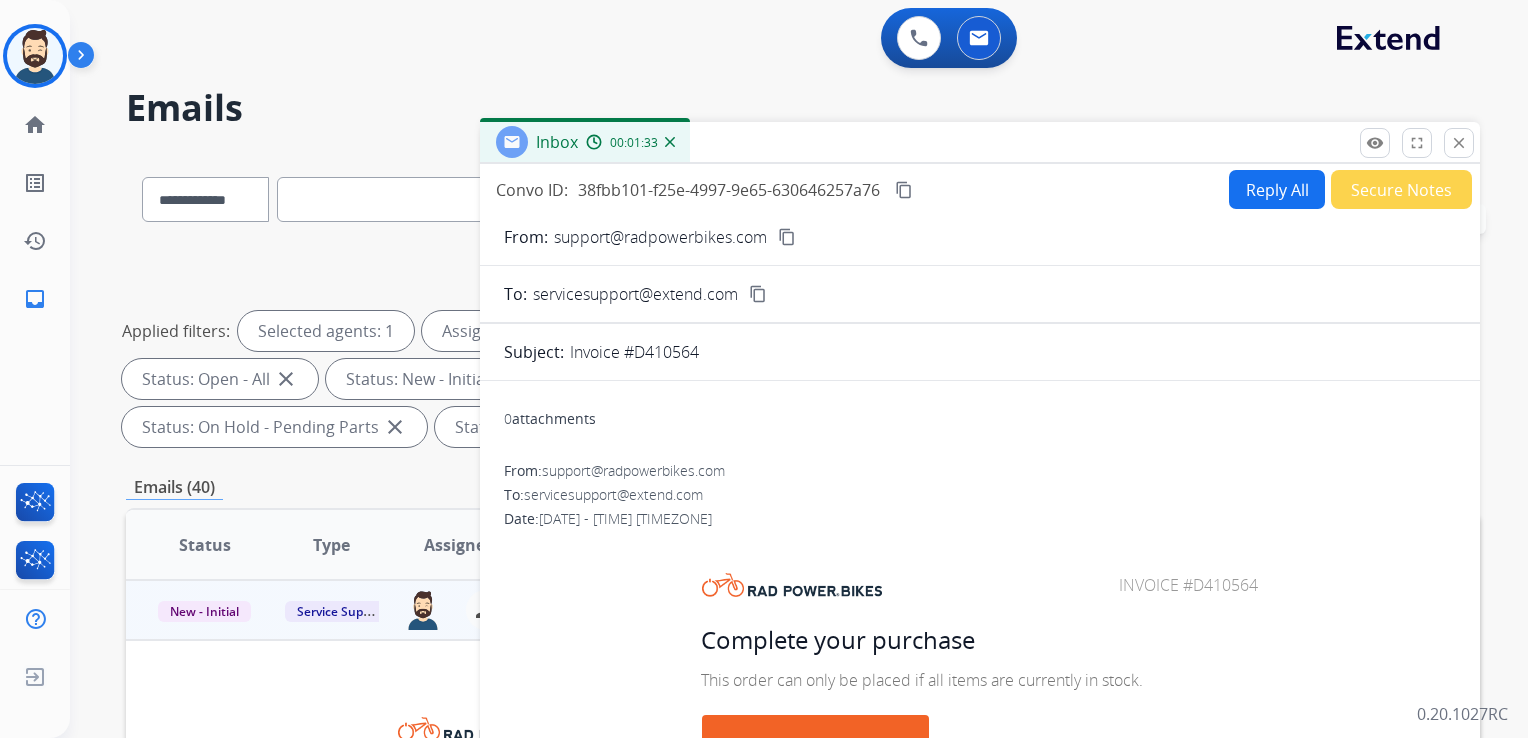 click on "content_copy" at bounding box center (904, 190) 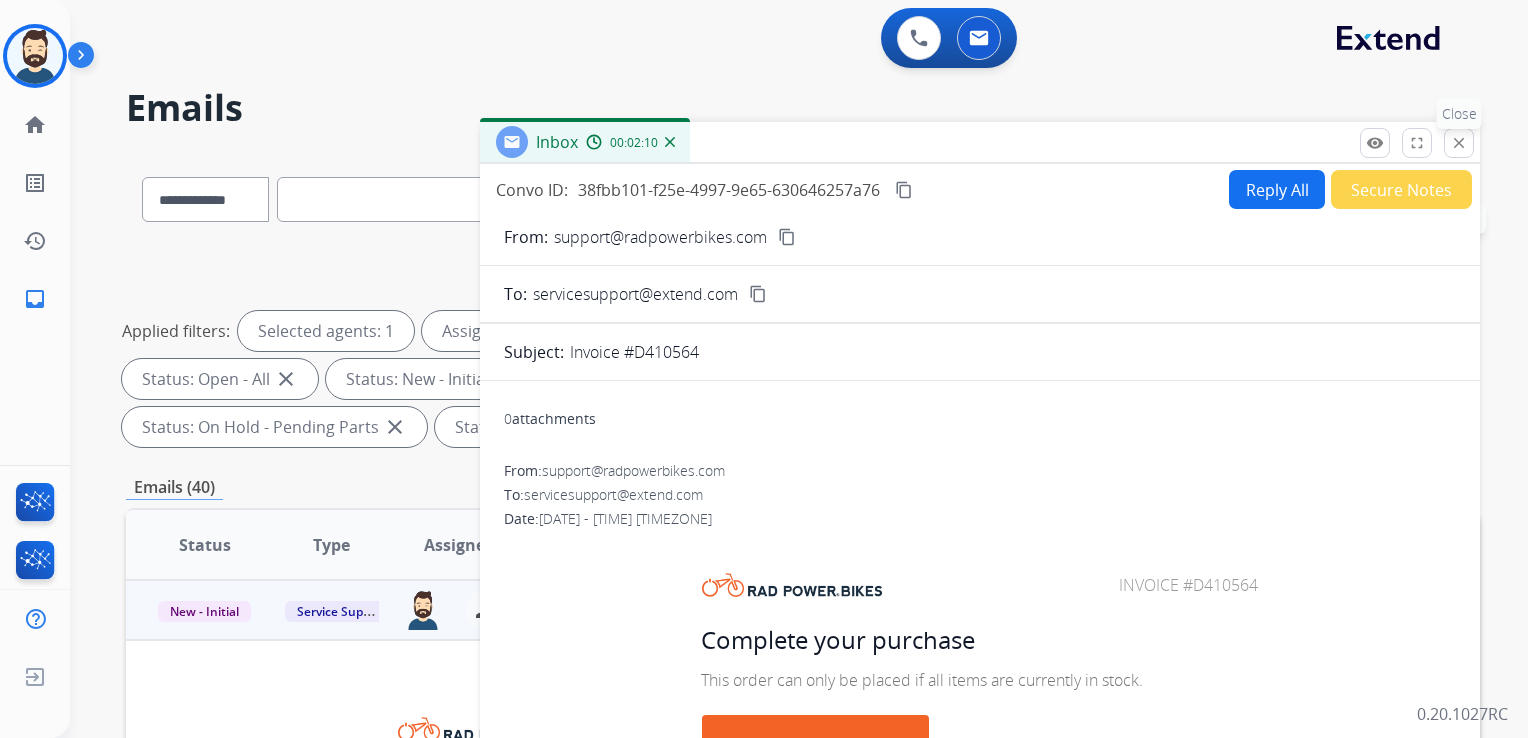 click on "close" at bounding box center (1459, 143) 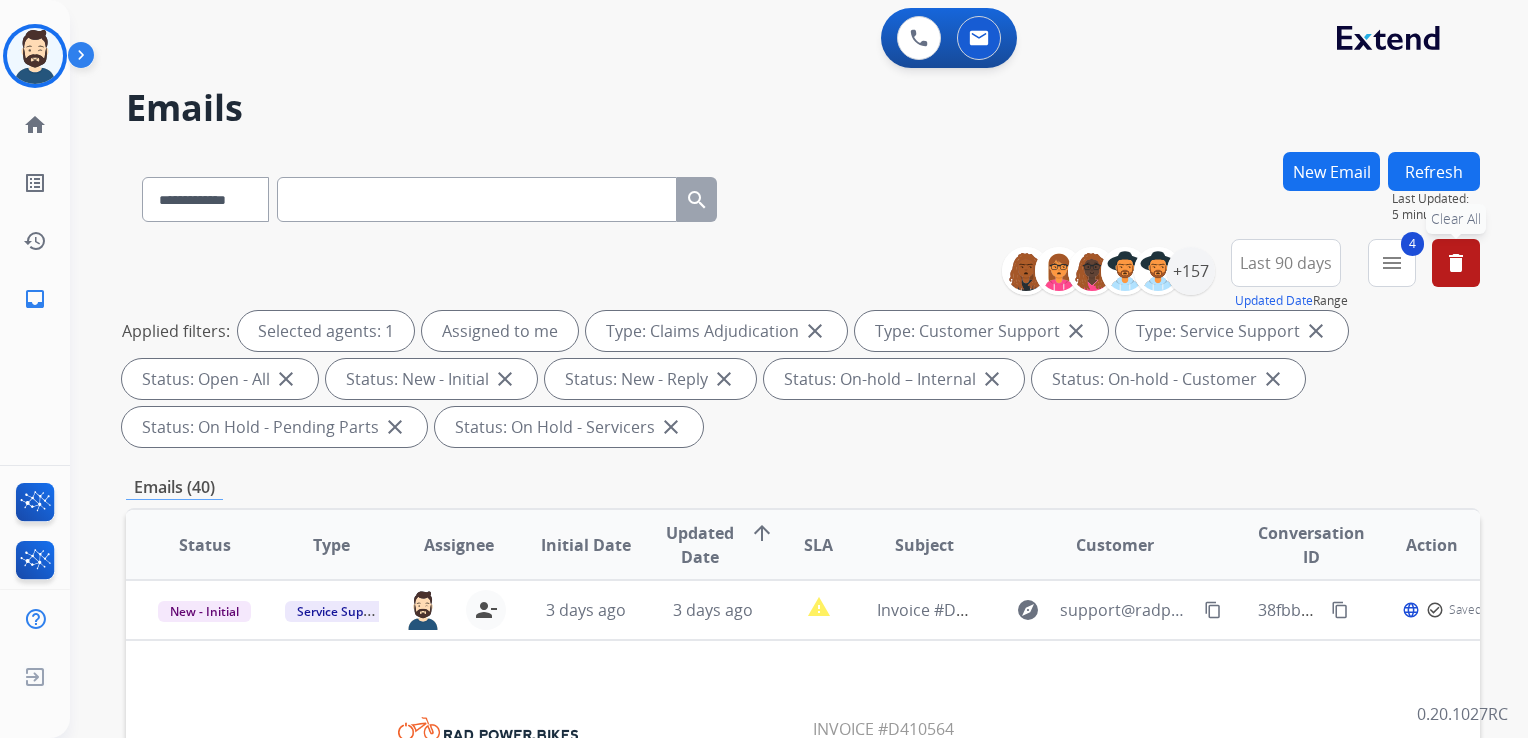 scroll, scrollTop: 200, scrollLeft: 0, axis: vertical 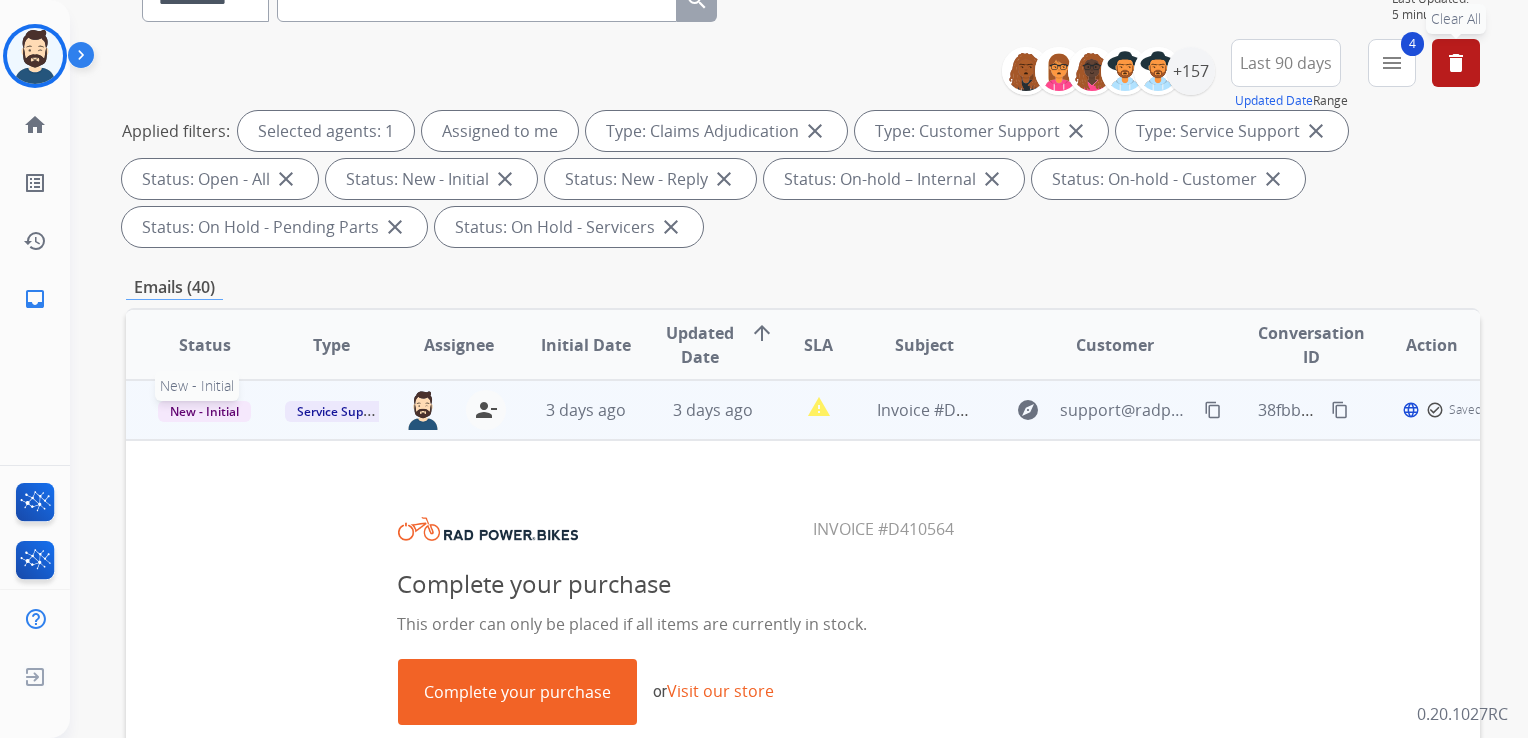 click on "New - Initial" at bounding box center [204, 411] 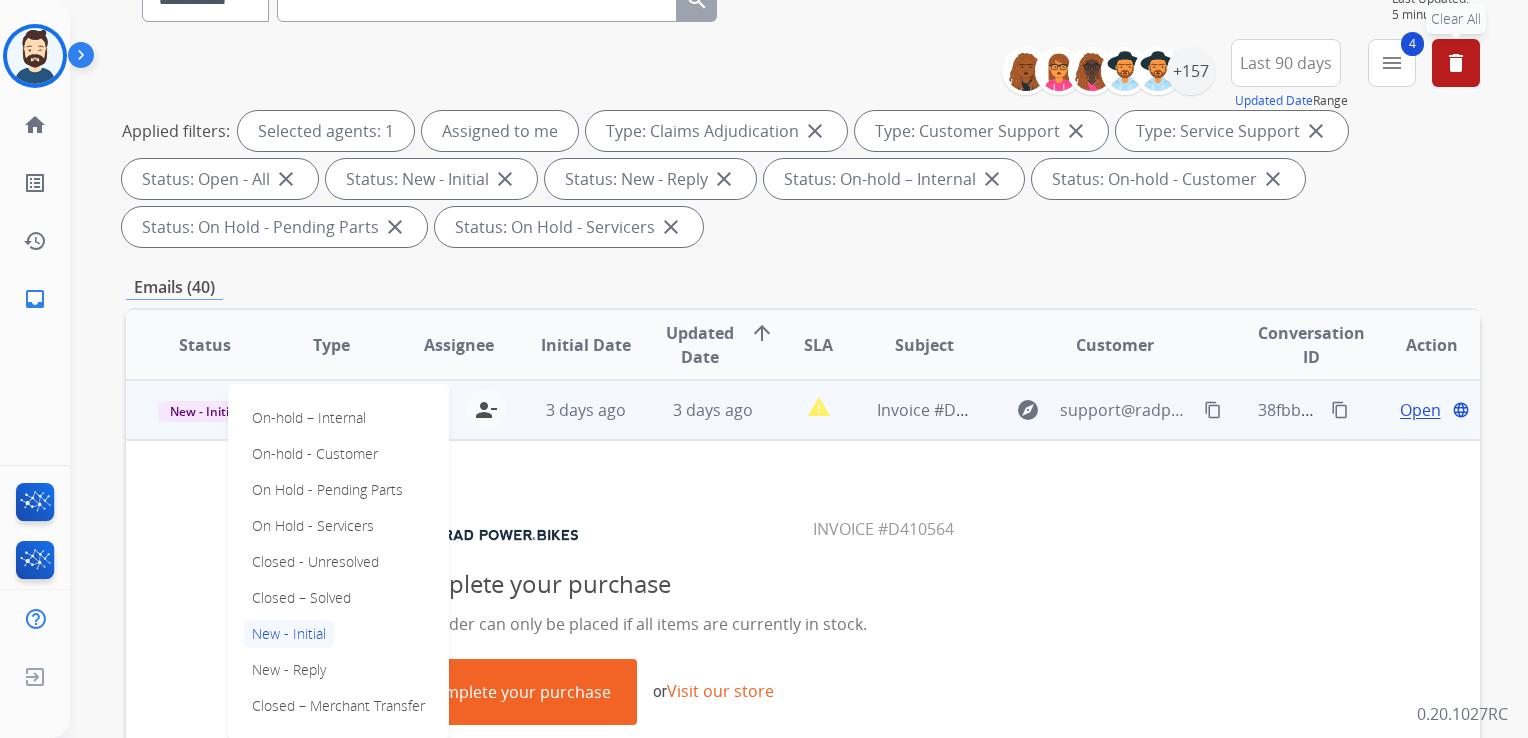drag, startPoint x: 292, startPoint y: 597, endPoint x: 448, endPoint y: 558, distance: 160.80112 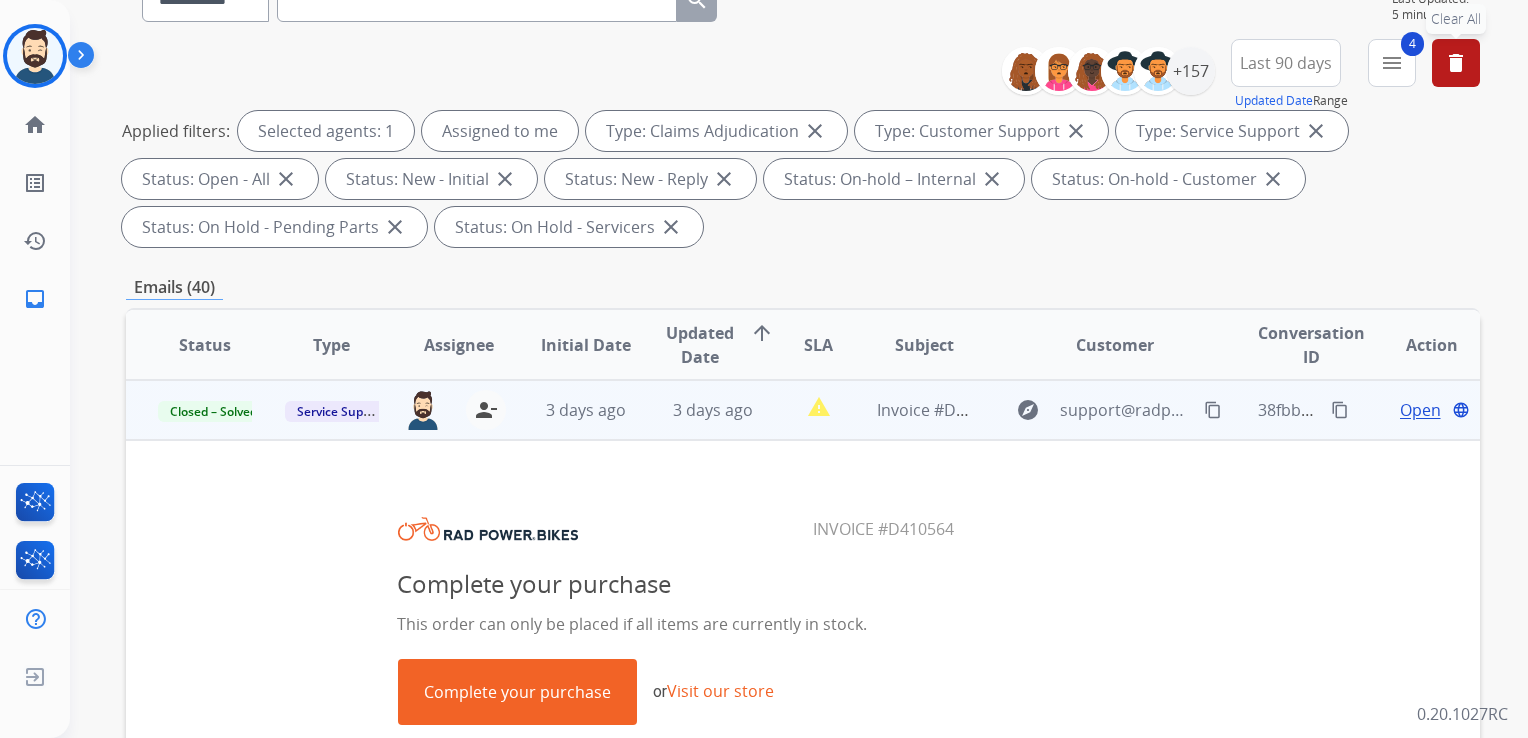 click on "3 days ago" at bounding box center (697, 410) 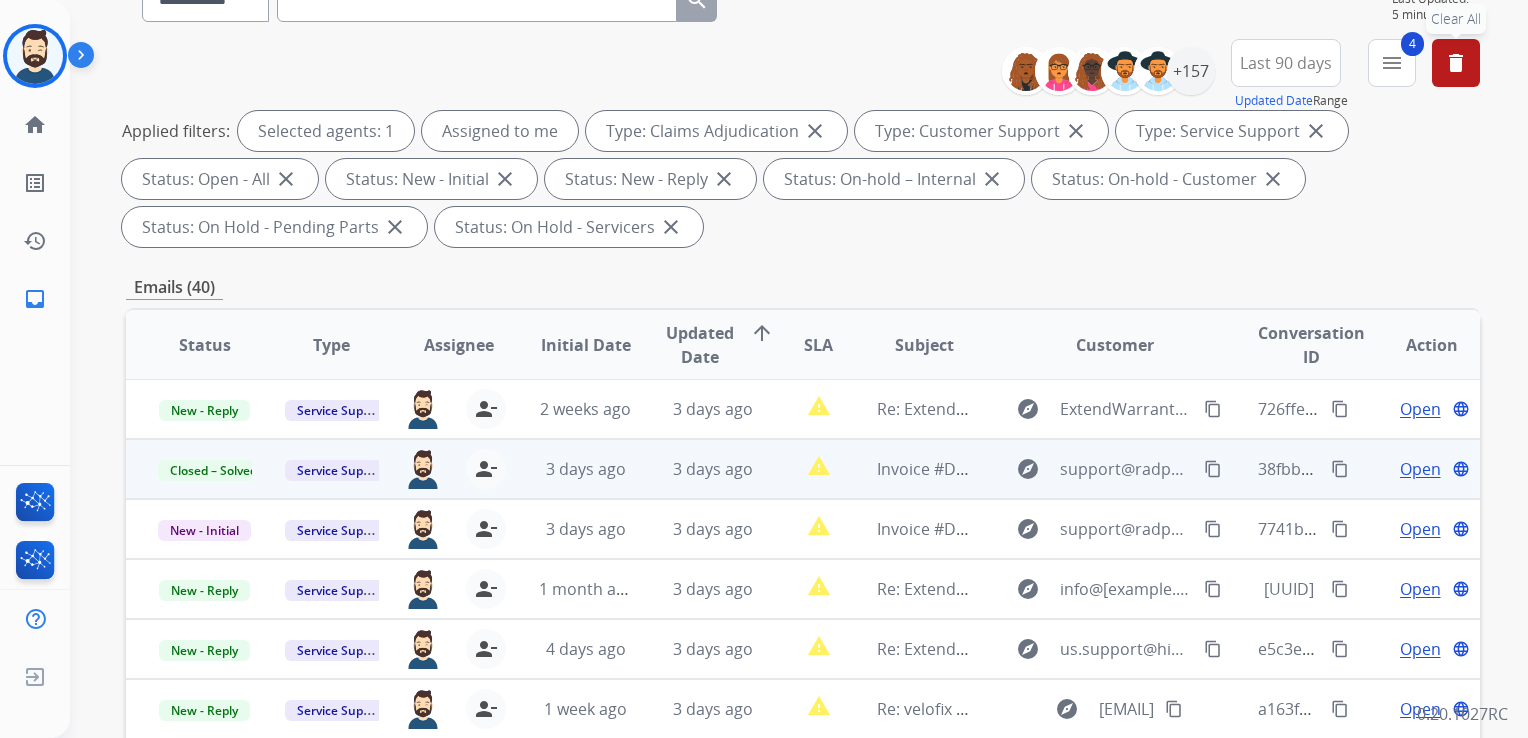 scroll, scrollTop: 0, scrollLeft: 0, axis: both 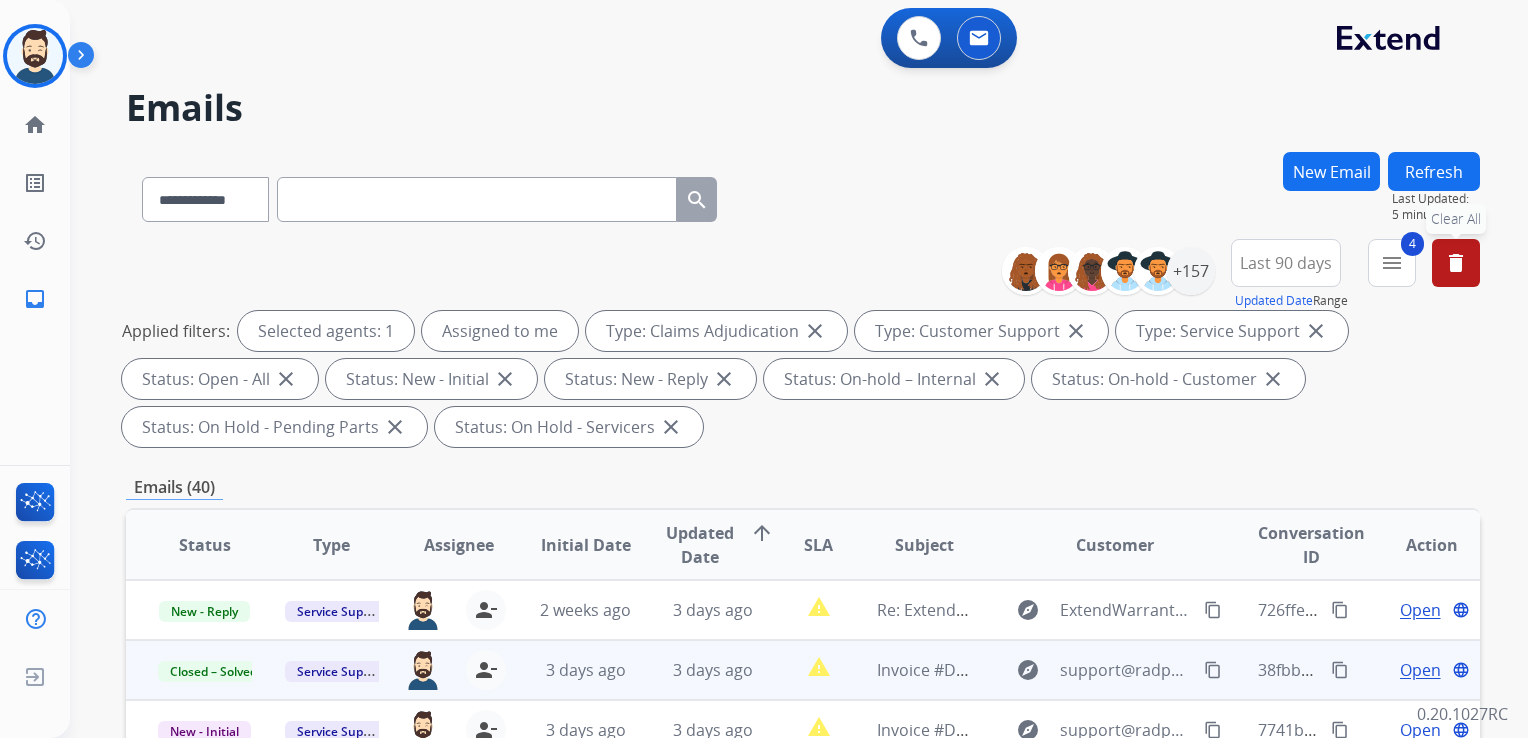 click on "Refresh" at bounding box center (1434, 171) 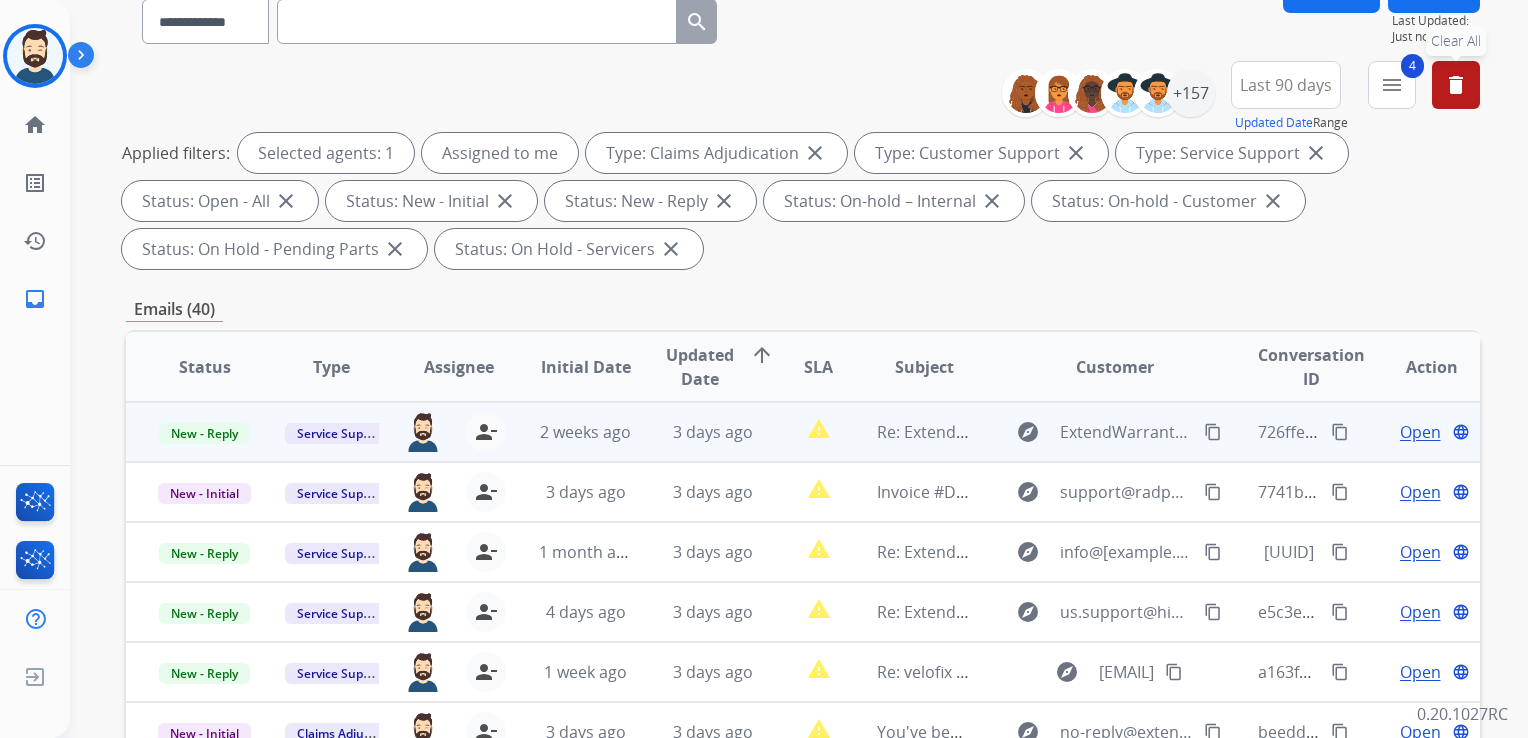 scroll, scrollTop: 200, scrollLeft: 0, axis: vertical 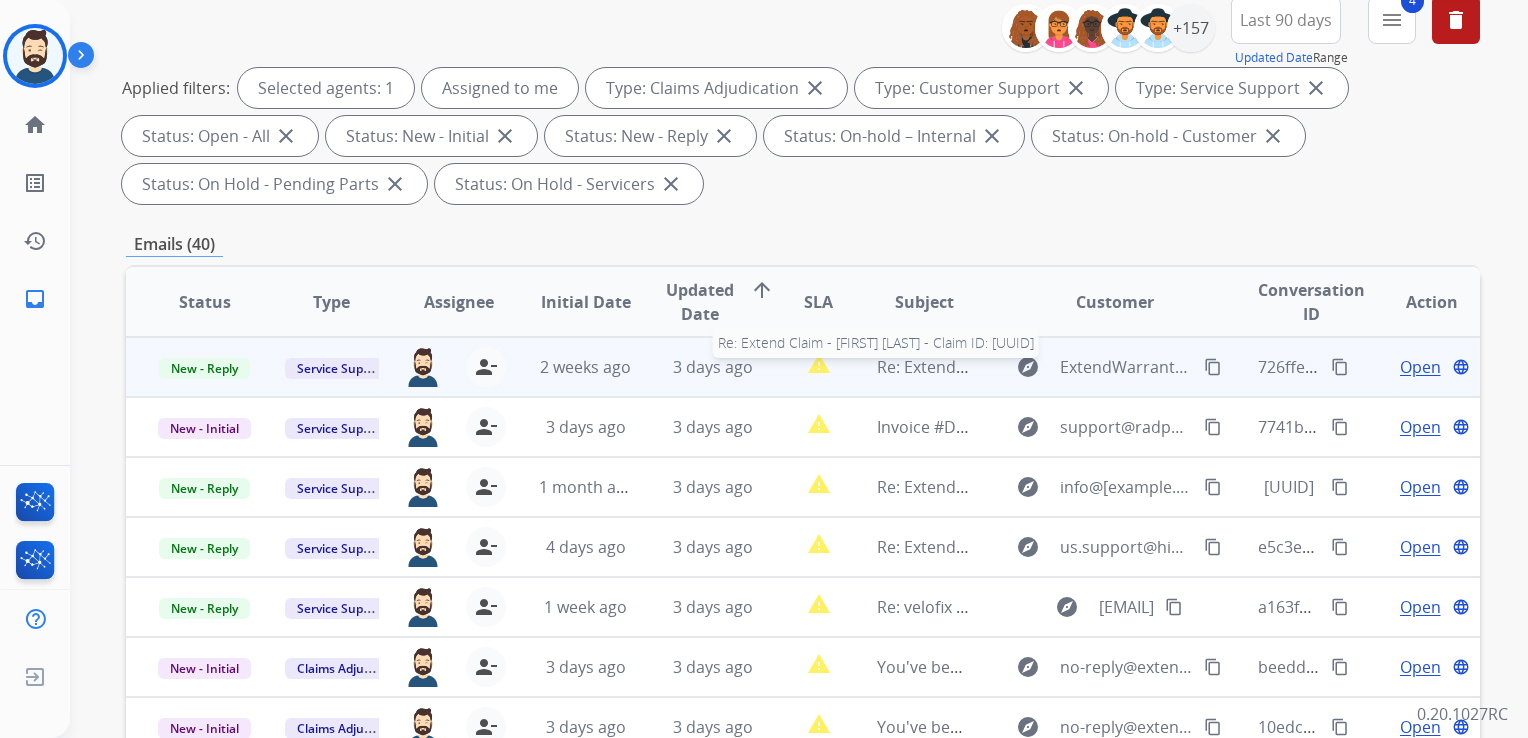 click on "Re: Extend Claim - [FIRST] [LAST] - Claim ID: [UUID]" at bounding box center (1062, 367) 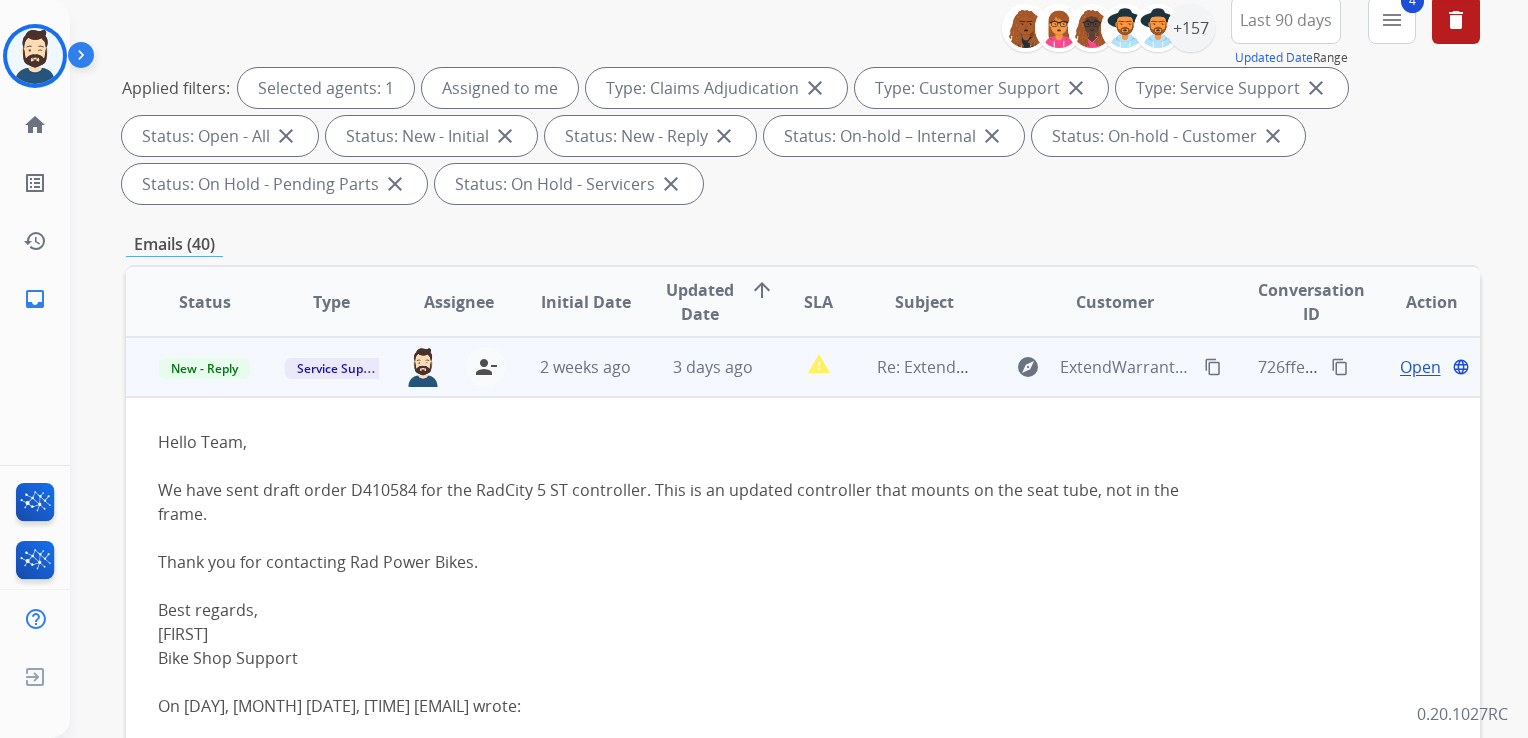click on "Open" at bounding box center (1420, 367) 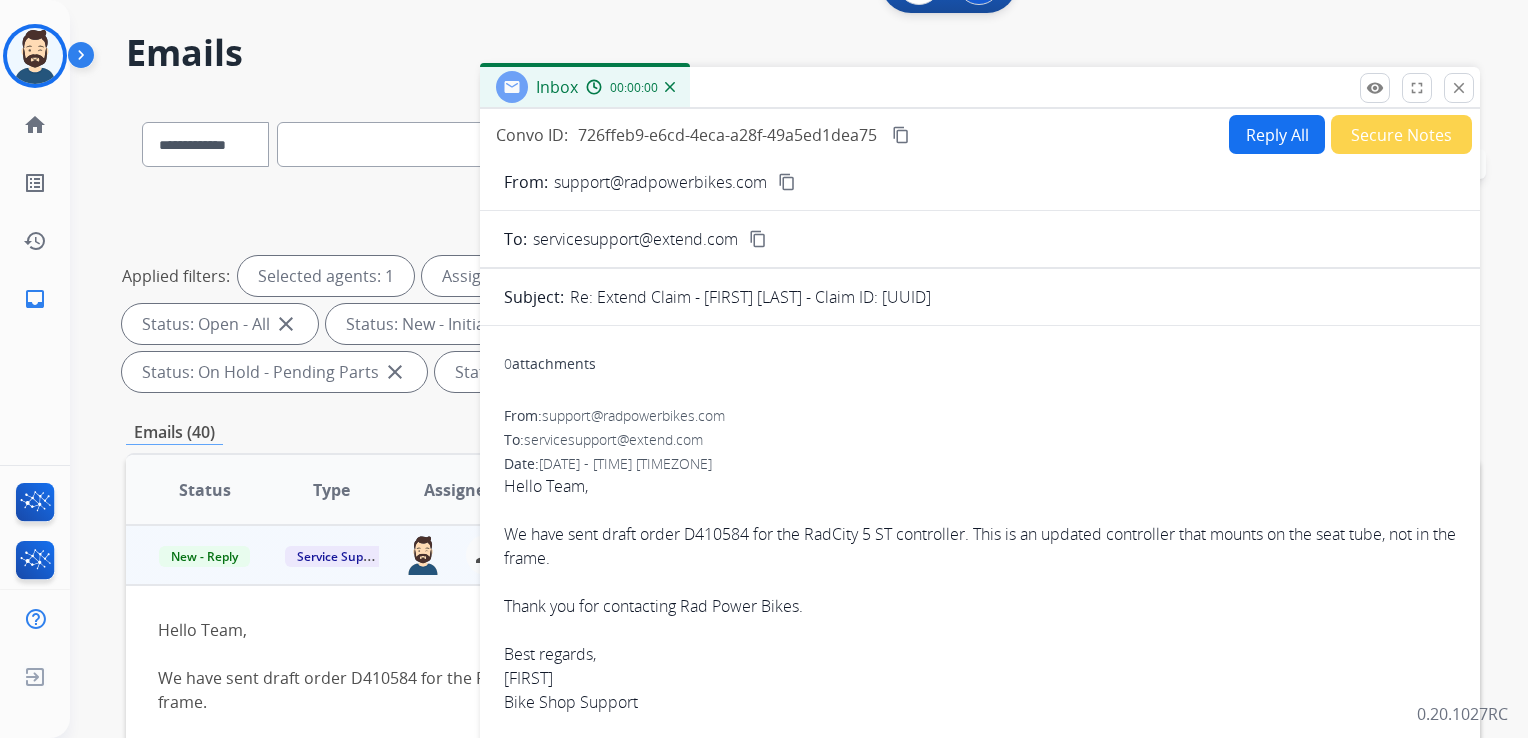 scroll, scrollTop: 43, scrollLeft: 0, axis: vertical 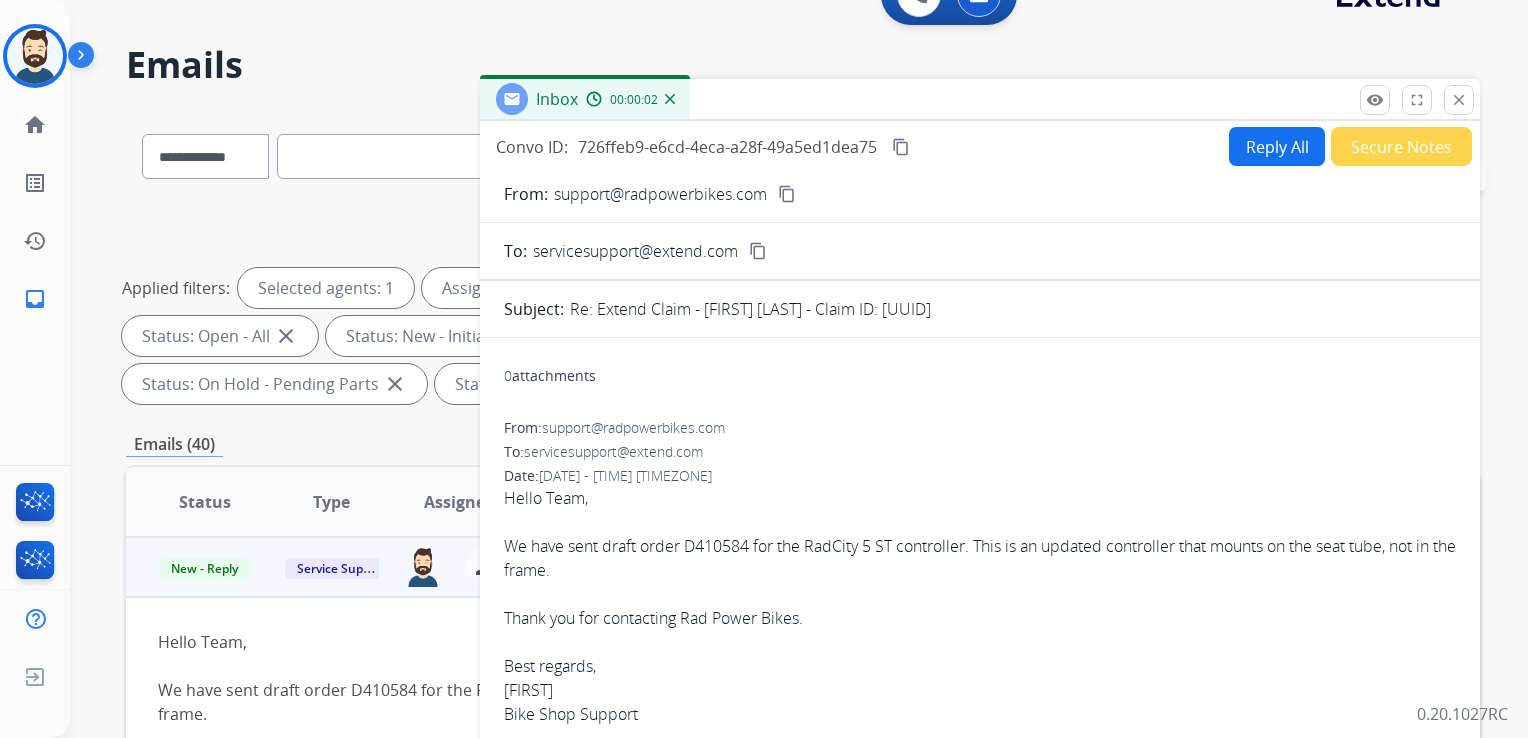 drag, startPoint x: 934, startPoint y: 307, endPoint x: 1193, endPoint y: 307, distance: 259 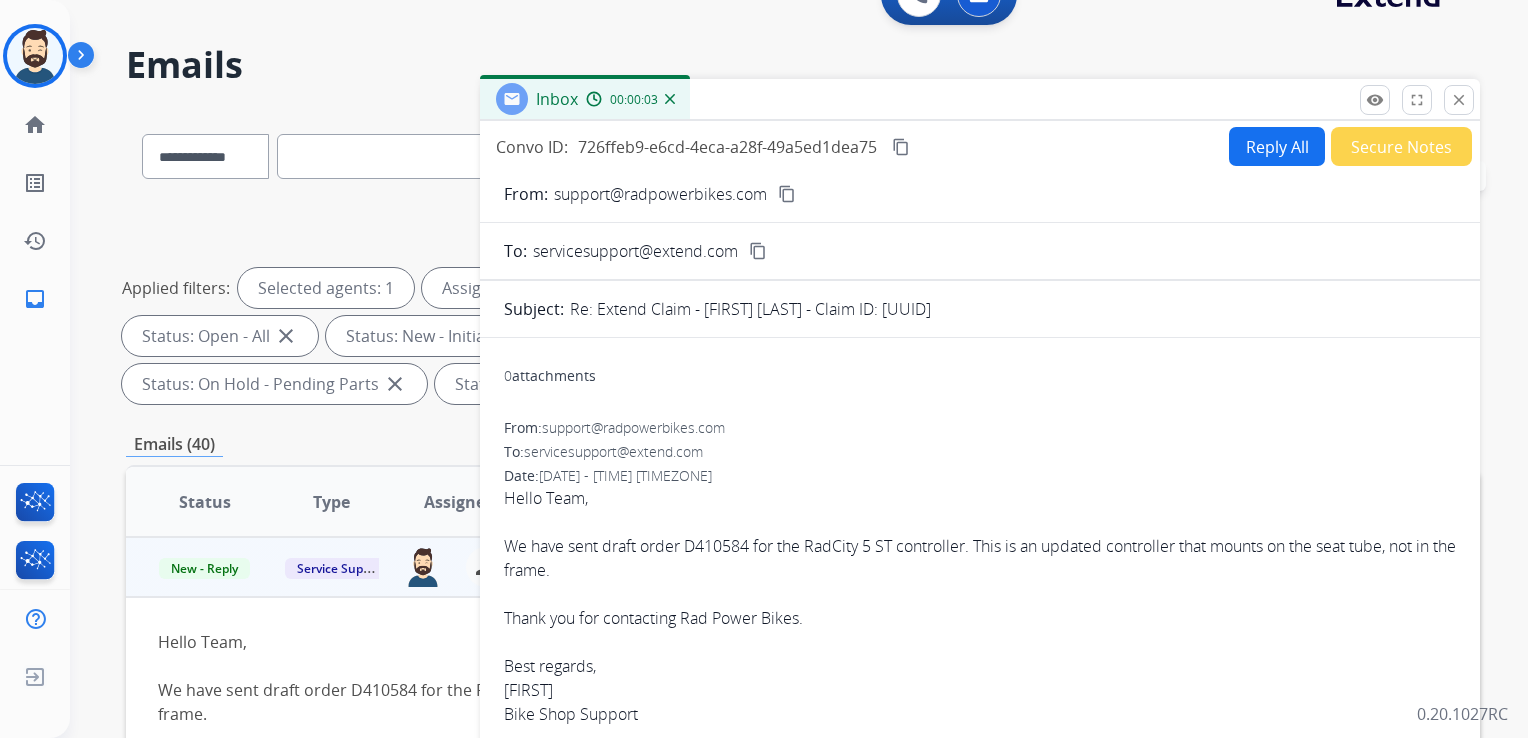 copy on "60fddecc-3afa-4f84-a363-2c6c57e1f51a" 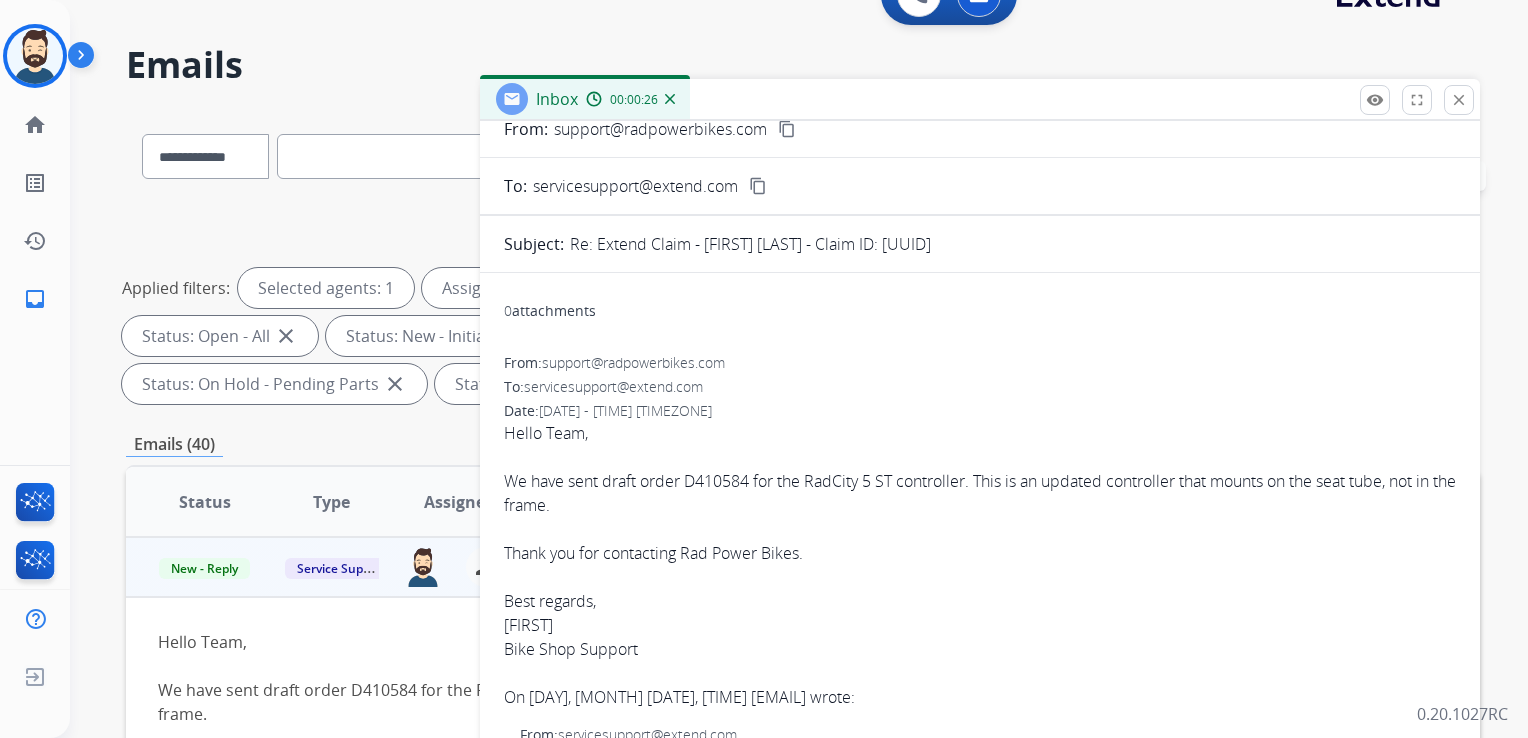 scroll, scrollTop: 100, scrollLeft: 0, axis: vertical 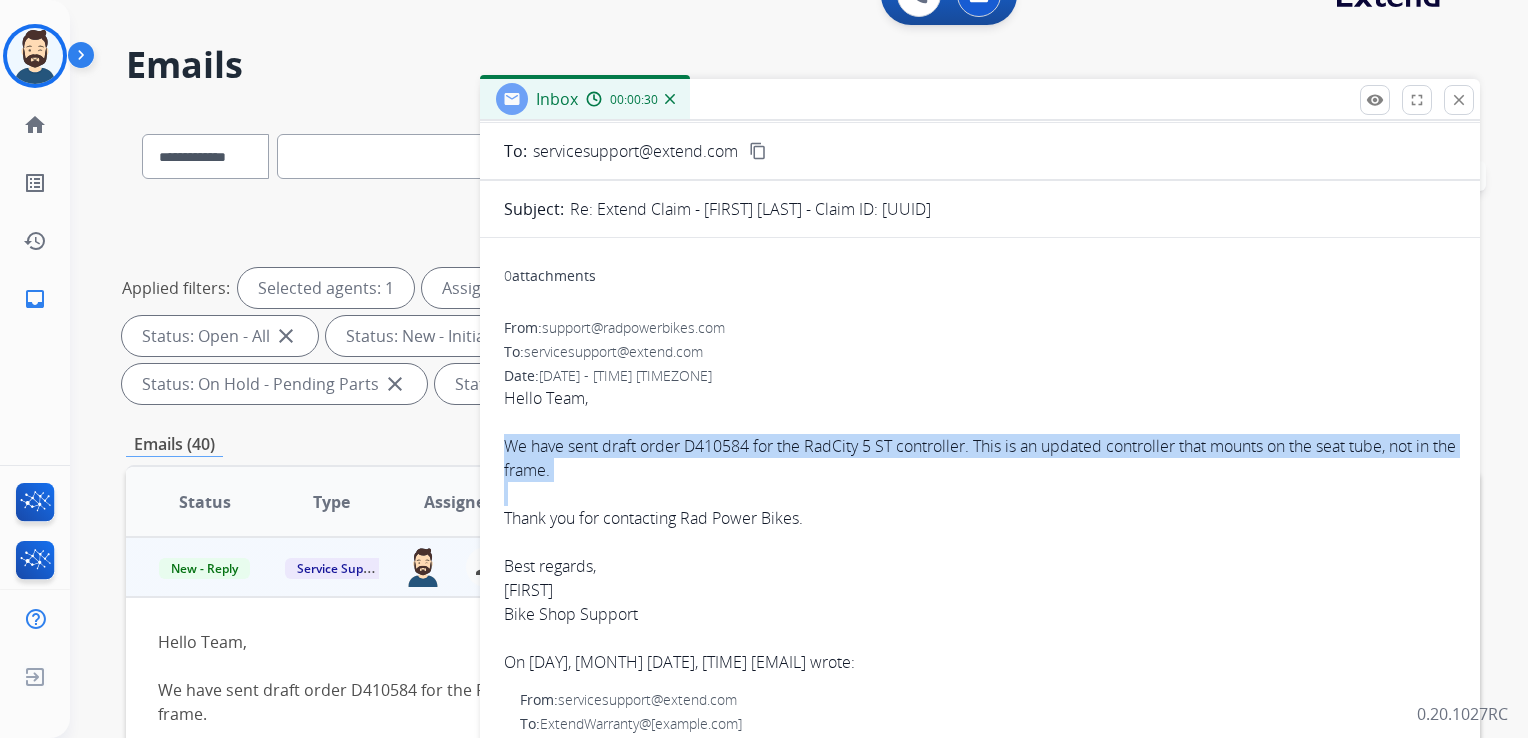 drag, startPoint x: 502, startPoint y: 442, endPoint x: 792, endPoint y: 482, distance: 292.74564 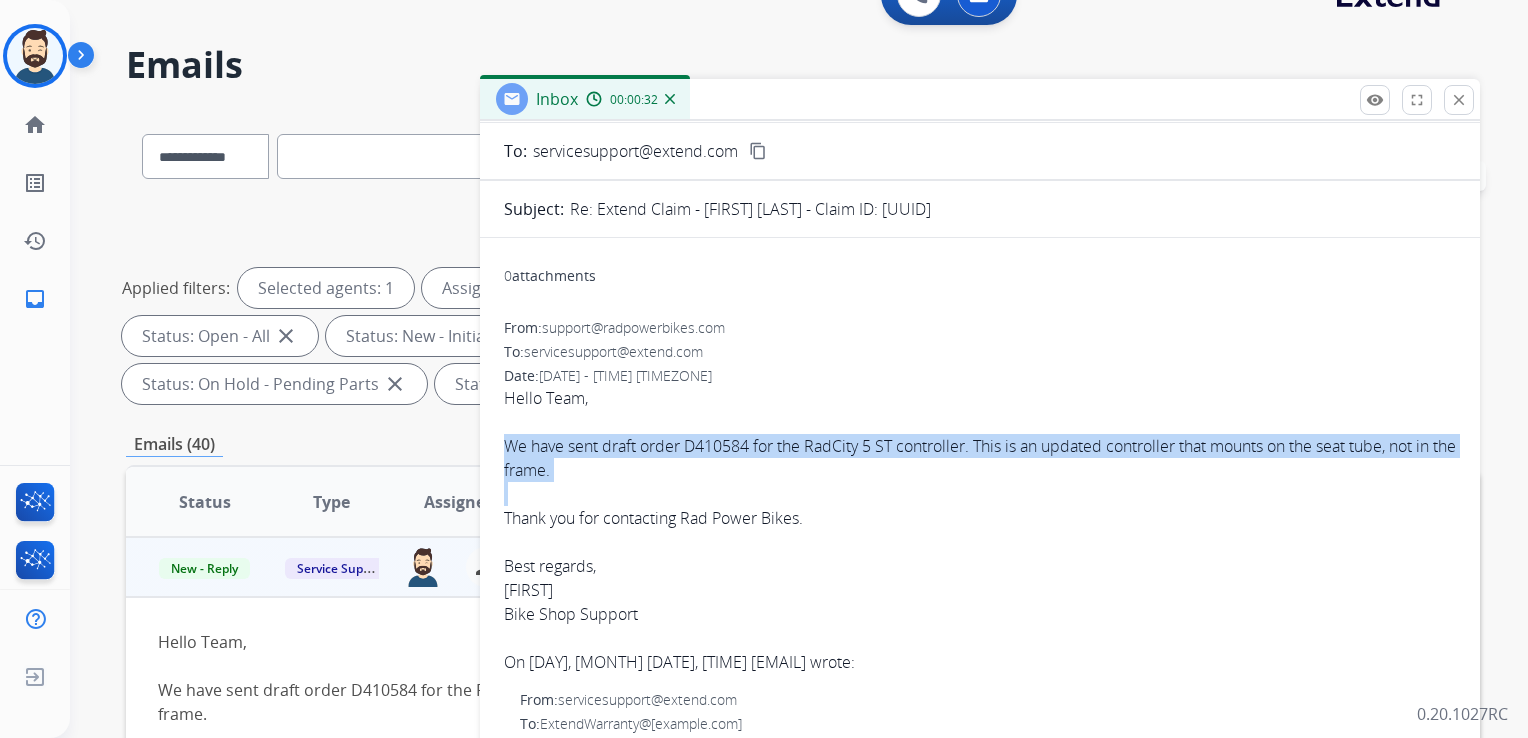 copy on "We have sent draft order D410584 for the RadCity 5 ST controller. This is an updated controller that mounts on the seat tube, not in the frame." 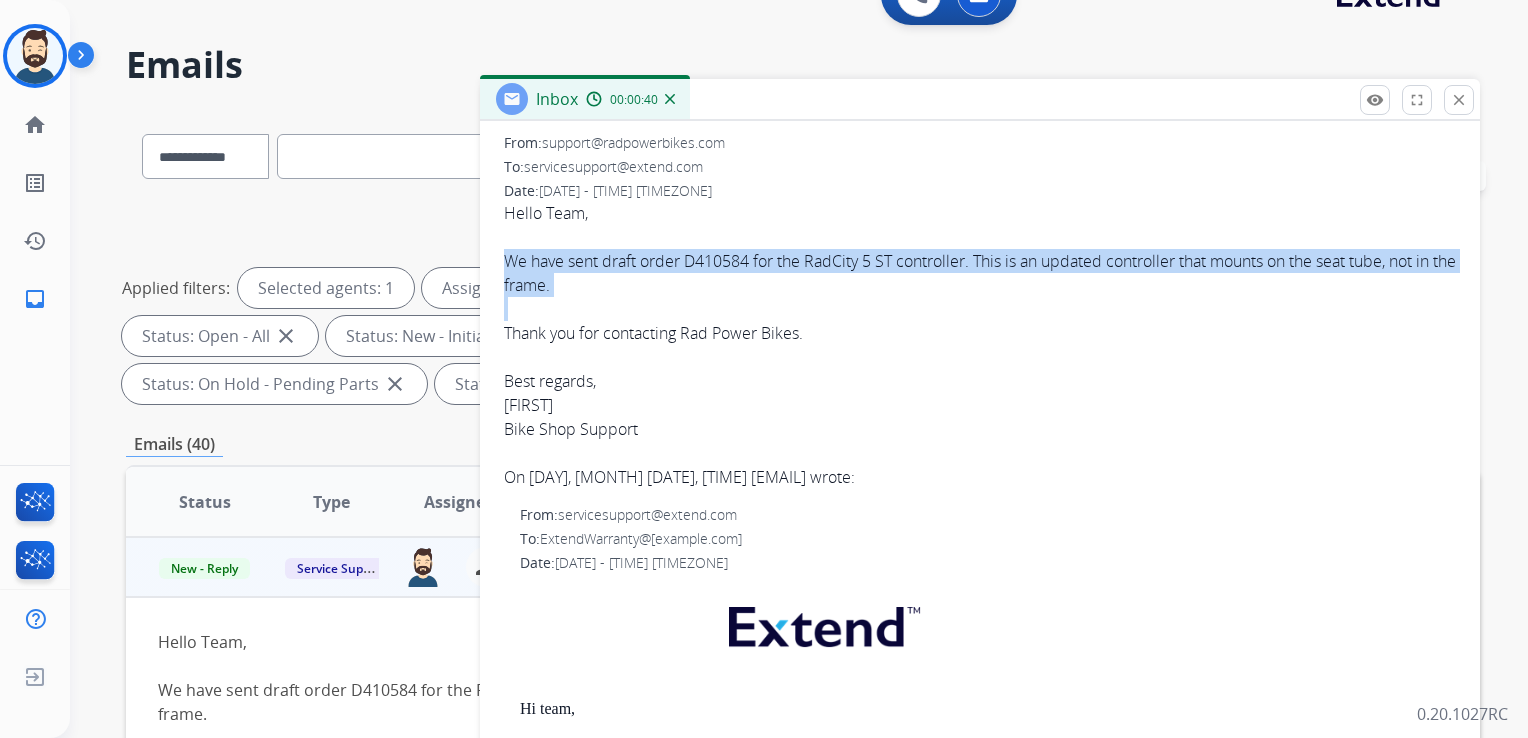 scroll, scrollTop: 0, scrollLeft: 0, axis: both 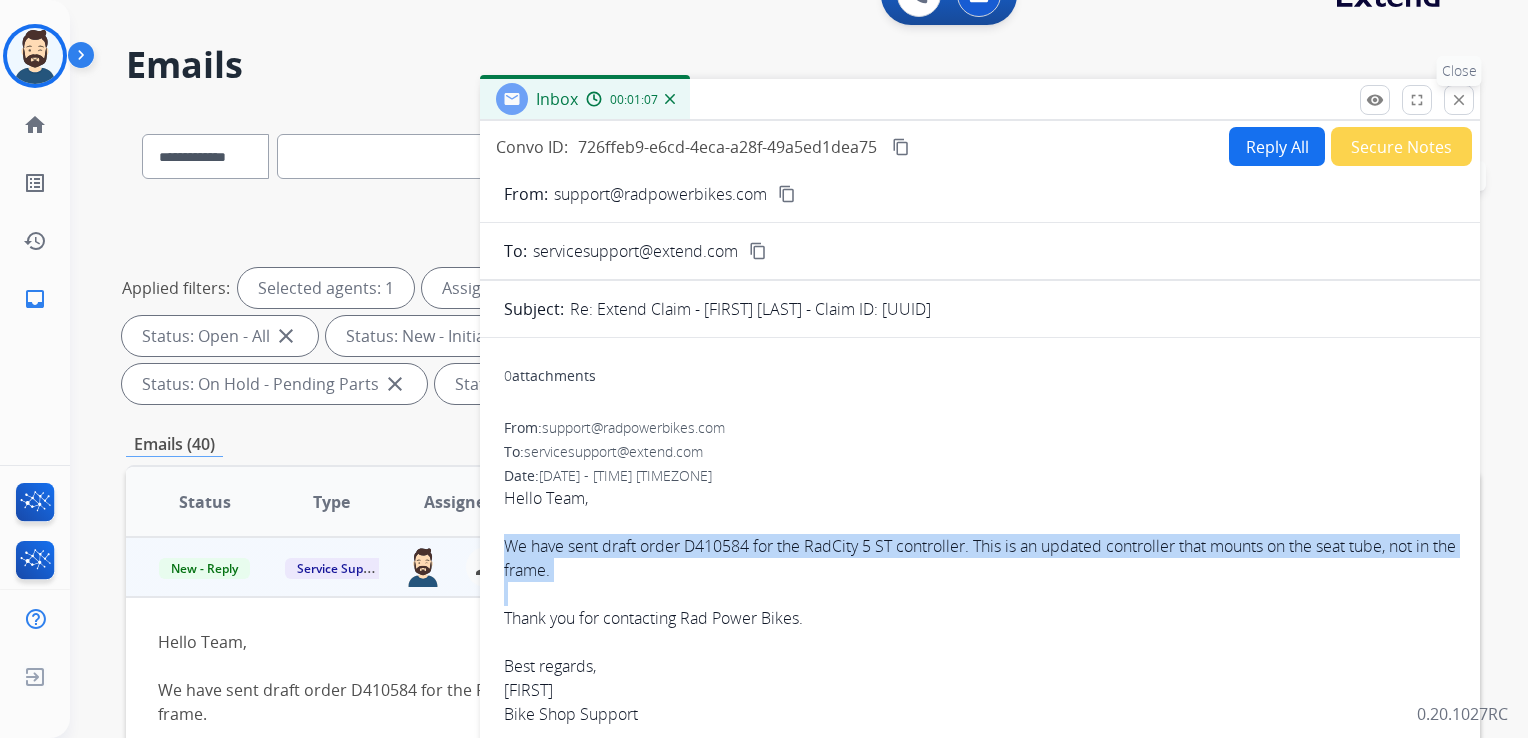 click on "close" at bounding box center (1459, 100) 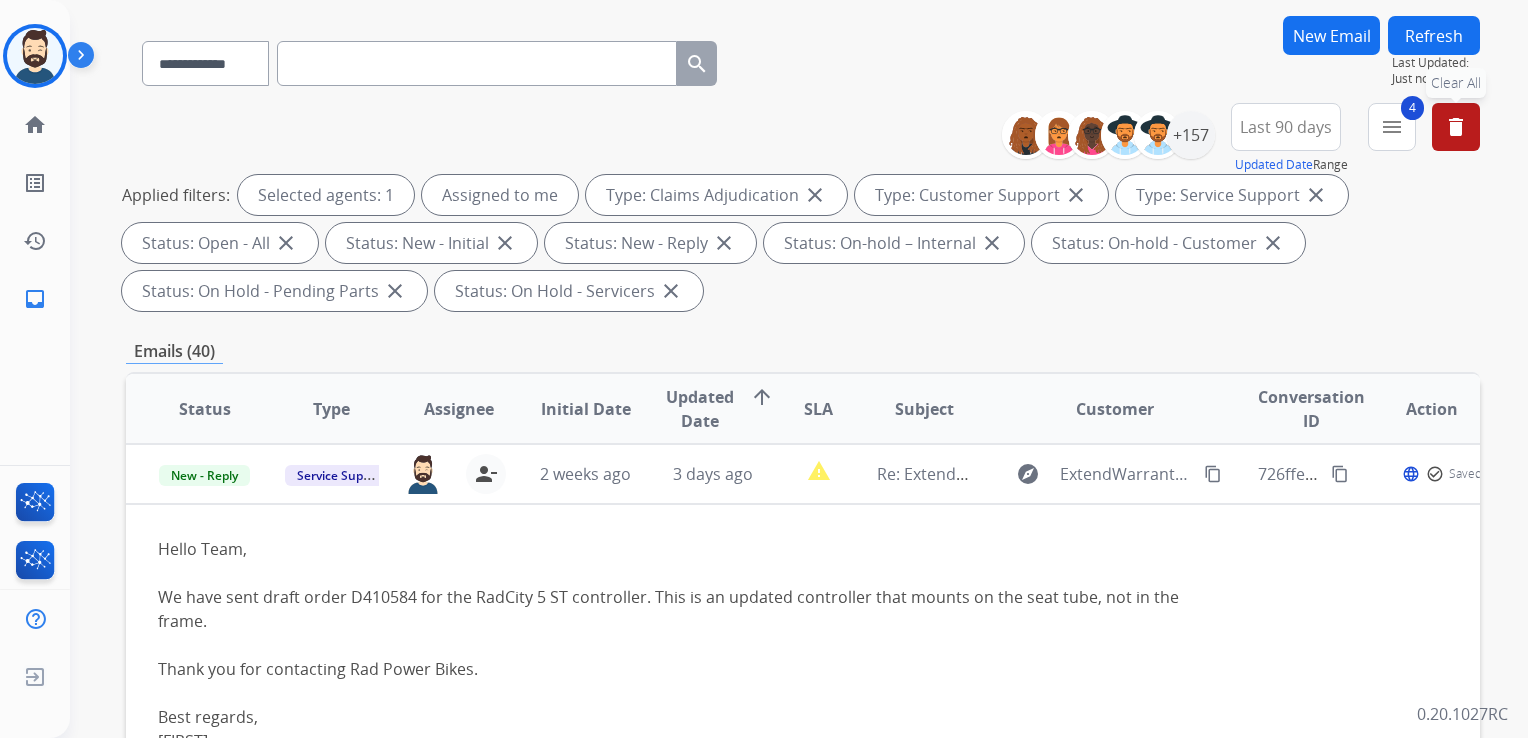 scroll, scrollTop: 343, scrollLeft: 0, axis: vertical 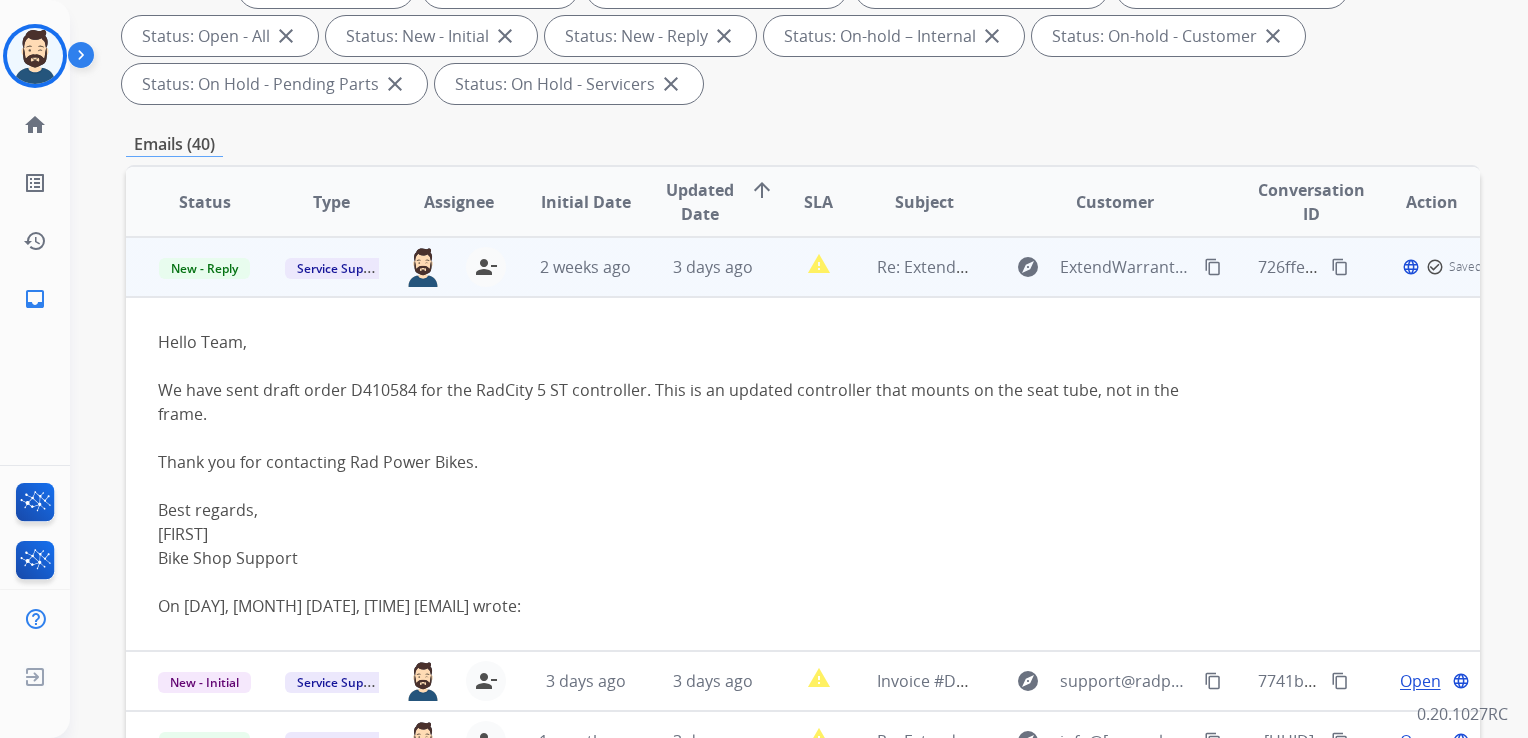 click on "report_problem" at bounding box center [803, 267] 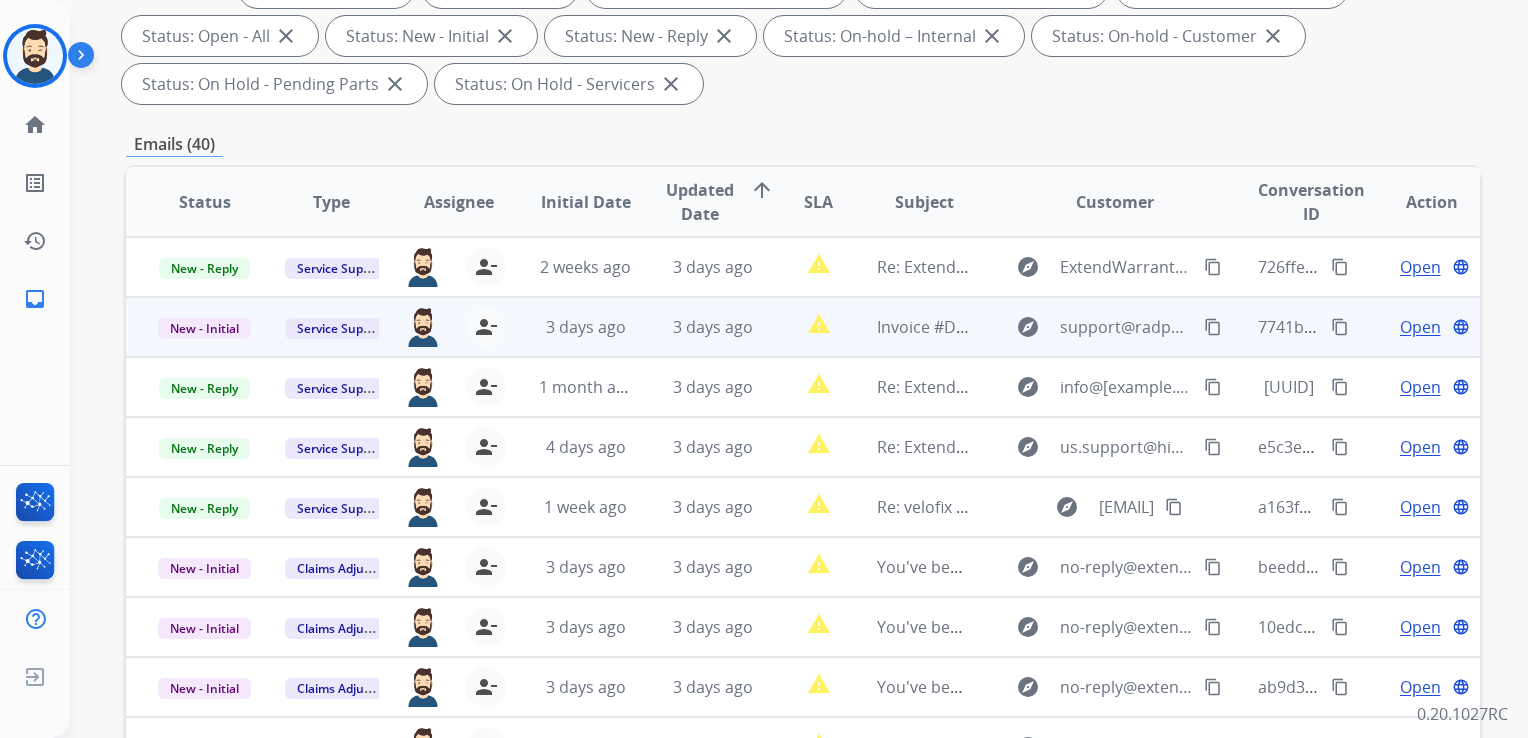 click on "content_copy" at bounding box center [1340, 327] 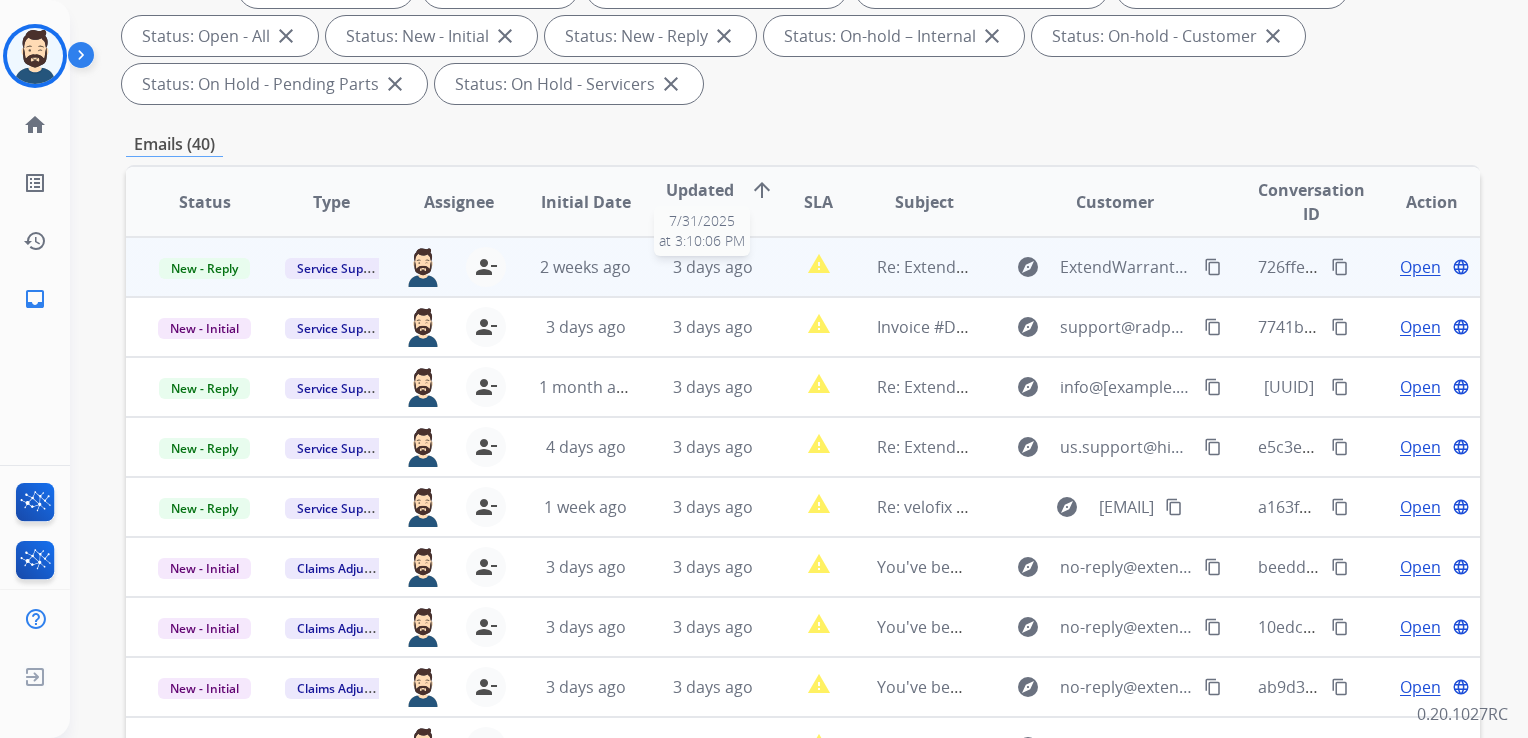 click on "3 days ago" at bounding box center [713, 267] 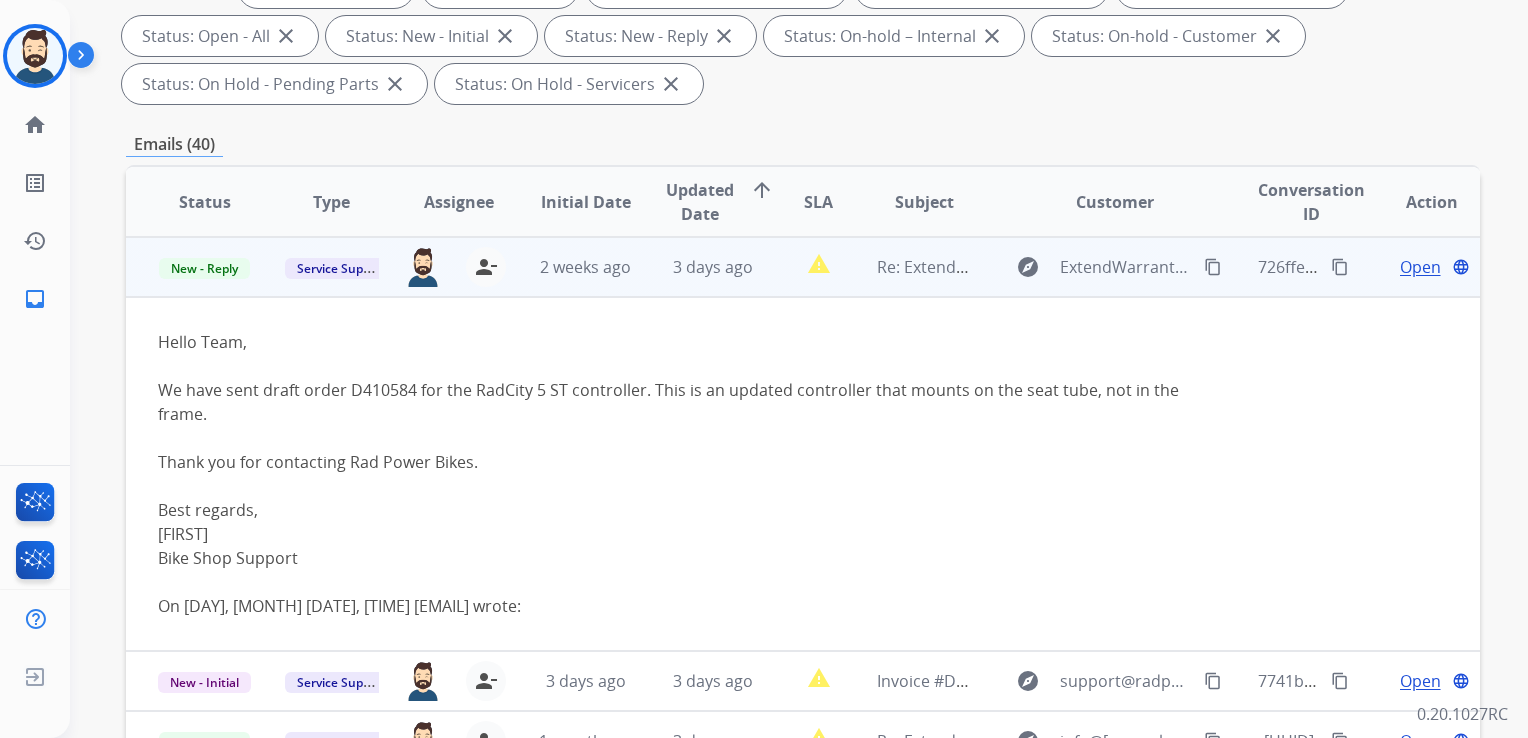 click on "Open" at bounding box center [1420, 267] 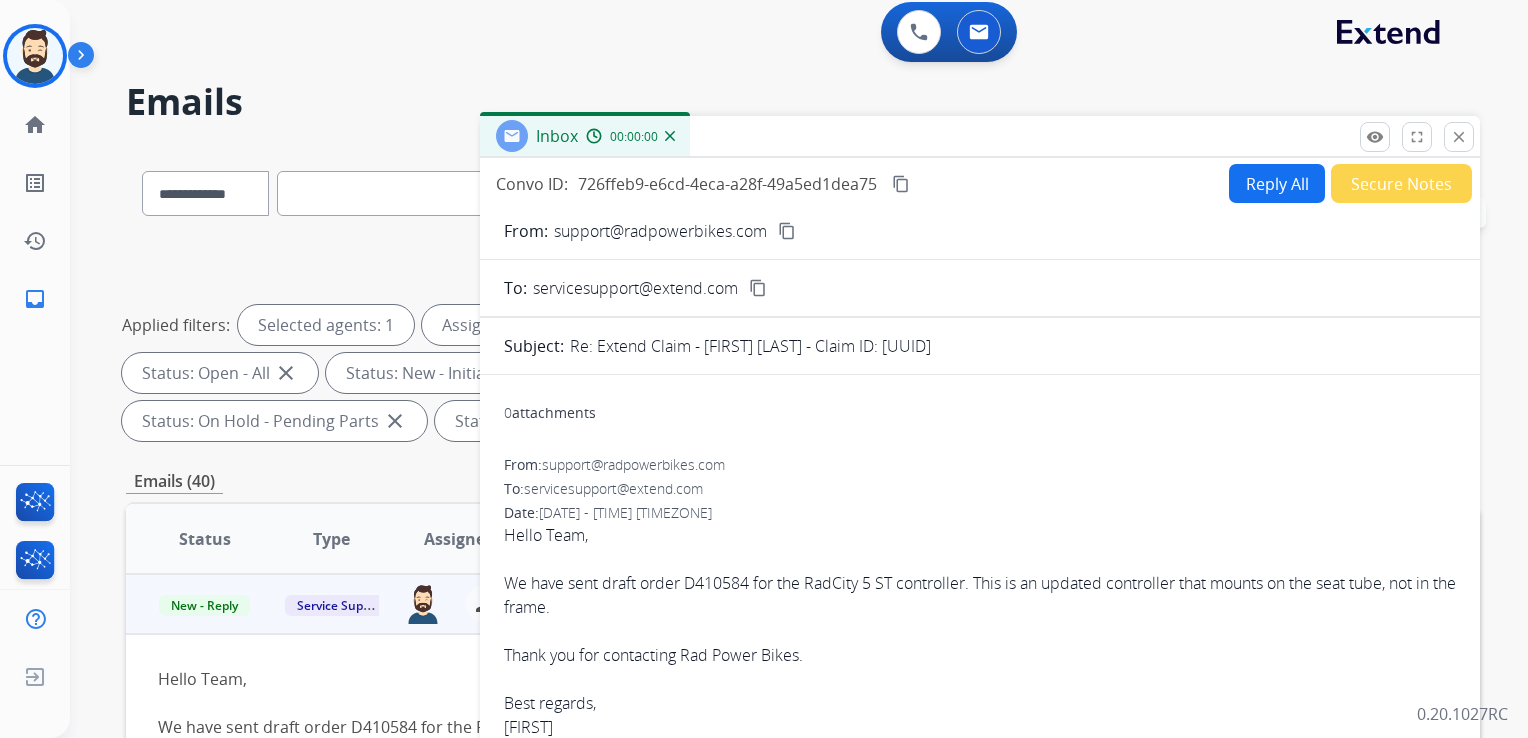scroll, scrollTop: 0, scrollLeft: 0, axis: both 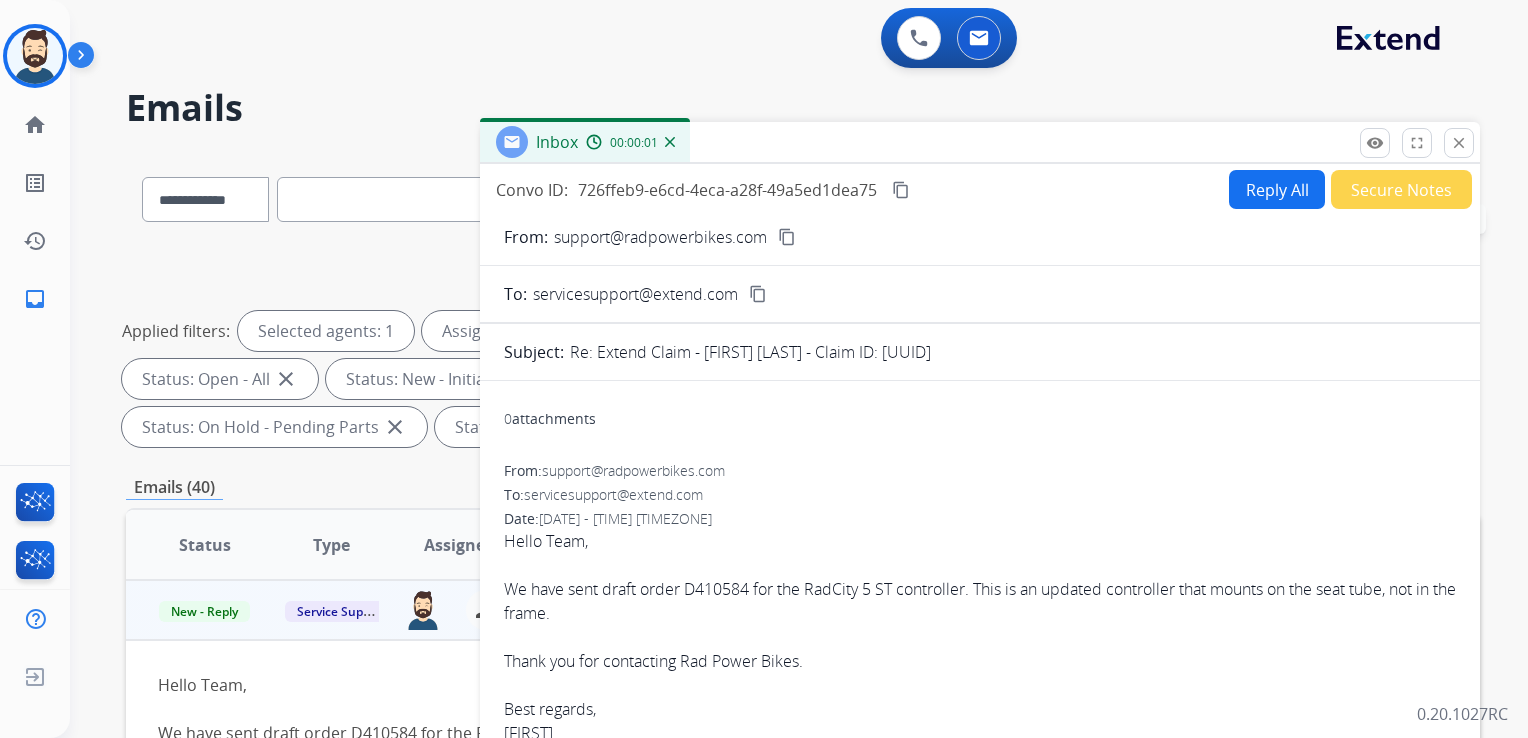 click on "Reply All" at bounding box center [1277, 189] 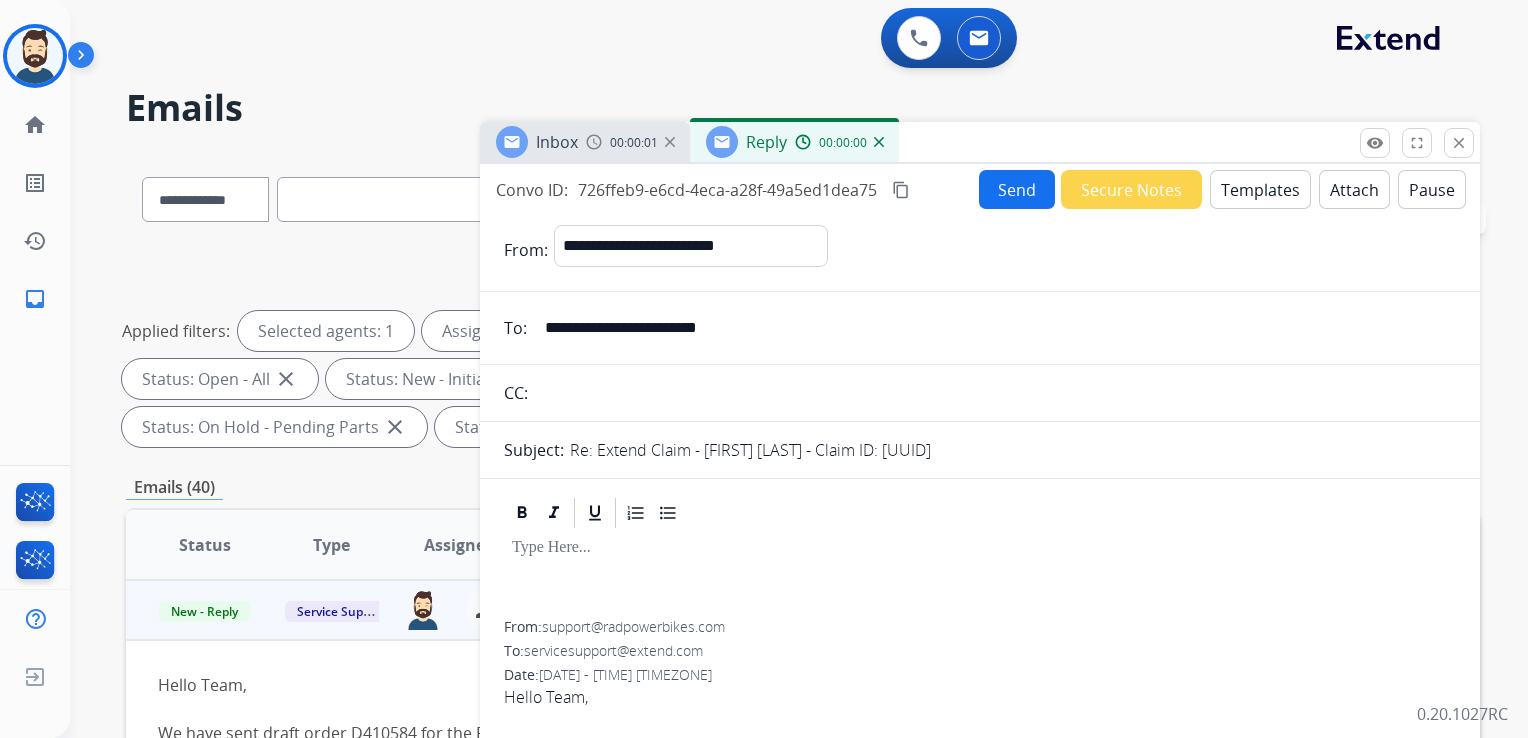click on "Templates" at bounding box center [1260, 189] 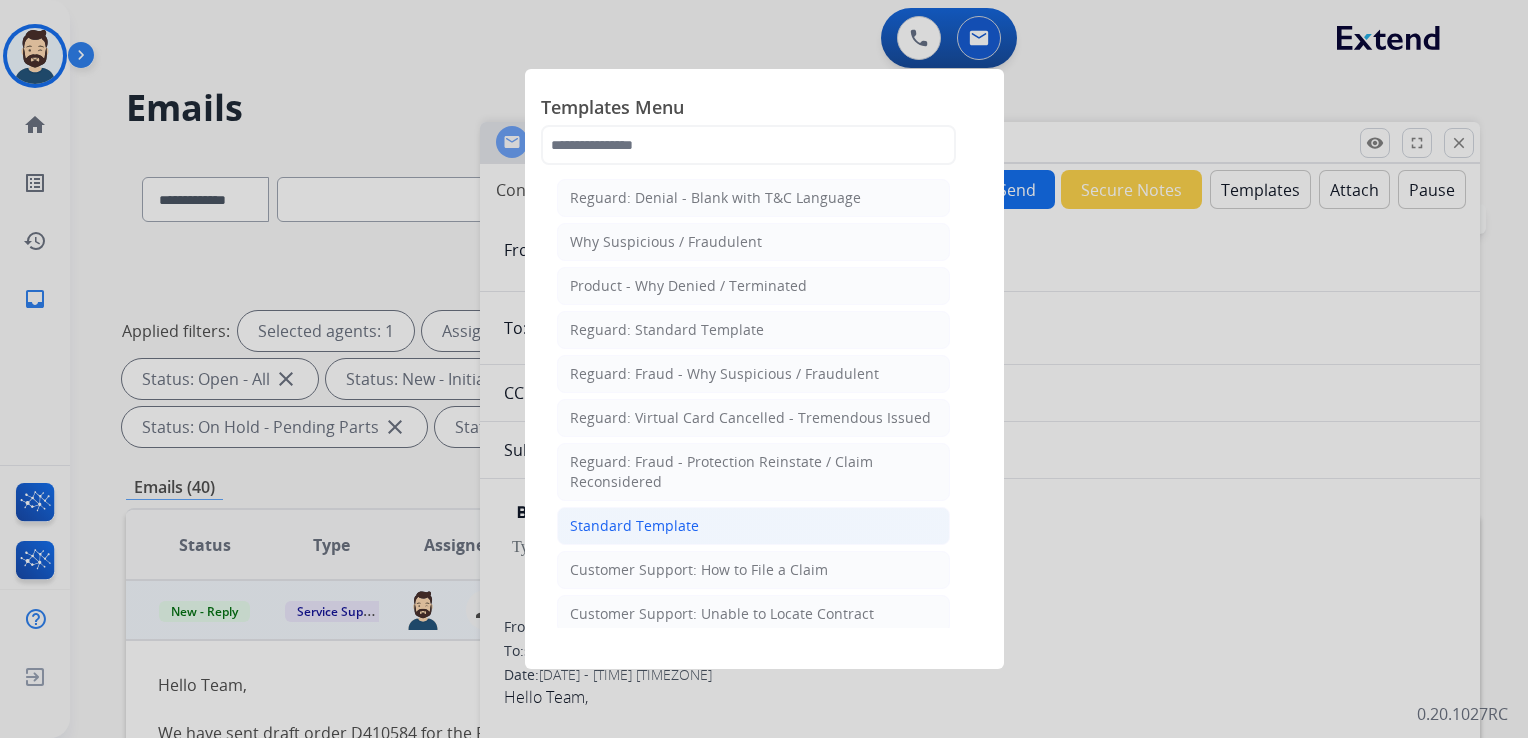 click on "Standard Template" 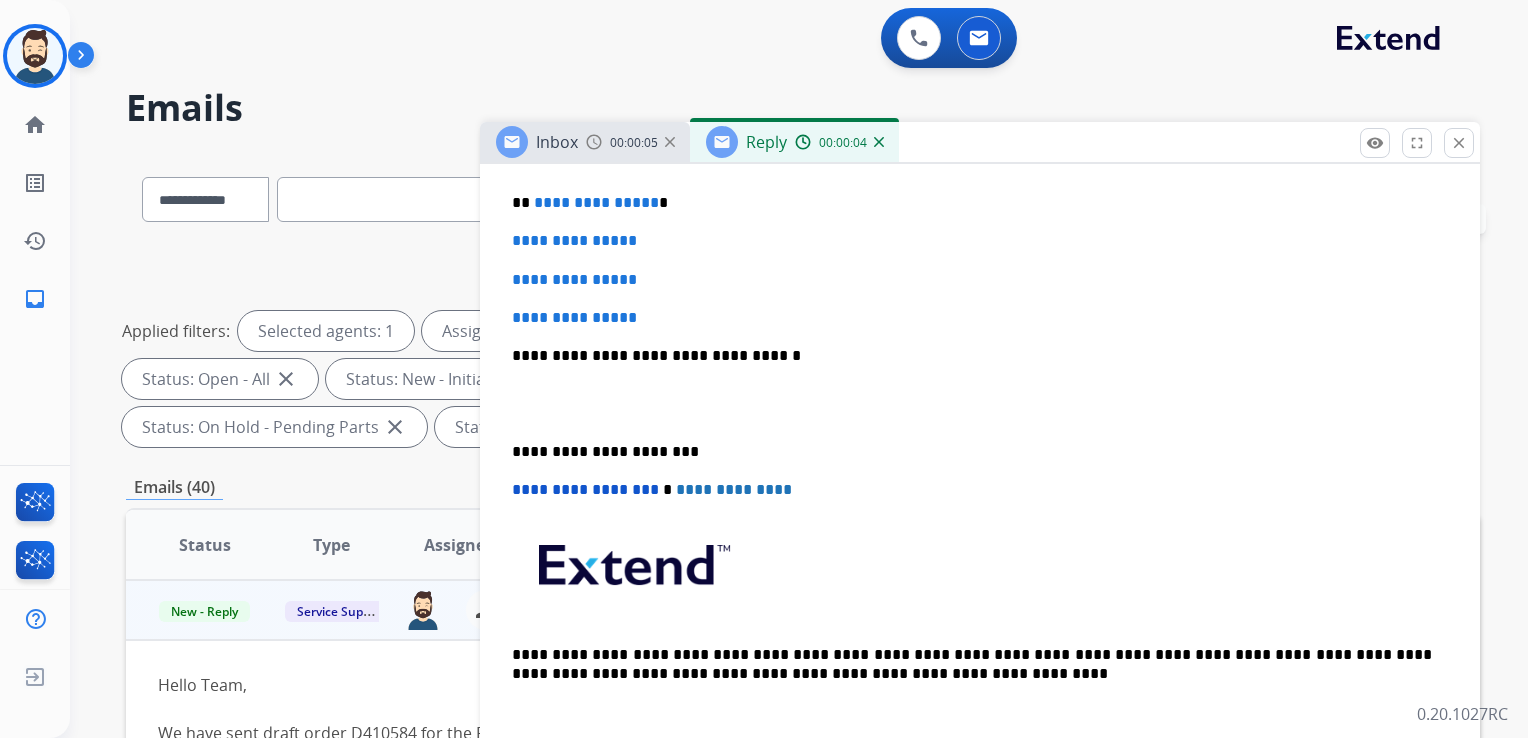 scroll, scrollTop: 600, scrollLeft: 0, axis: vertical 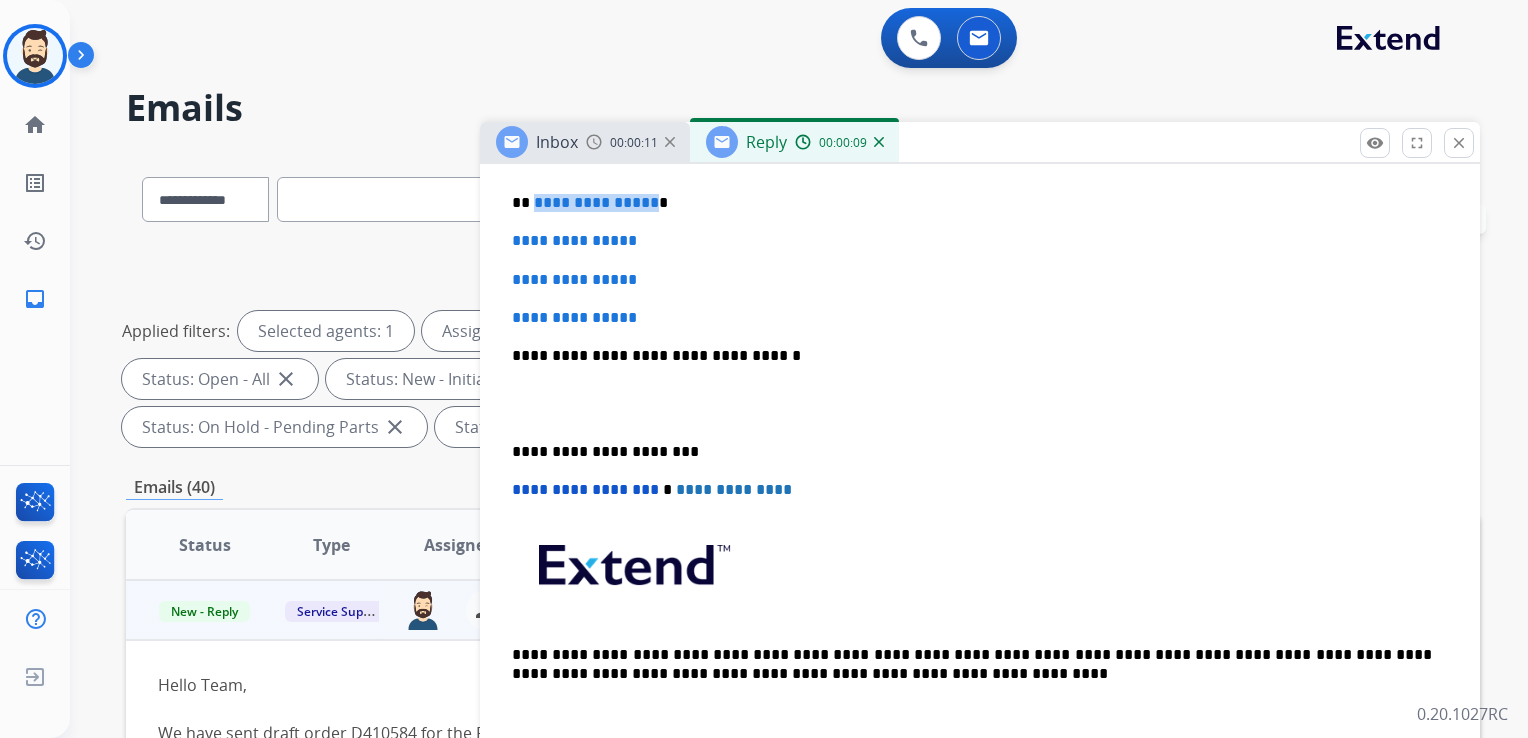 drag, startPoint x: 532, startPoint y: 202, endPoint x: 646, endPoint y: 204, distance: 114.01754 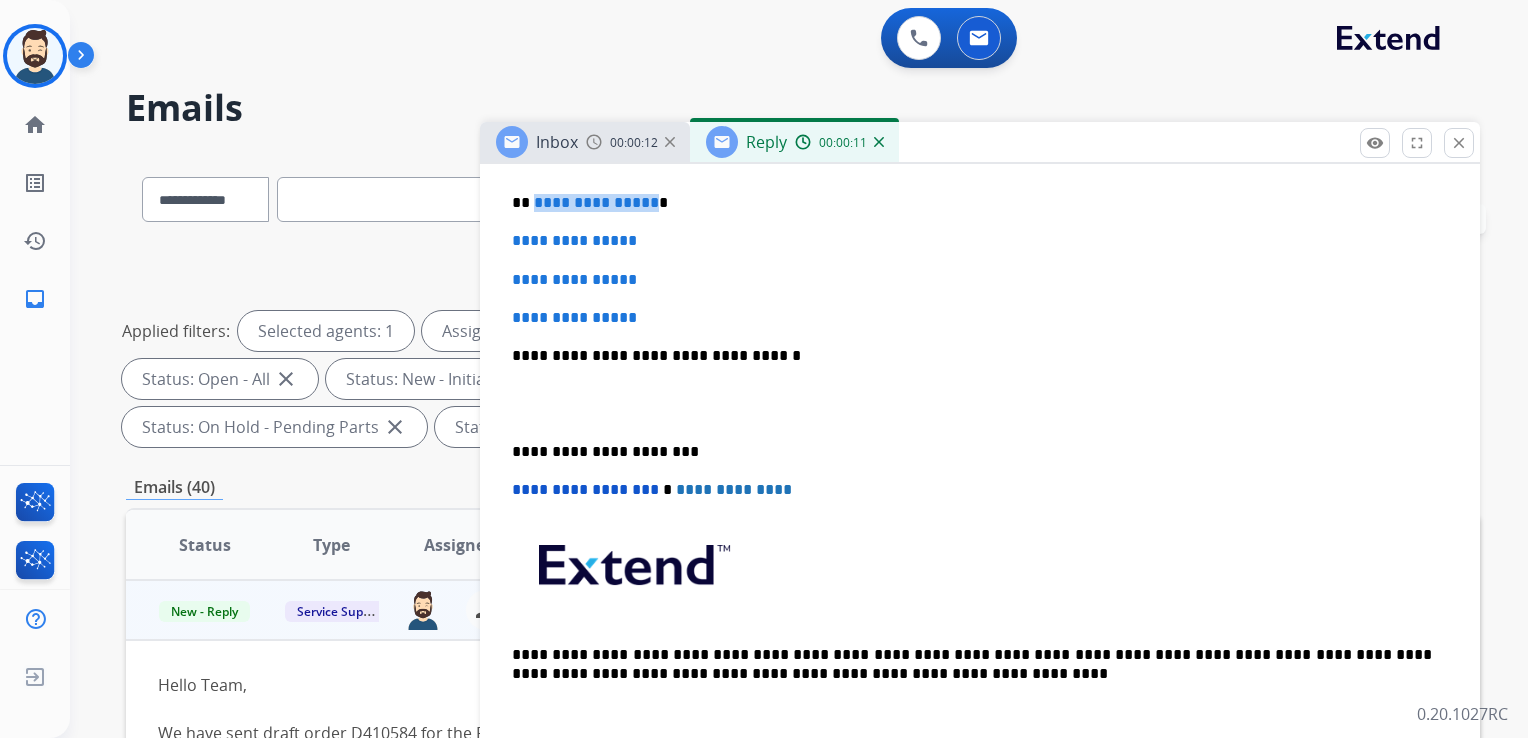 type 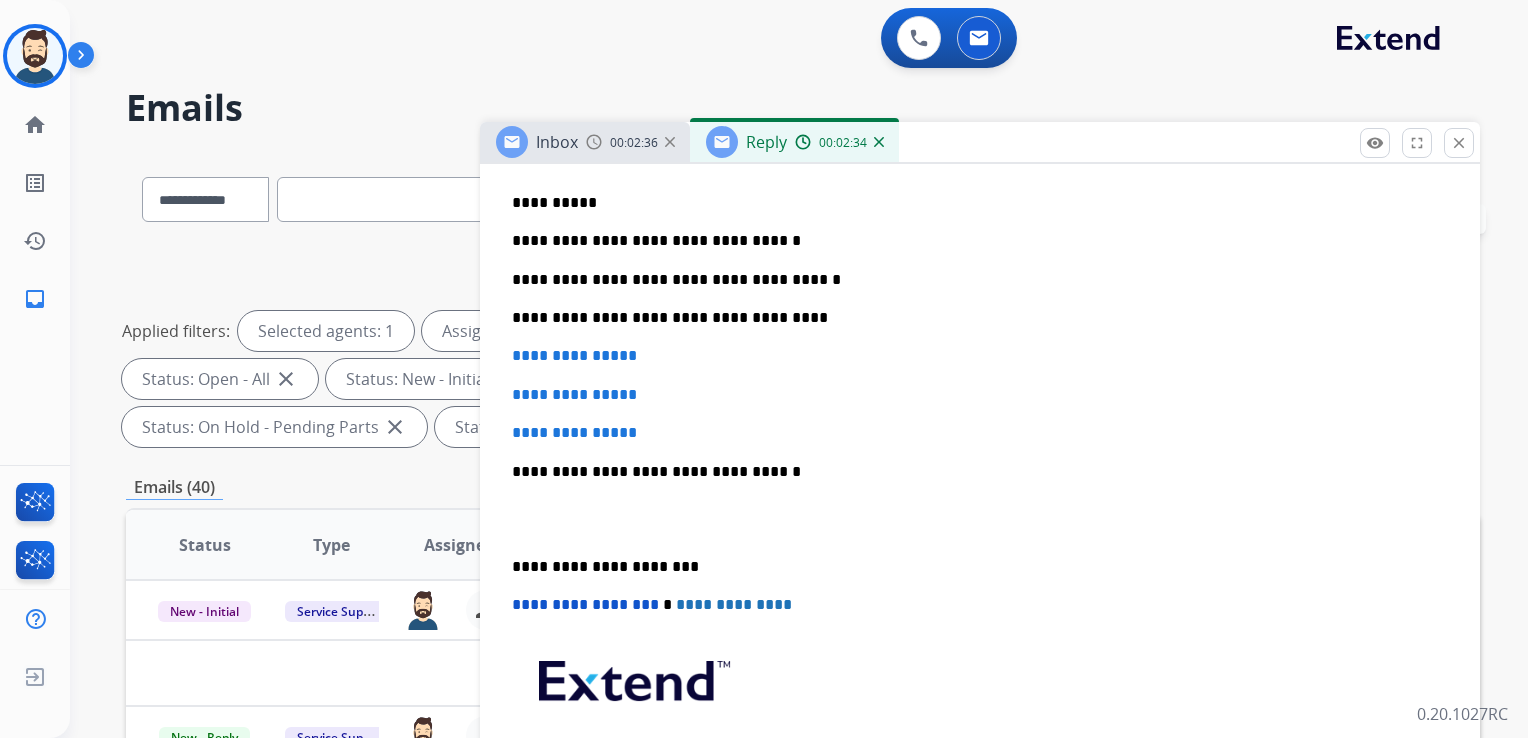 click on "**********" at bounding box center [972, 318] 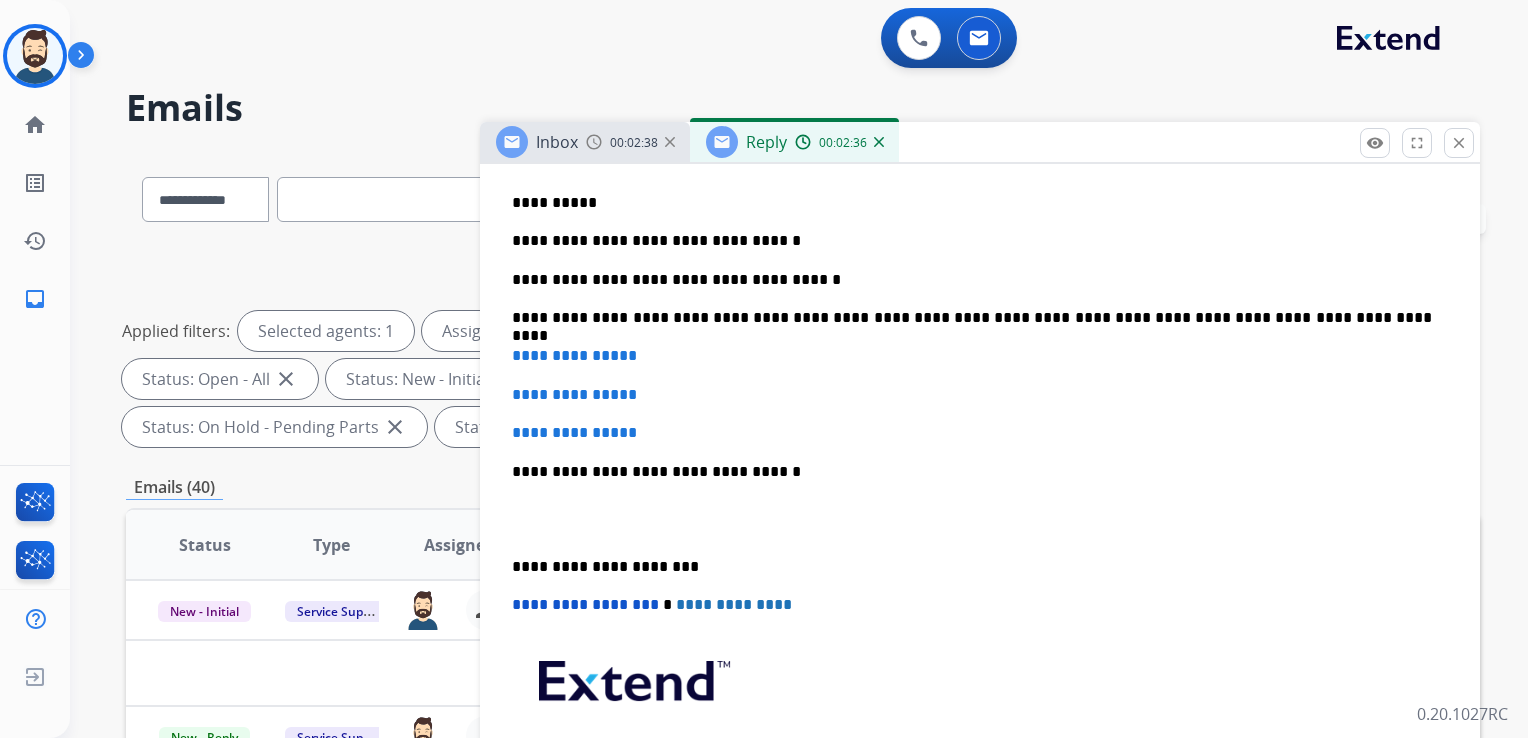 click on "**********" at bounding box center (972, 318) 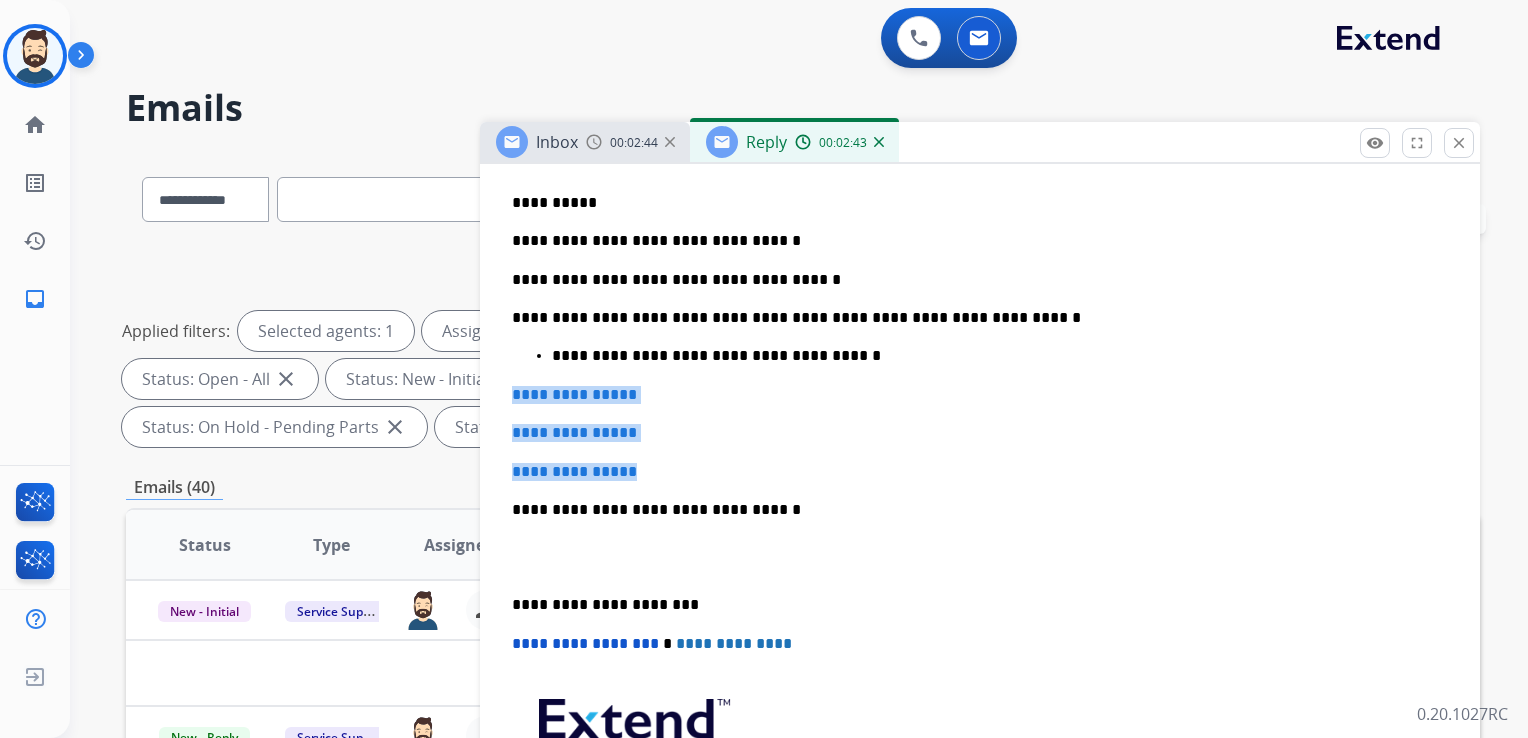 drag, startPoint x: 510, startPoint y: 390, endPoint x: 672, endPoint y: 464, distance: 178.10109 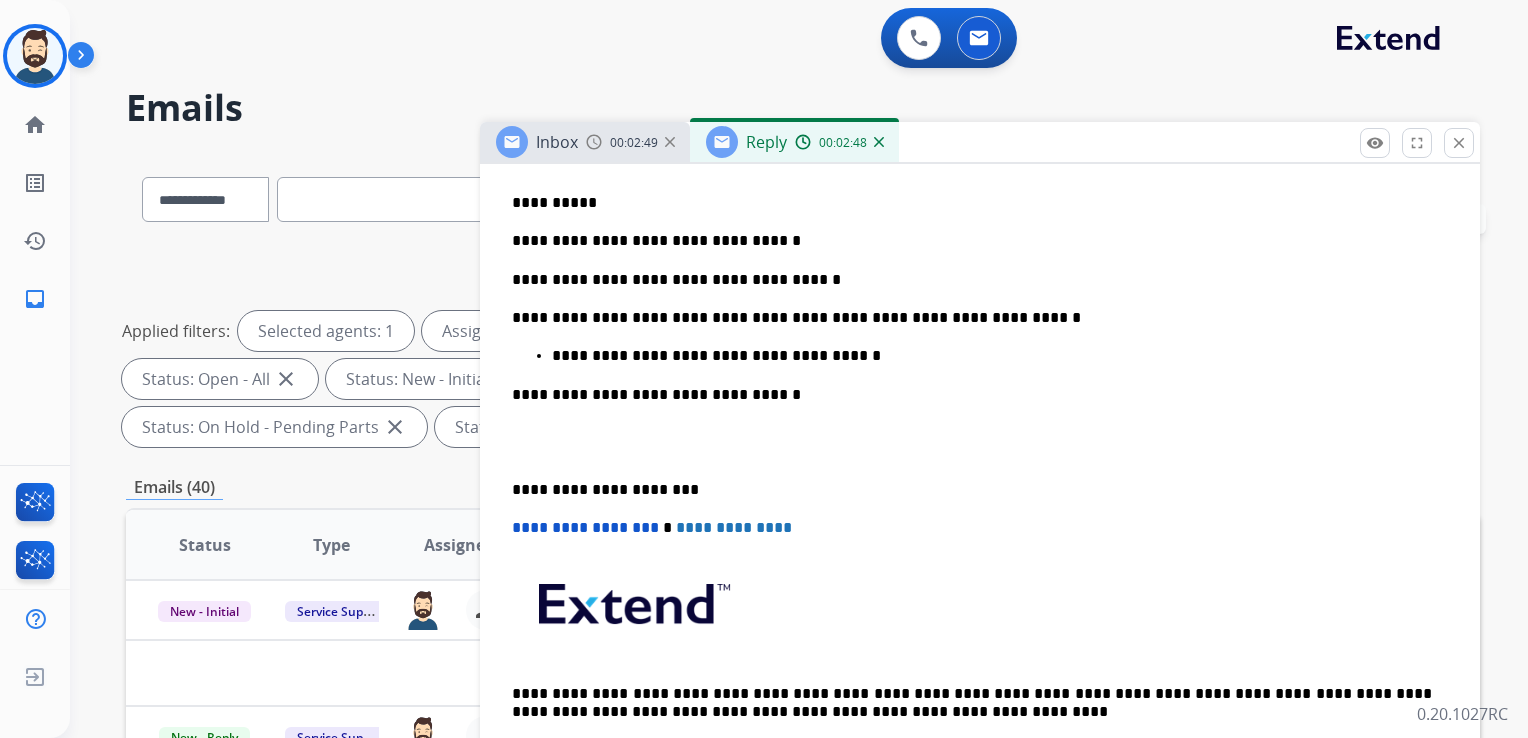 click on "**********" at bounding box center [972, 395] 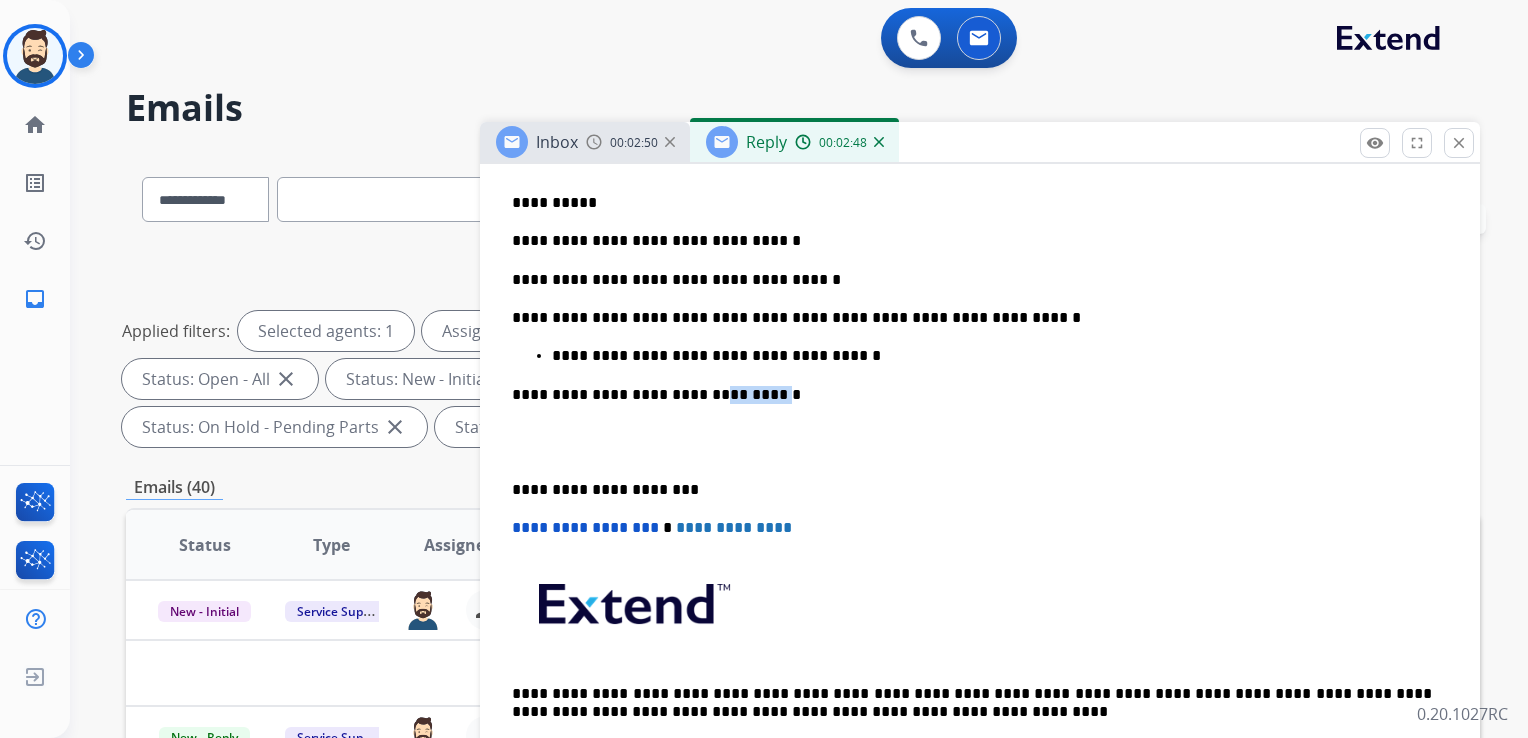 click on "**********" at bounding box center [972, 395] 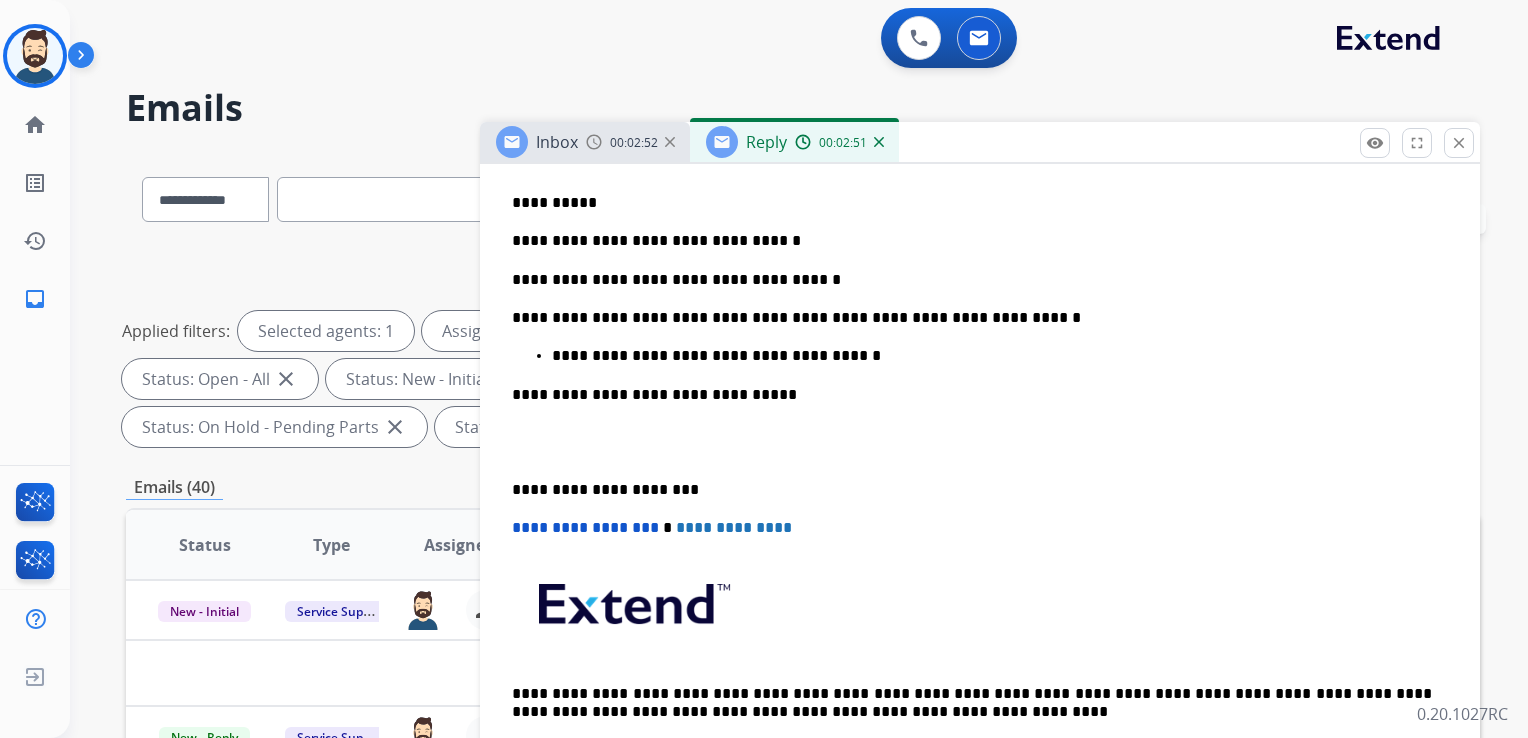click on "**********" at bounding box center [972, 490] 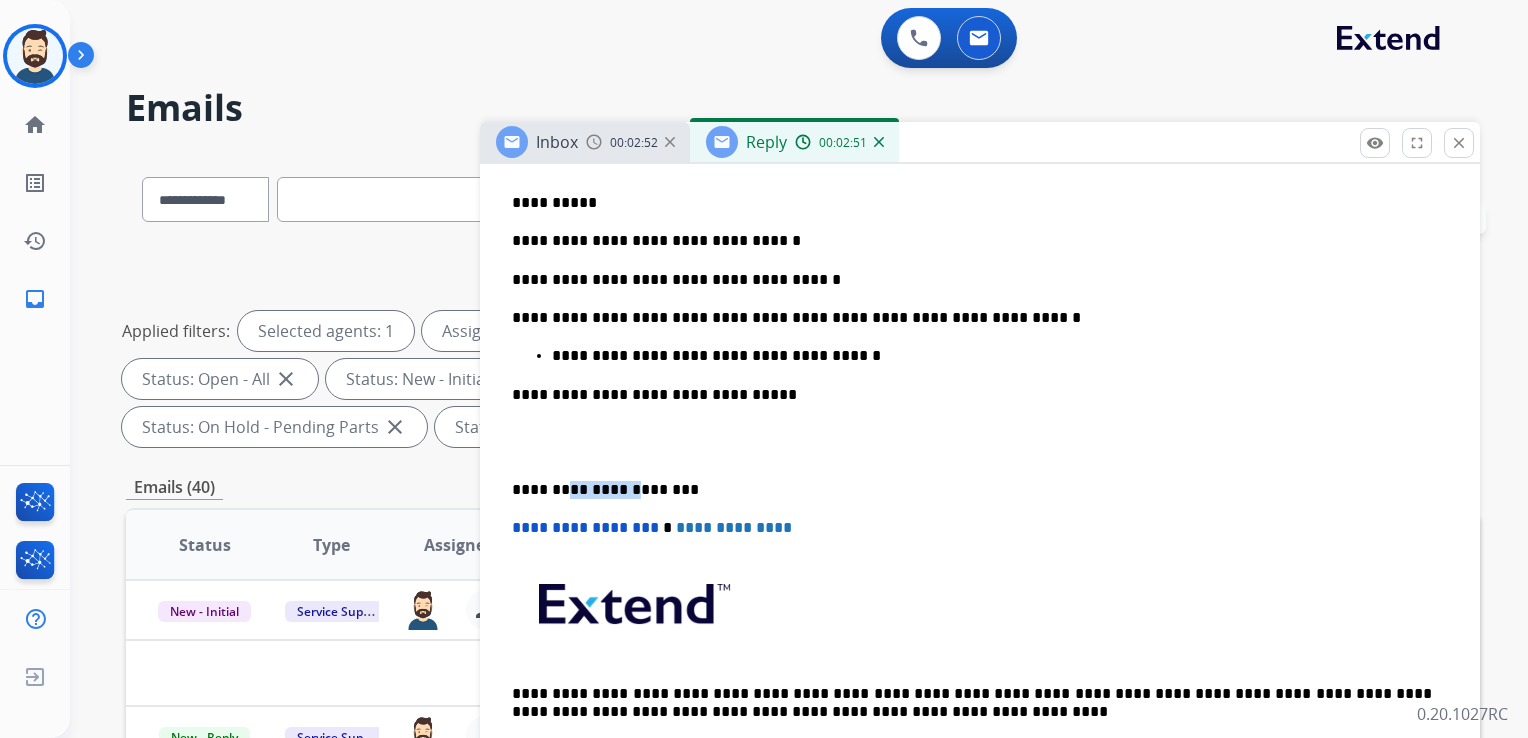 click on "**********" at bounding box center (972, 490) 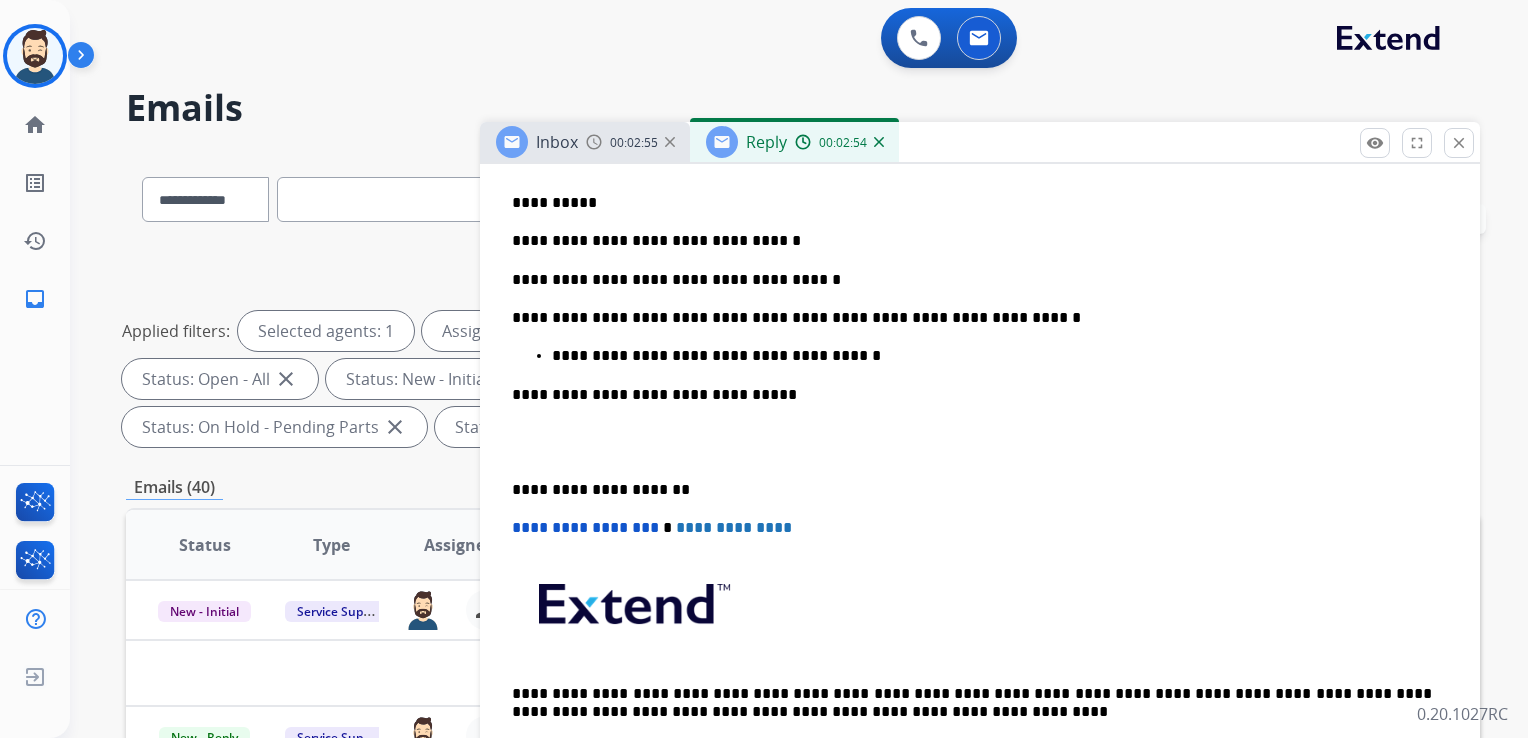 click on "**********" at bounding box center (585, 527) 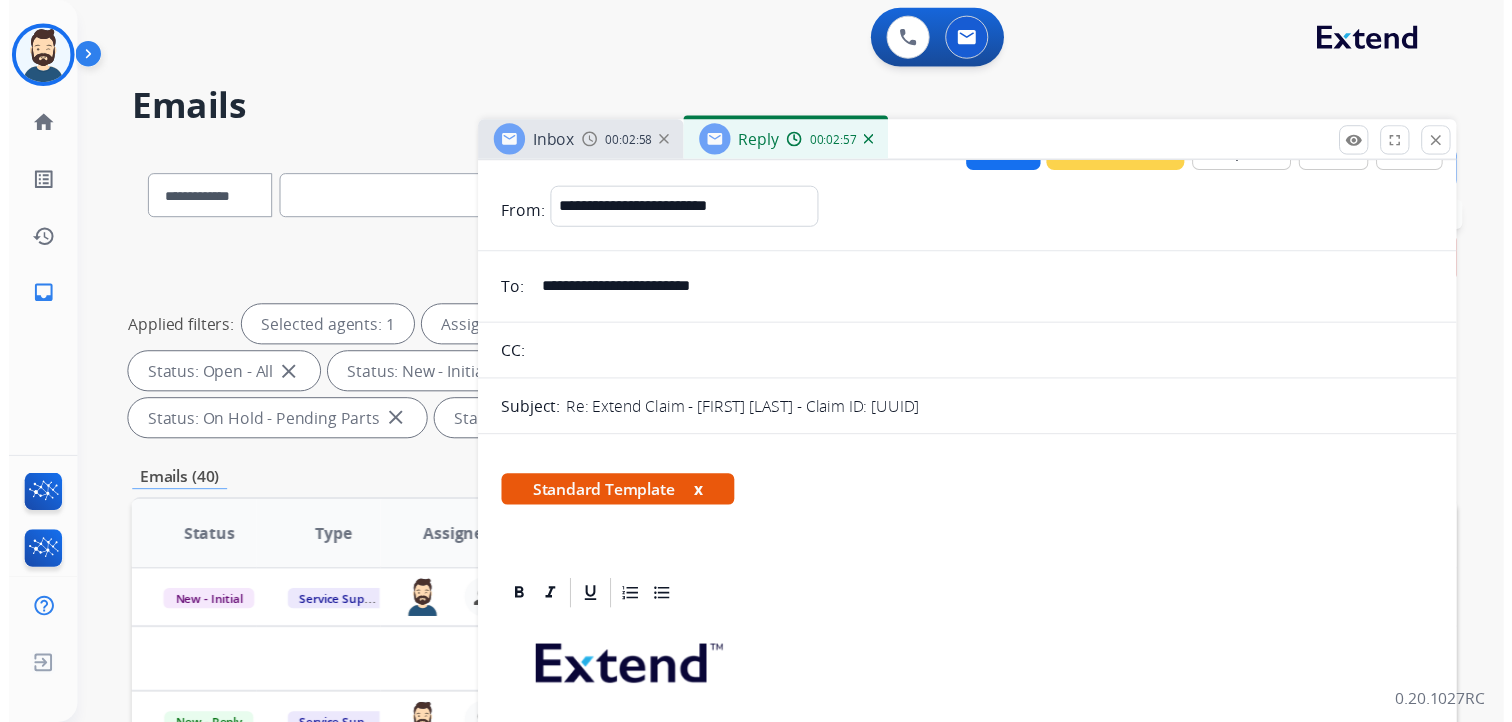 scroll, scrollTop: 0, scrollLeft: 0, axis: both 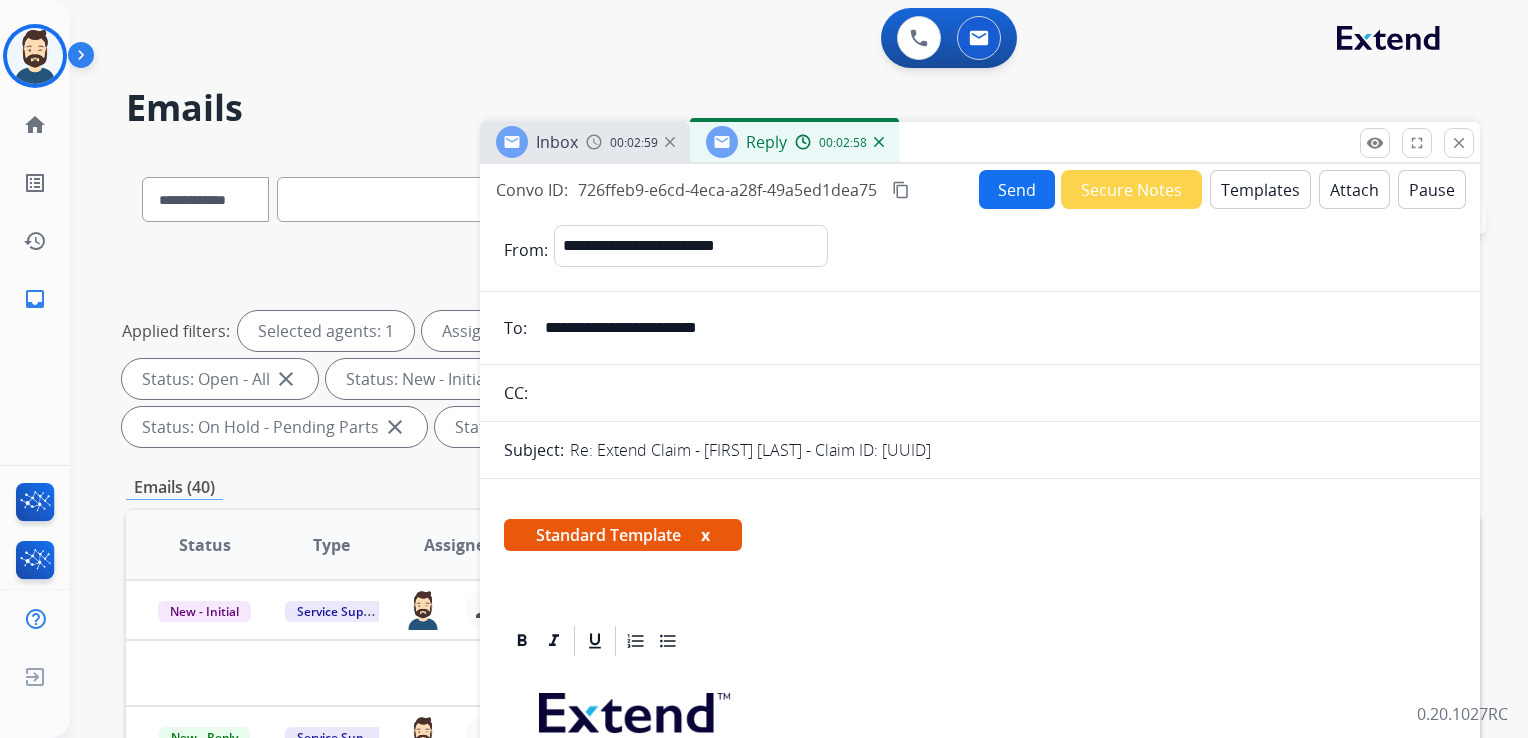 click on "Send" at bounding box center [1017, 189] 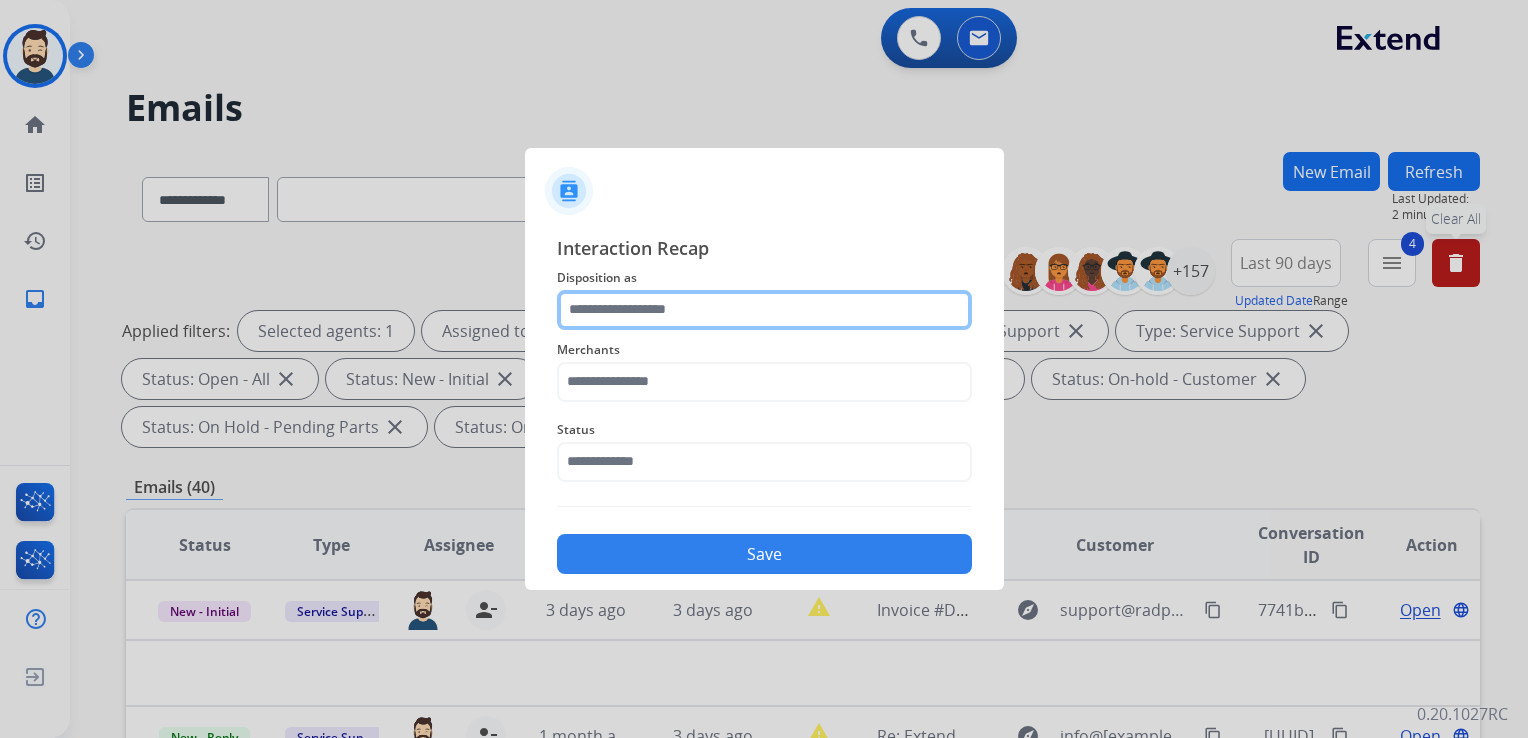 click 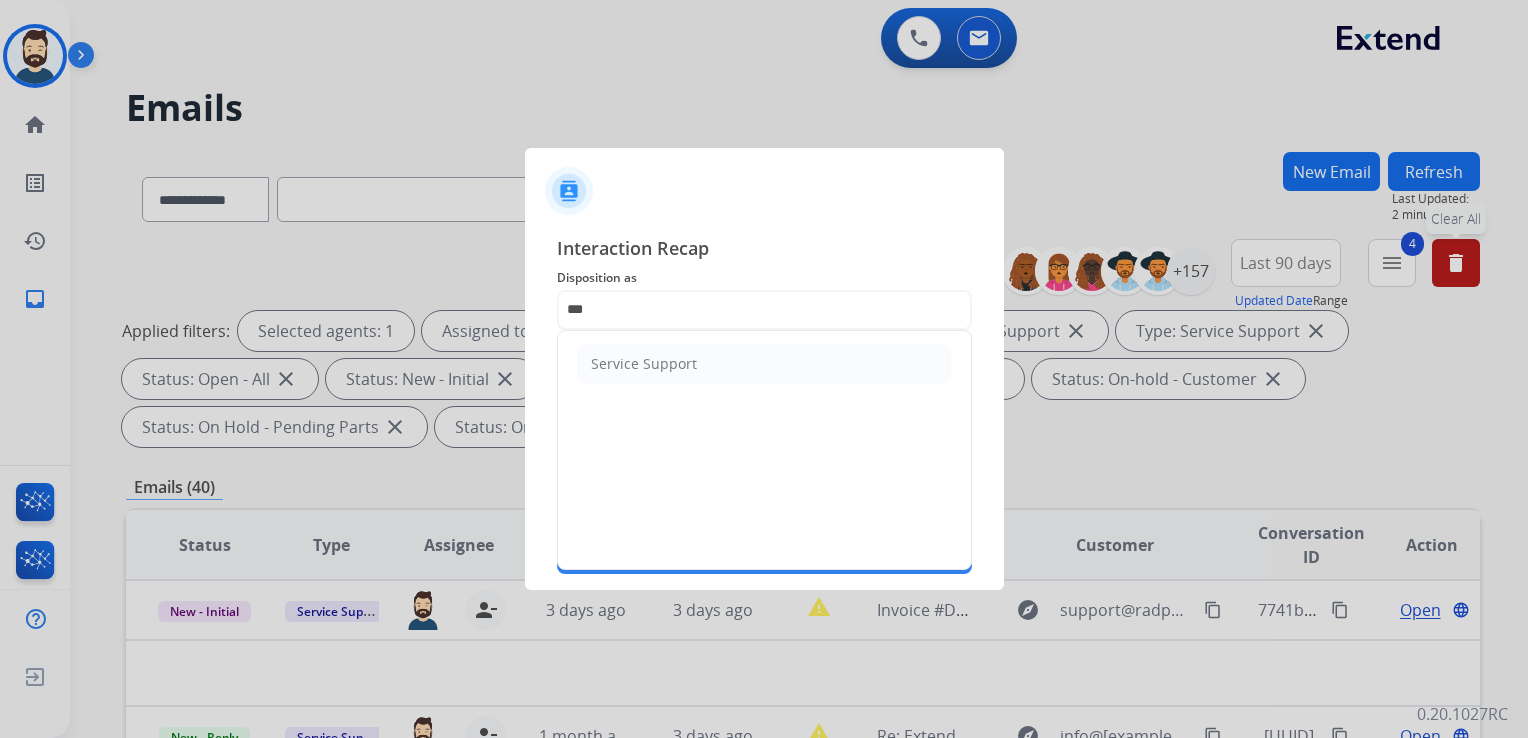 drag, startPoint x: 623, startPoint y: 360, endPoint x: 632, endPoint y: 379, distance: 21.023796 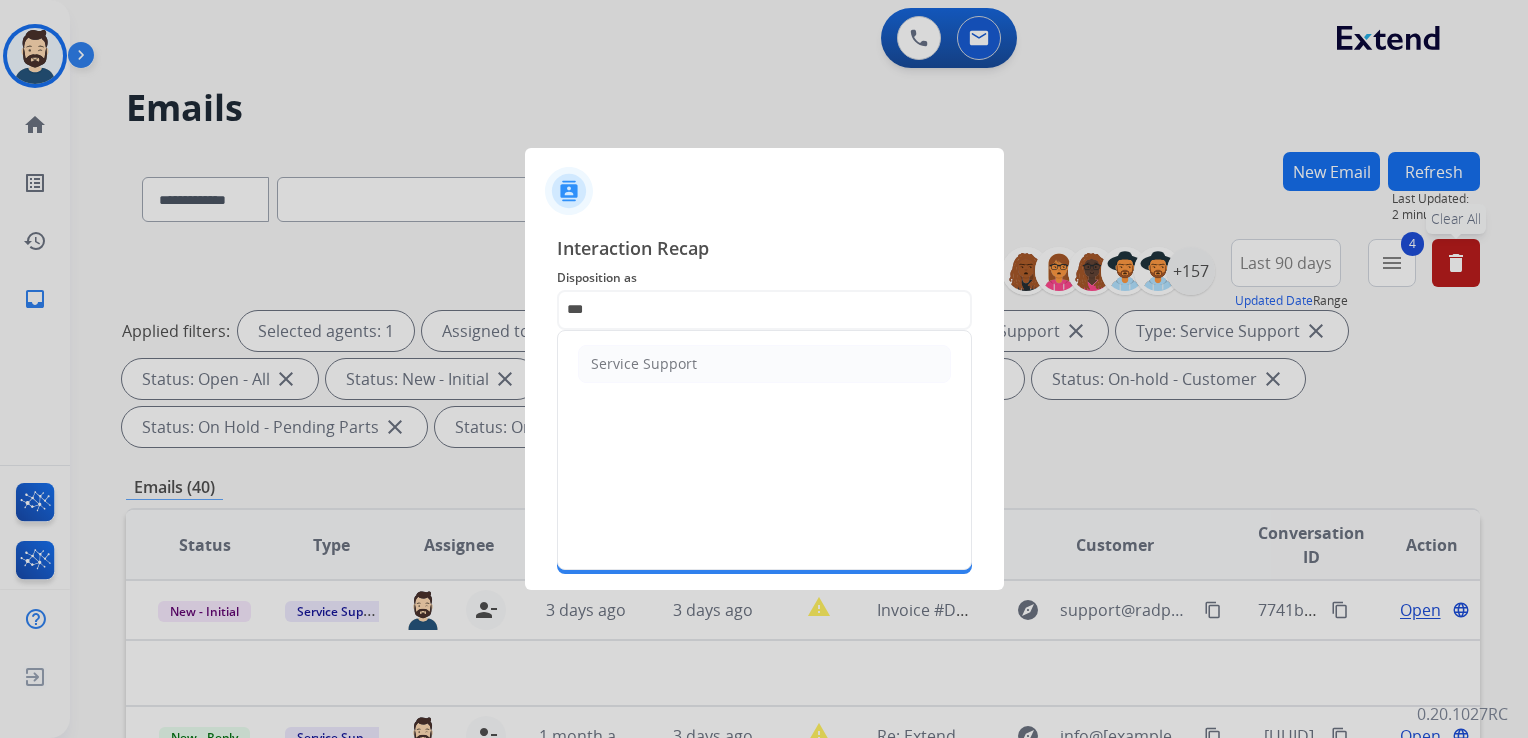click on "Service Support" 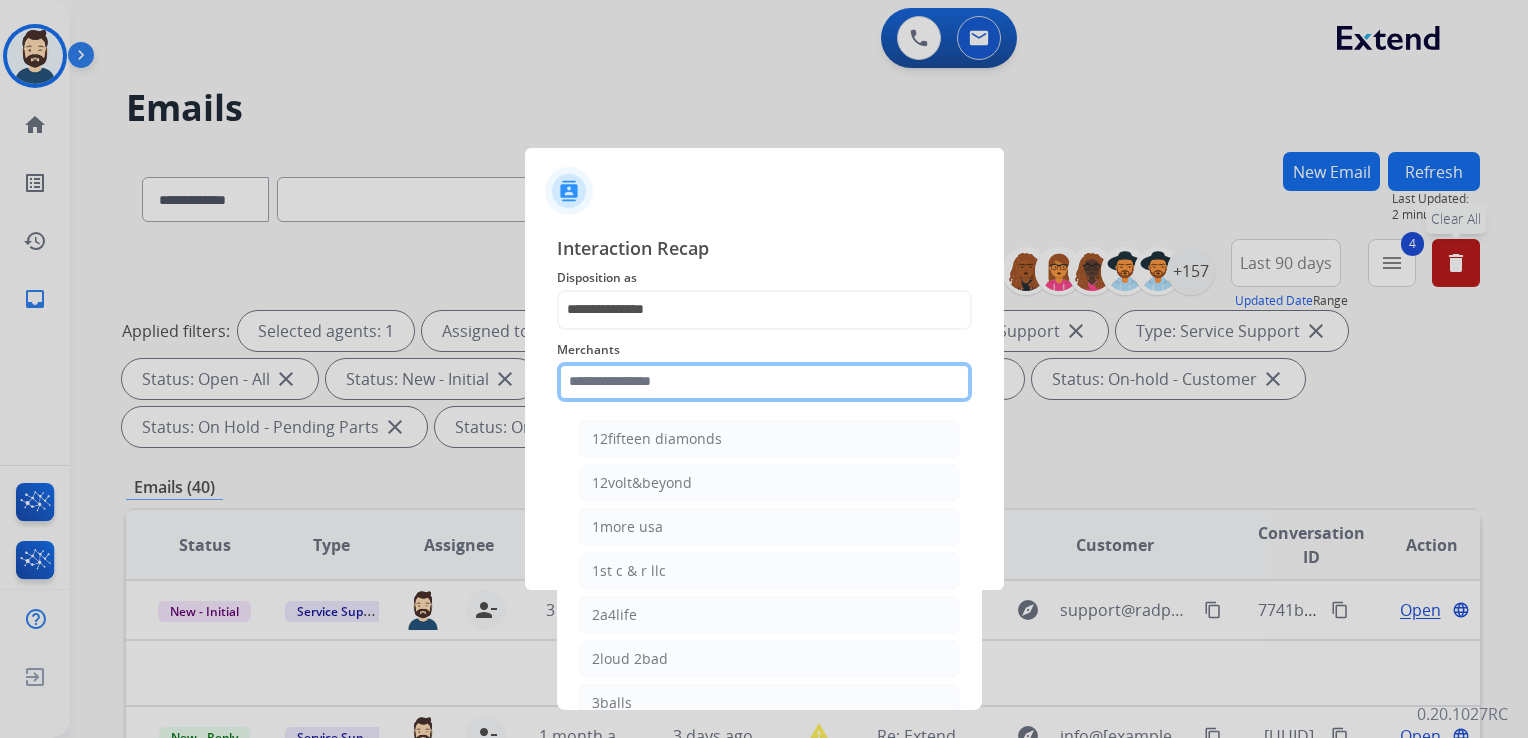 click 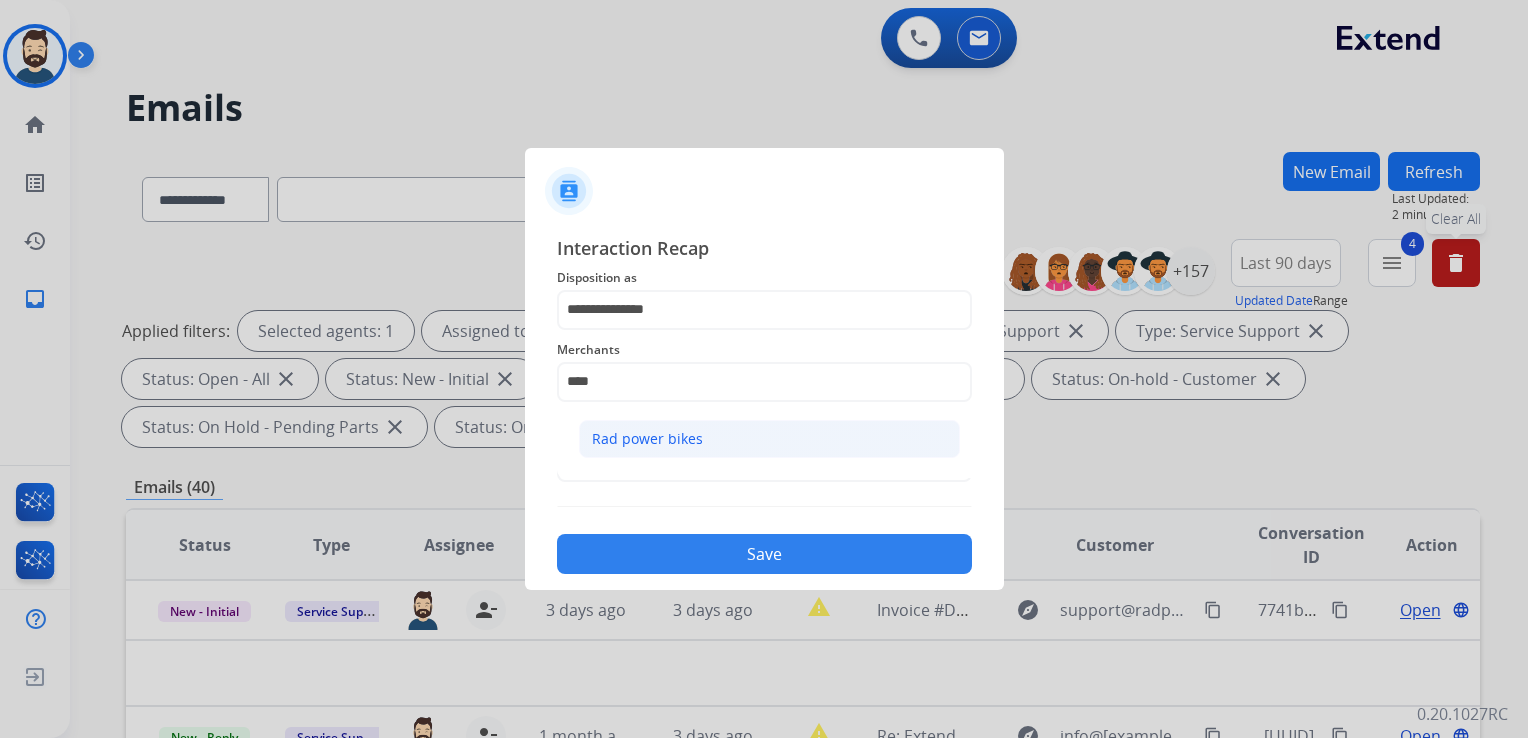 click on "Rad power bikes" 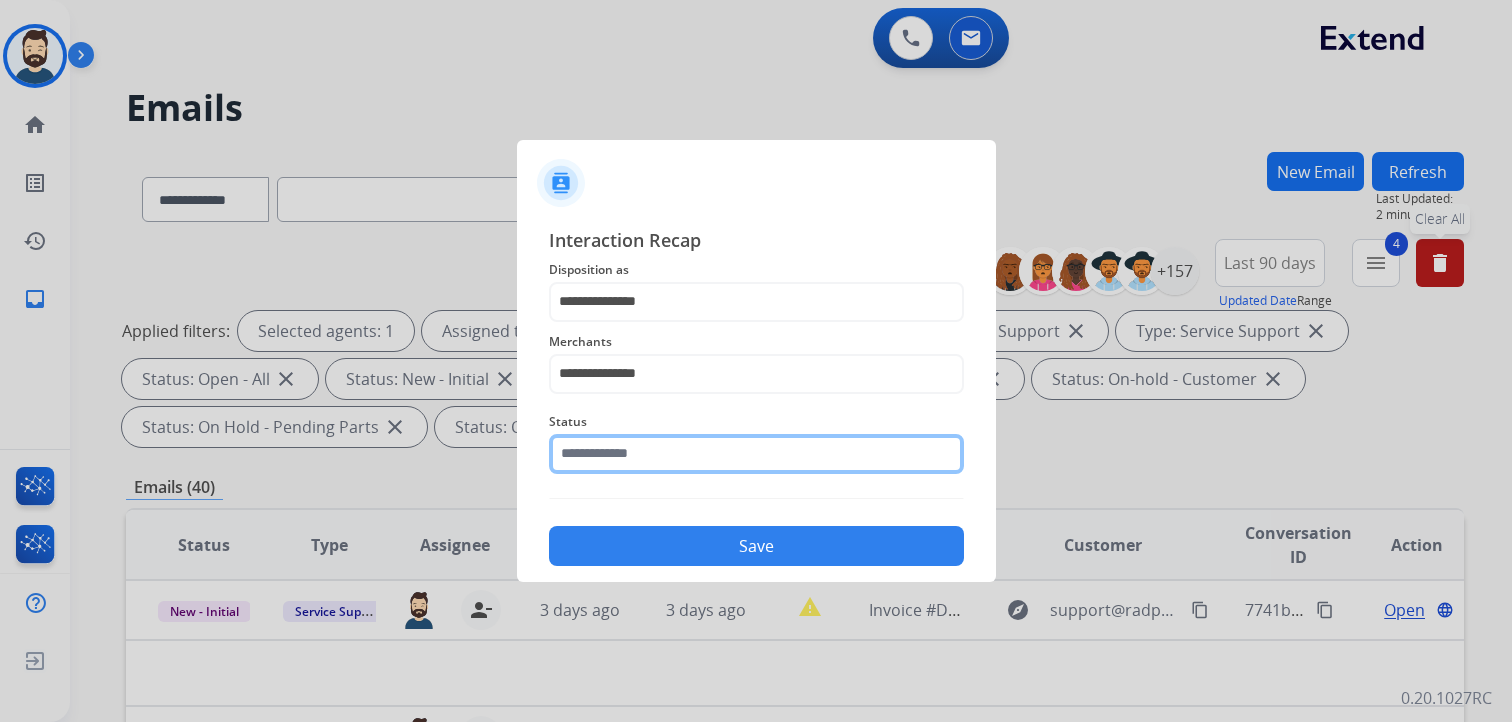 click 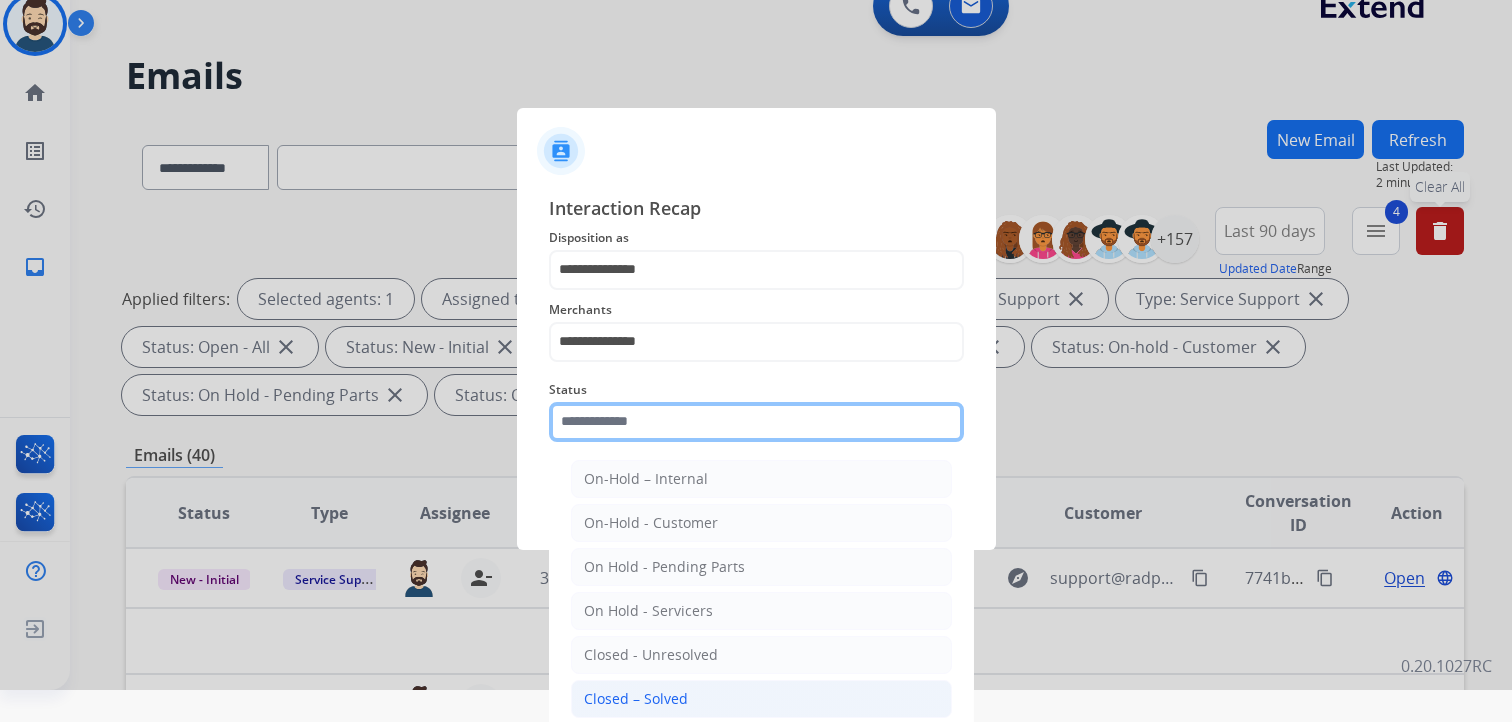 scroll, scrollTop: 59, scrollLeft: 0, axis: vertical 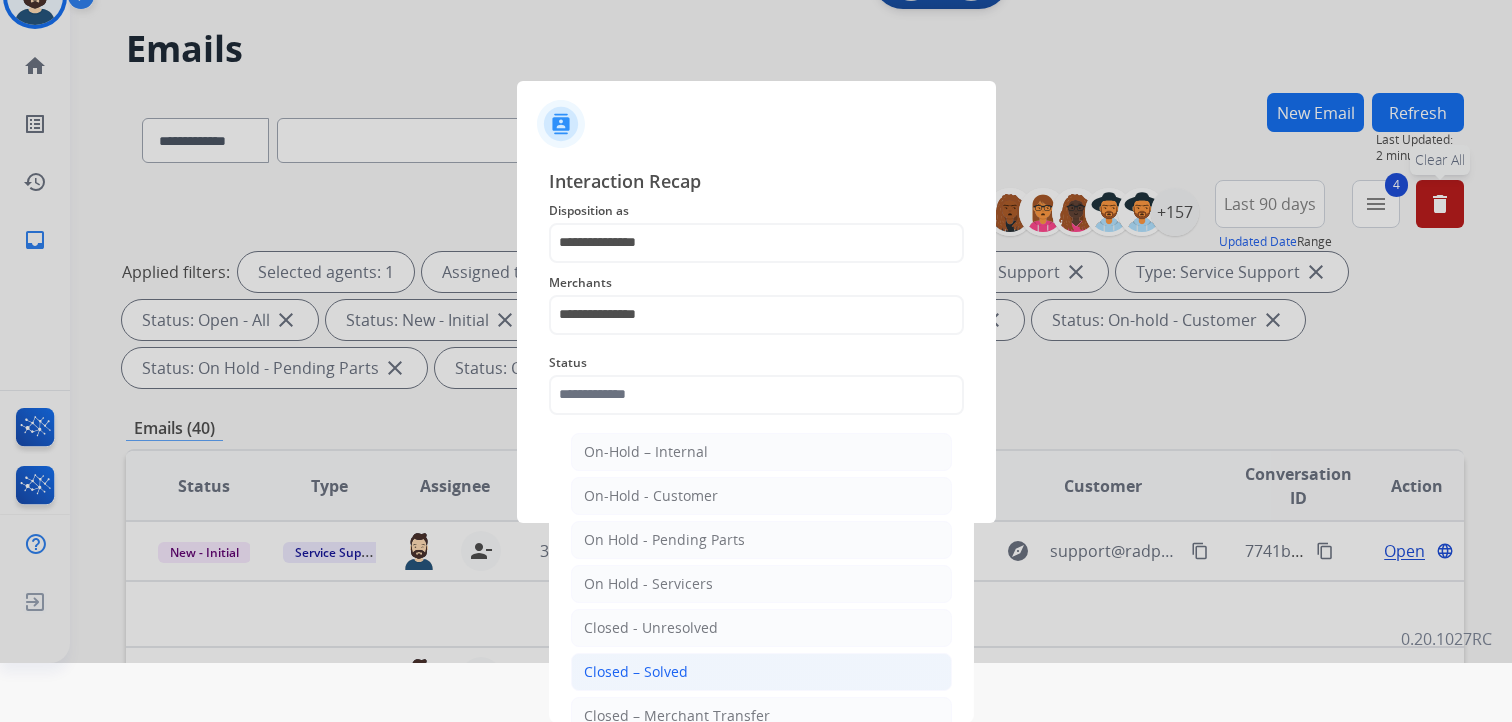 click on "Closed – Solved" 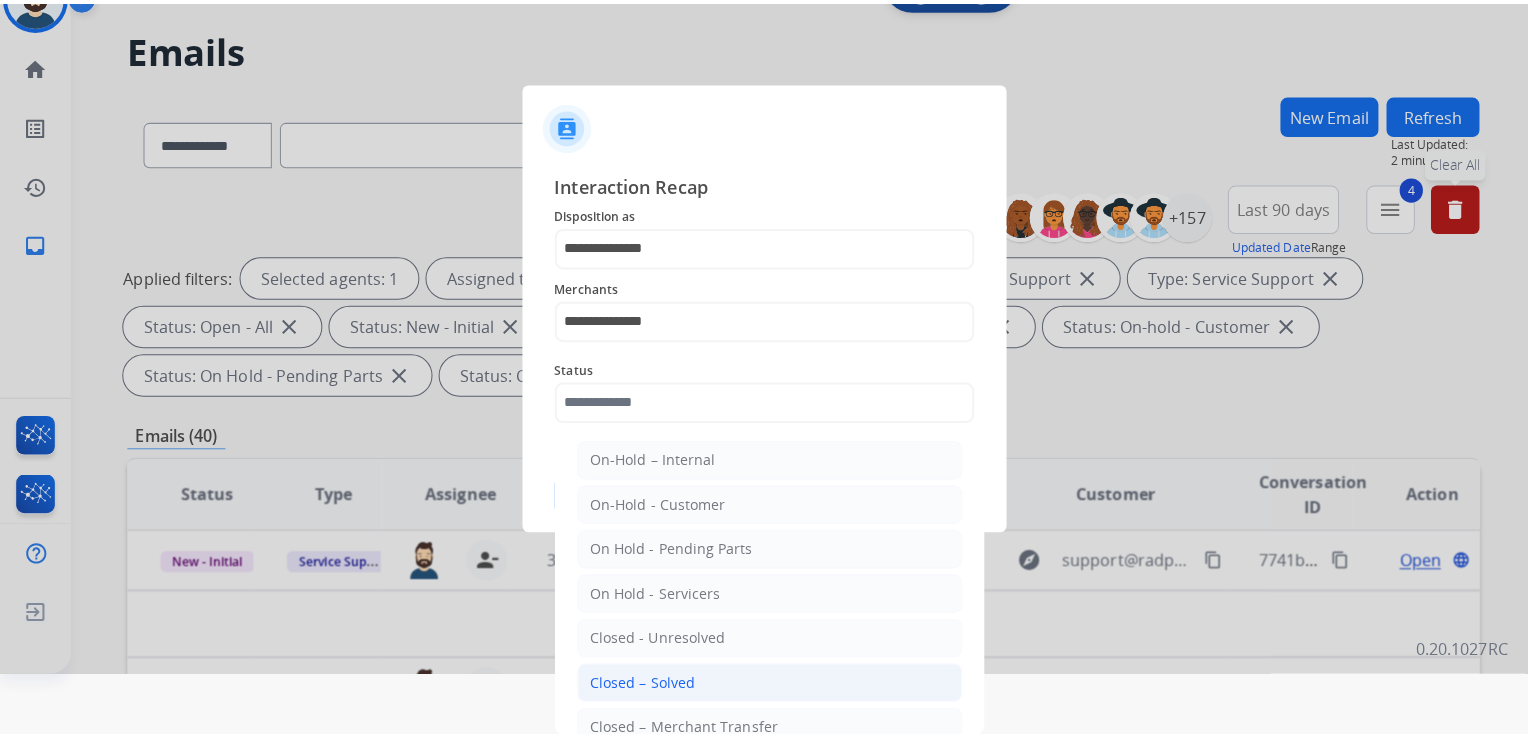 scroll, scrollTop: 0, scrollLeft: 0, axis: both 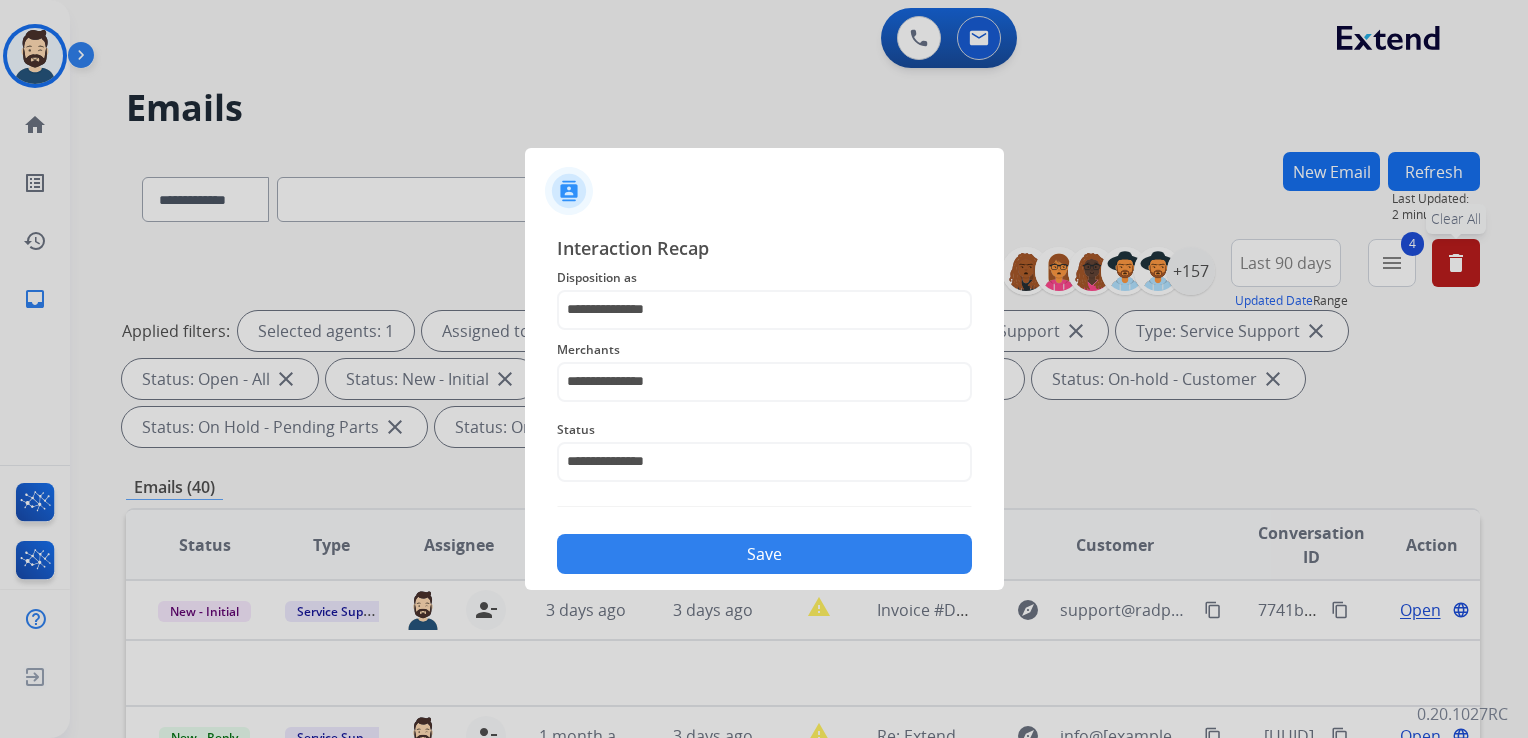 click on "Save" 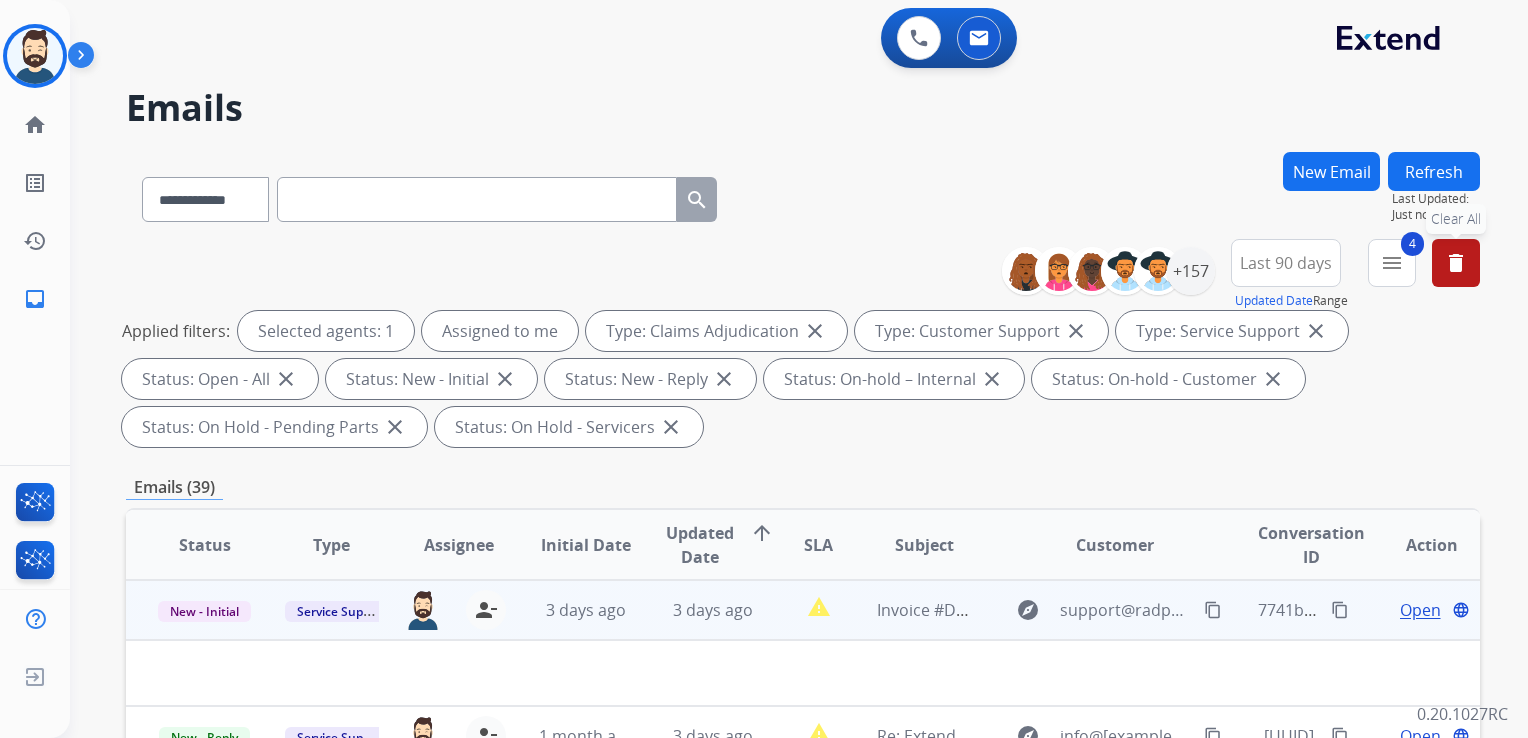 click on "3 days ago" at bounding box center (697, 610) 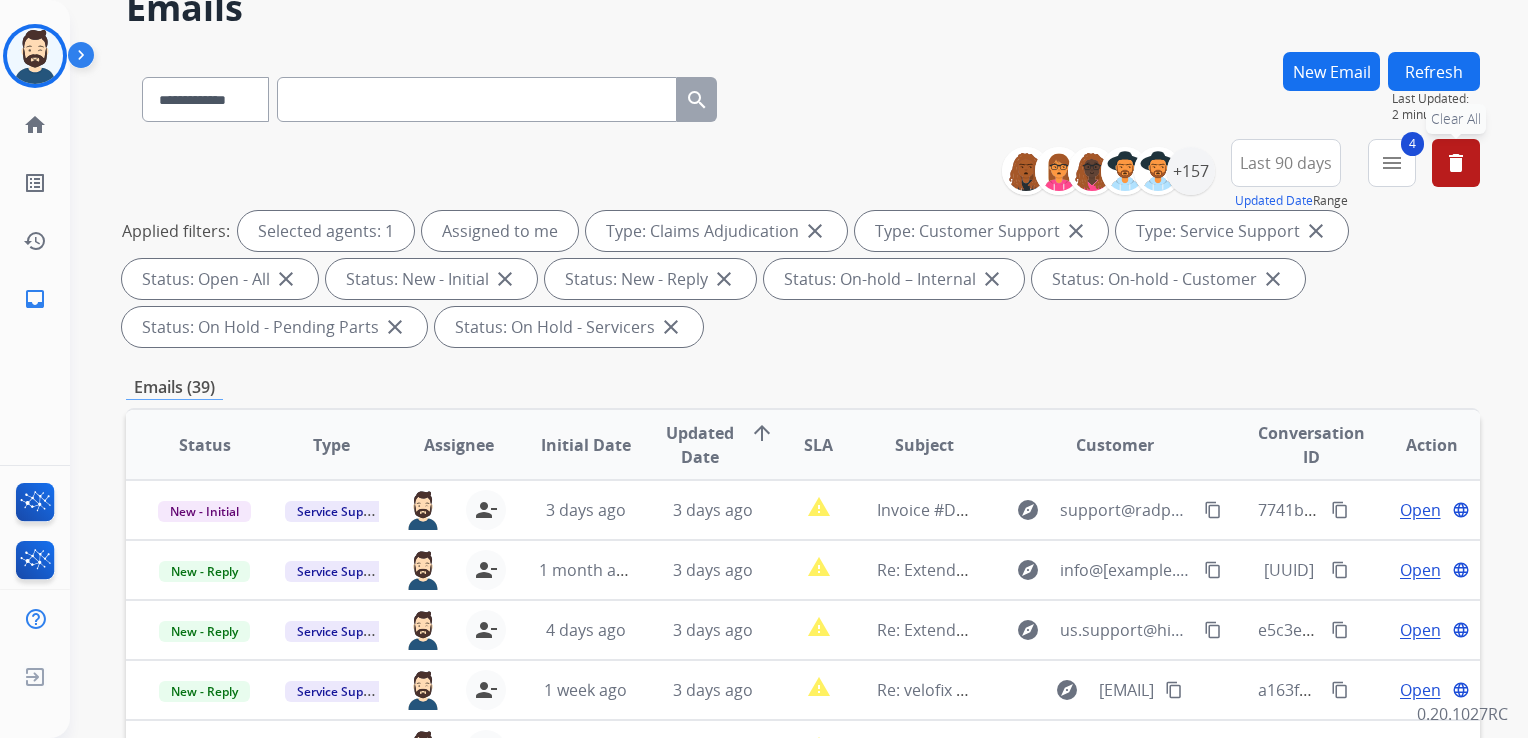 scroll, scrollTop: 100, scrollLeft: 0, axis: vertical 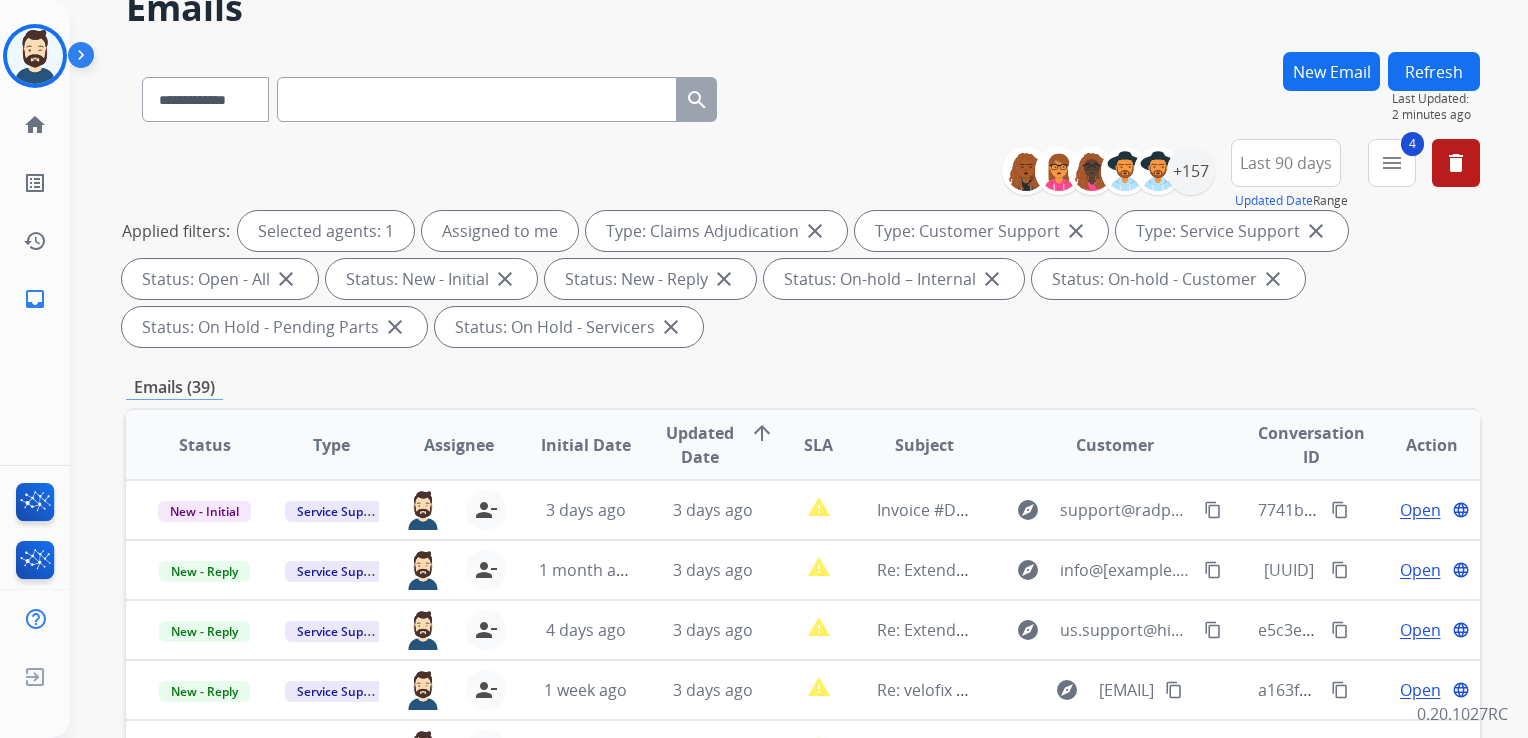 click on "Refresh" at bounding box center [1434, 71] 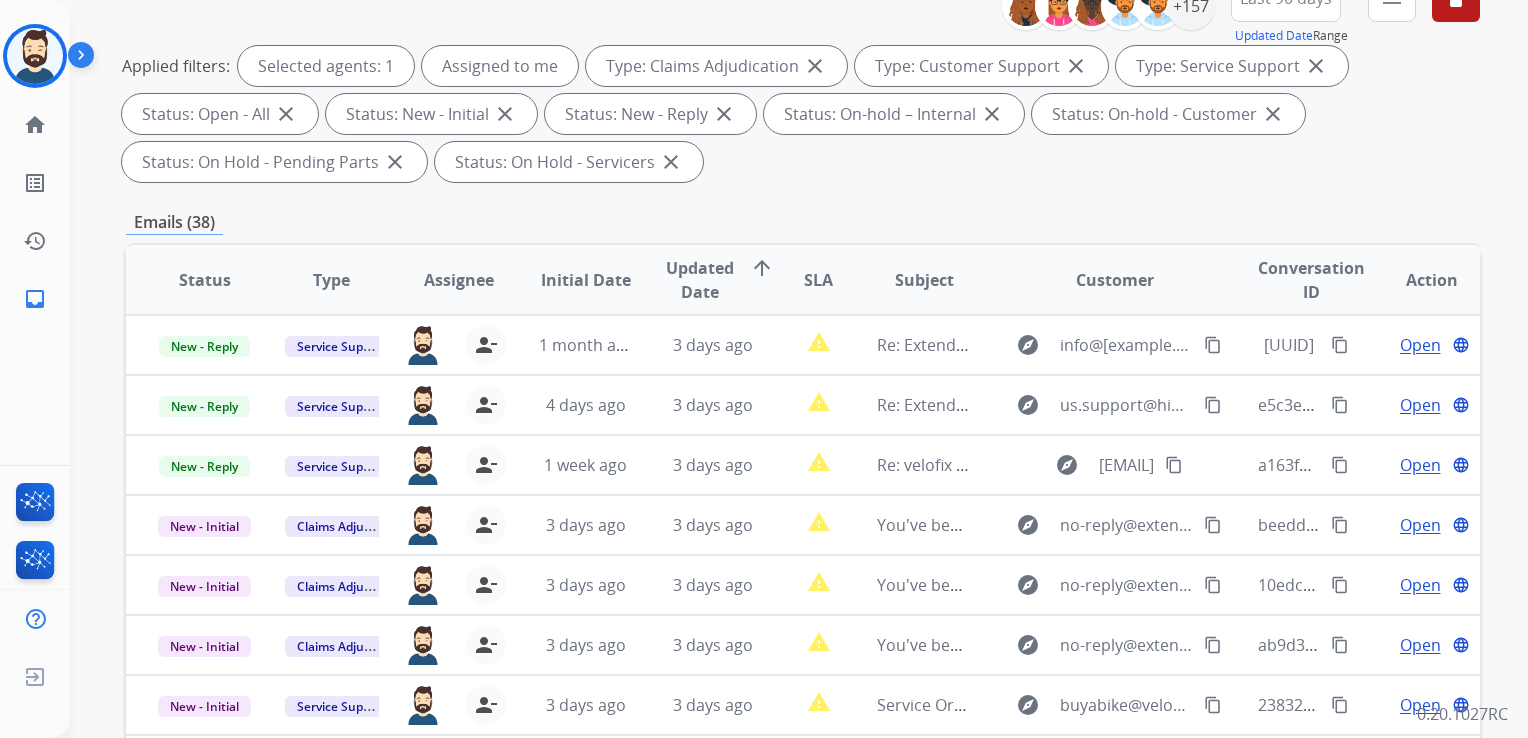 scroll, scrollTop: 300, scrollLeft: 0, axis: vertical 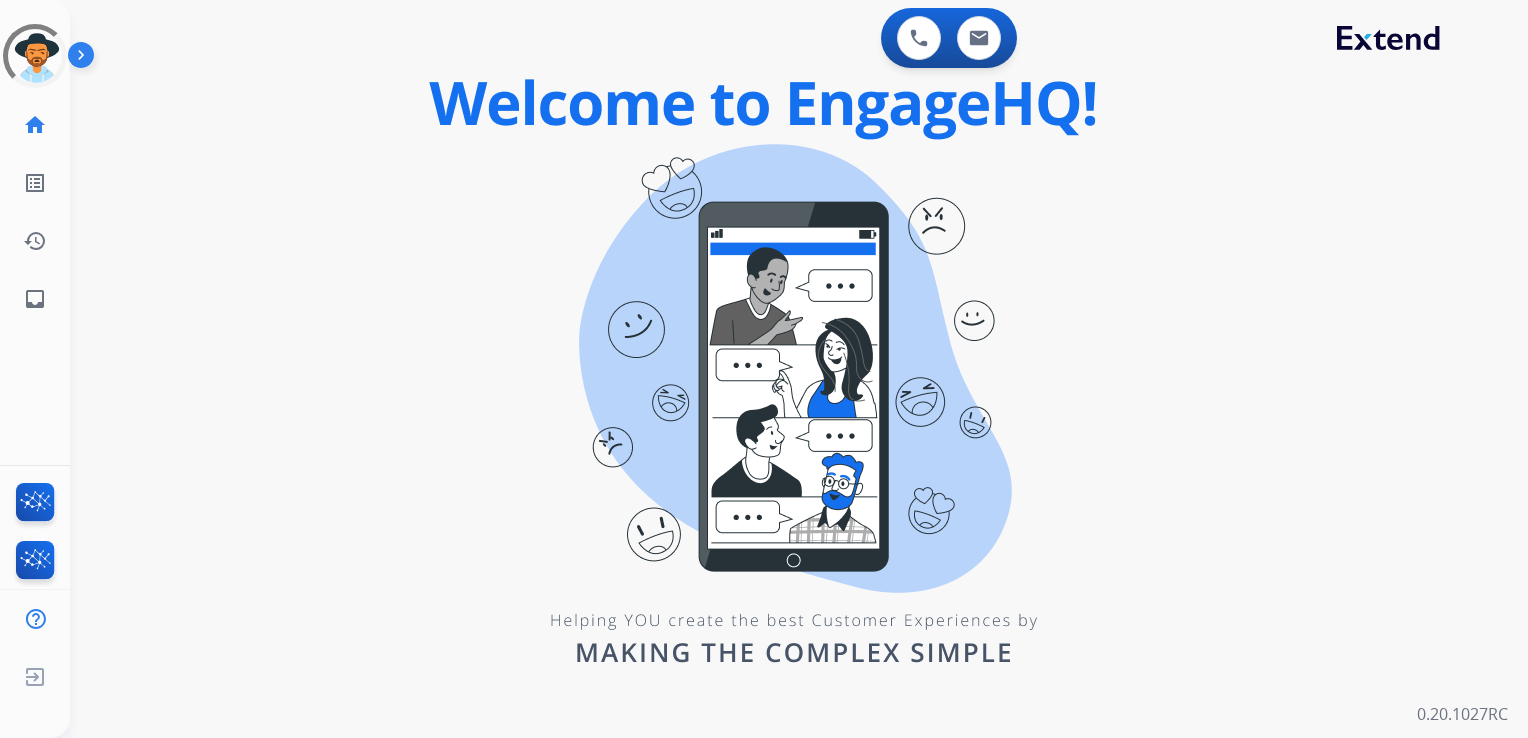 click on "0  Voice Interactions  0  Email Interactions swap_horiz Break voice bridge close_fullscreen Connect 3-Way Call merge_type Separate 3-Way Call  Interaction Guide   Interaction History  Interaction Guide arrow_drop_up  Extend Confluence   Contract Lookup with ID   EngageHQ Updates   EngageHQ Extend Agent Training  0.20.1027RC" at bounding box center (799, 369) 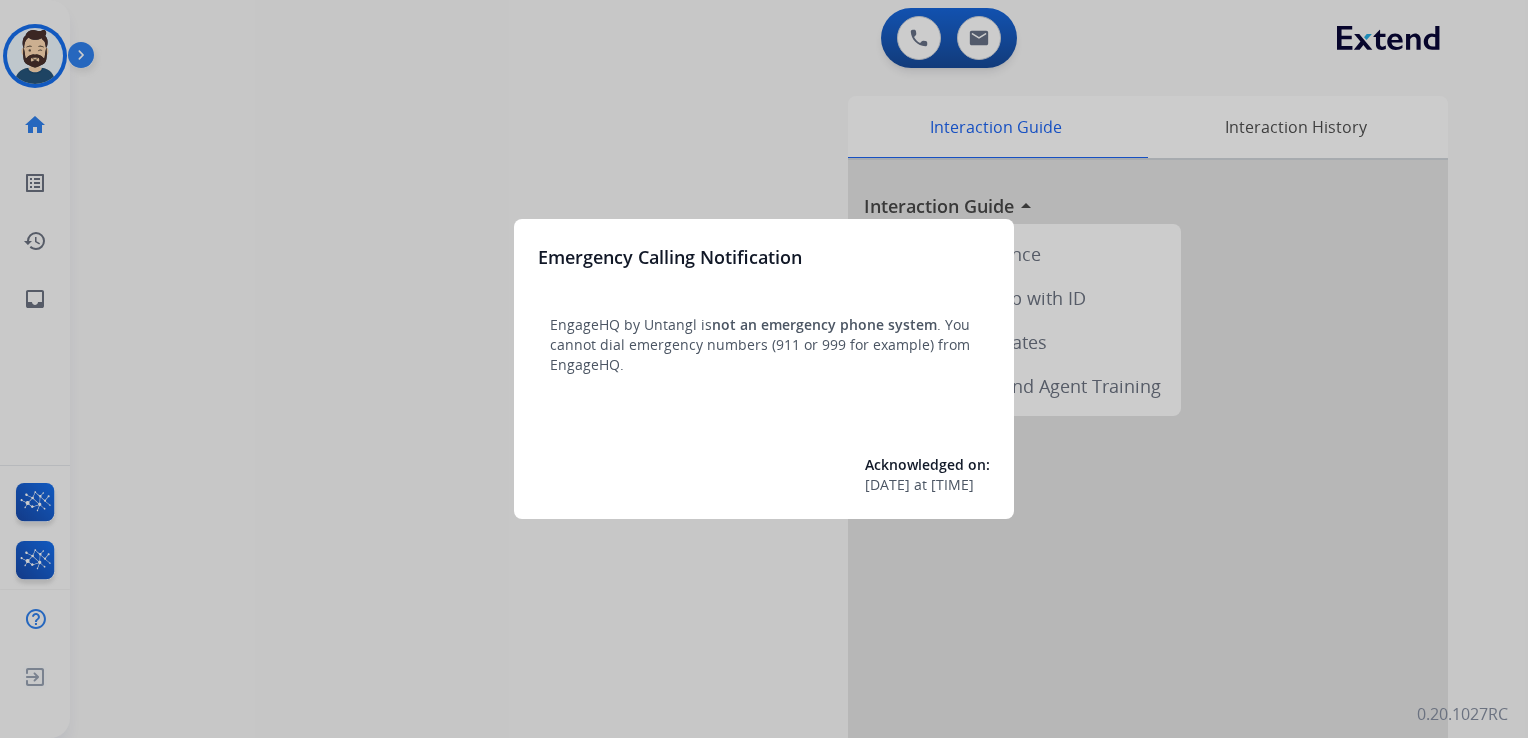 click at bounding box center [764, 369] 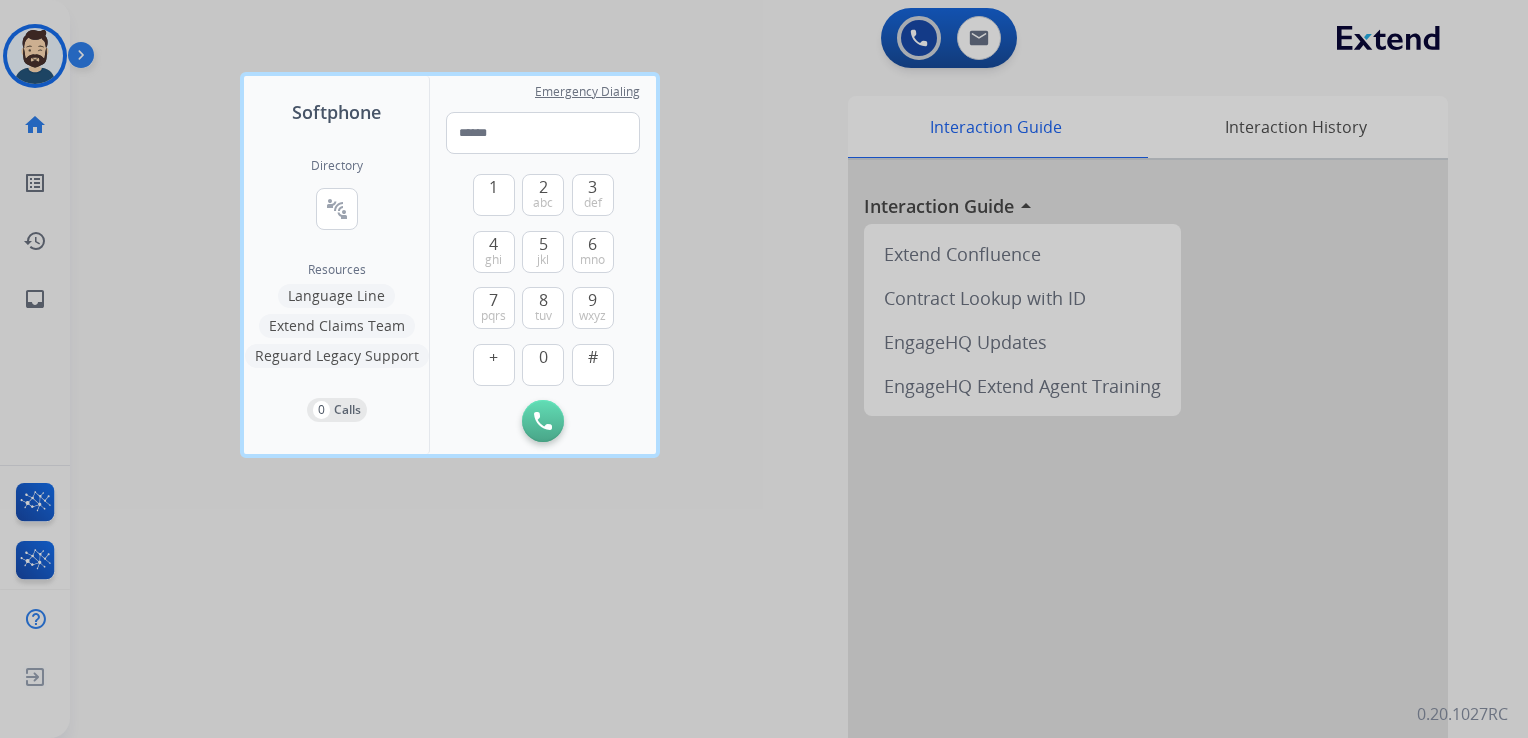 click at bounding box center [764, 369] 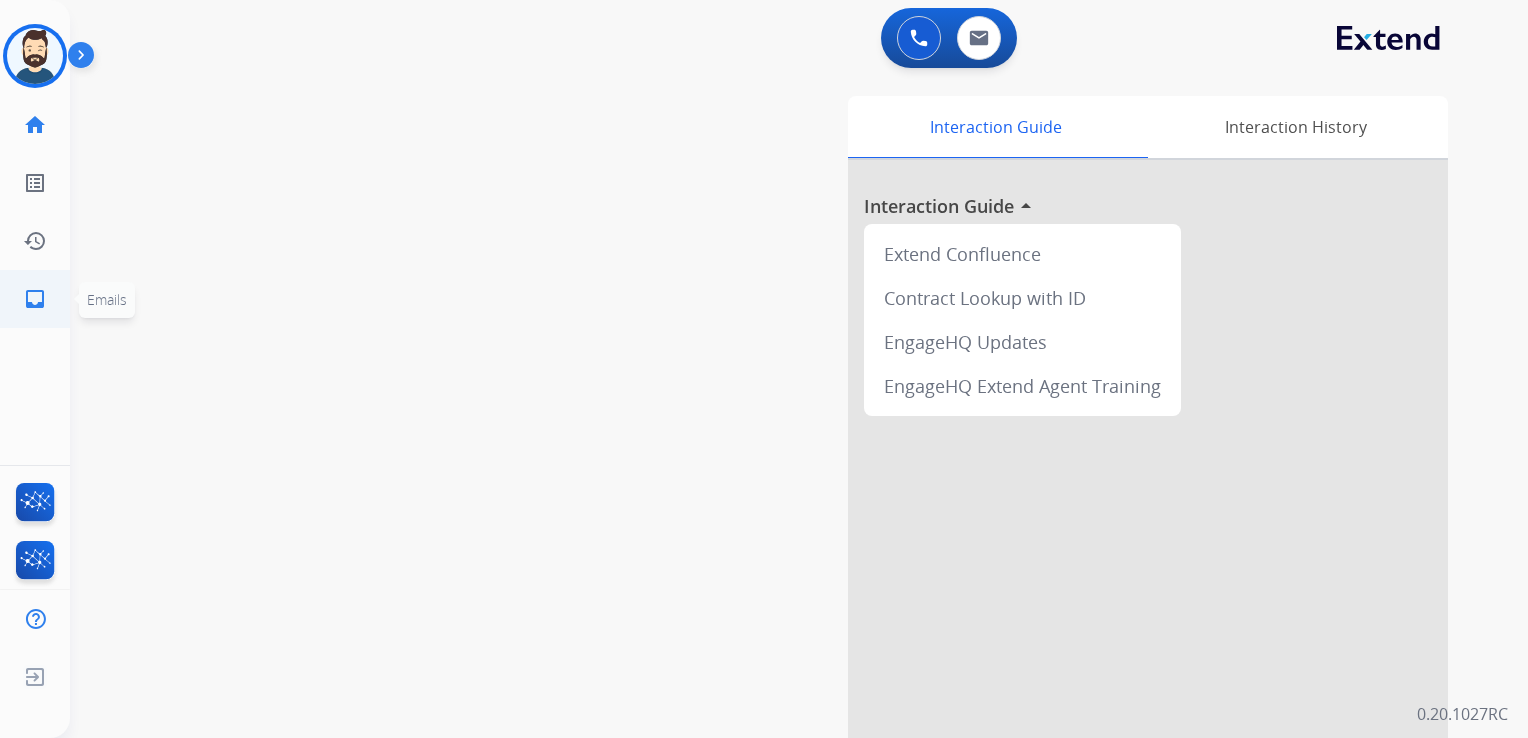 click on "inbox  Emails" 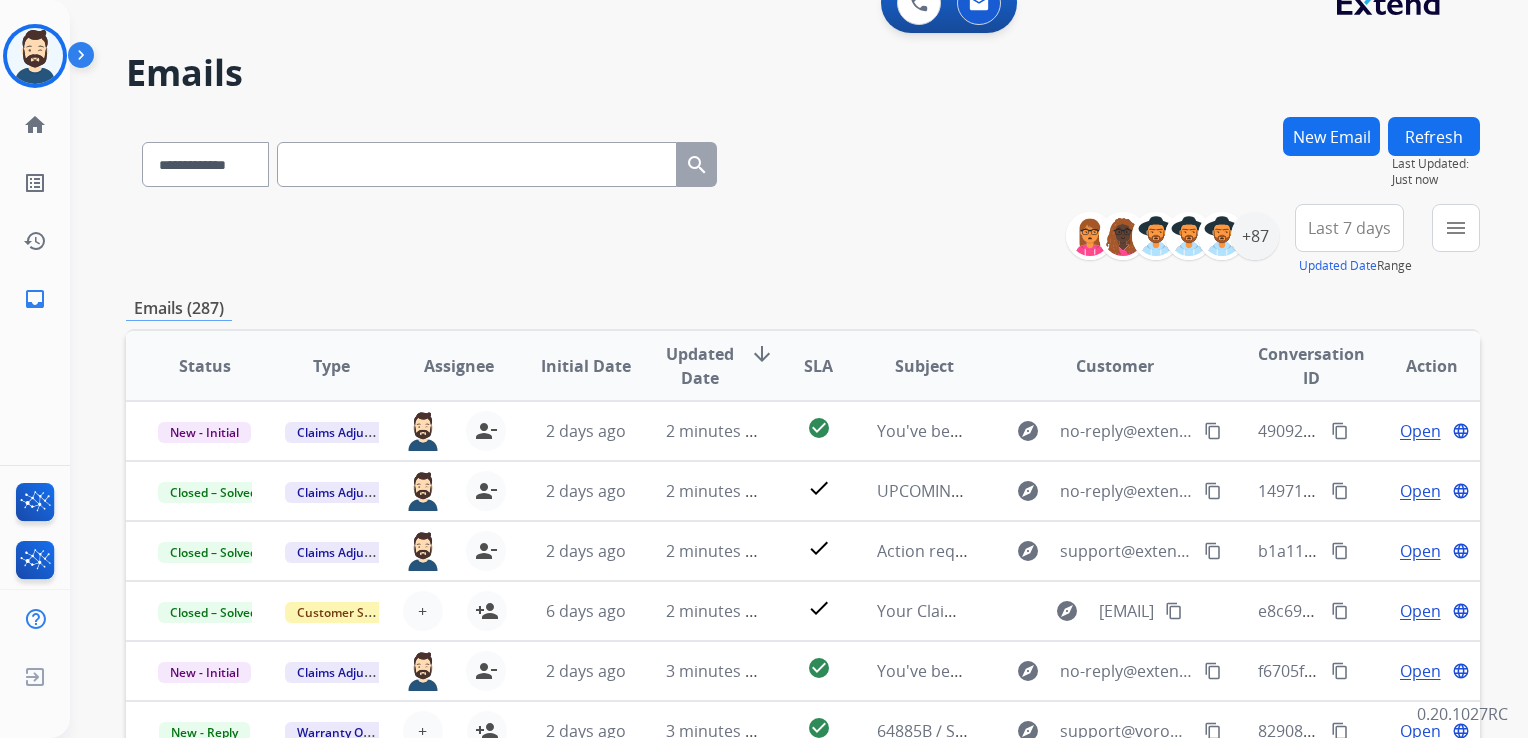 scroll, scrollTop: 0, scrollLeft: 0, axis: both 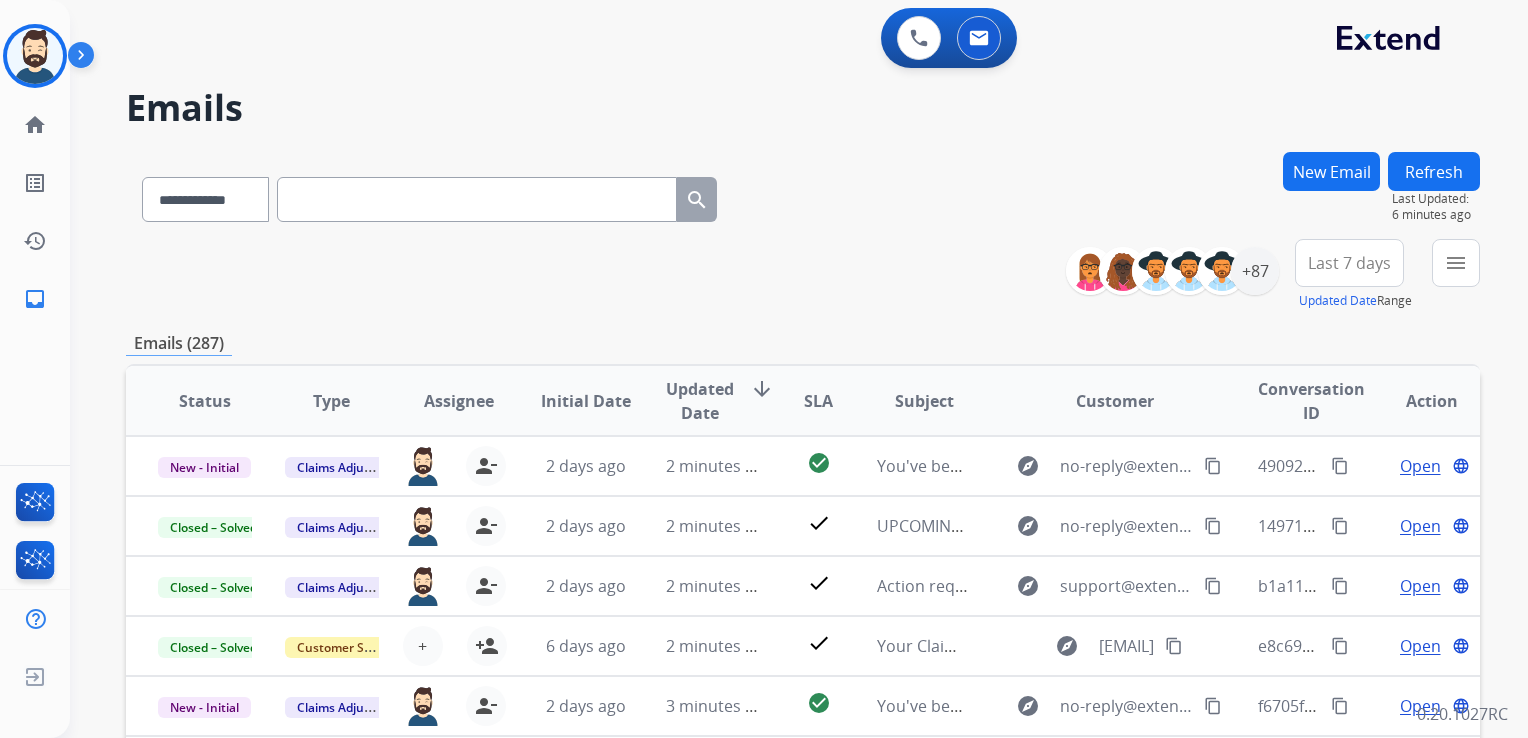 click at bounding box center [477, 199] 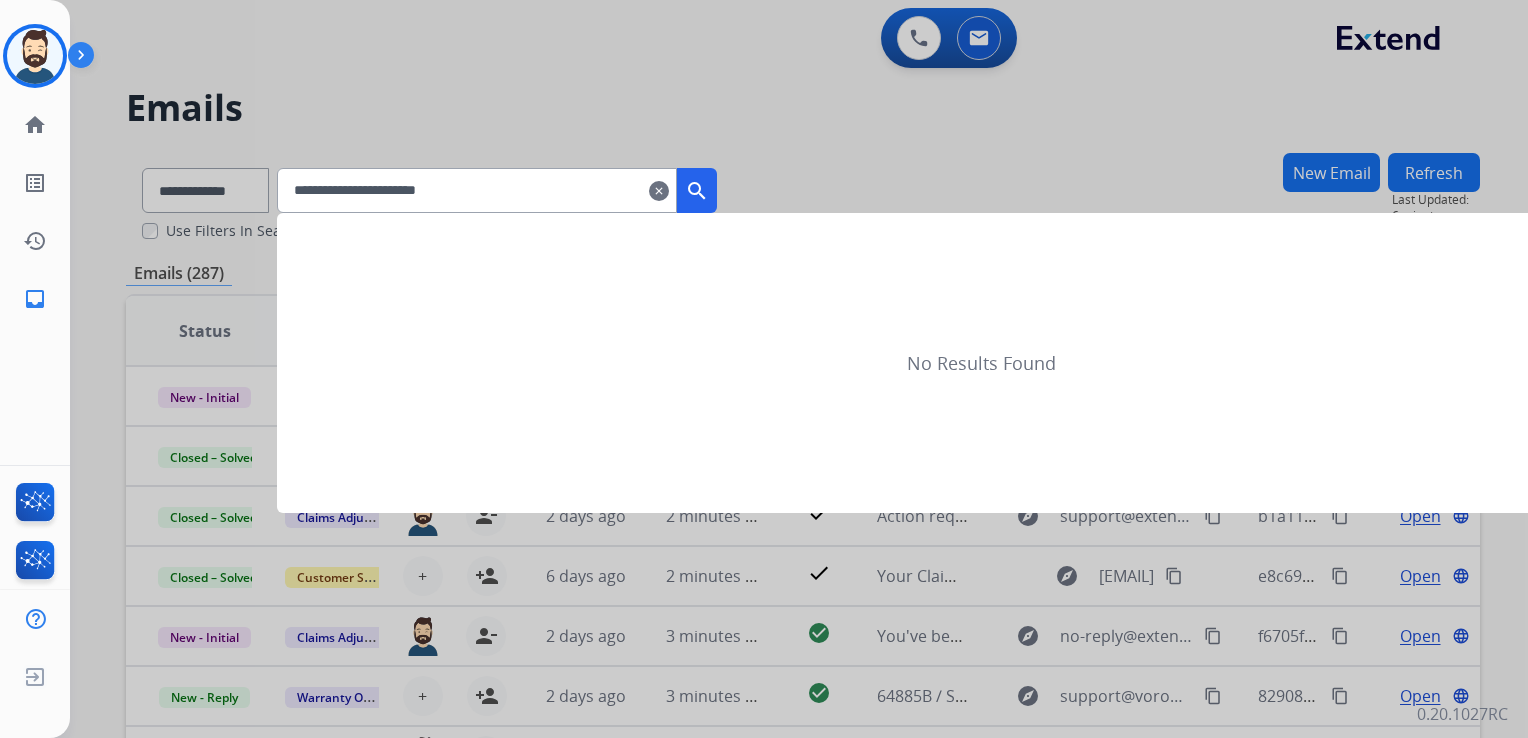 click on "search" at bounding box center [697, 191] 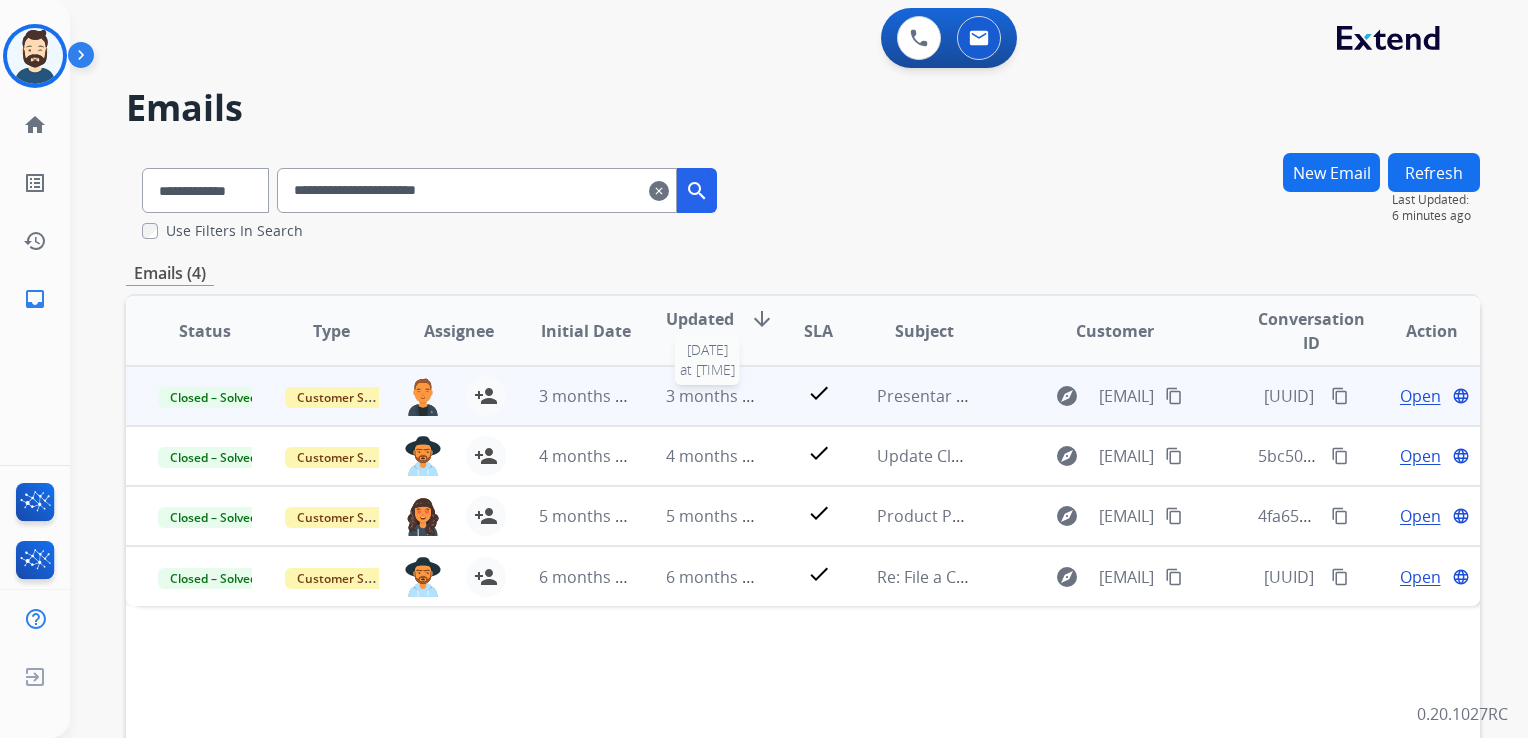 click on "3 months ago" at bounding box center [718, 396] 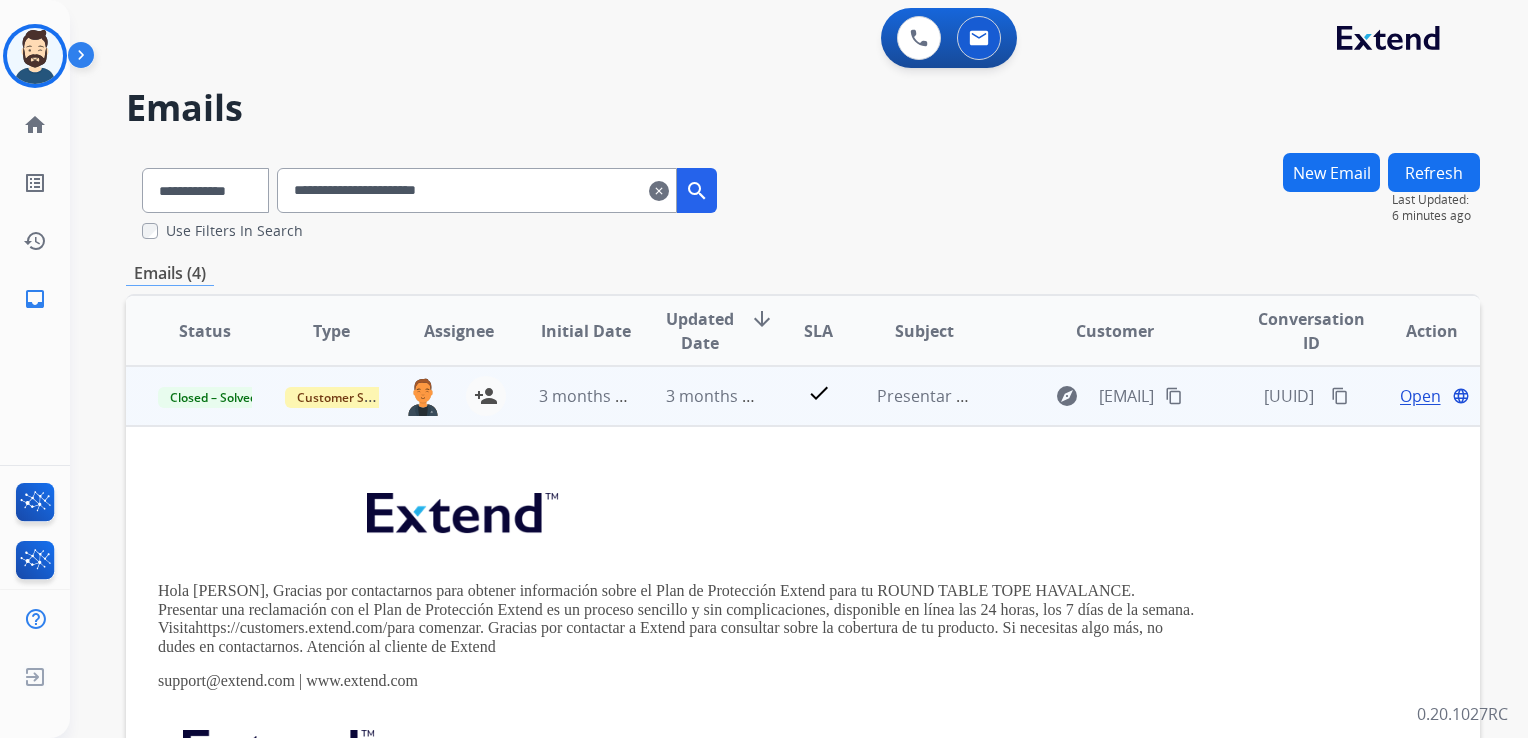click on "Open" at bounding box center (1420, 396) 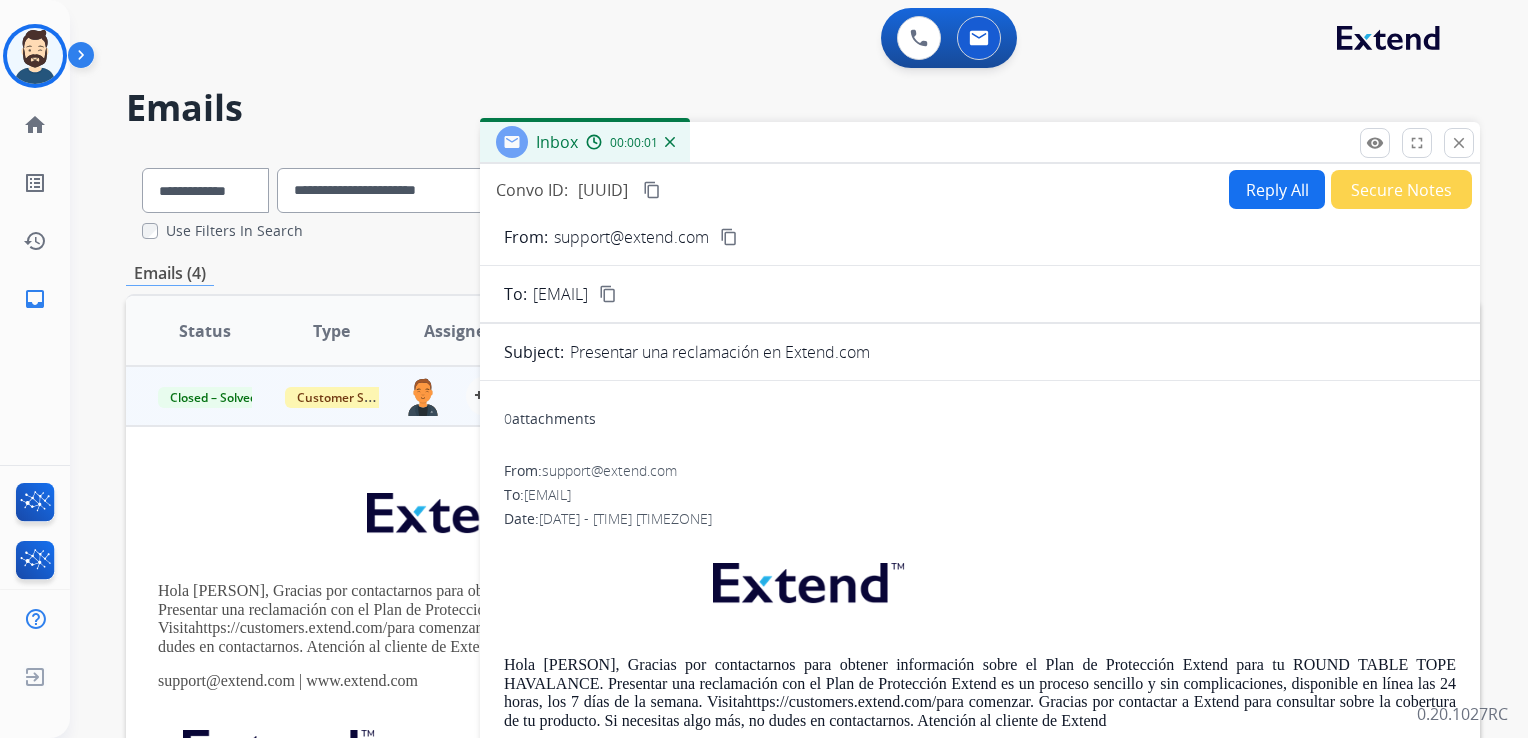 scroll, scrollTop: 151, scrollLeft: 0, axis: vertical 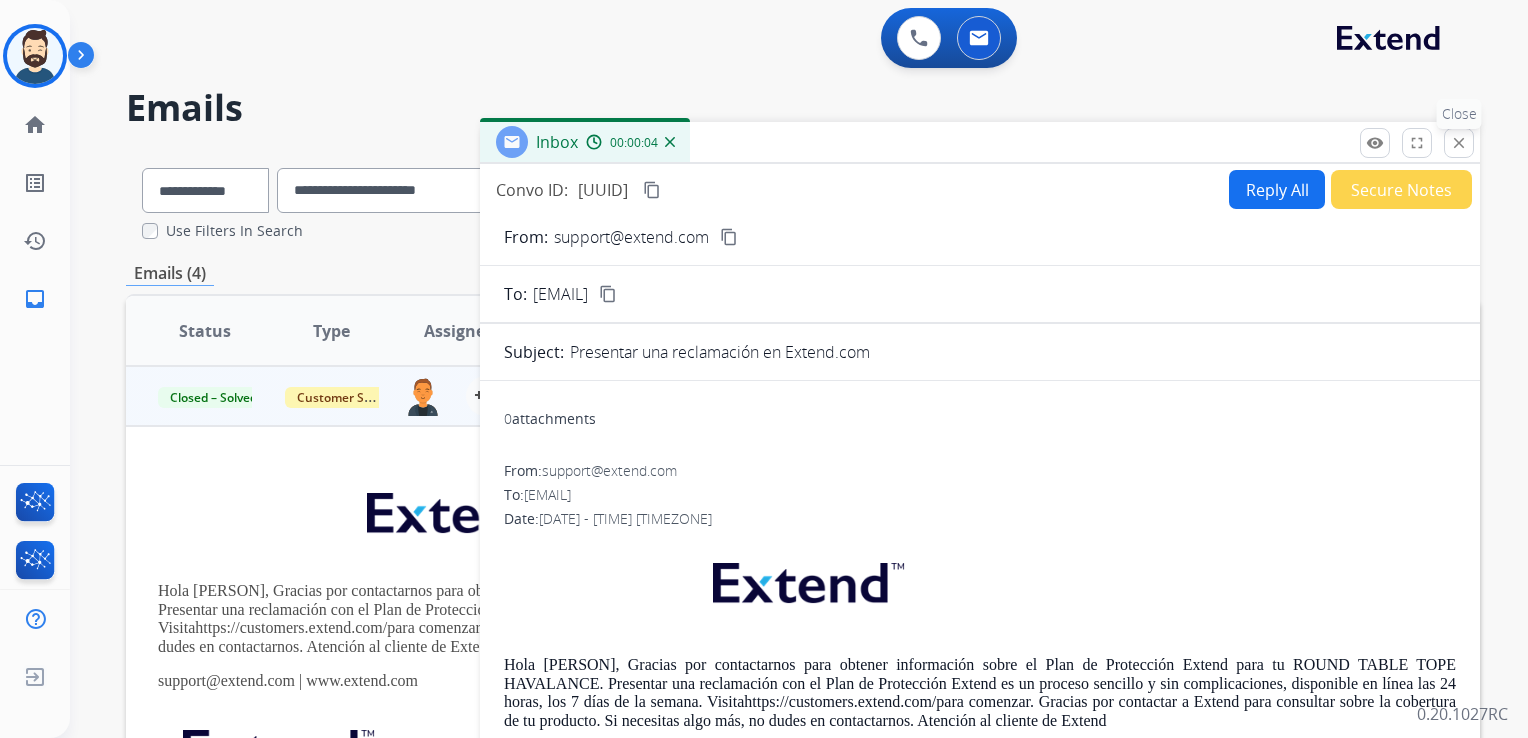 click on "close Close" at bounding box center [1459, 143] 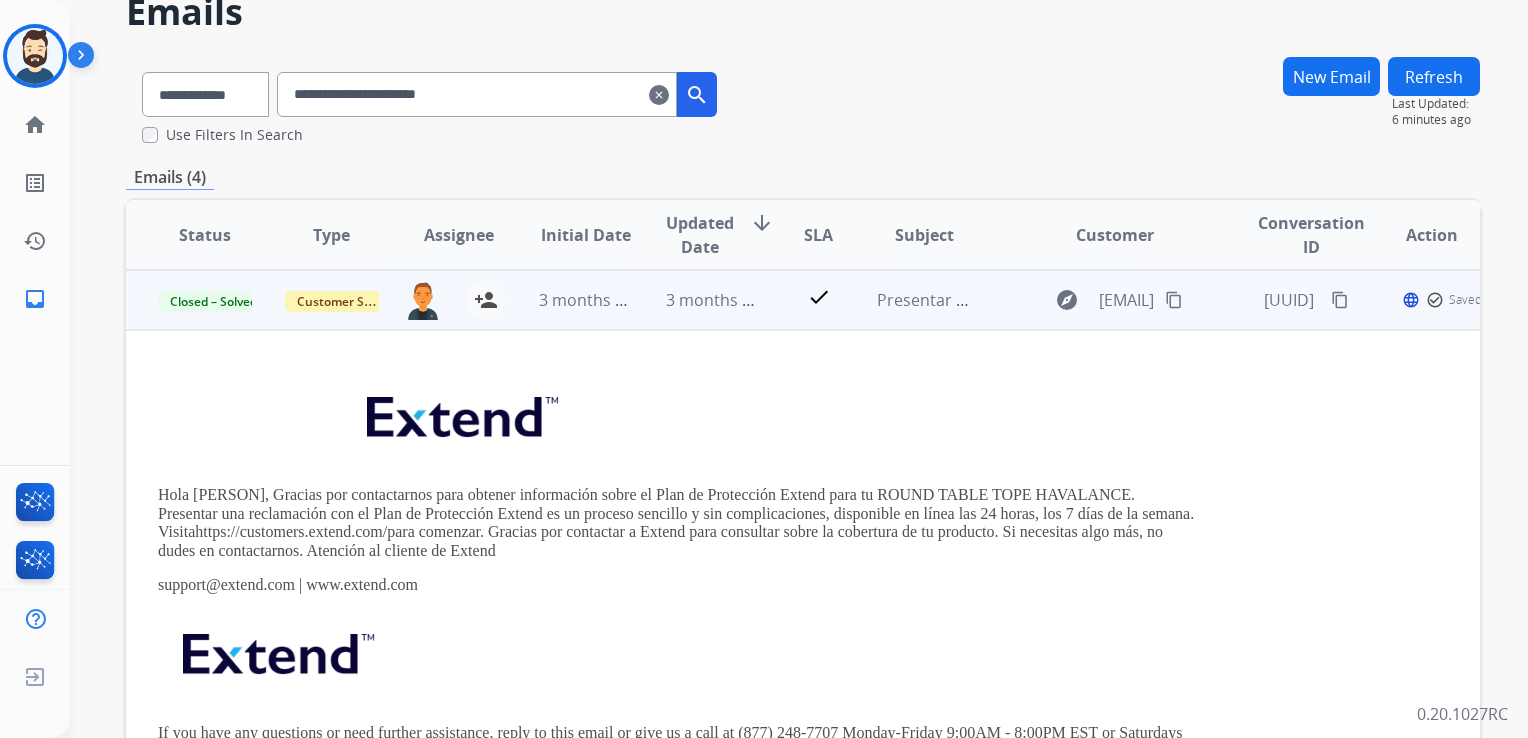 scroll, scrollTop: 200, scrollLeft: 0, axis: vertical 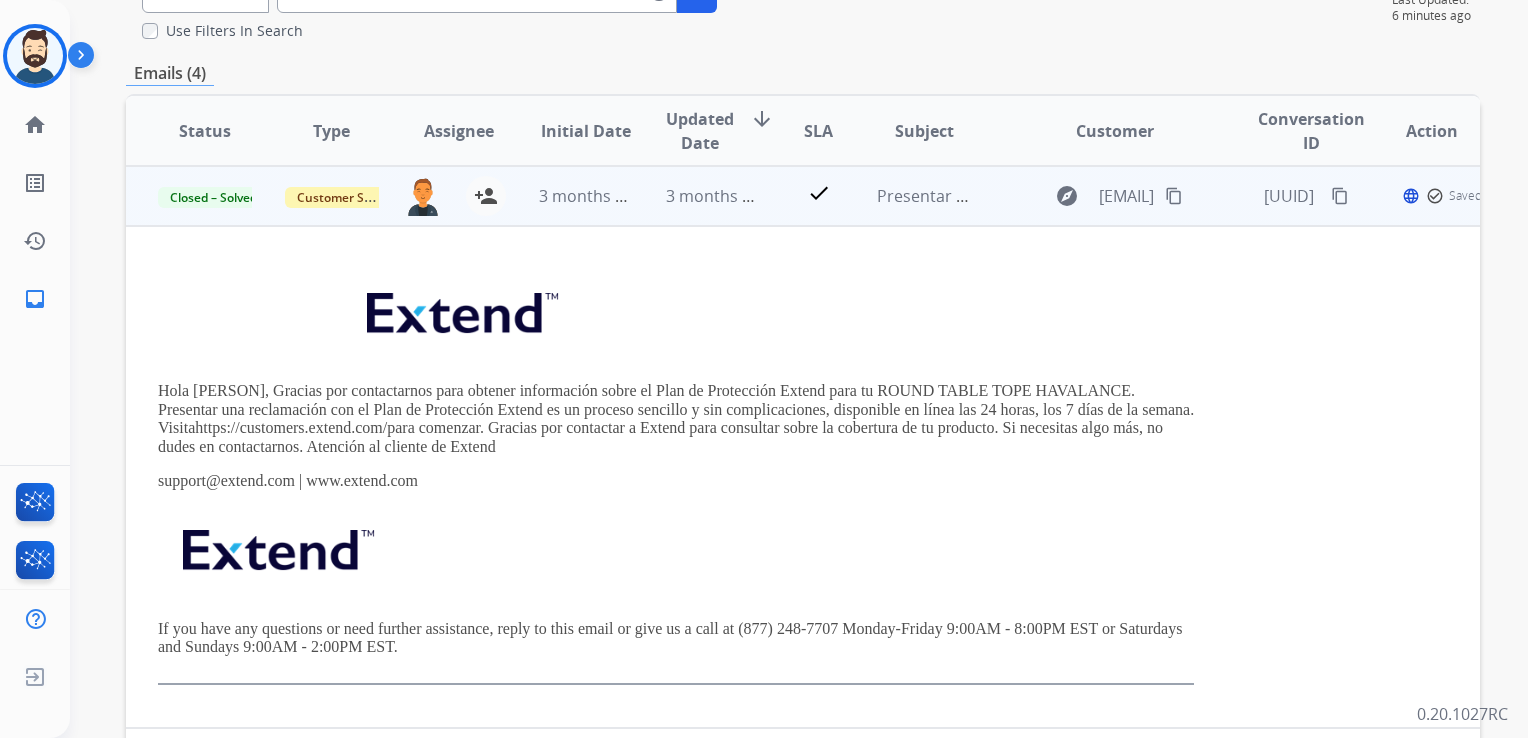 click on "check" at bounding box center [803, 196] 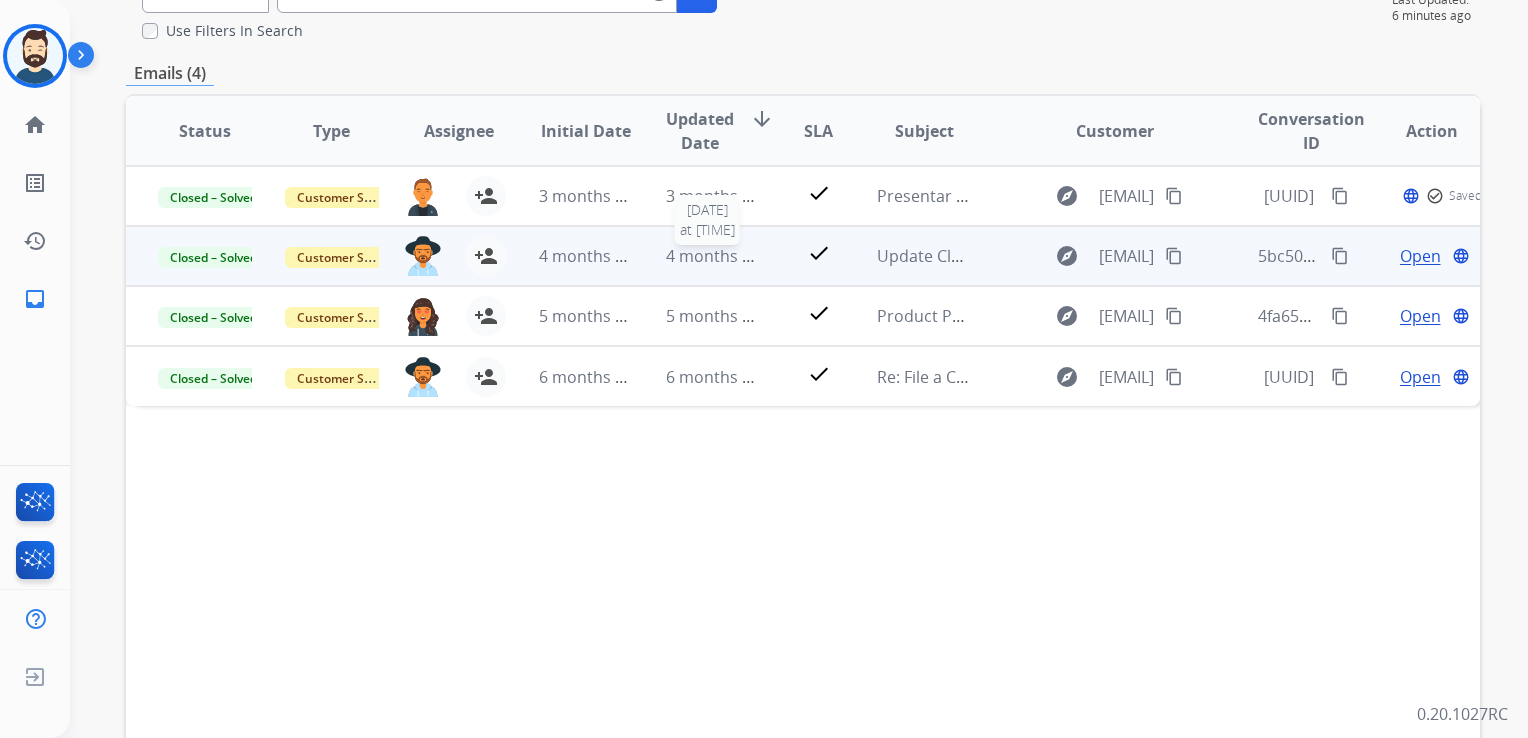 click on "4 months ago" at bounding box center (713, 256) 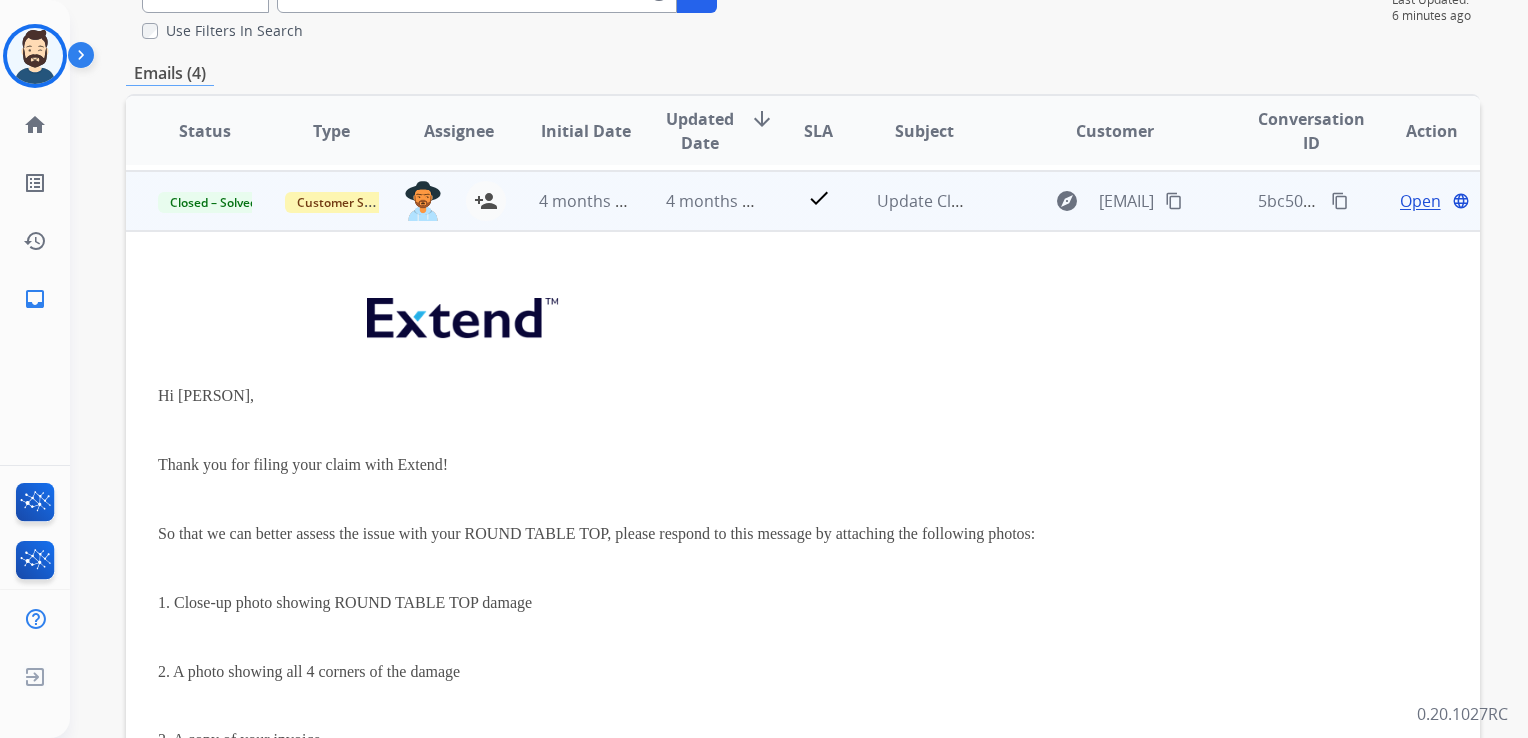 scroll, scrollTop: 60, scrollLeft: 0, axis: vertical 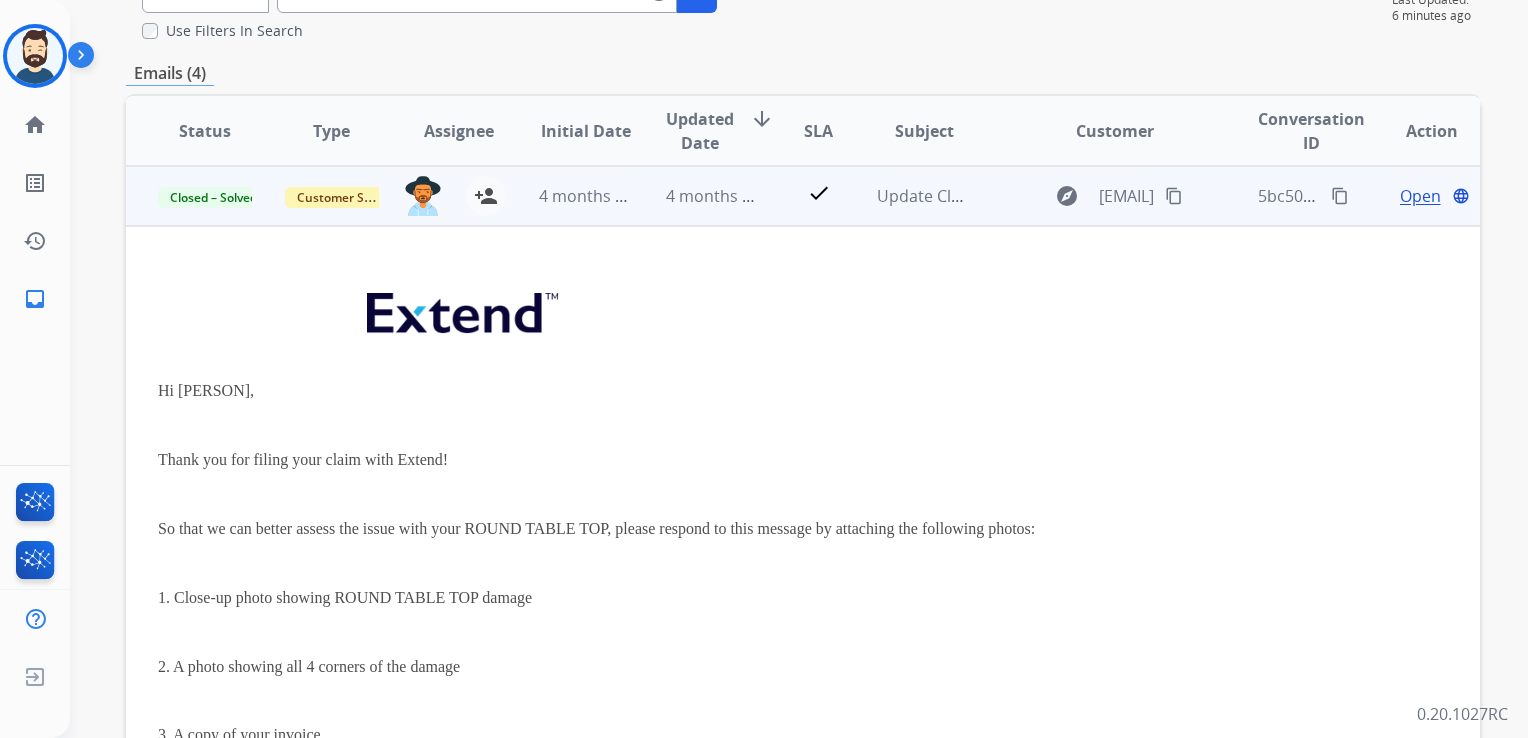 click on "Open" at bounding box center (1420, 196) 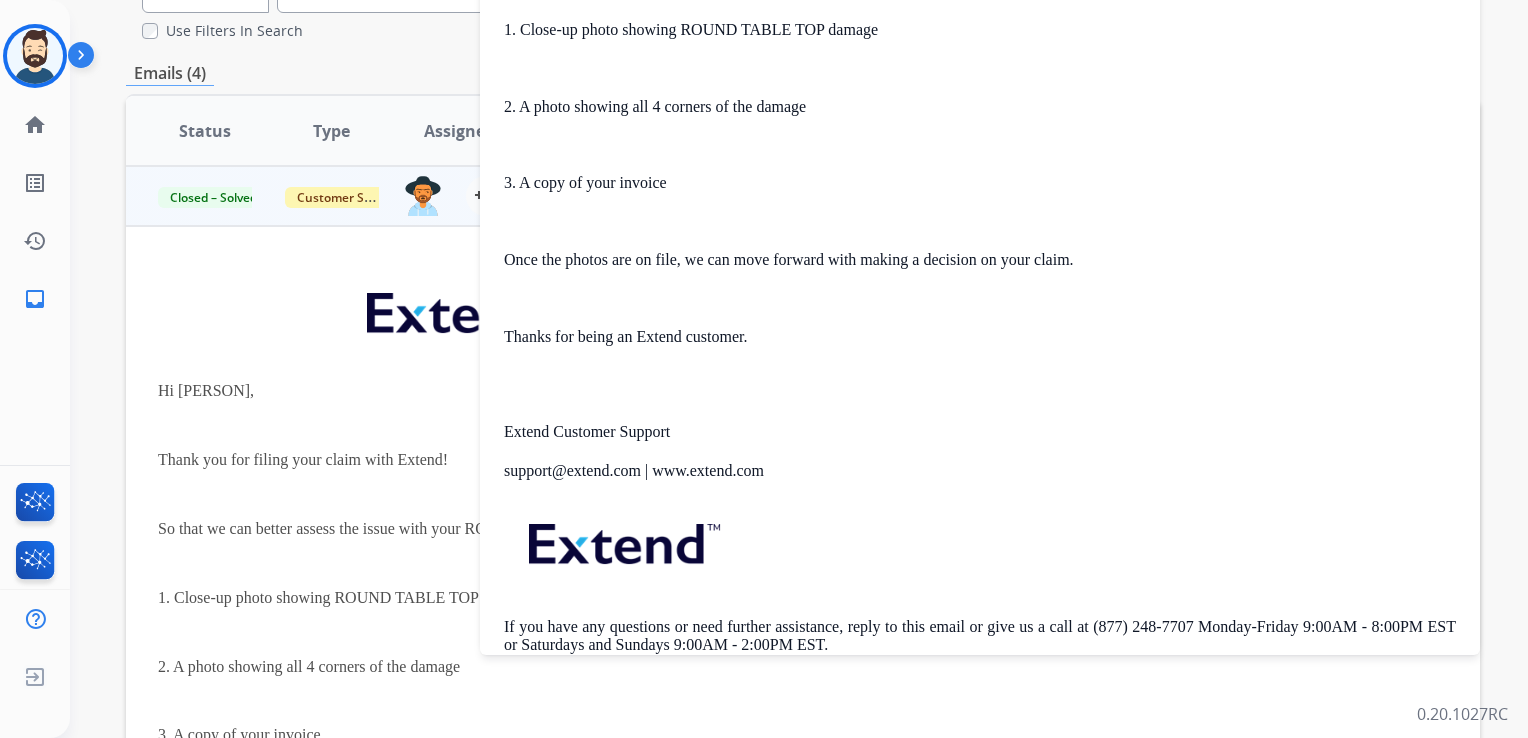 scroll, scrollTop: 728, scrollLeft: 0, axis: vertical 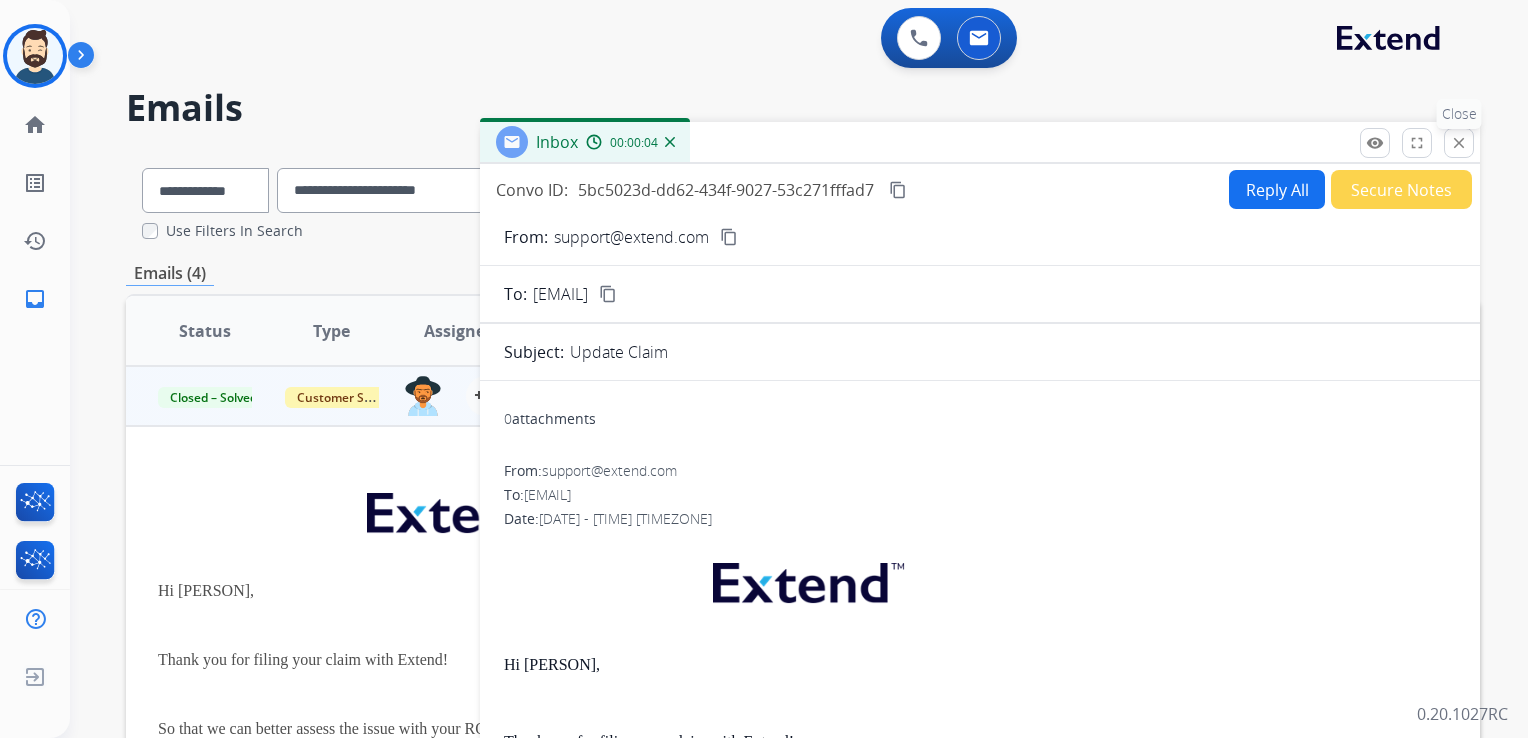 click on "close Close" at bounding box center (1459, 143) 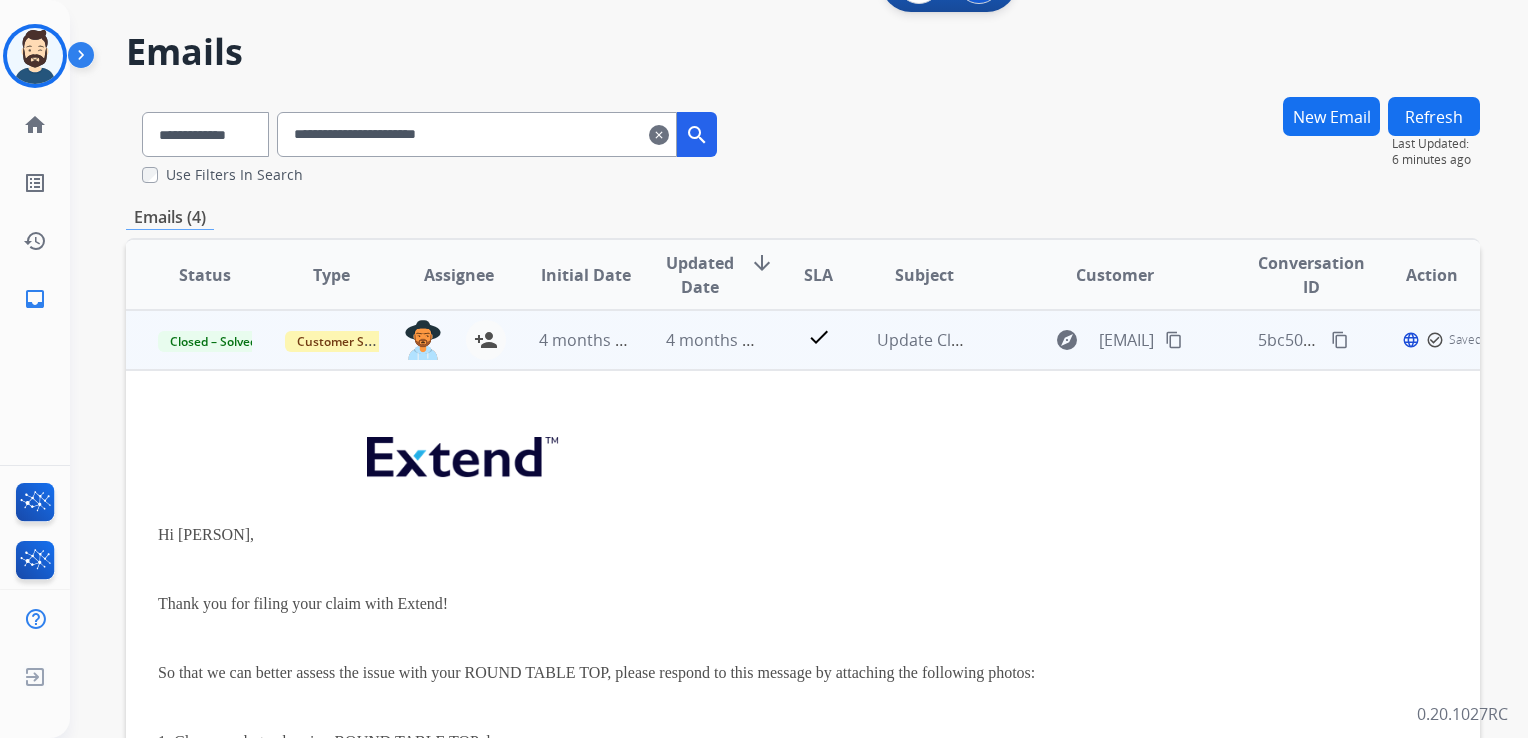 scroll, scrollTop: 100, scrollLeft: 0, axis: vertical 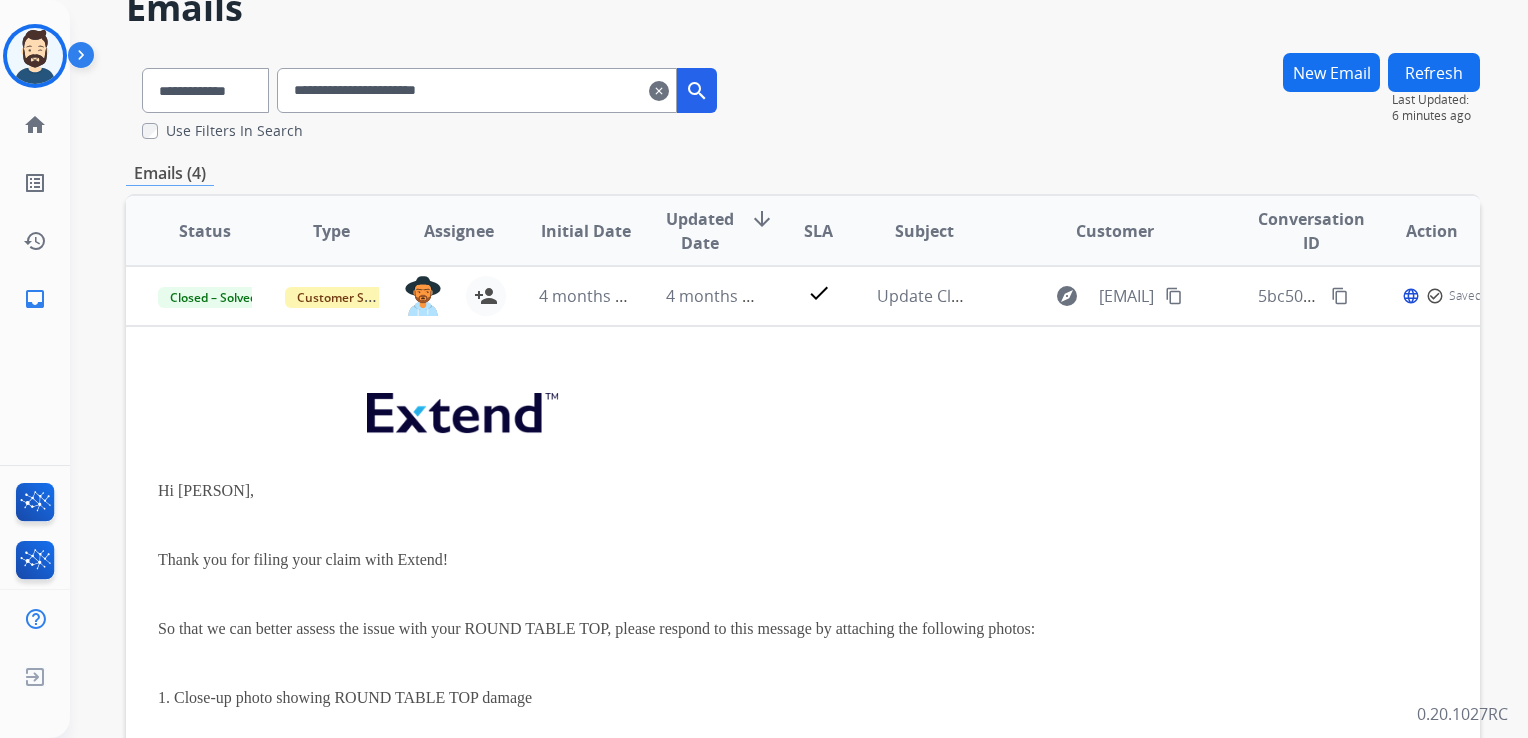 click on "4 months ago" at bounding box center [697, 296] 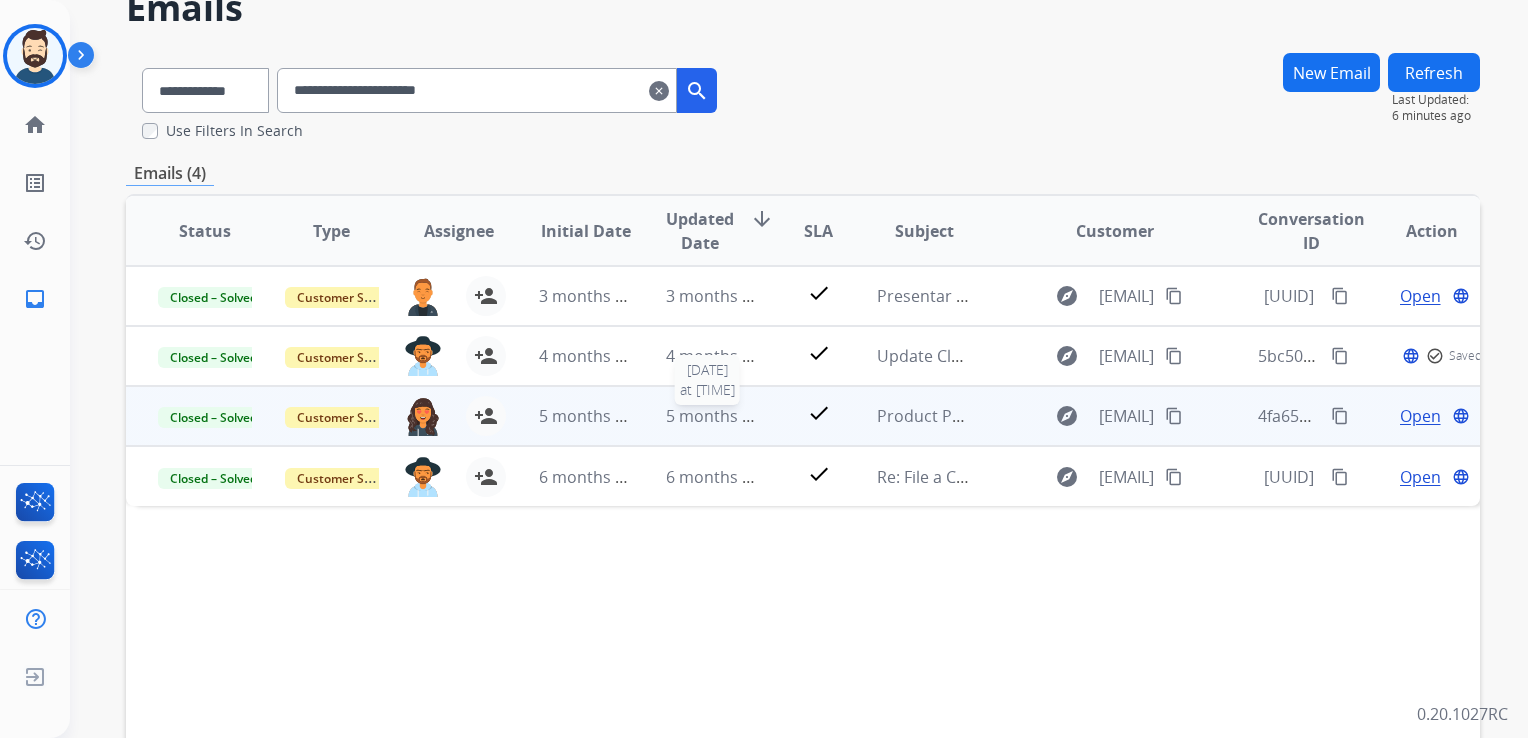 click on "5 months ago" at bounding box center [713, 416] 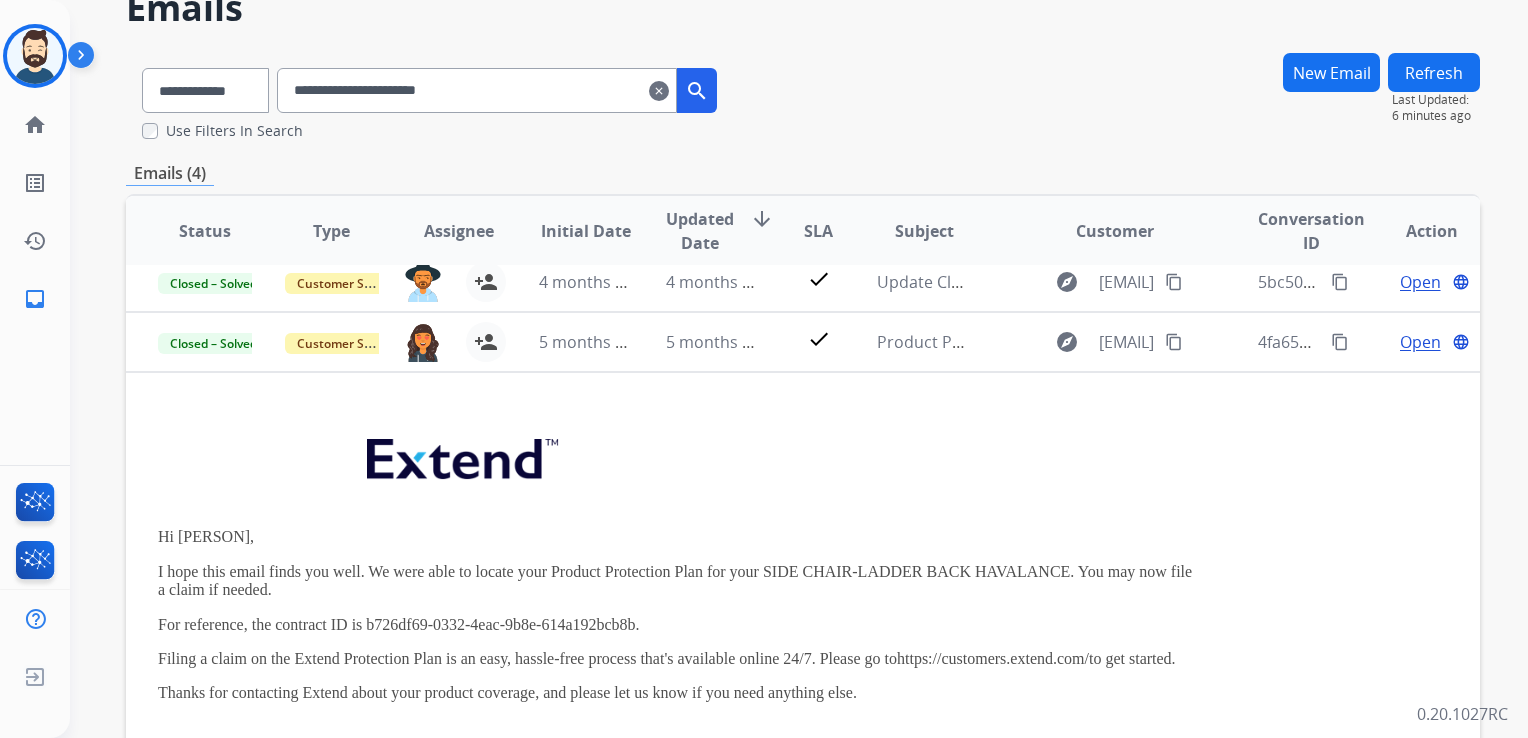 scroll, scrollTop: 120, scrollLeft: 0, axis: vertical 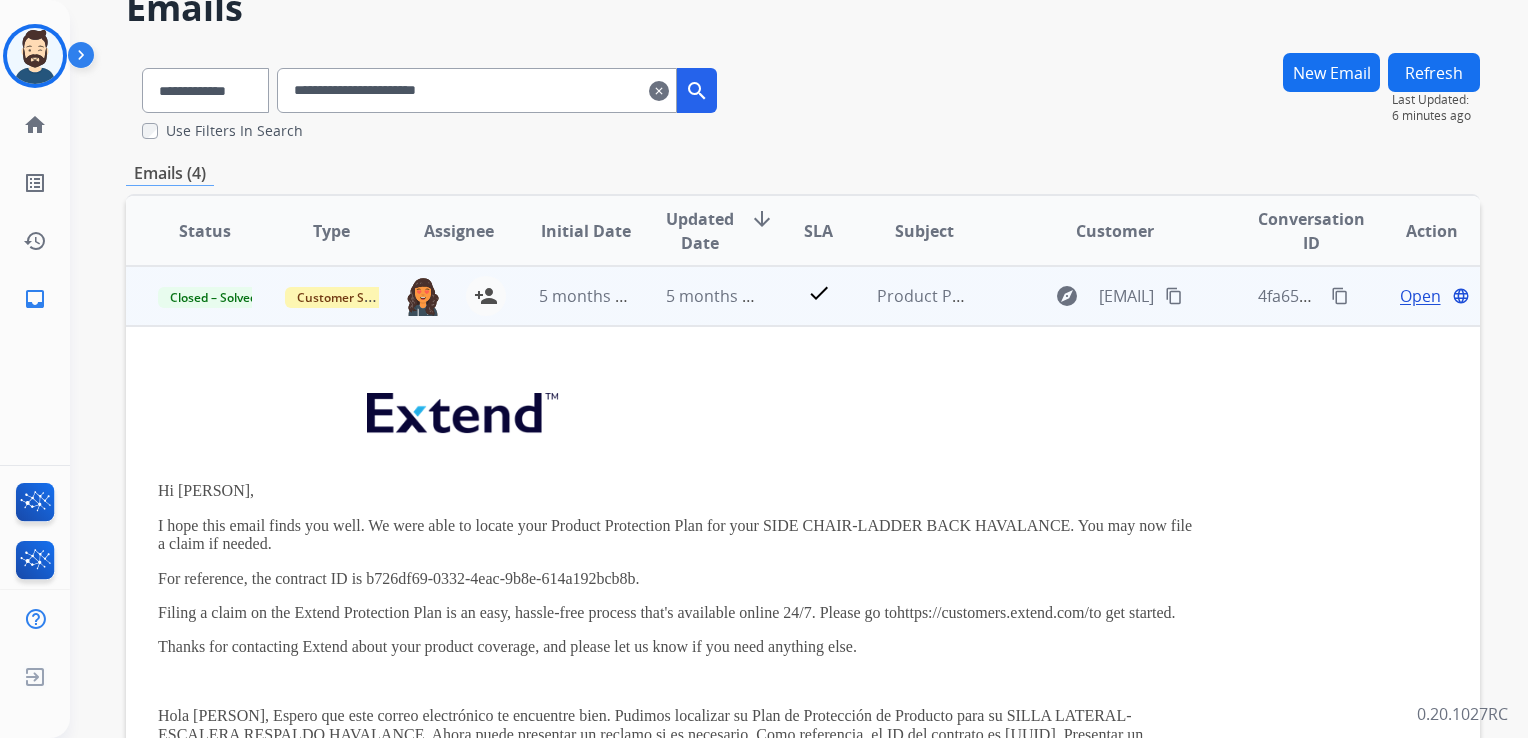 click on "Open" at bounding box center (1420, 296) 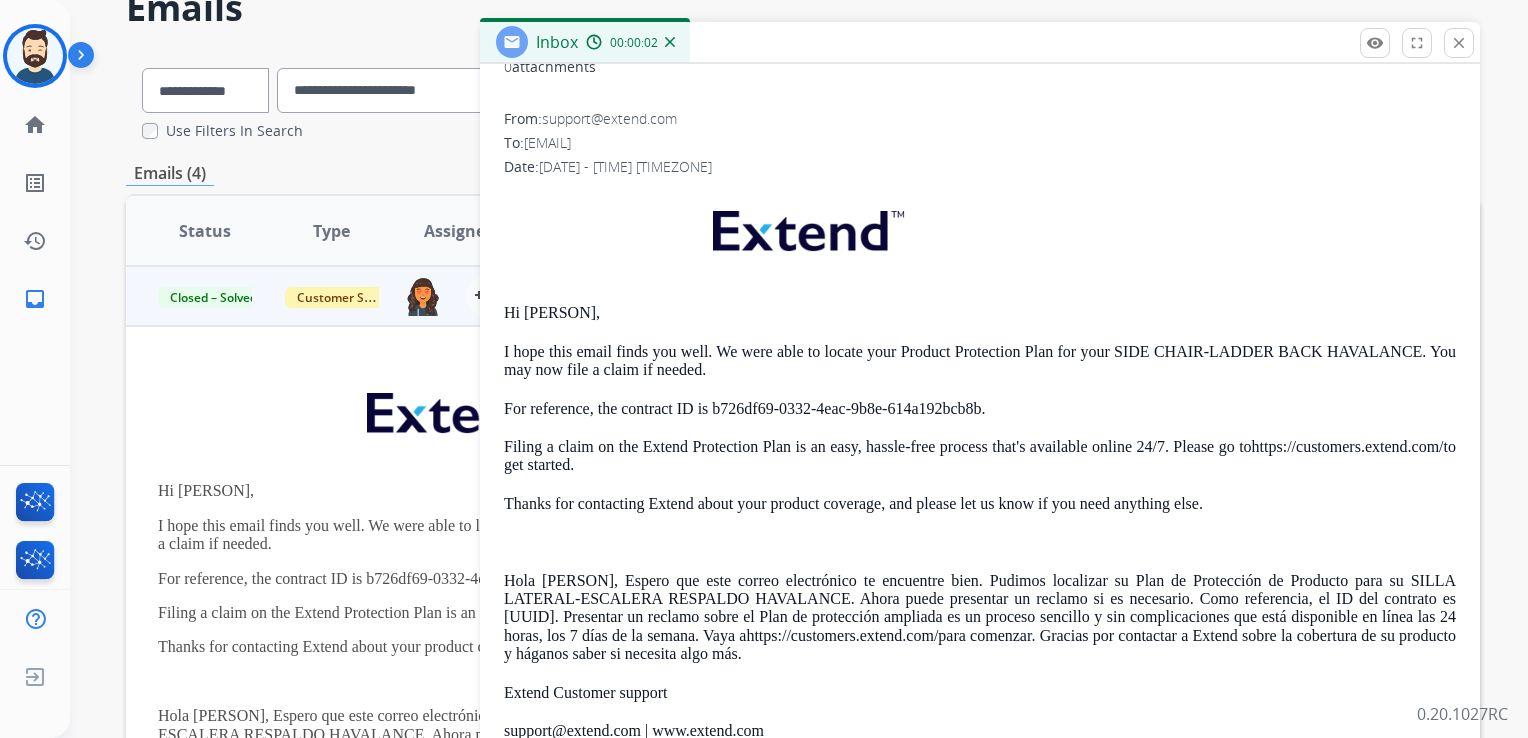 scroll, scrollTop: 0, scrollLeft: 0, axis: both 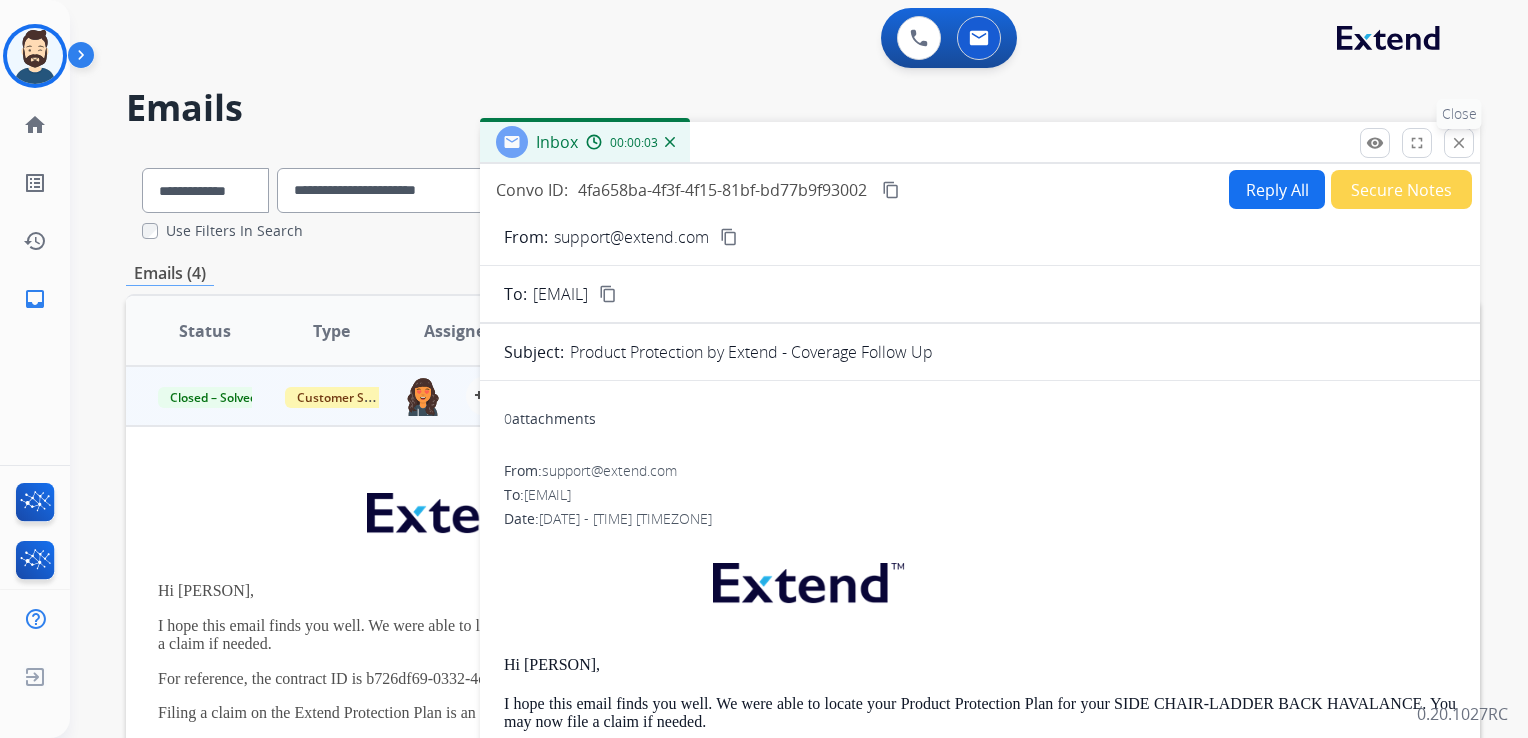 drag, startPoint x: 1452, startPoint y: 139, endPoint x: 1282, endPoint y: 227, distance: 191.42622 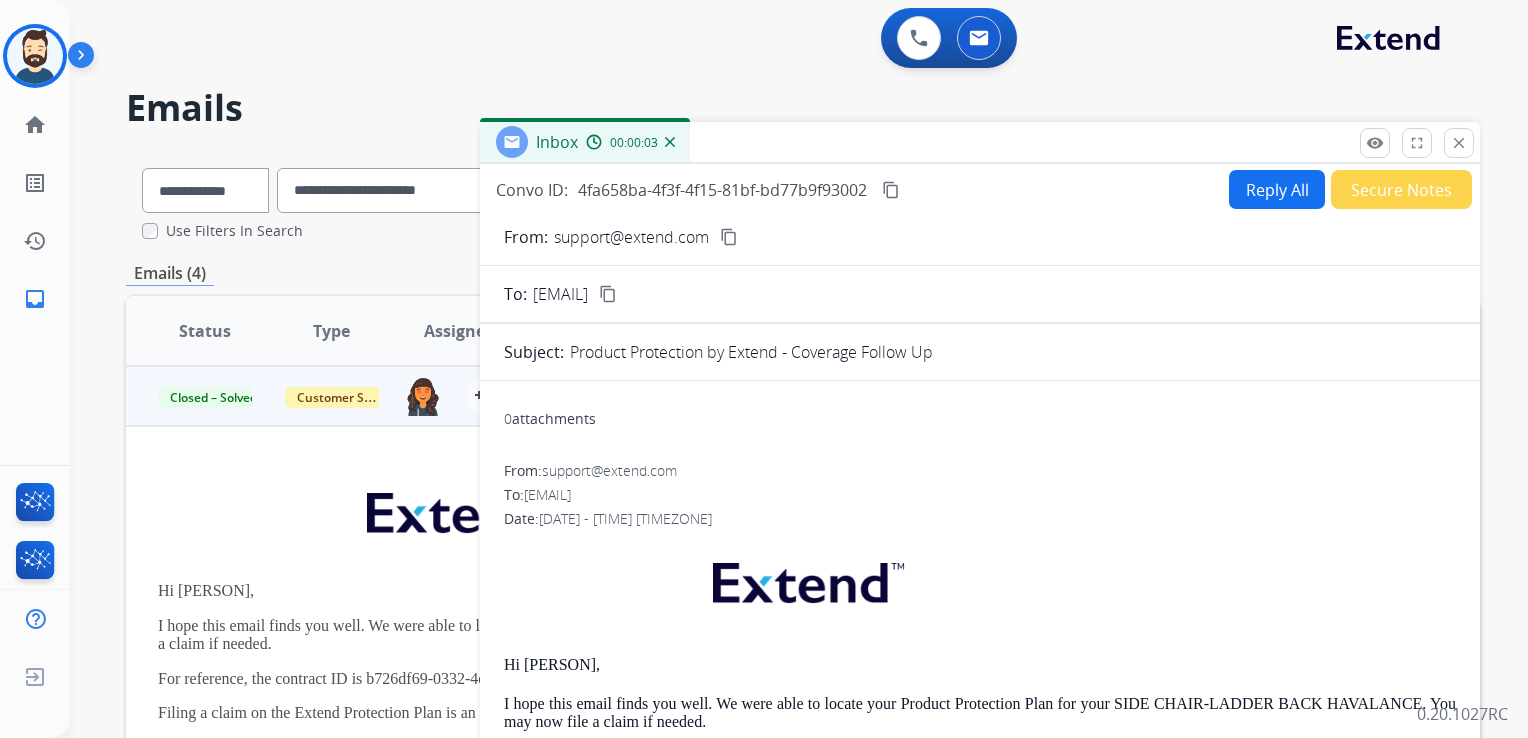click on "close" at bounding box center [1459, 143] 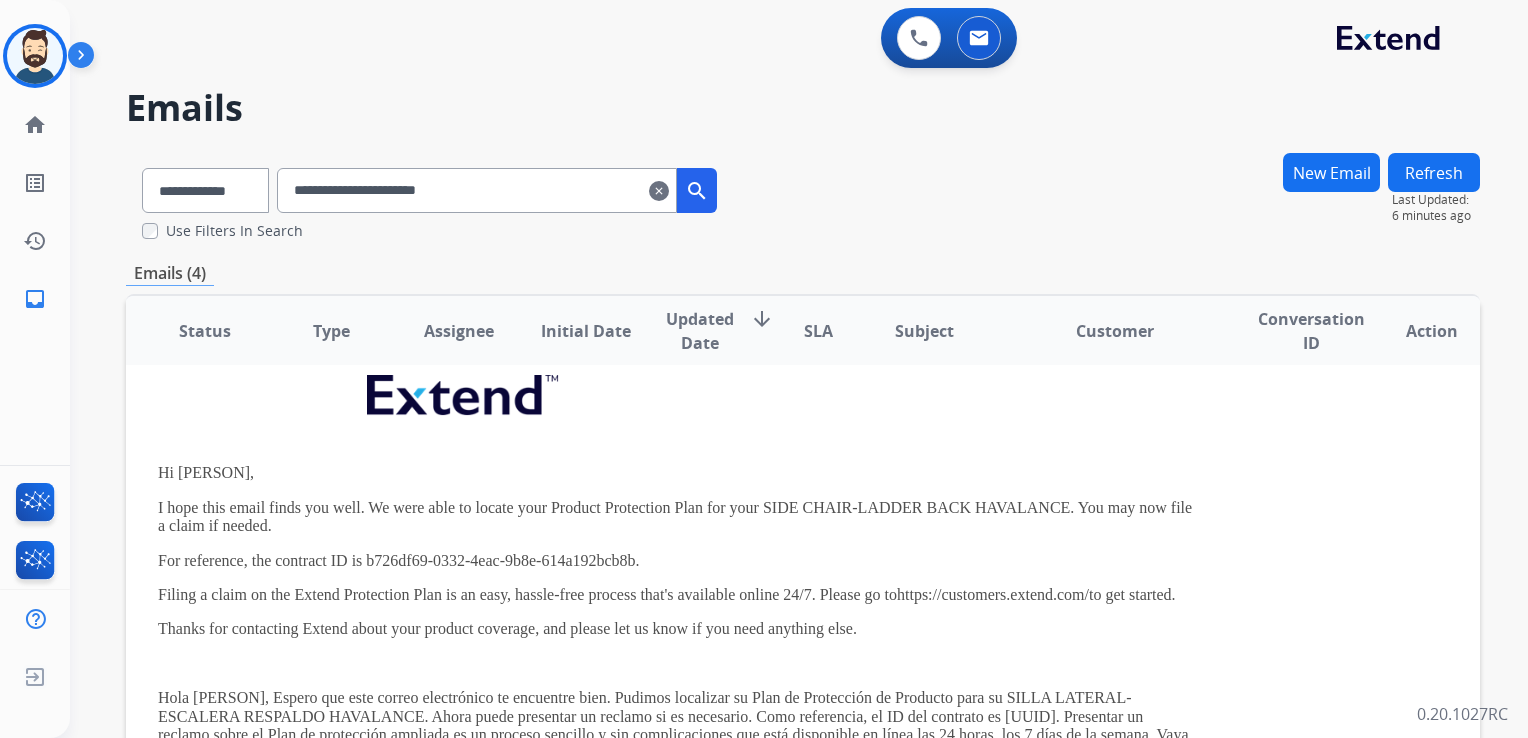 scroll, scrollTop: 120, scrollLeft: 0, axis: vertical 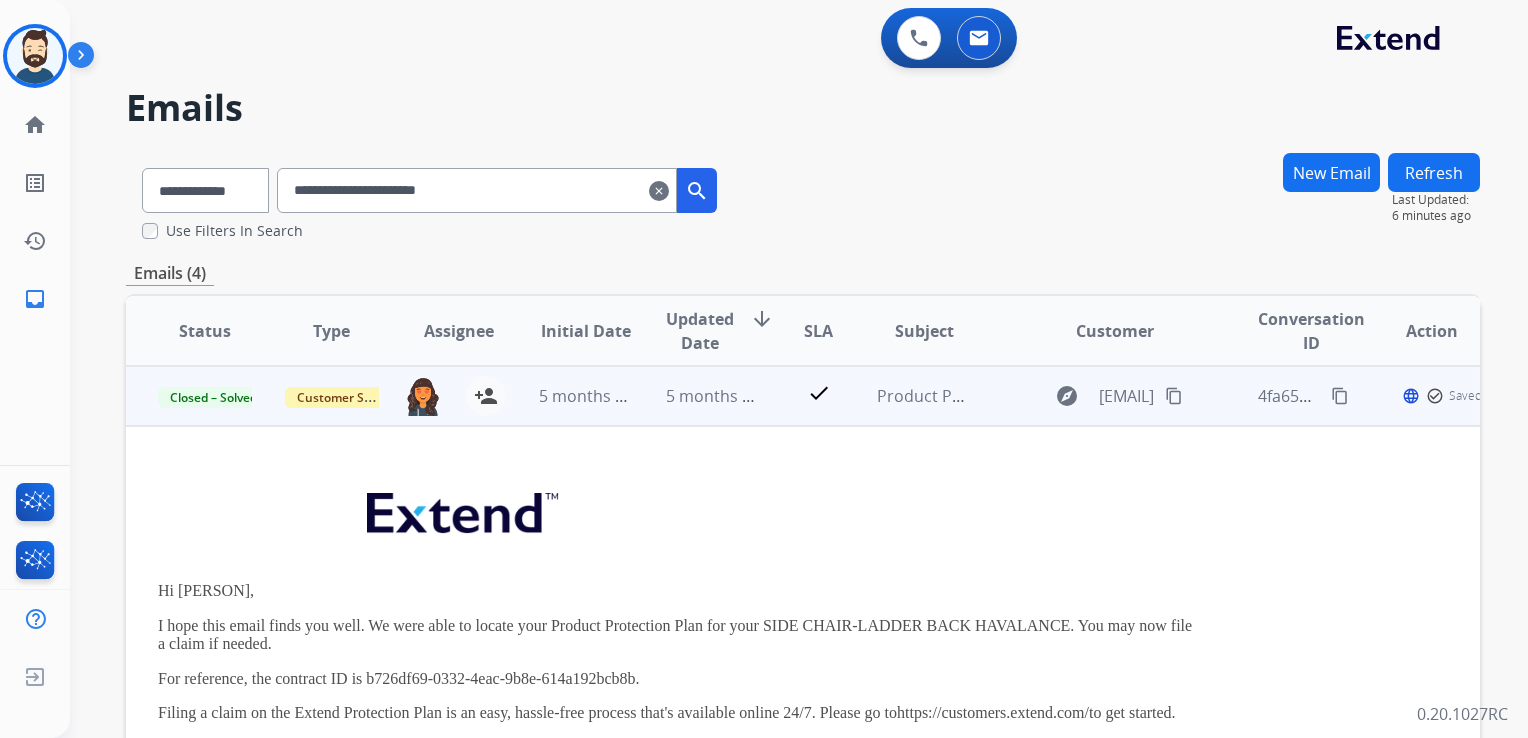 click on "5 months ago" at bounding box center [697, 396] 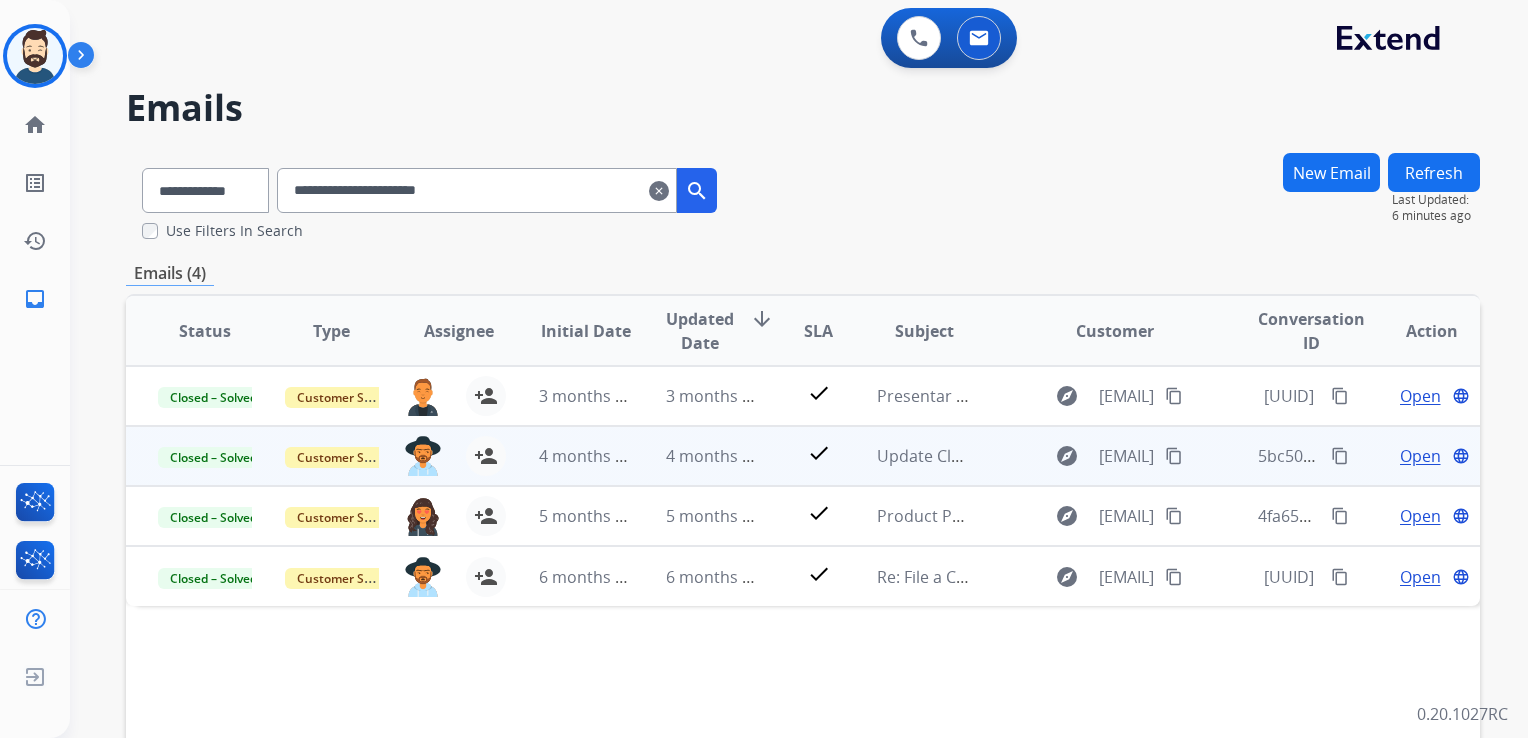 scroll, scrollTop: 0, scrollLeft: 0, axis: both 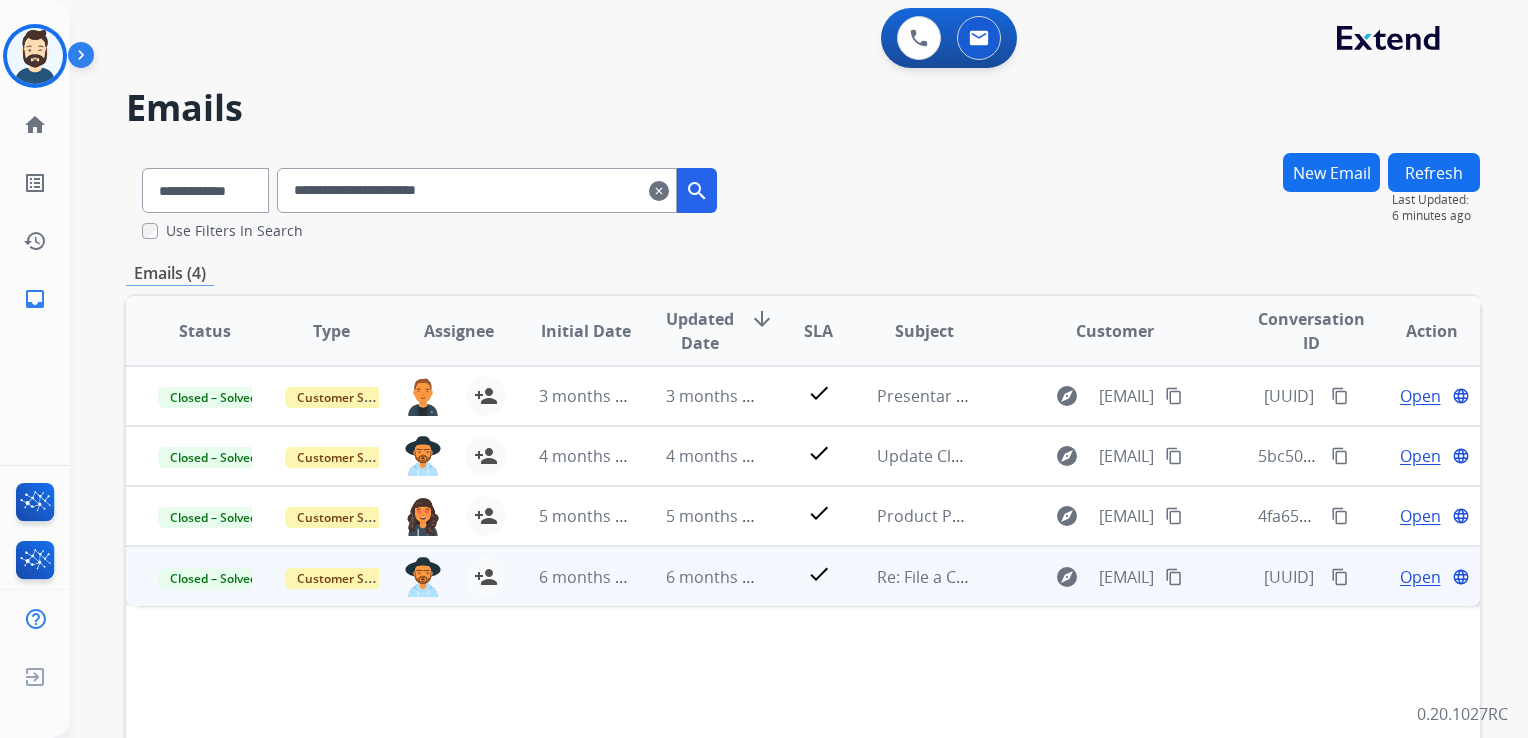 click on "6 months ago" at bounding box center [697, 576] 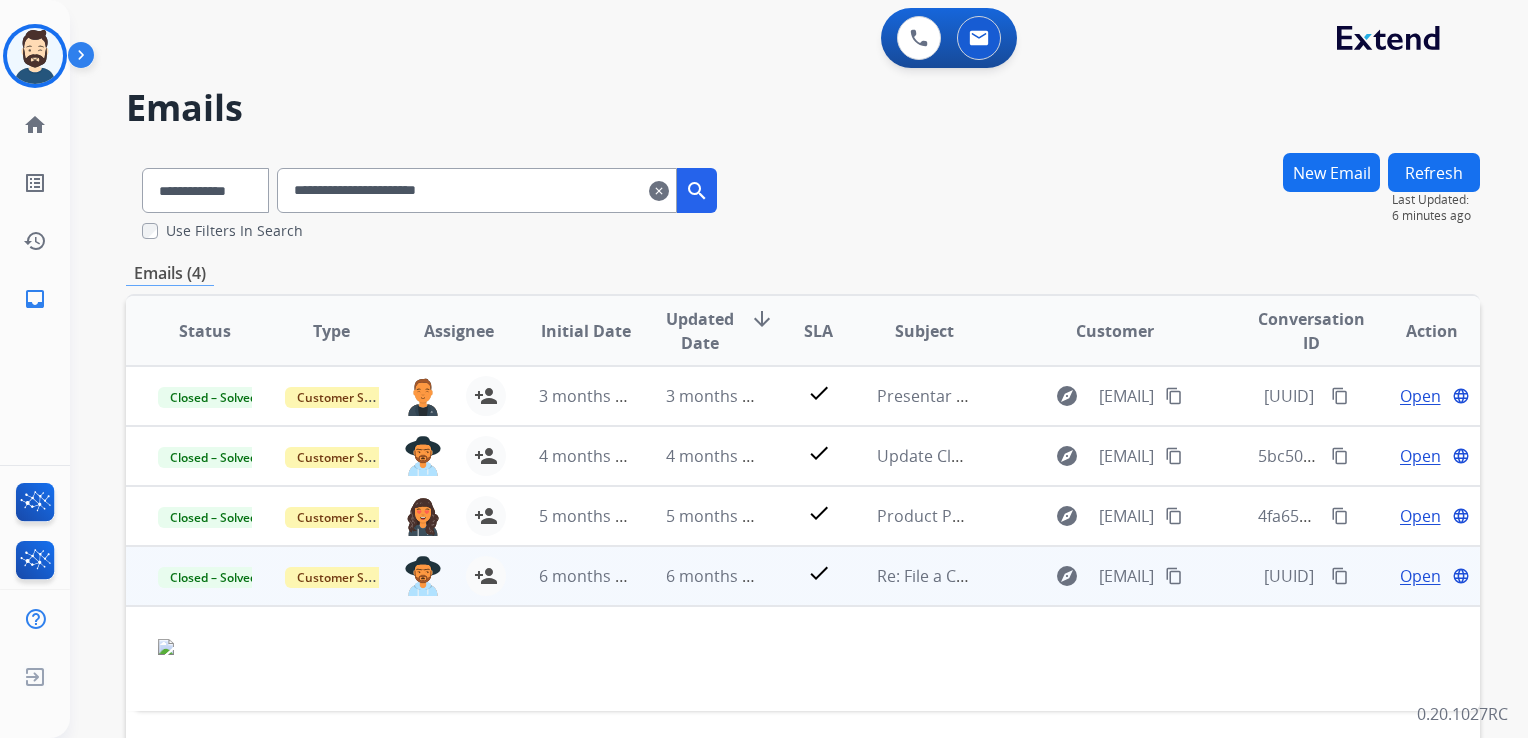 click on "Open" at bounding box center [1420, 576] 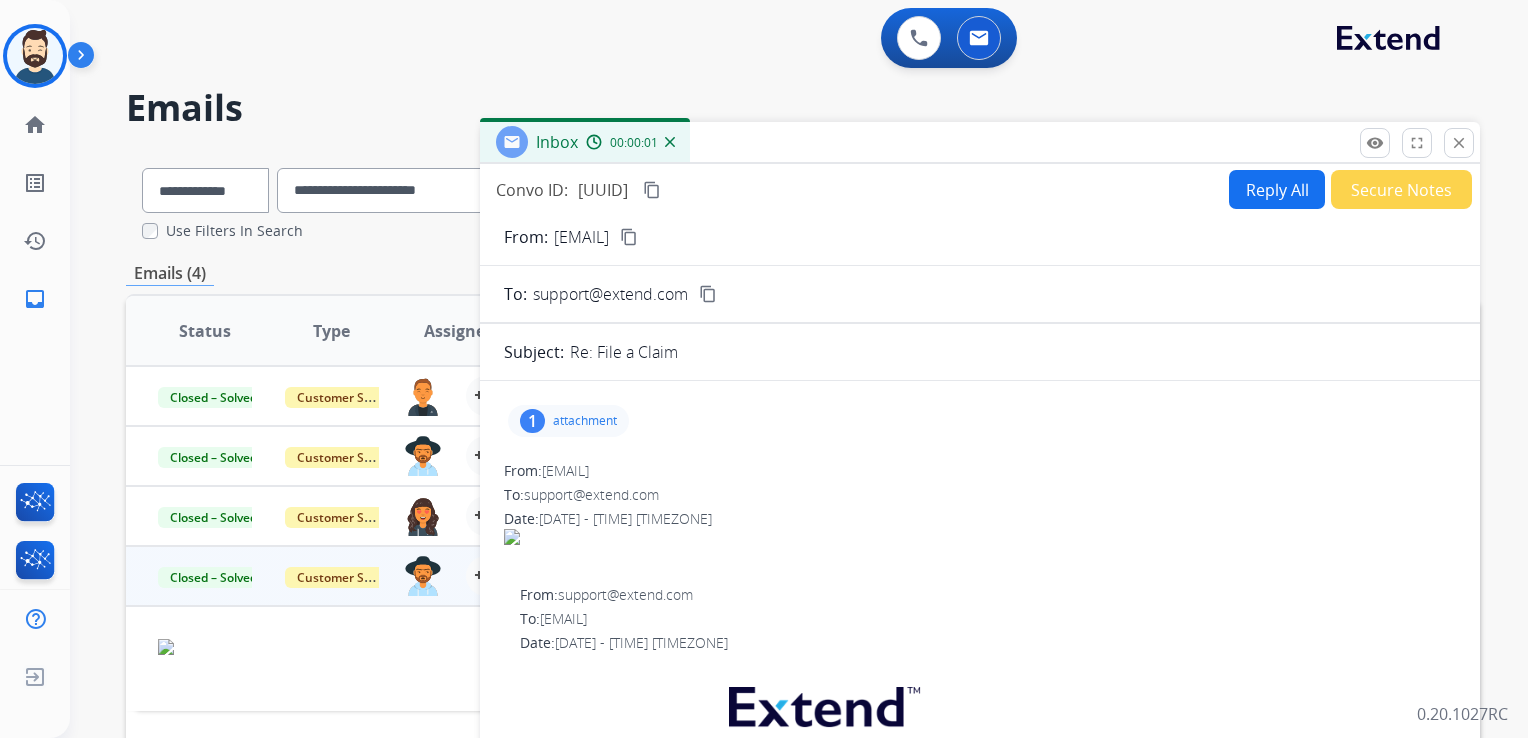 click on "attachment" at bounding box center [585, 421] 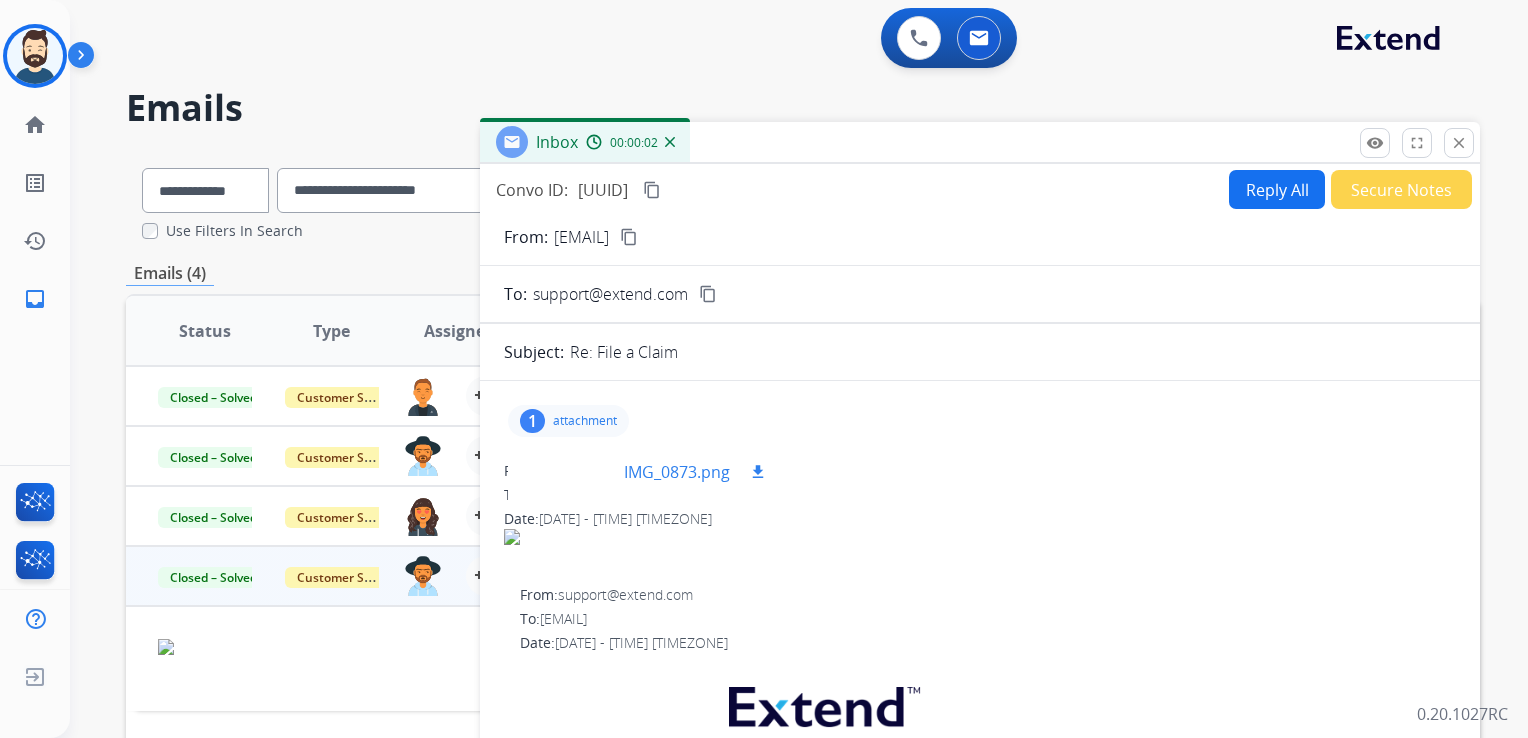 click on "IMG_0873.png" at bounding box center (677, 472) 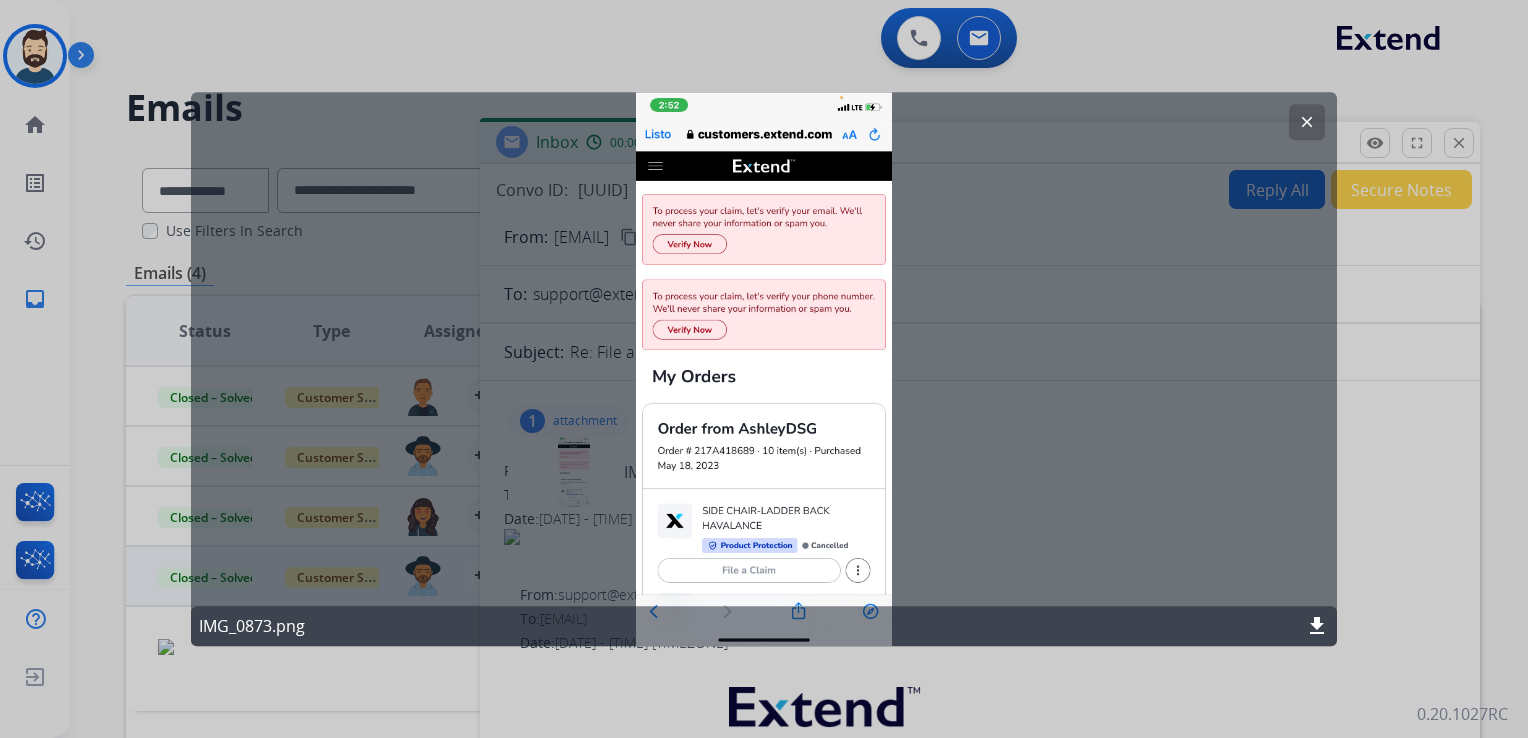 click on "clear" 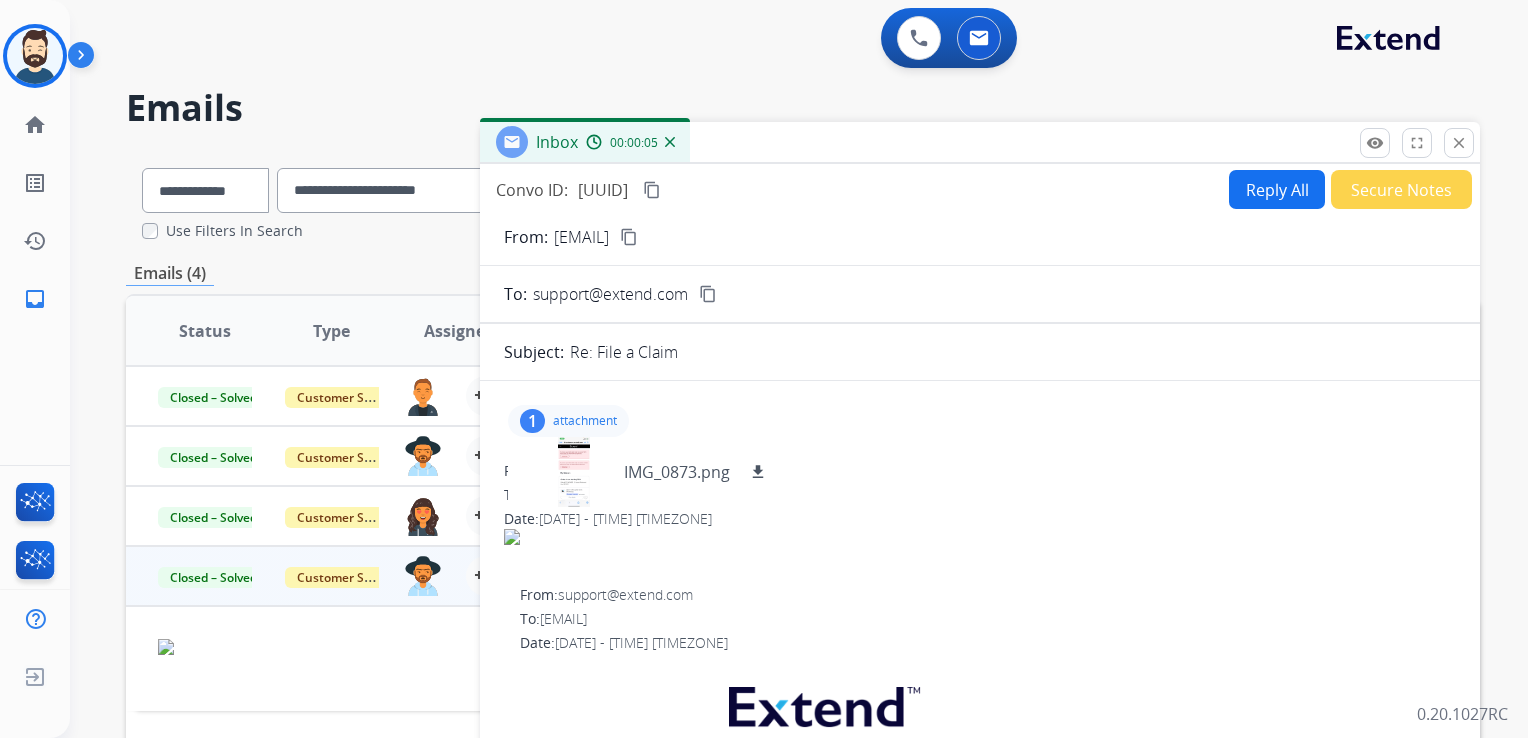 click on "close Close" at bounding box center [1459, 143] 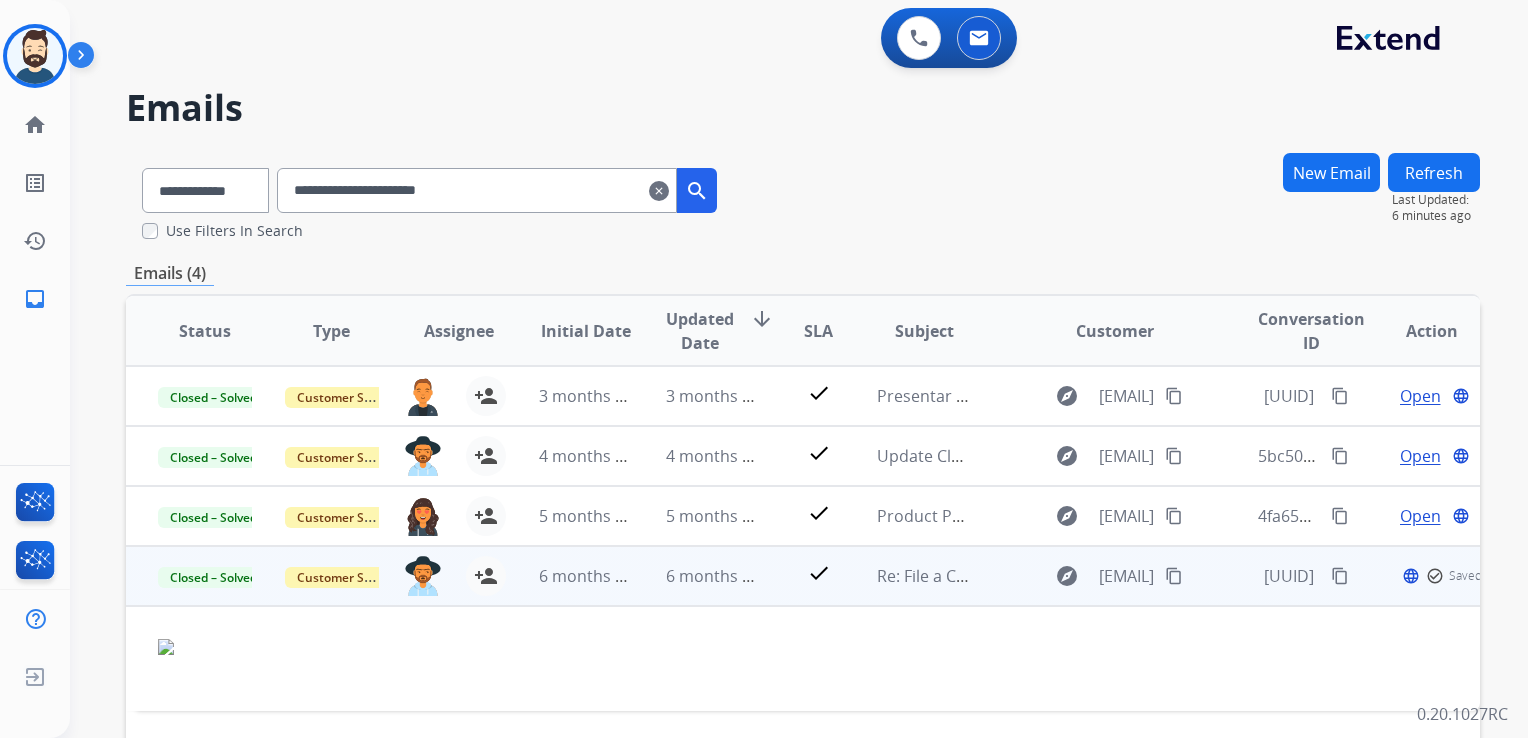 click on "6 months ago" at bounding box center [697, 576] 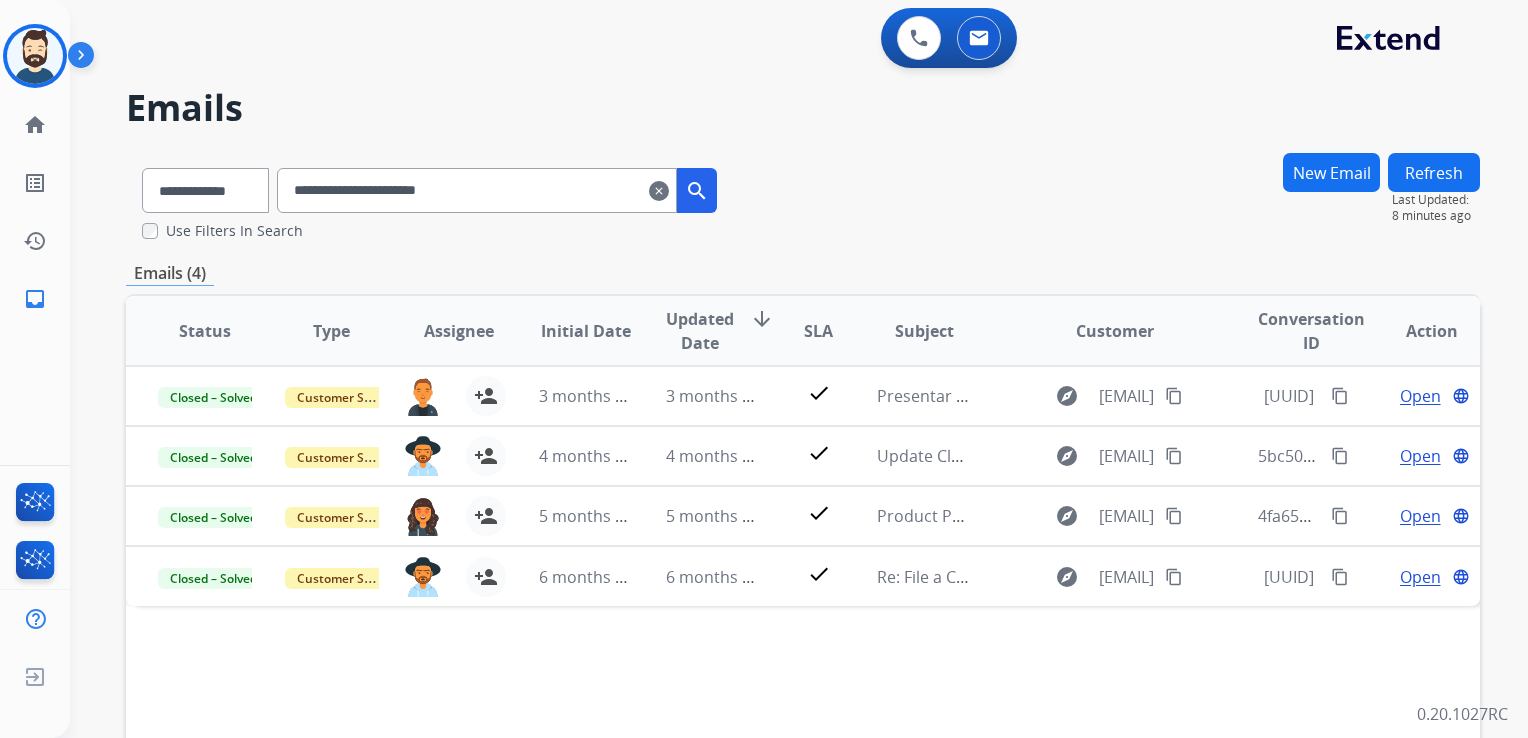 click on "**********" at bounding box center (477, 190) 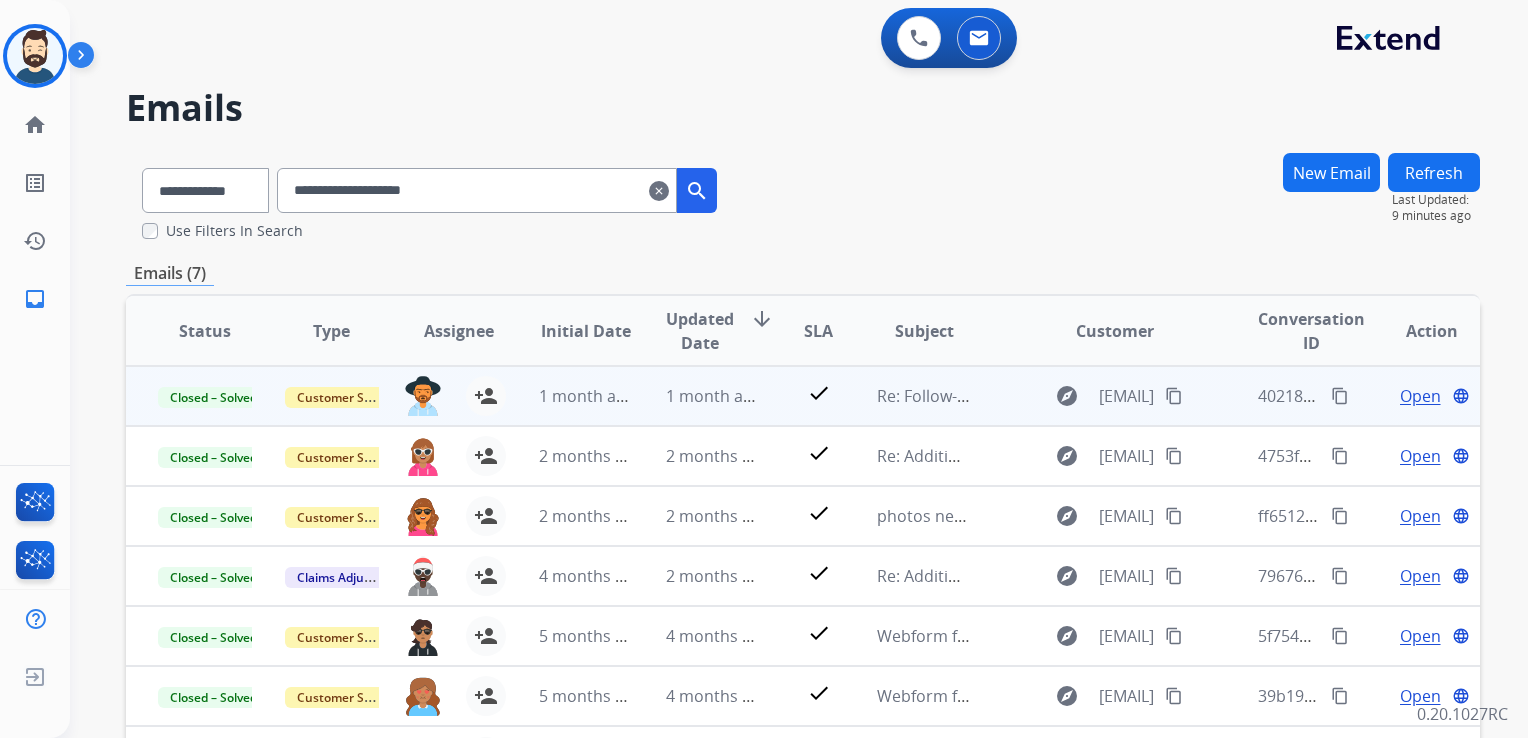 click on "1 month ago" at bounding box center (697, 396) 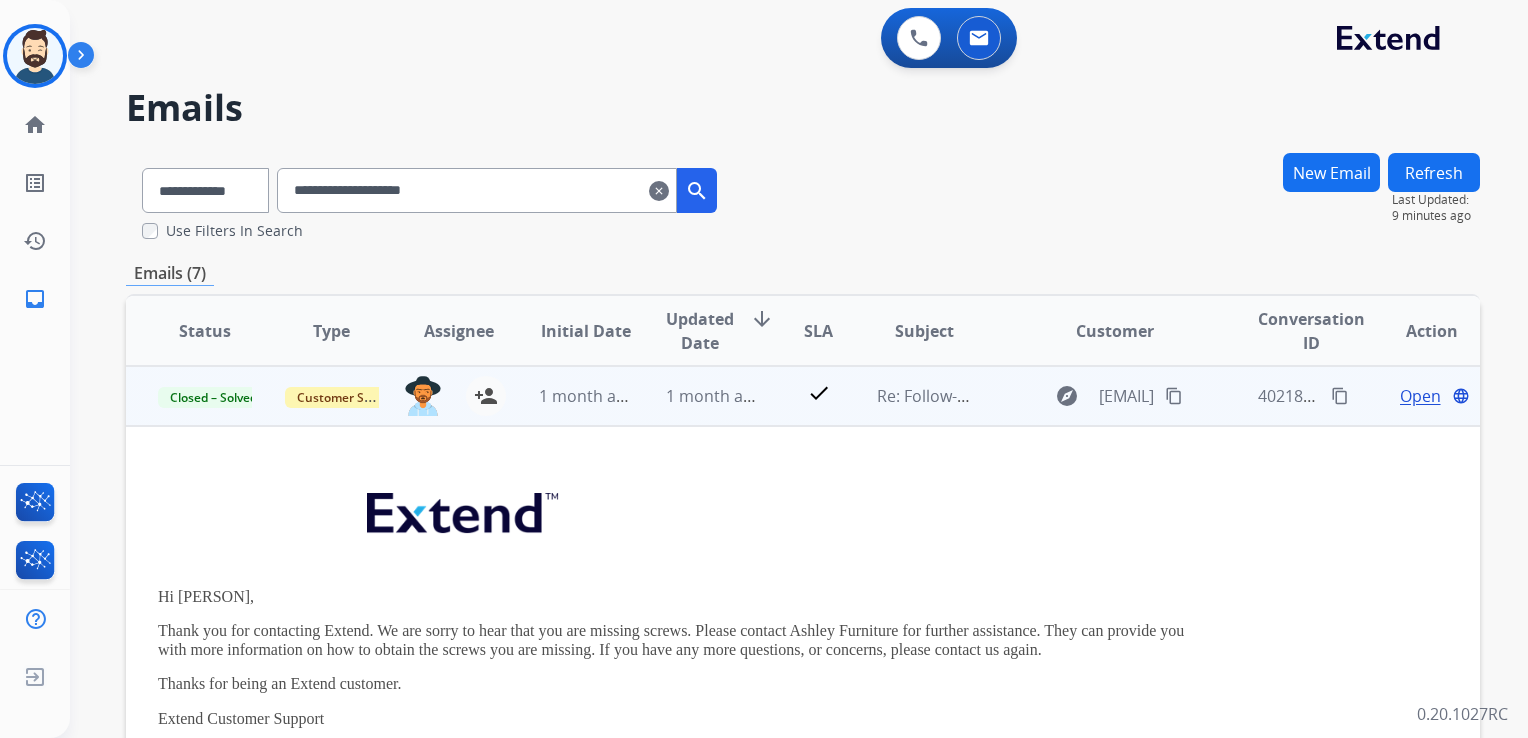 click on "Open" at bounding box center (1420, 396) 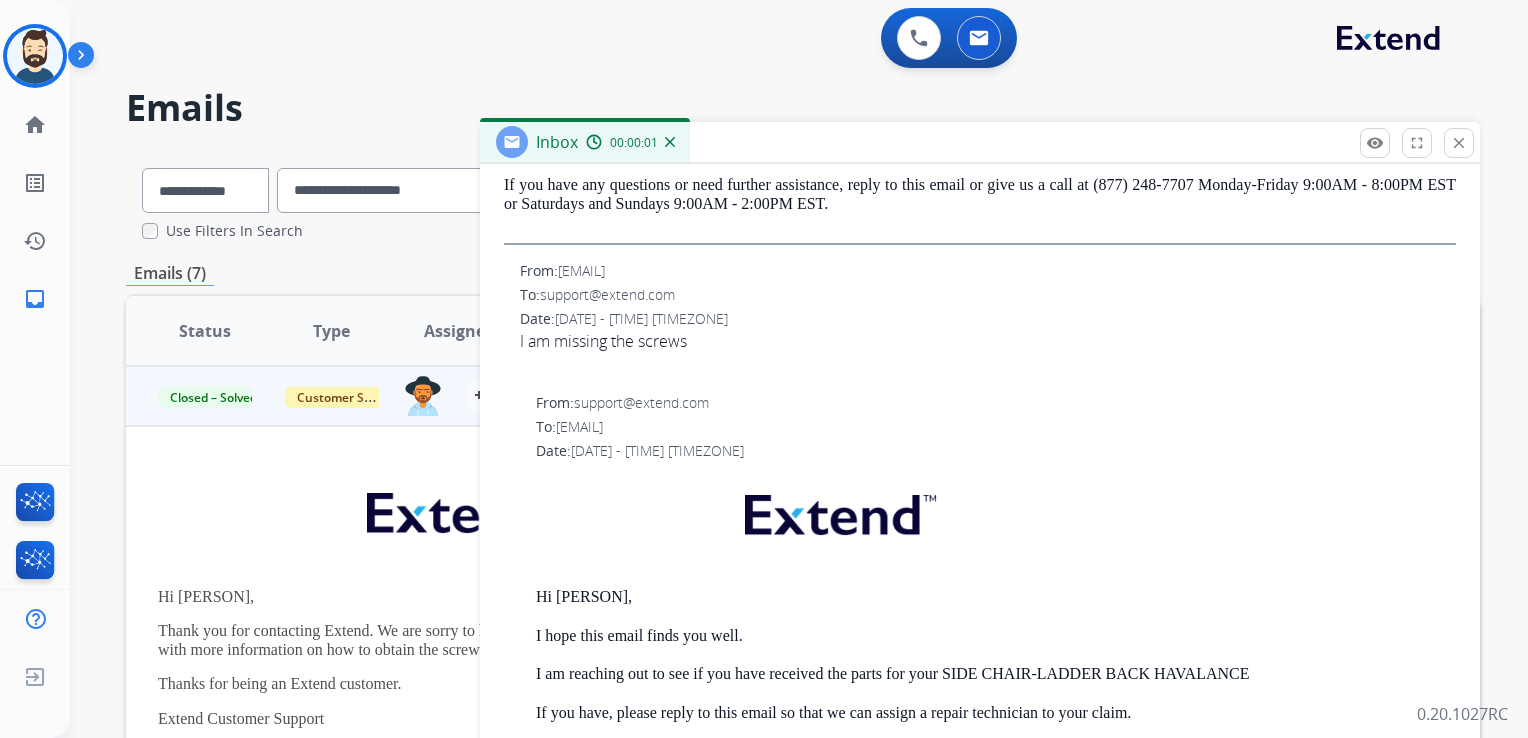 scroll, scrollTop: 1052, scrollLeft: 0, axis: vertical 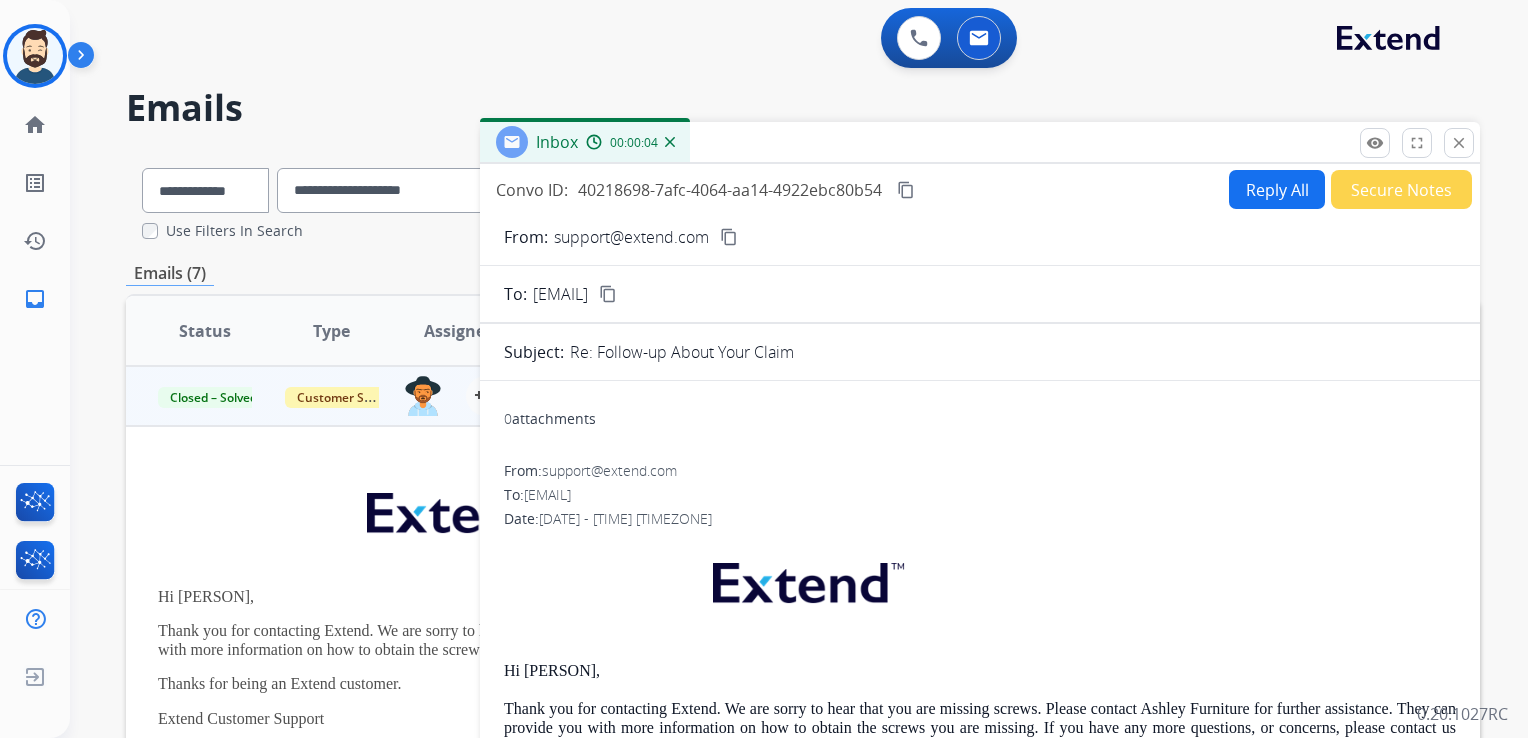 click on "remove_red_eye Logs fullscreen Expand close Close" at bounding box center [1417, 143] 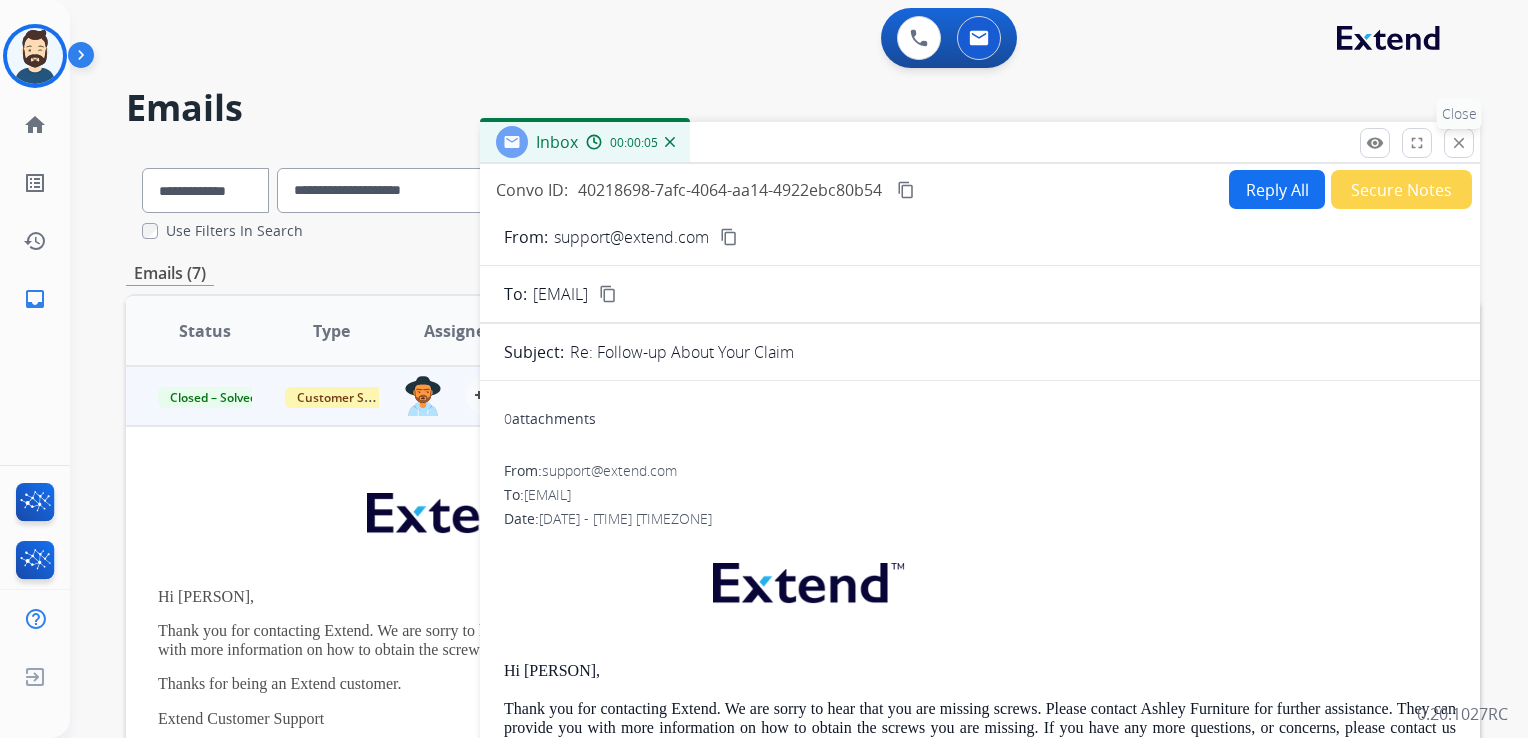 click on "close" at bounding box center [1459, 143] 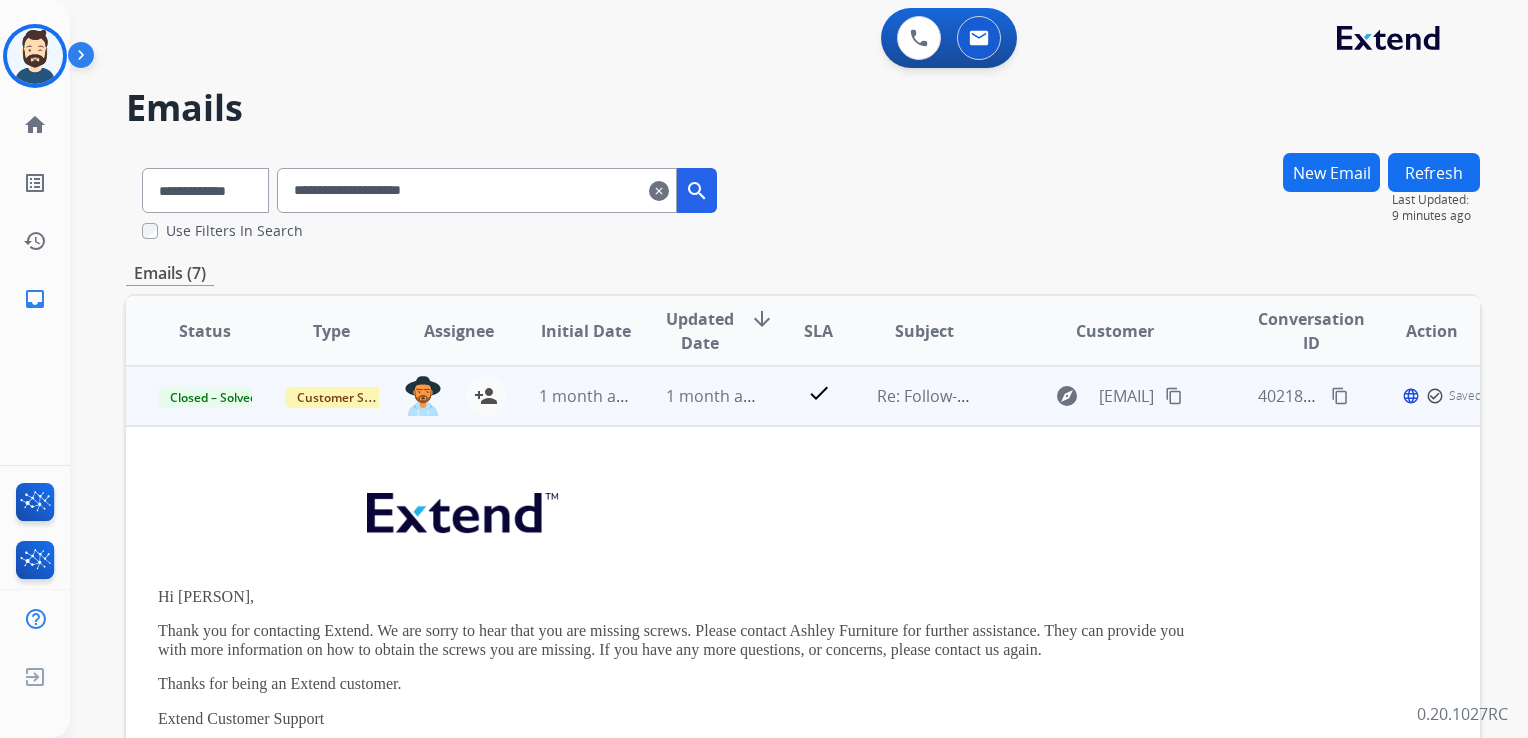 click on "1 month ago" at bounding box center (697, 396) 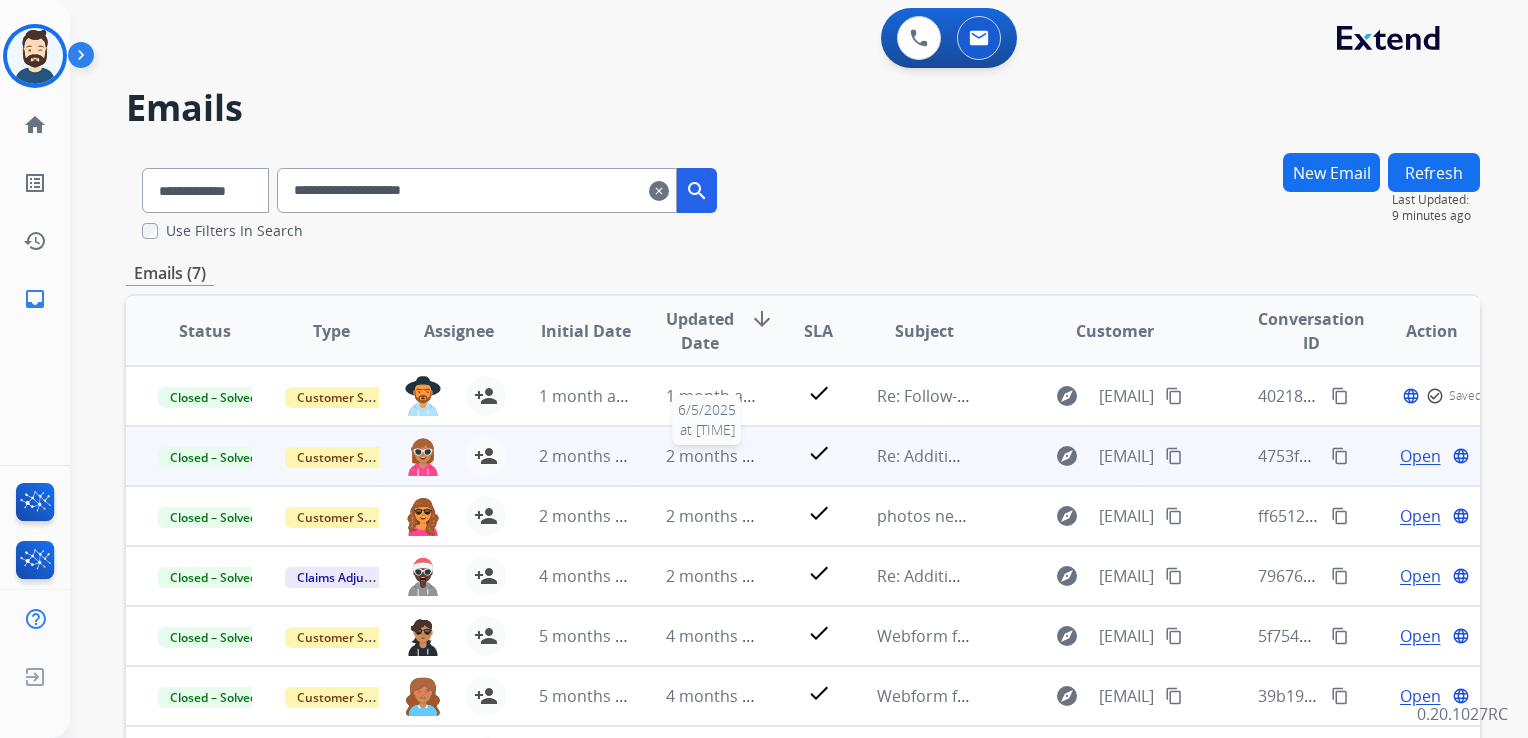 click on "2 months ago" at bounding box center [718, 456] 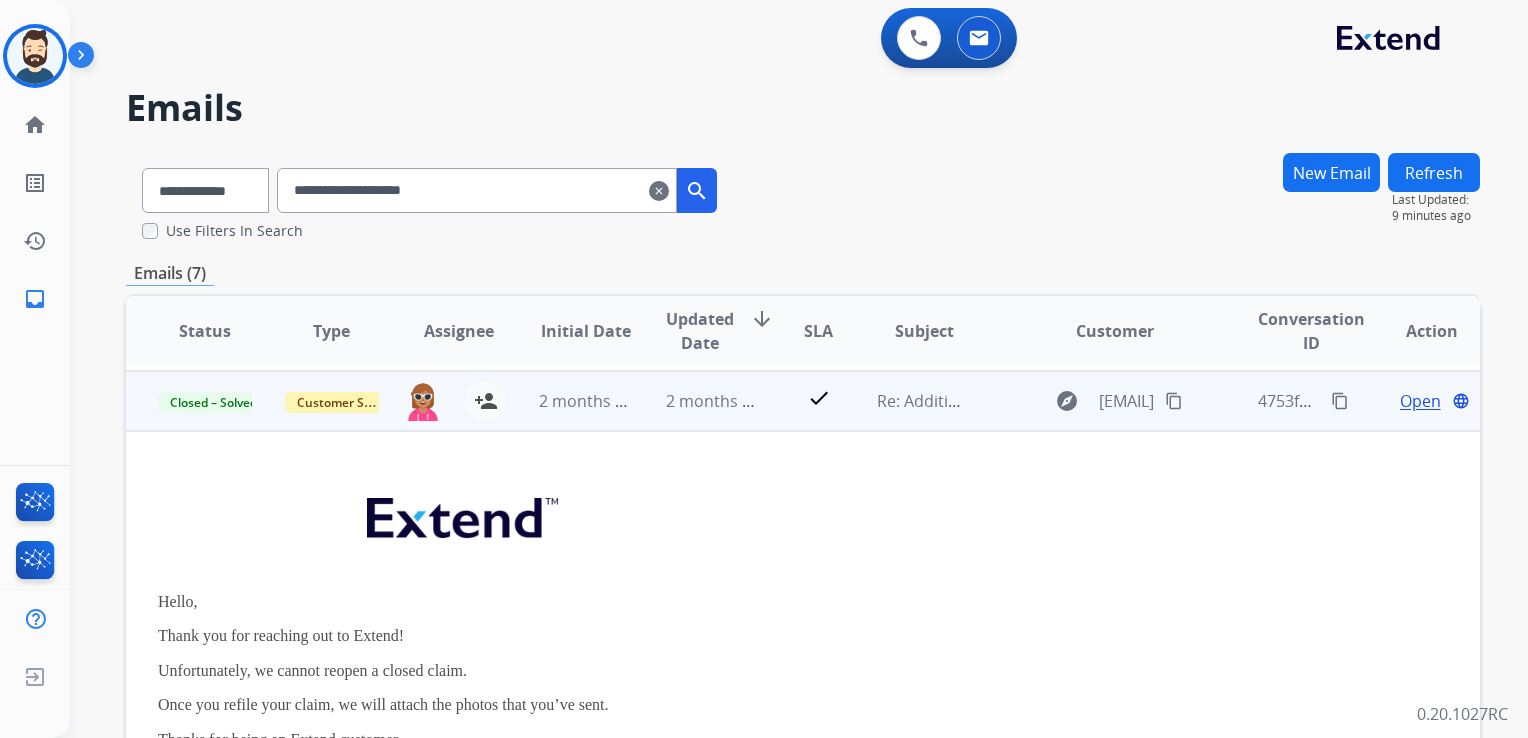 scroll, scrollTop: 60, scrollLeft: 0, axis: vertical 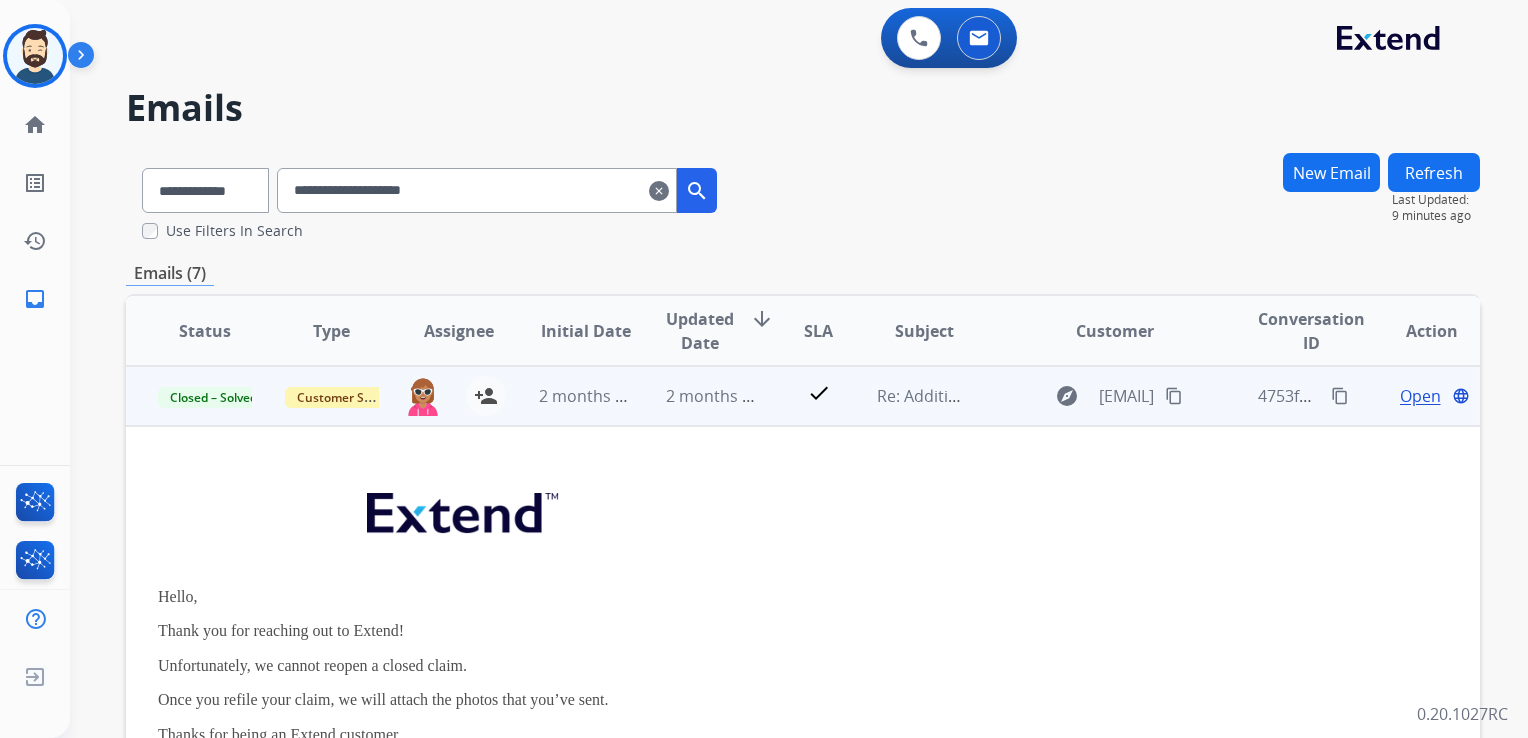 click on "Open" at bounding box center (1420, 396) 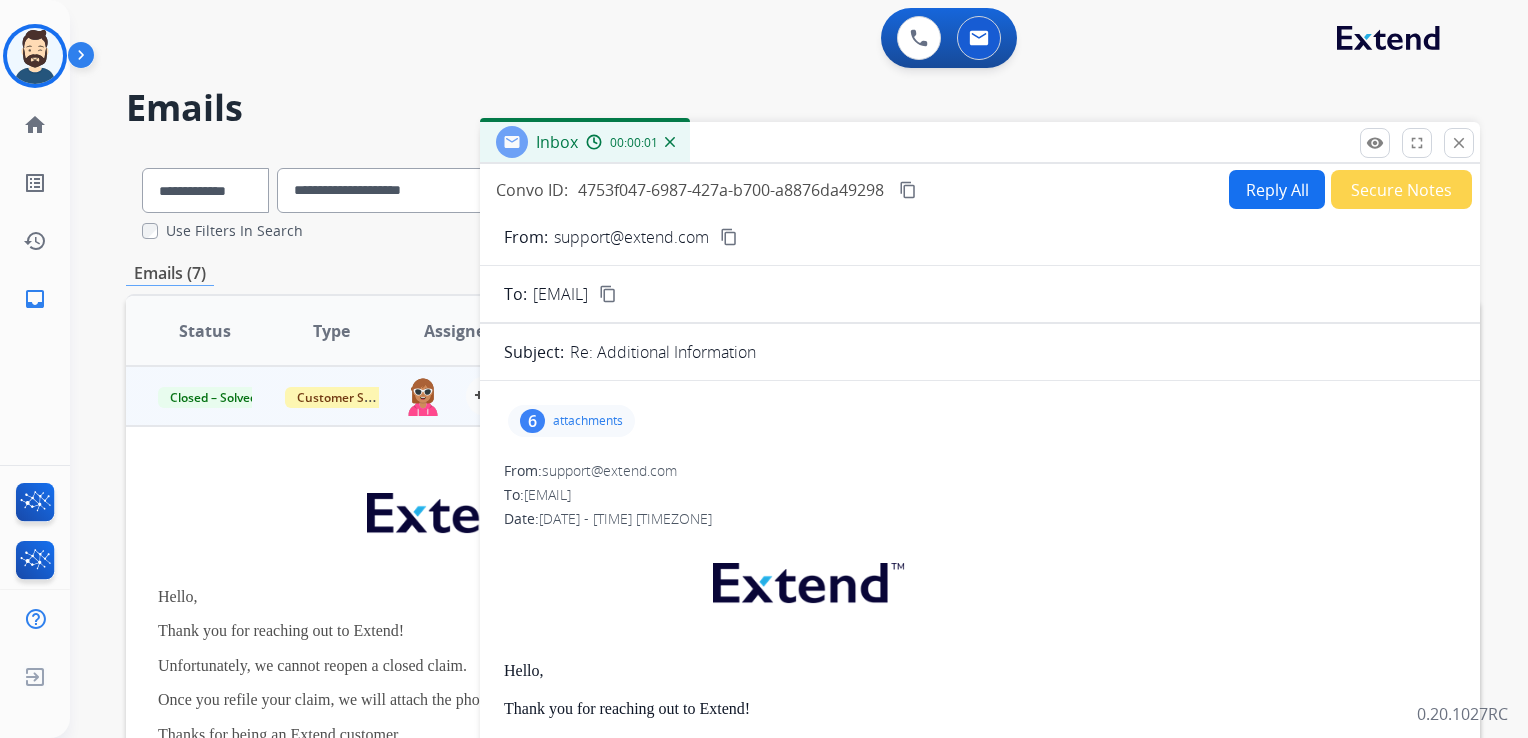 click on "attachments" at bounding box center (588, 421) 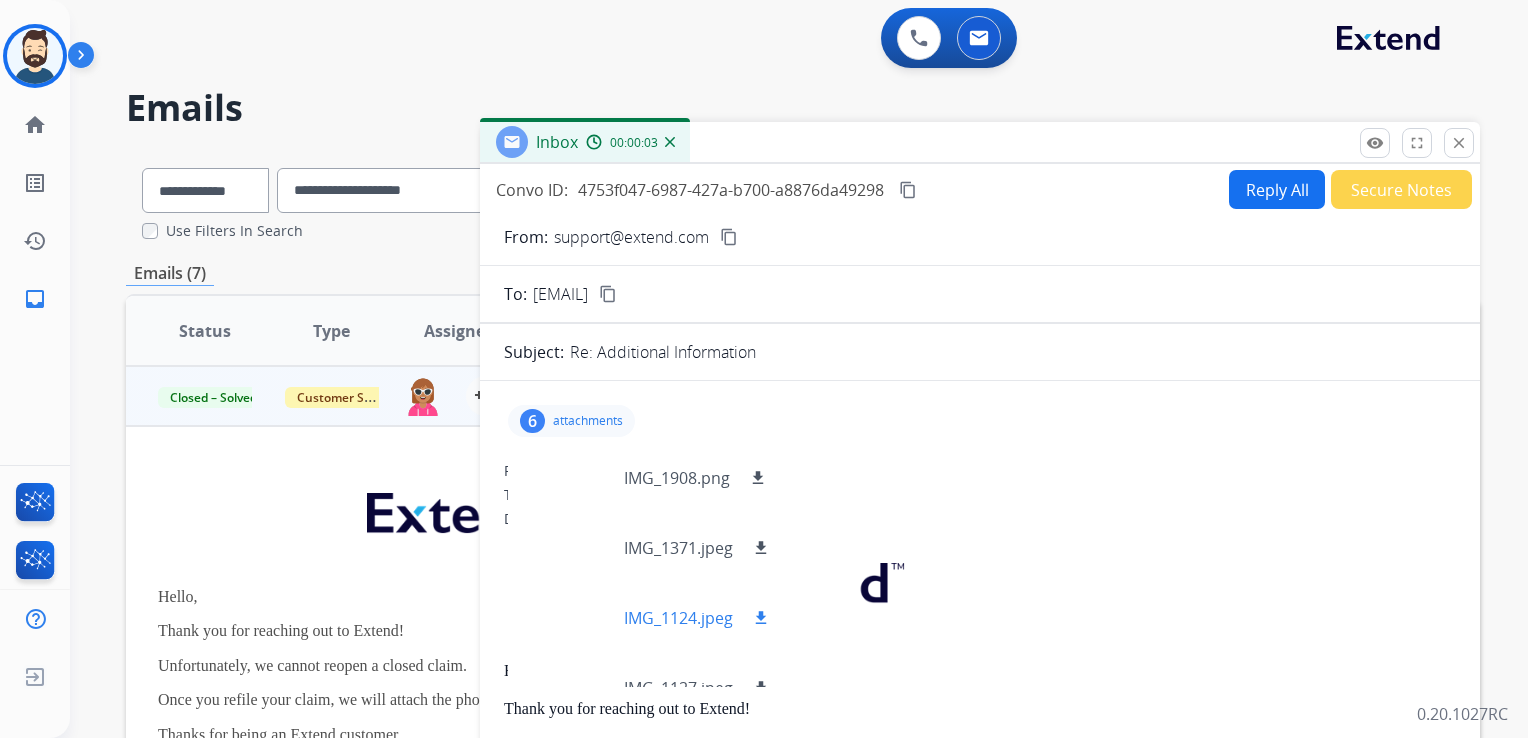 scroll, scrollTop: 100, scrollLeft: 0, axis: vertical 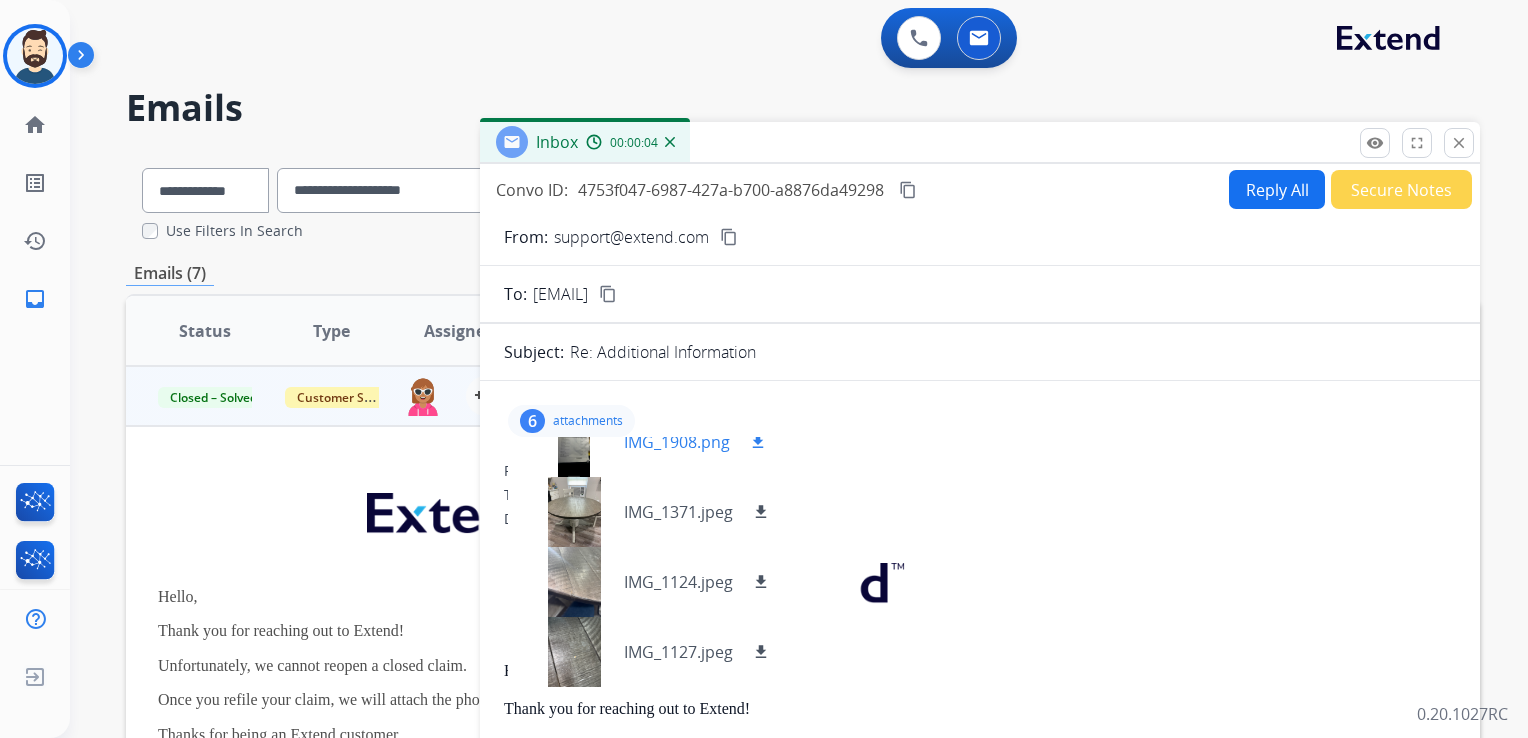 click on "IMG_1908.png" at bounding box center [677, 442] 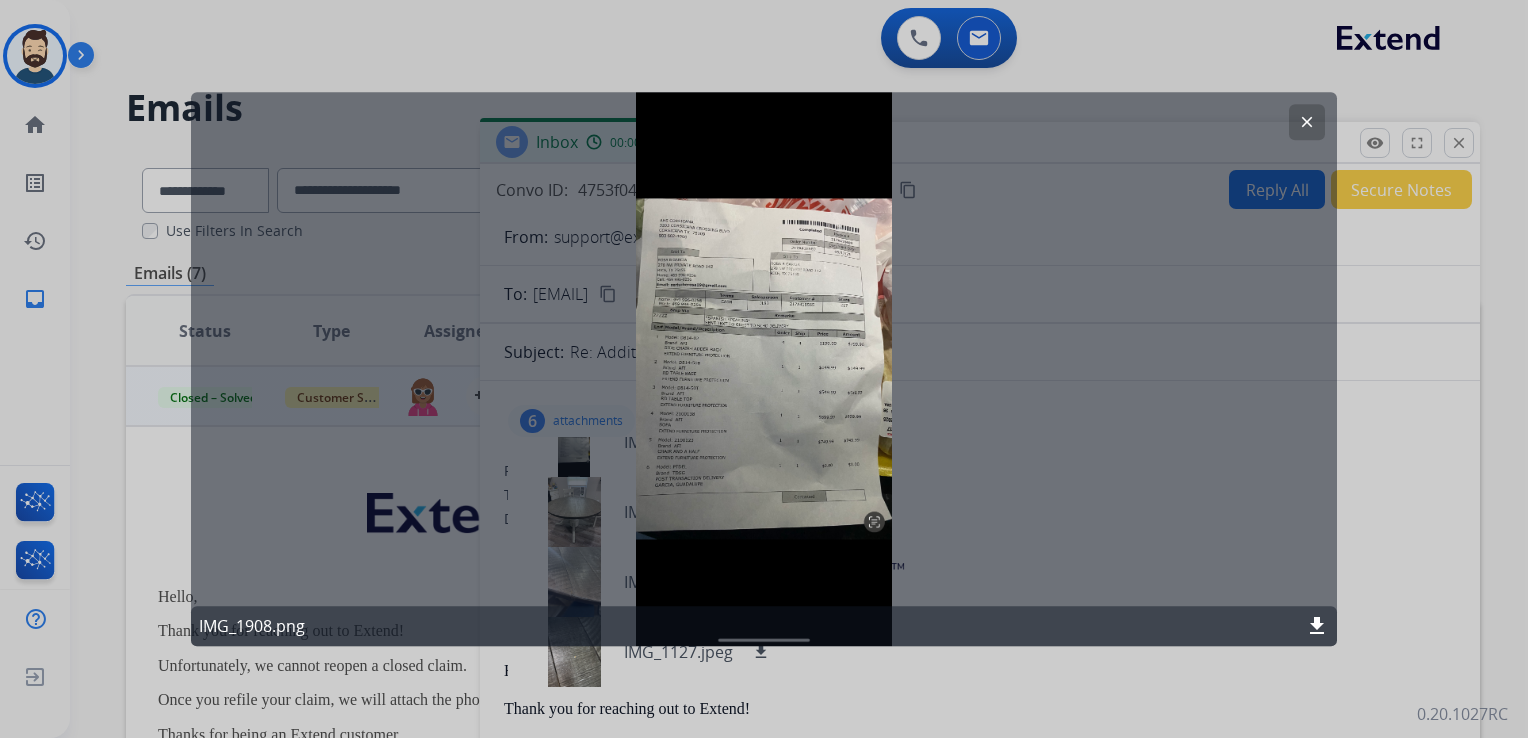 click on "download" 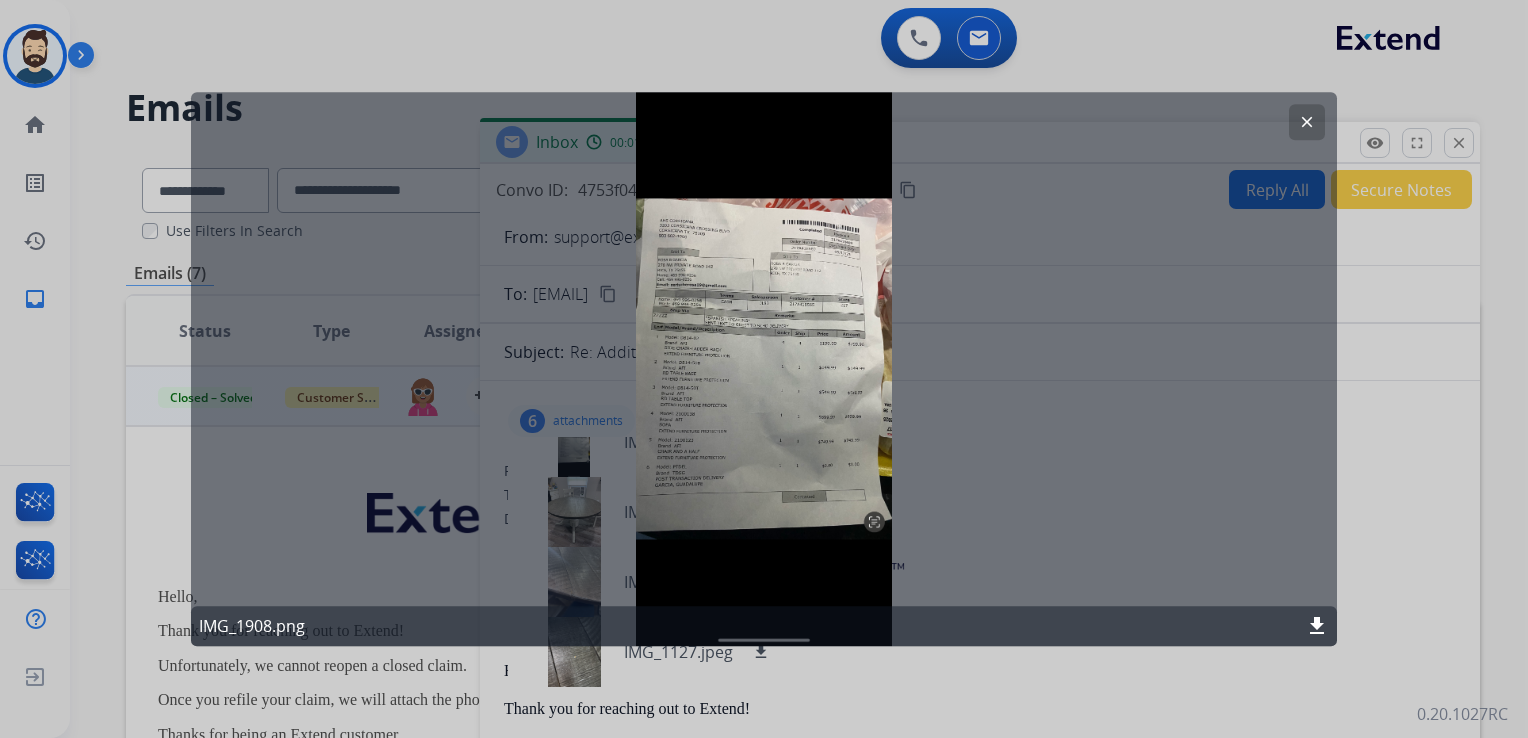 drag, startPoint x: 1308, startPoint y: 115, endPoint x: 1119, endPoint y: 348, distance: 300.01666 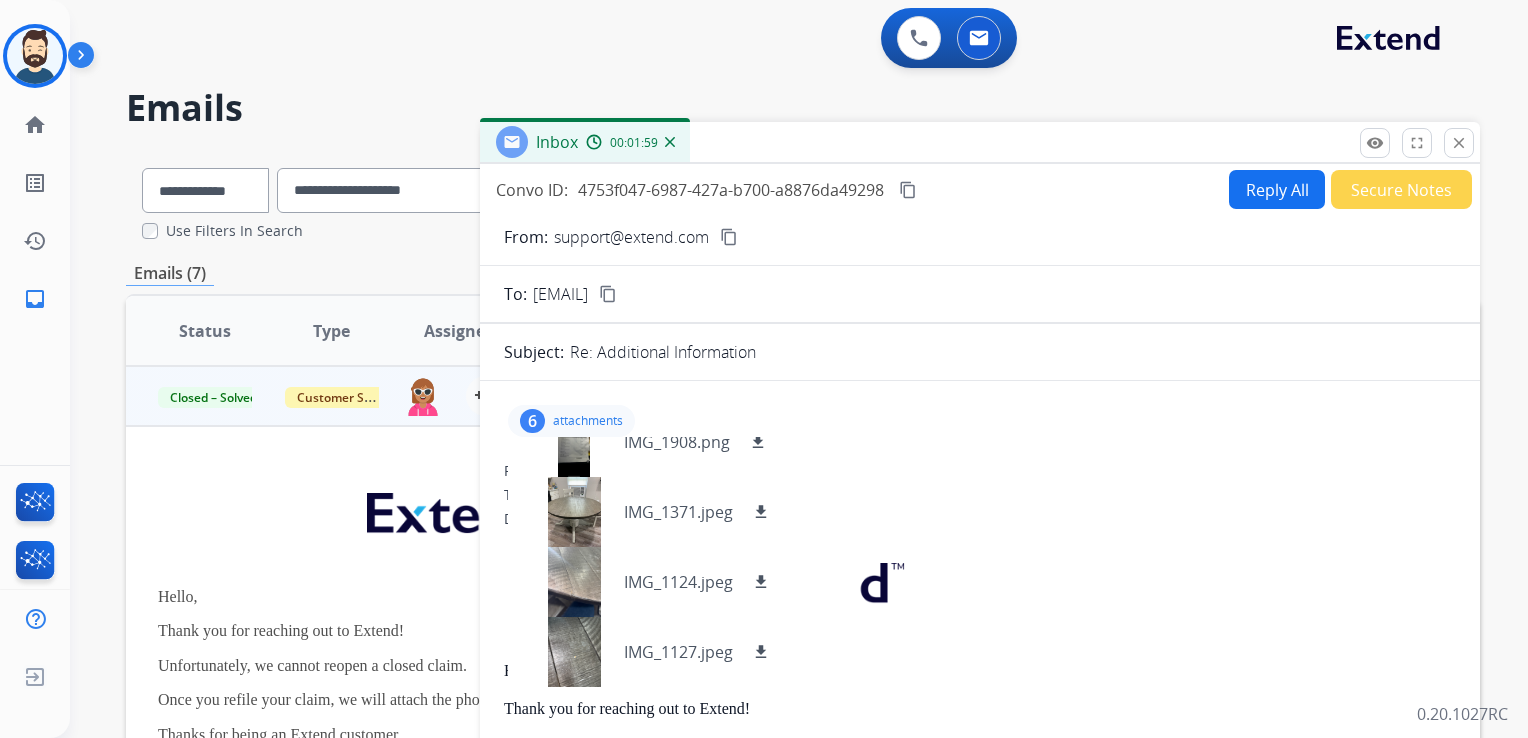 click on "attachments" at bounding box center (588, 421) 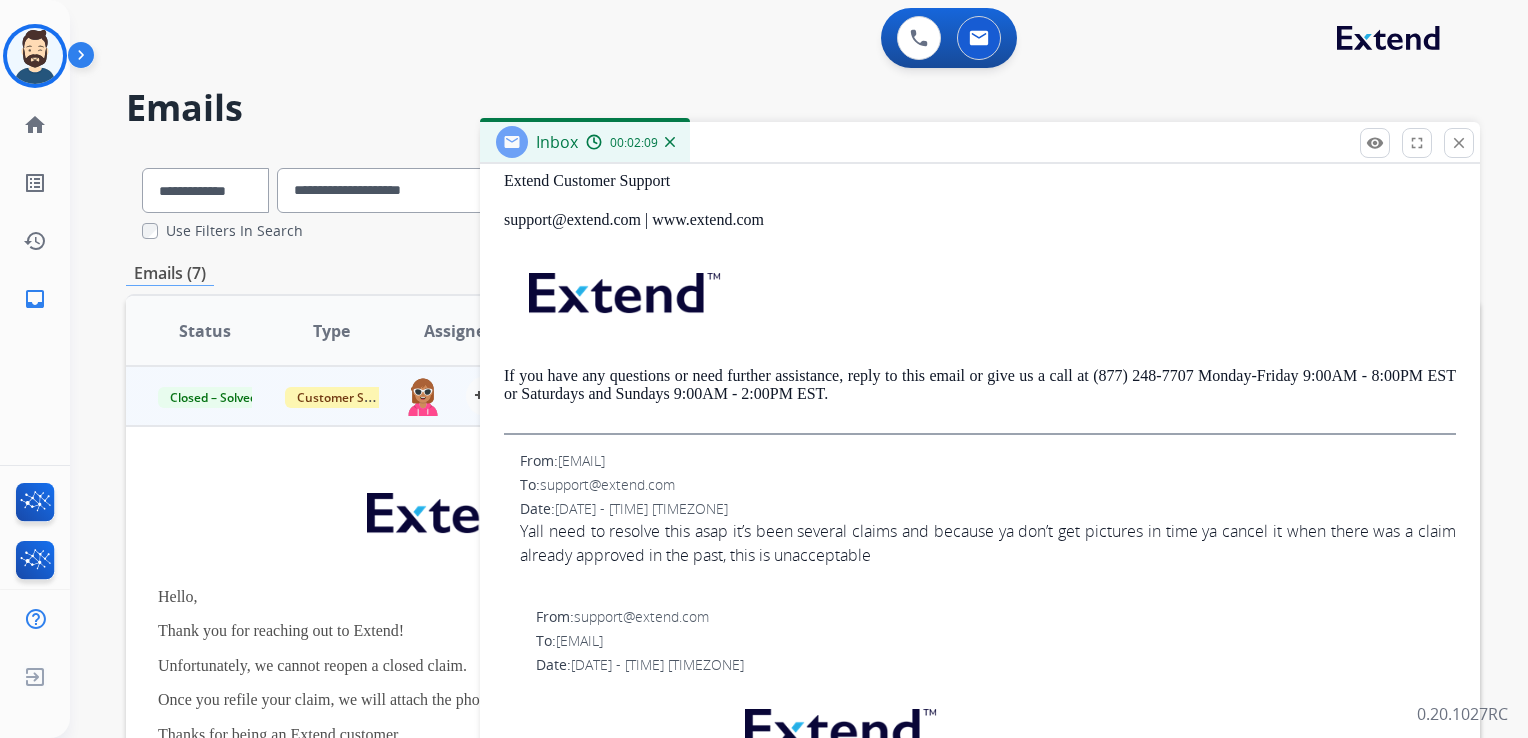 scroll, scrollTop: 400, scrollLeft: 0, axis: vertical 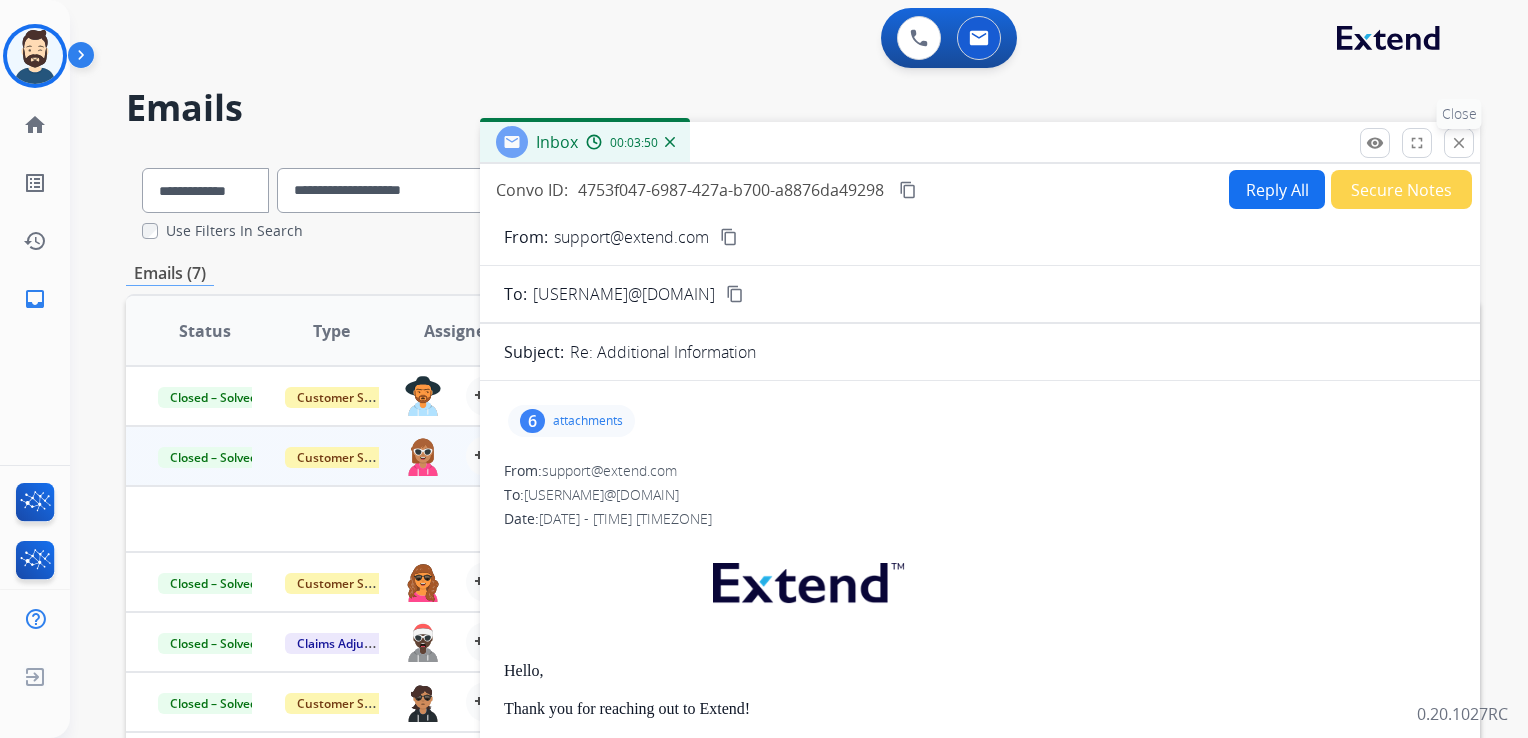 click on "close Close" at bounding box center (1459, 143) 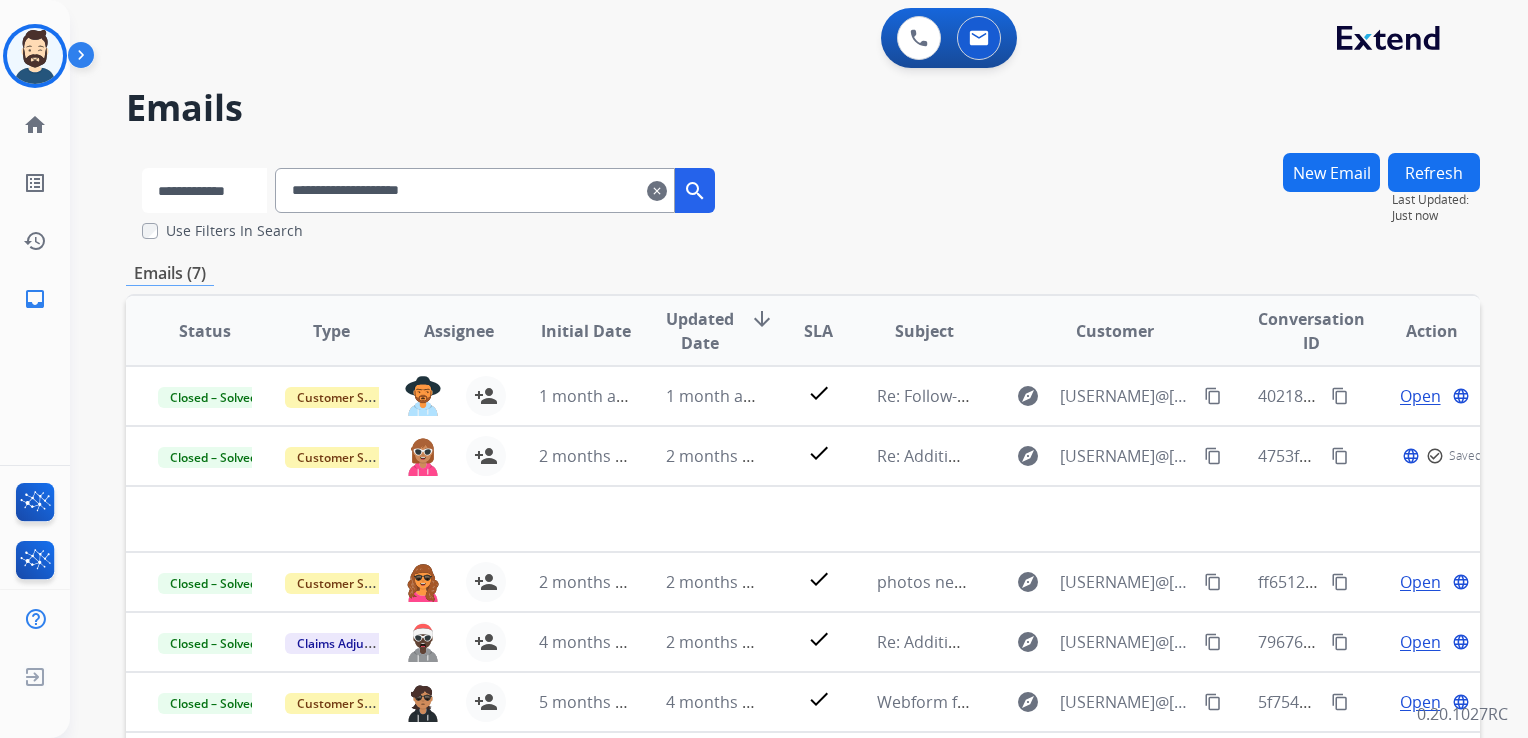 drag, startPoint x: 269, startPoint y: 201, endPoint x: 256, endPoint y: 201, distance: 13 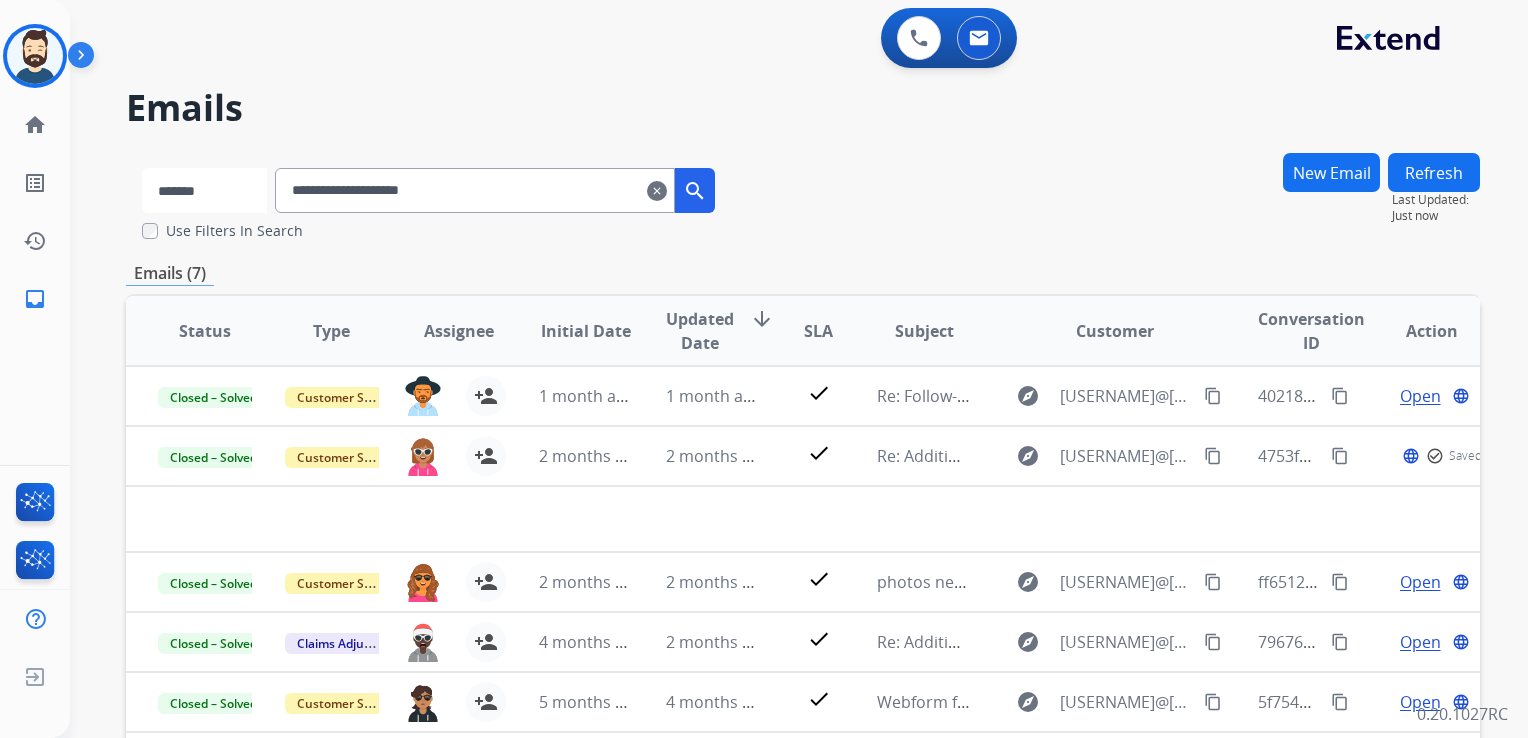 click on "**********" at bounding box center (204, 190) 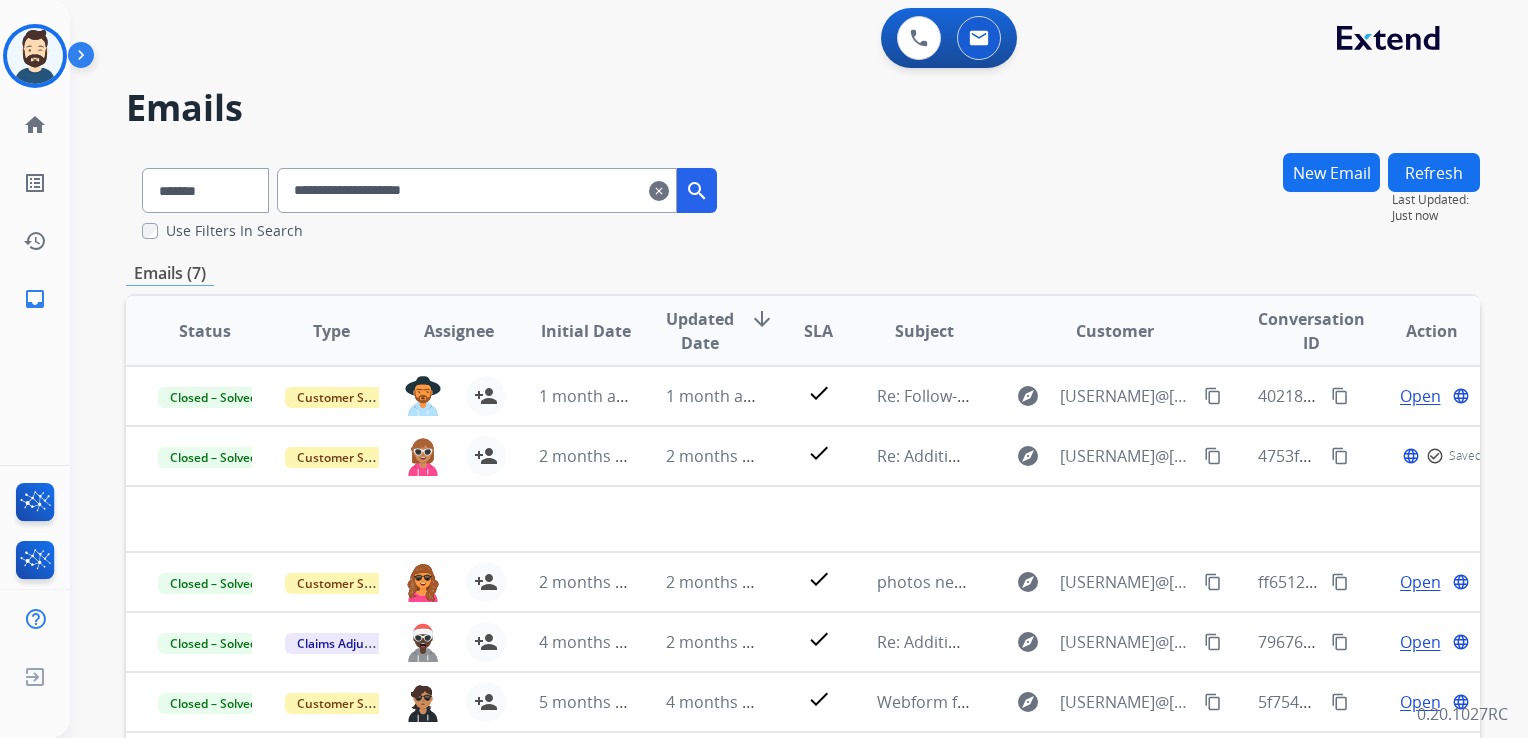 click on "**********" at bounding box center (477, 190) 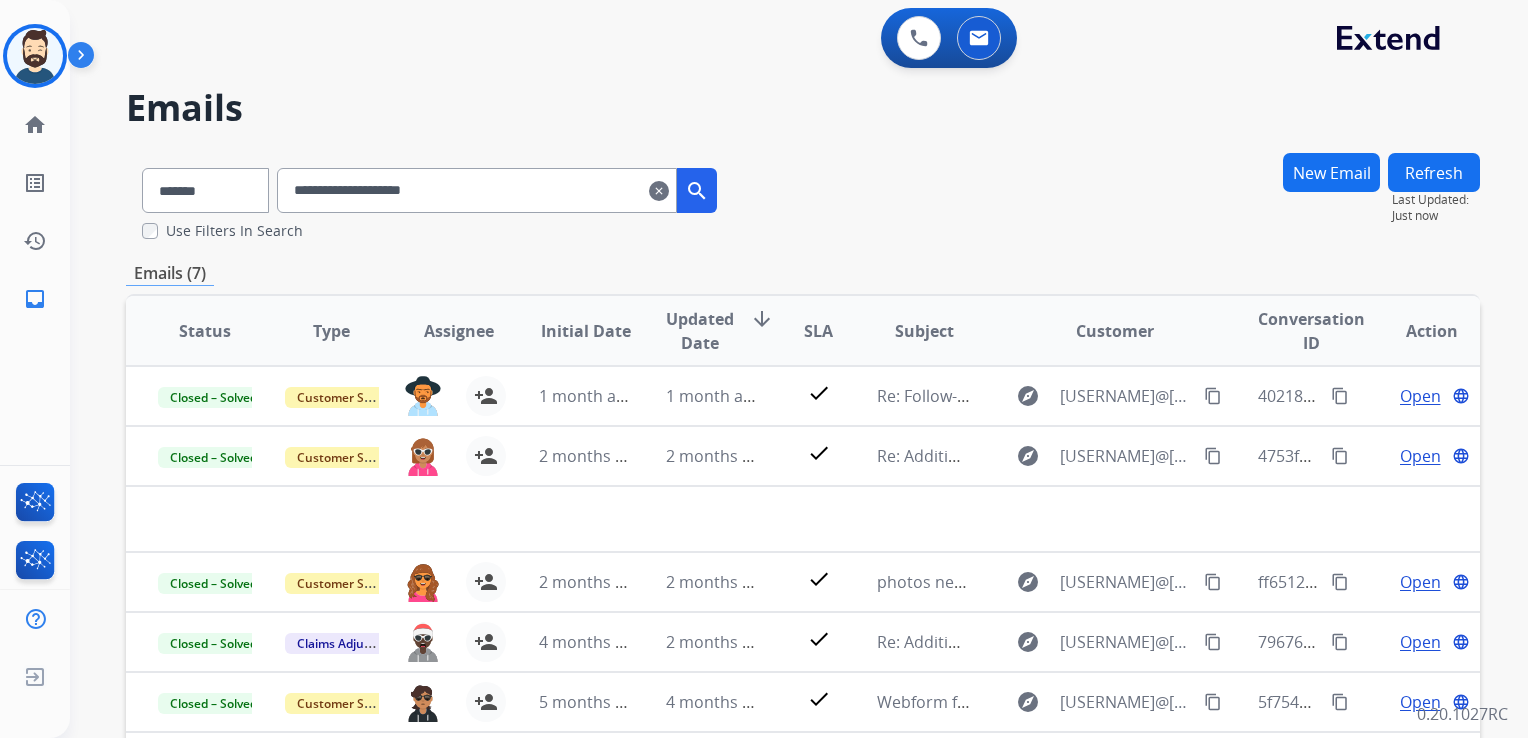 click on "**********" at bounding box center (477, 190) 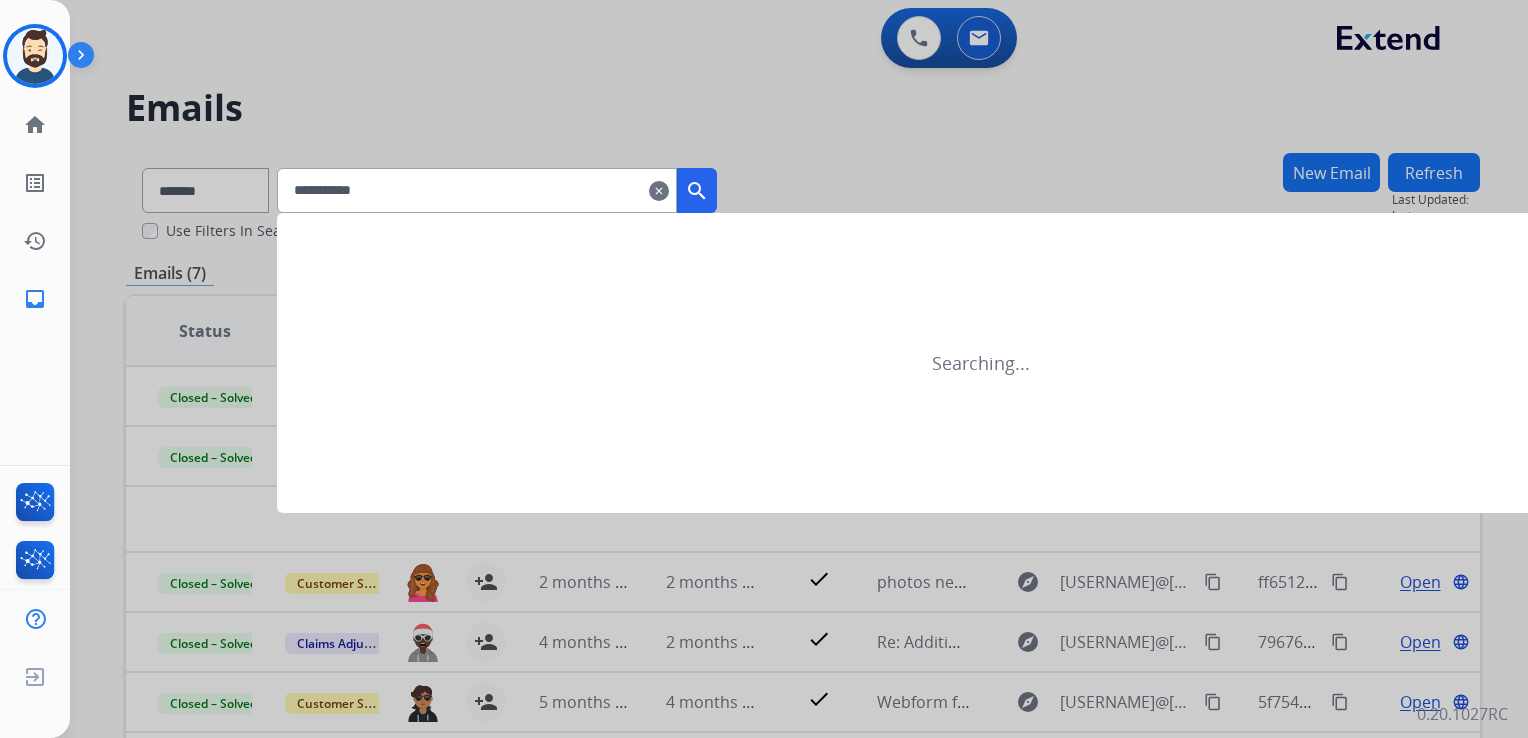 click on "search" at bounding box center (697, 191) 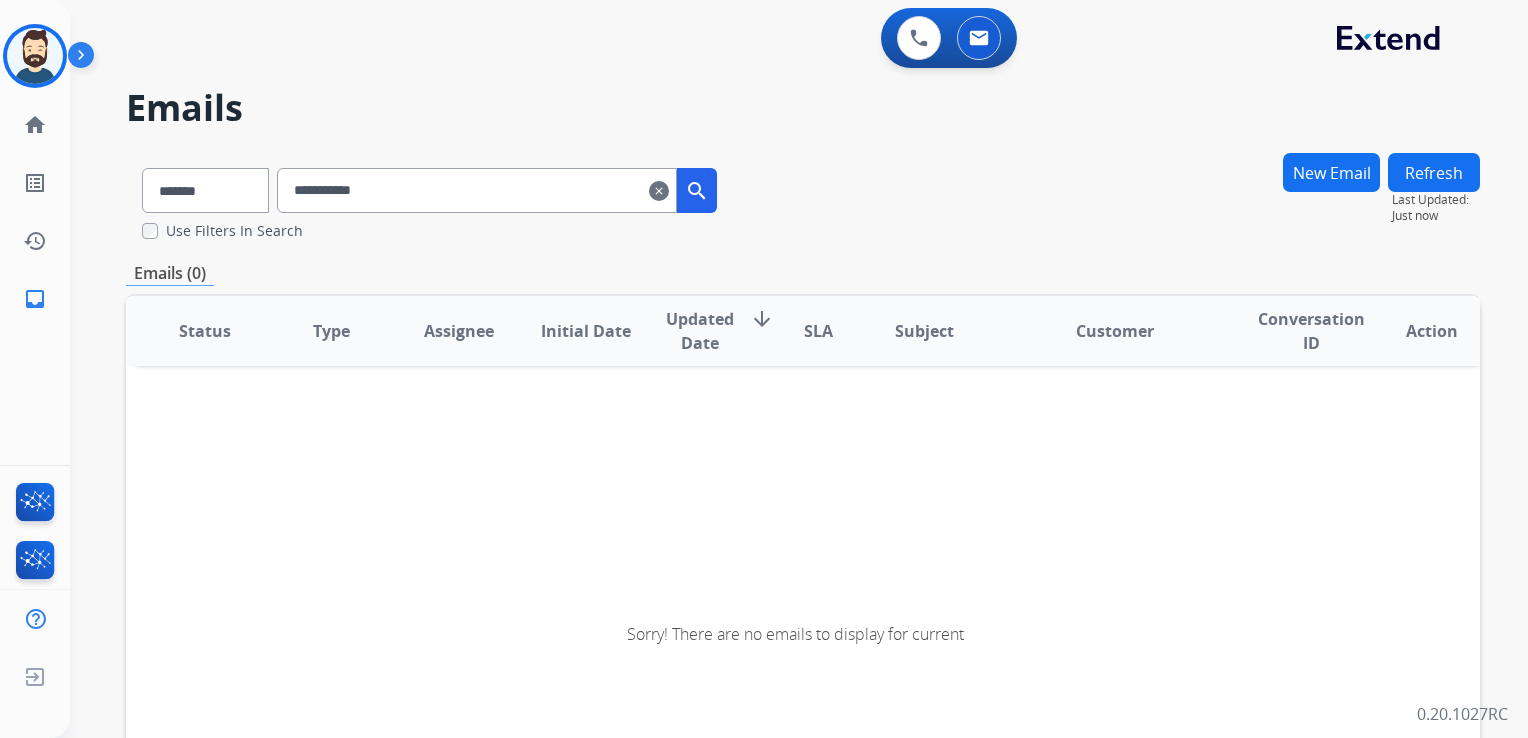 click on "**********" at bounding box center [477, 190] 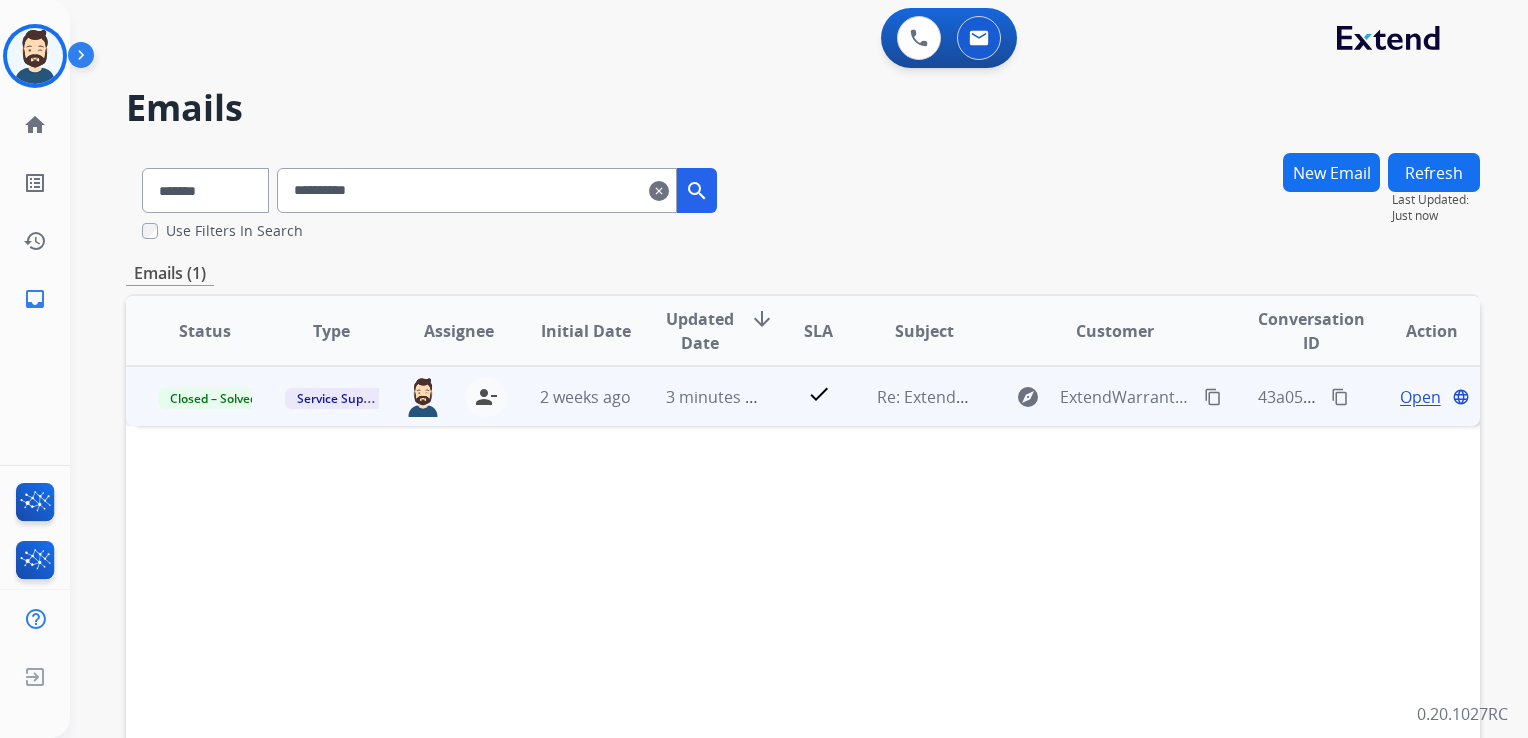 click on "explore ExtendWarranty@radpowerbikes.com content_copy" at bounding box center (1099, 396) 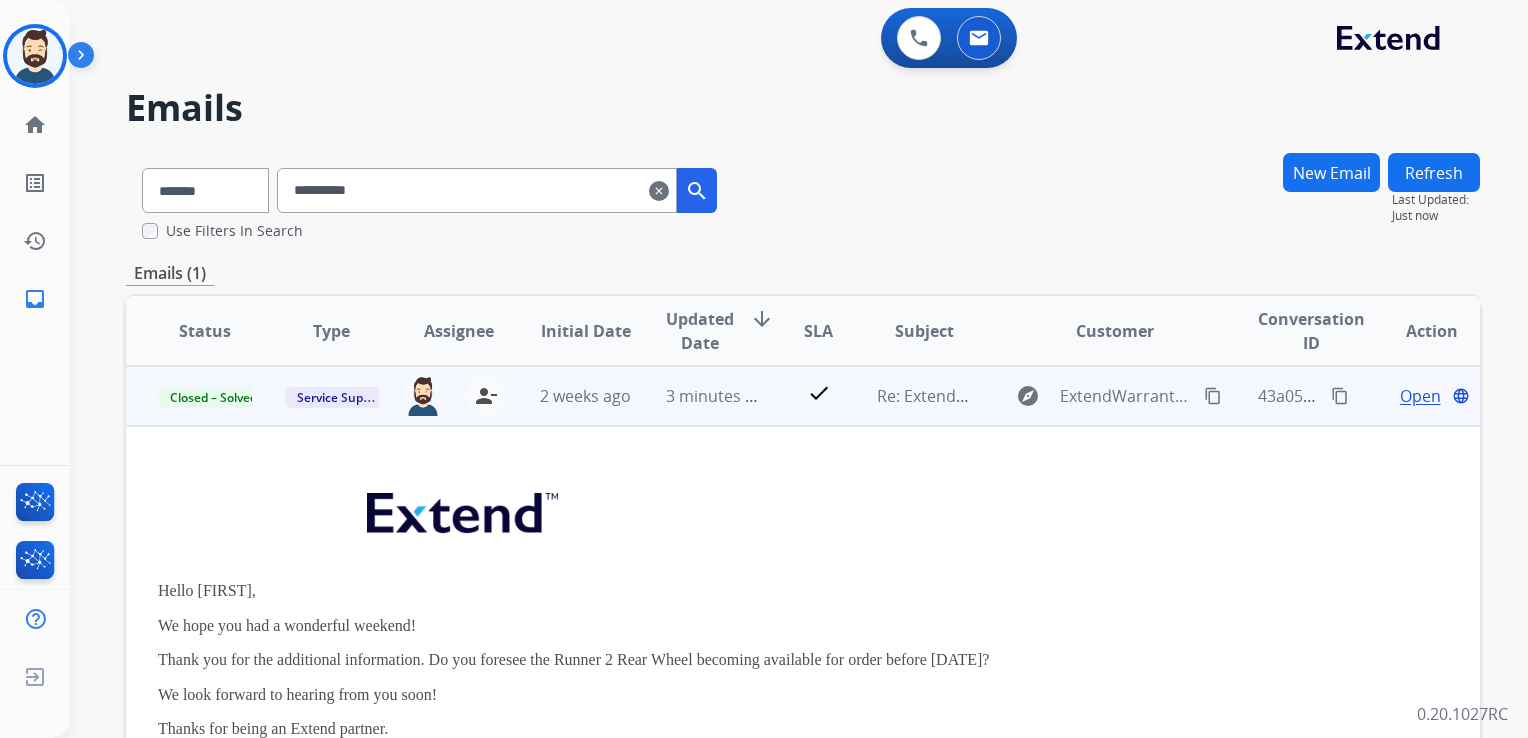 click on "Open" at bounding box center (1420, 396) 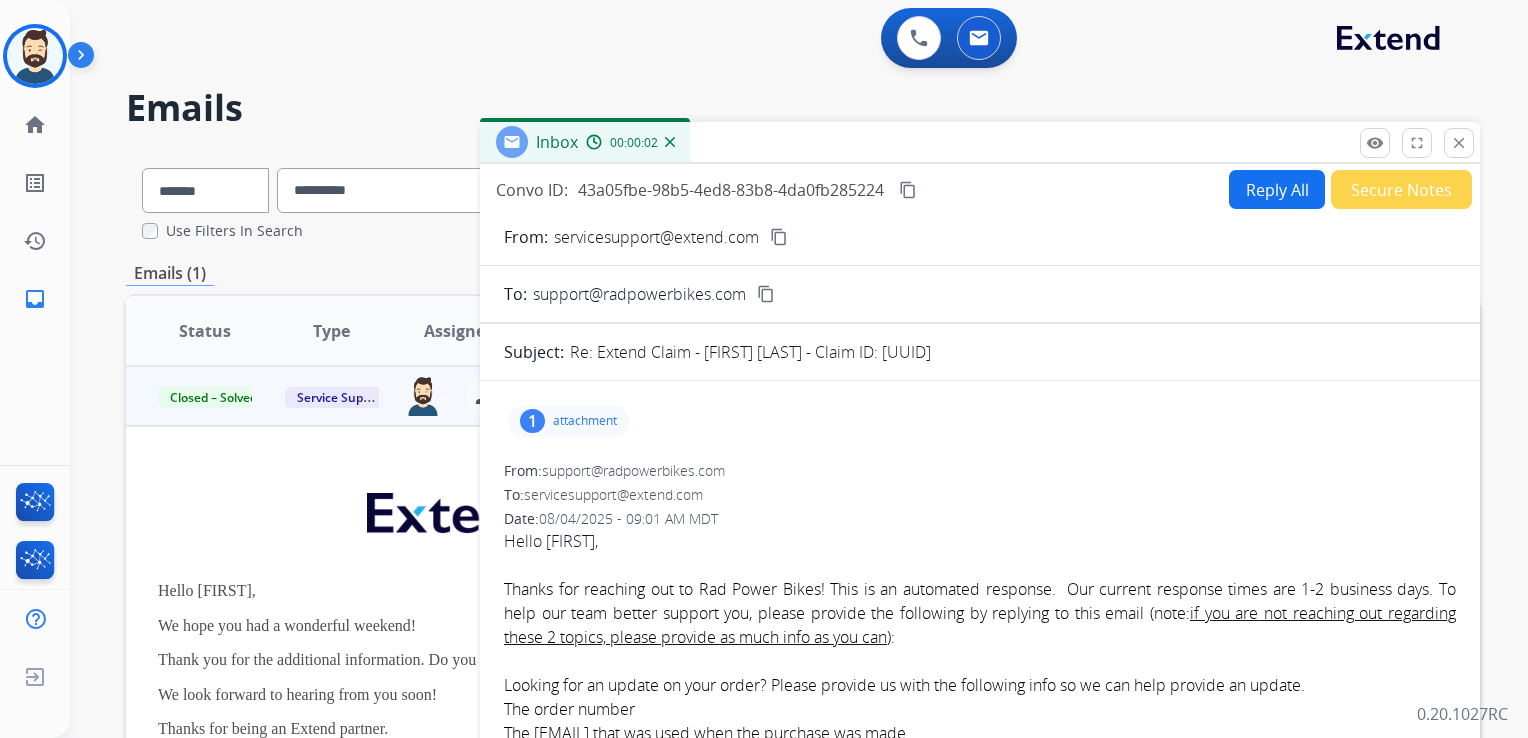 drag, startPoint x: 871, startPoint y: 354, endPoint x: 1171, endPoint y: 343, distance: 300.2016 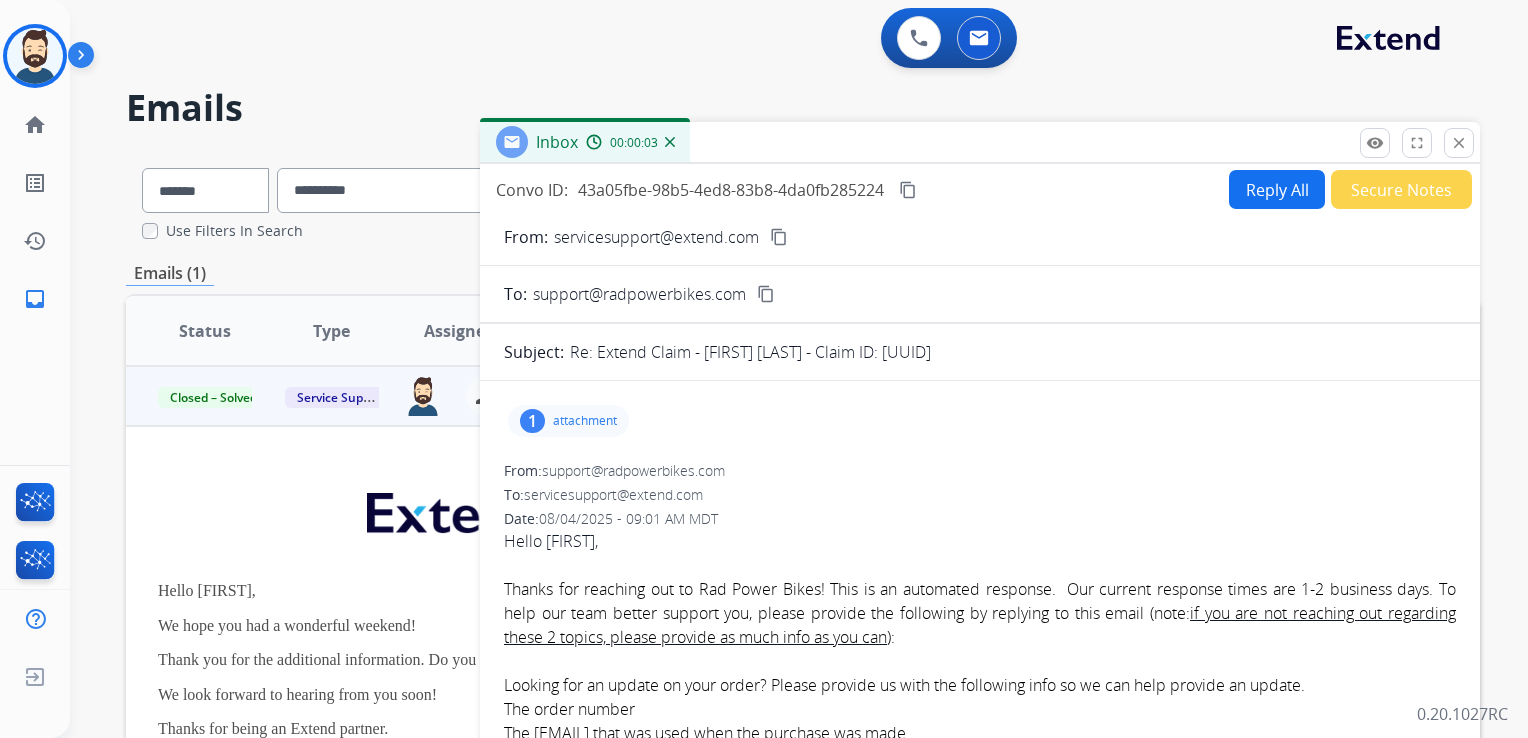 copy on "d23a1d96-31c1-4550-9c45-acb7a1650f0a" 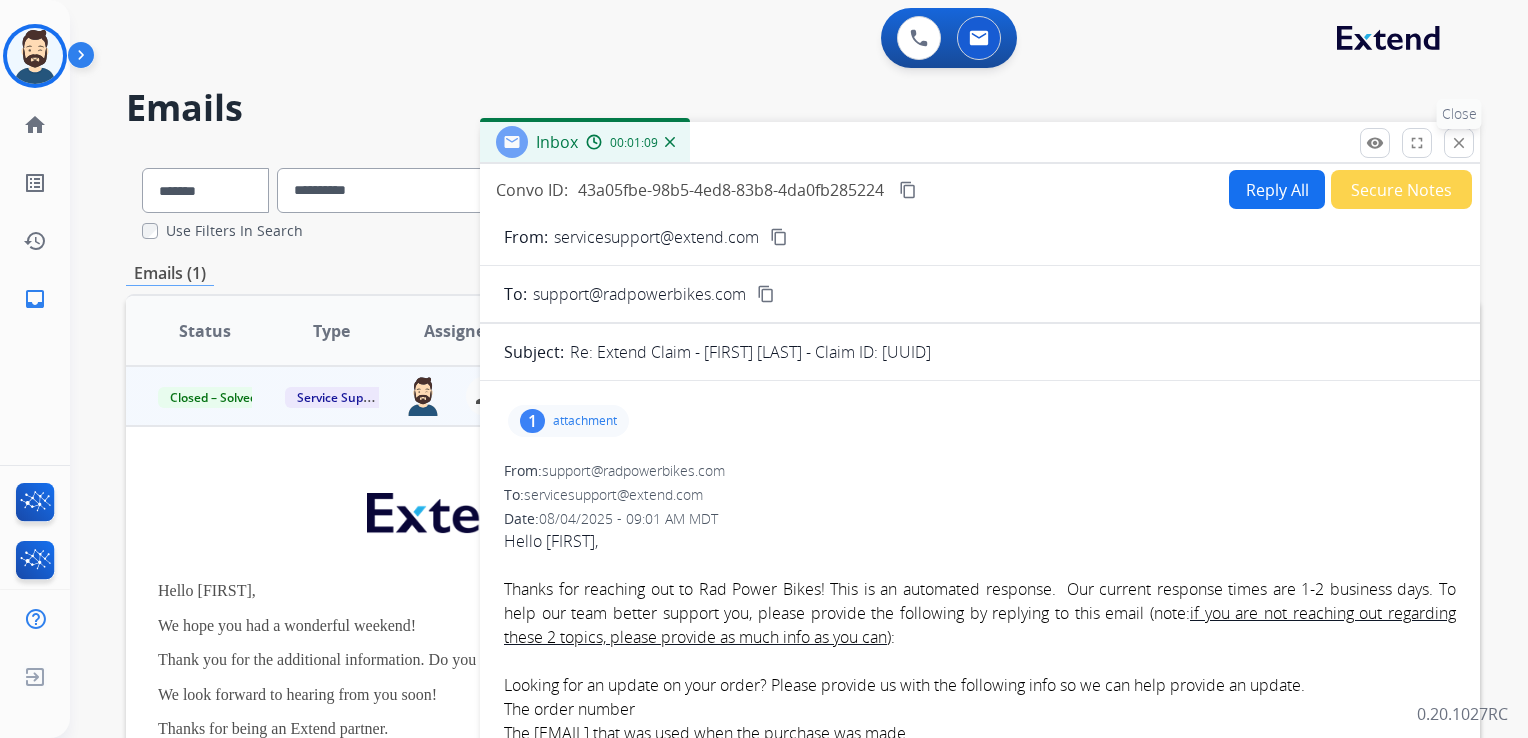 click on "close" at bounding box center (1459, 143) 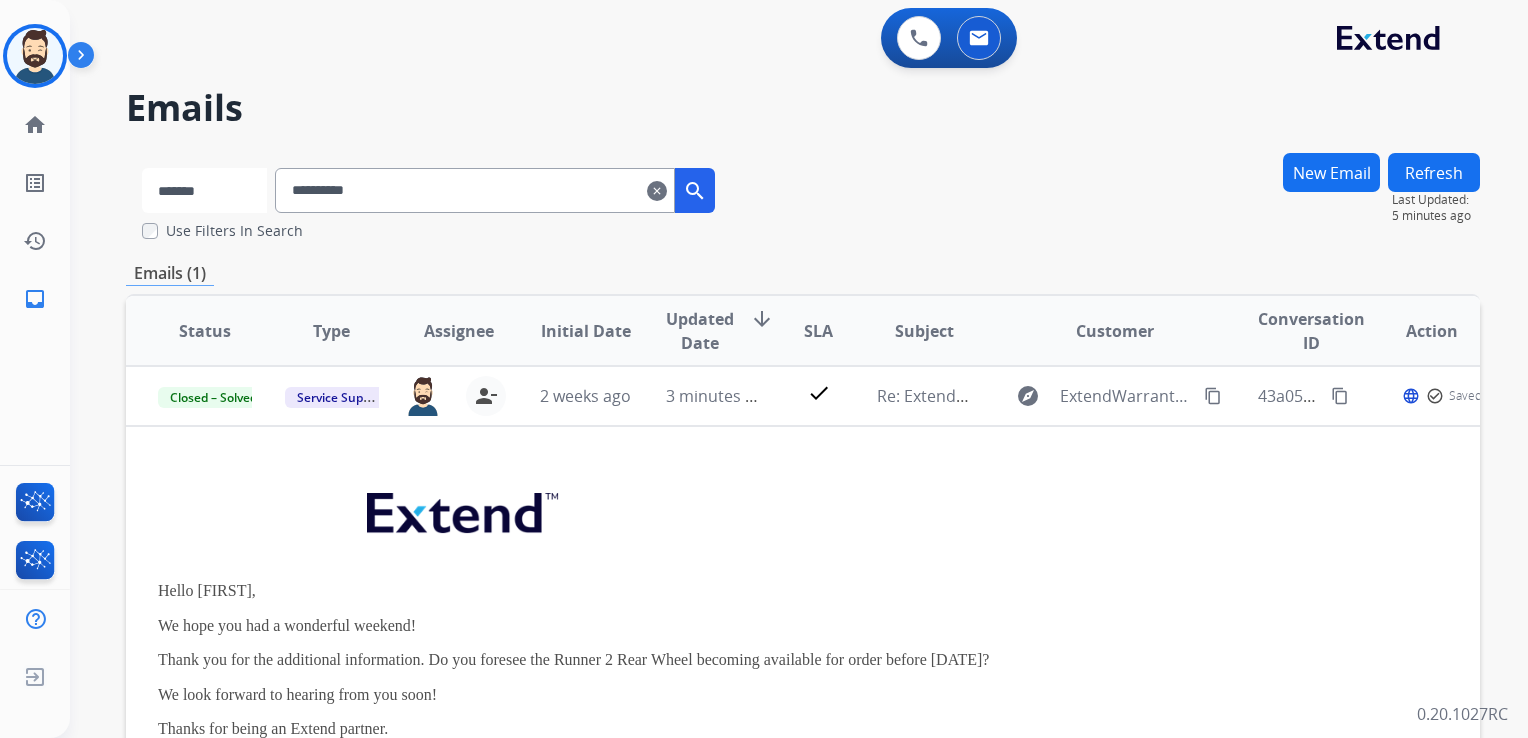 click on "**********" at bounding box center (204, 190) 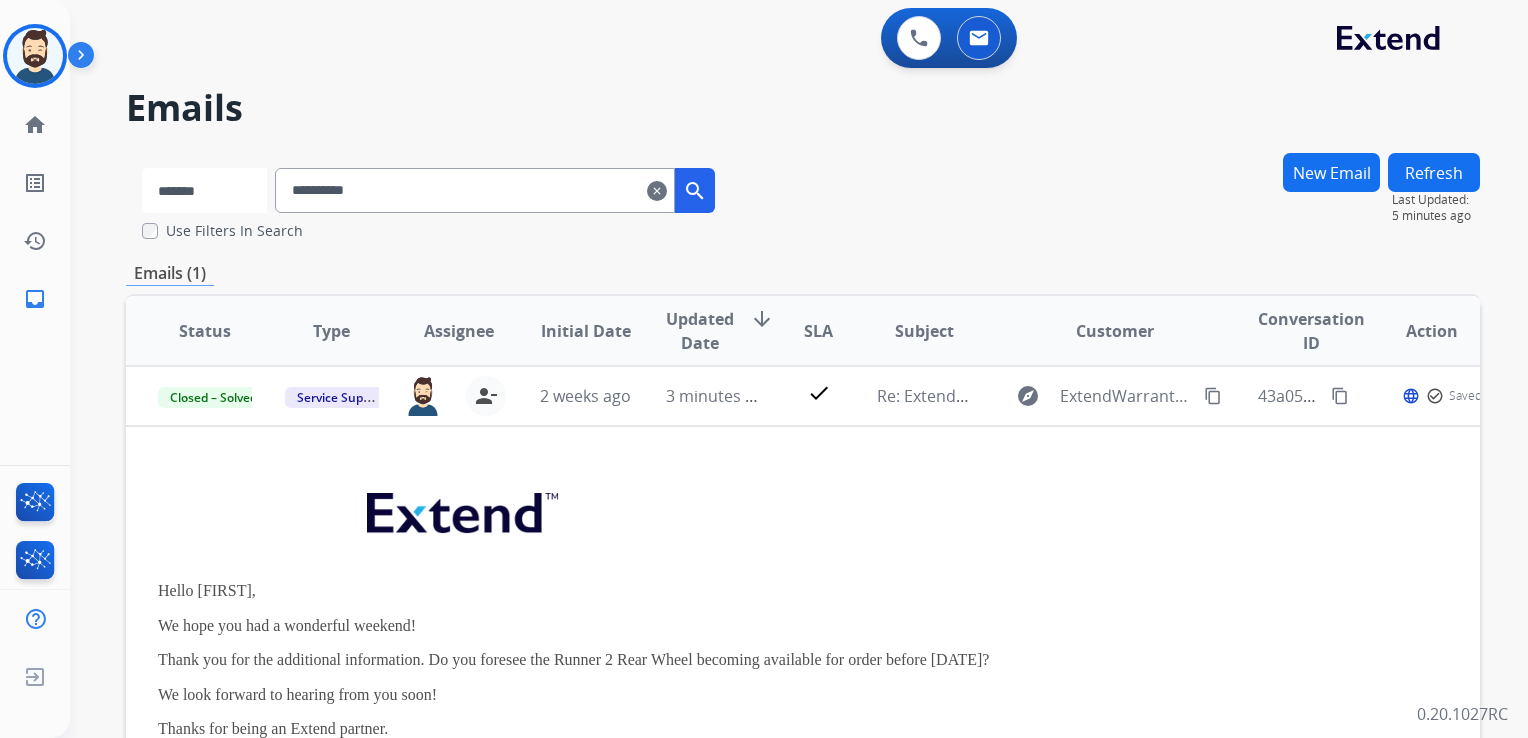 select on "**********" 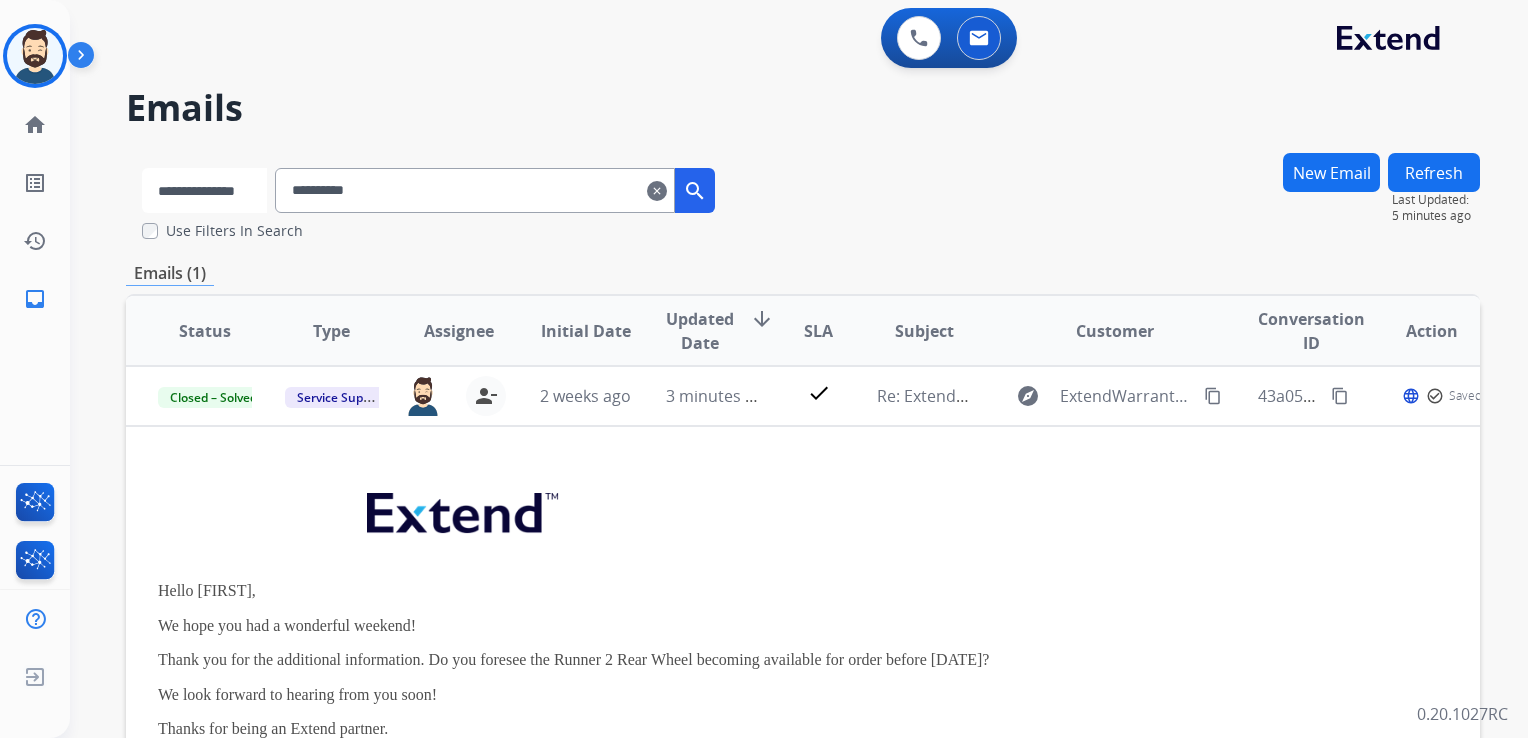 click on "**********" at bounding box center (204, 190) 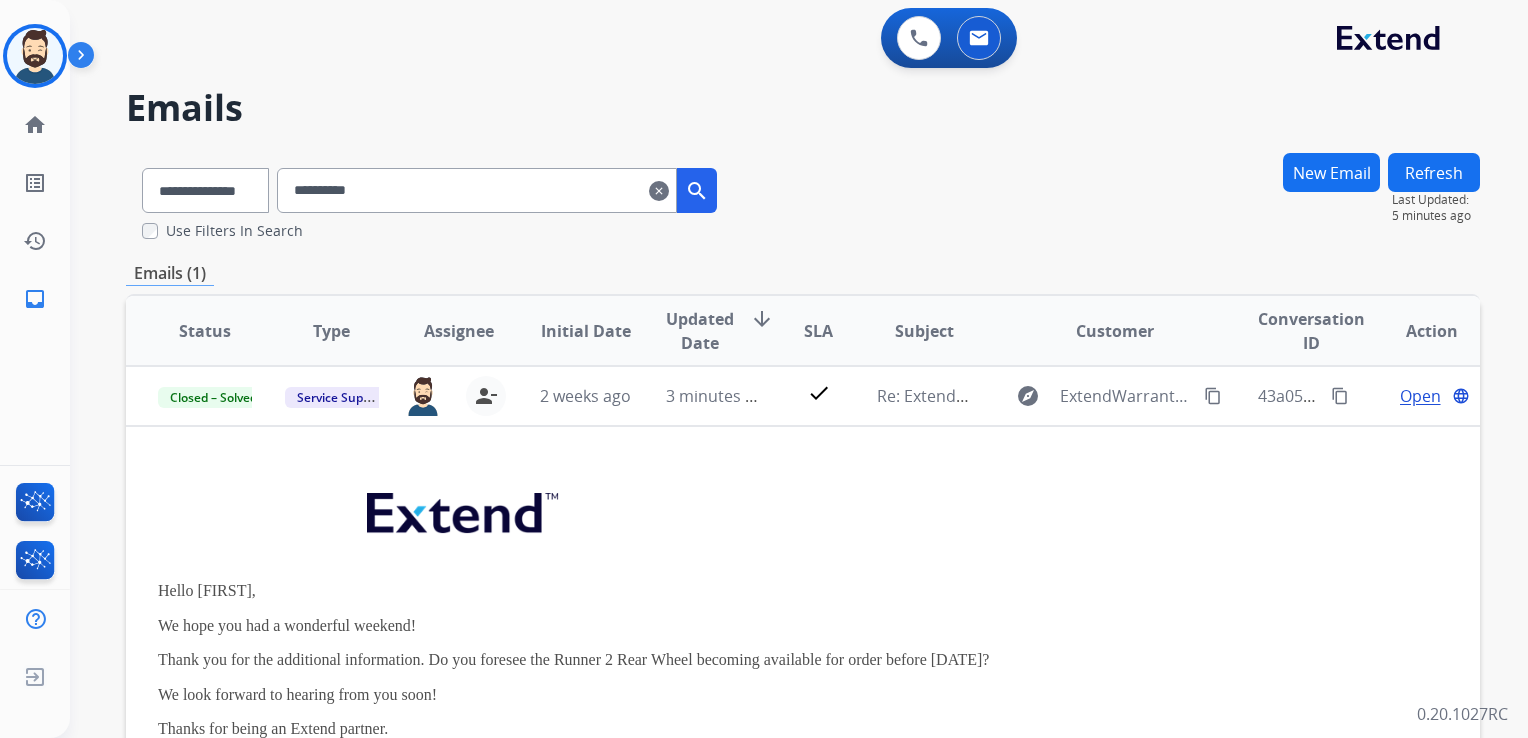 click on "**********" at bounding box center [477, 190] 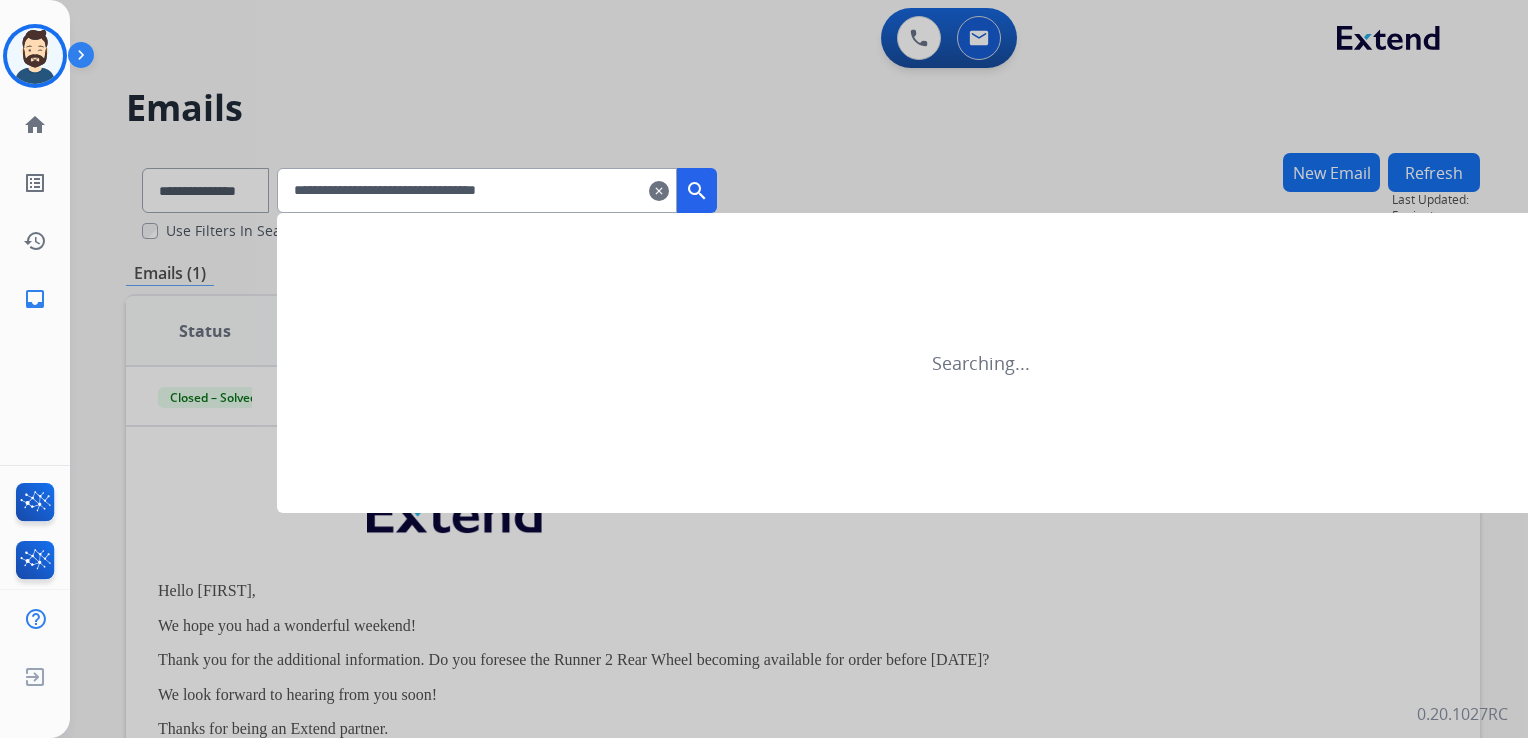 type on "**********" 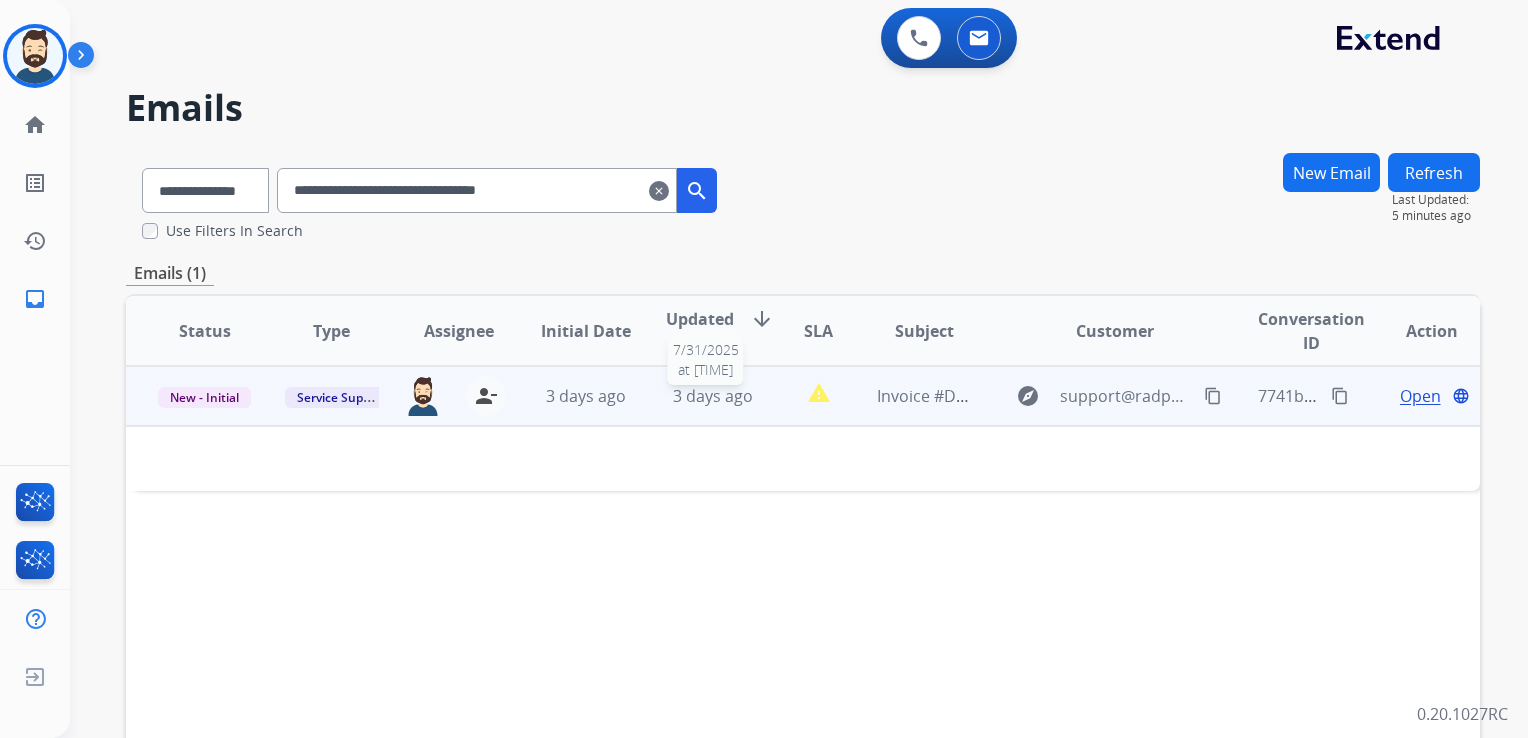 click on "3 days ago" at bounding box center (713, 396) 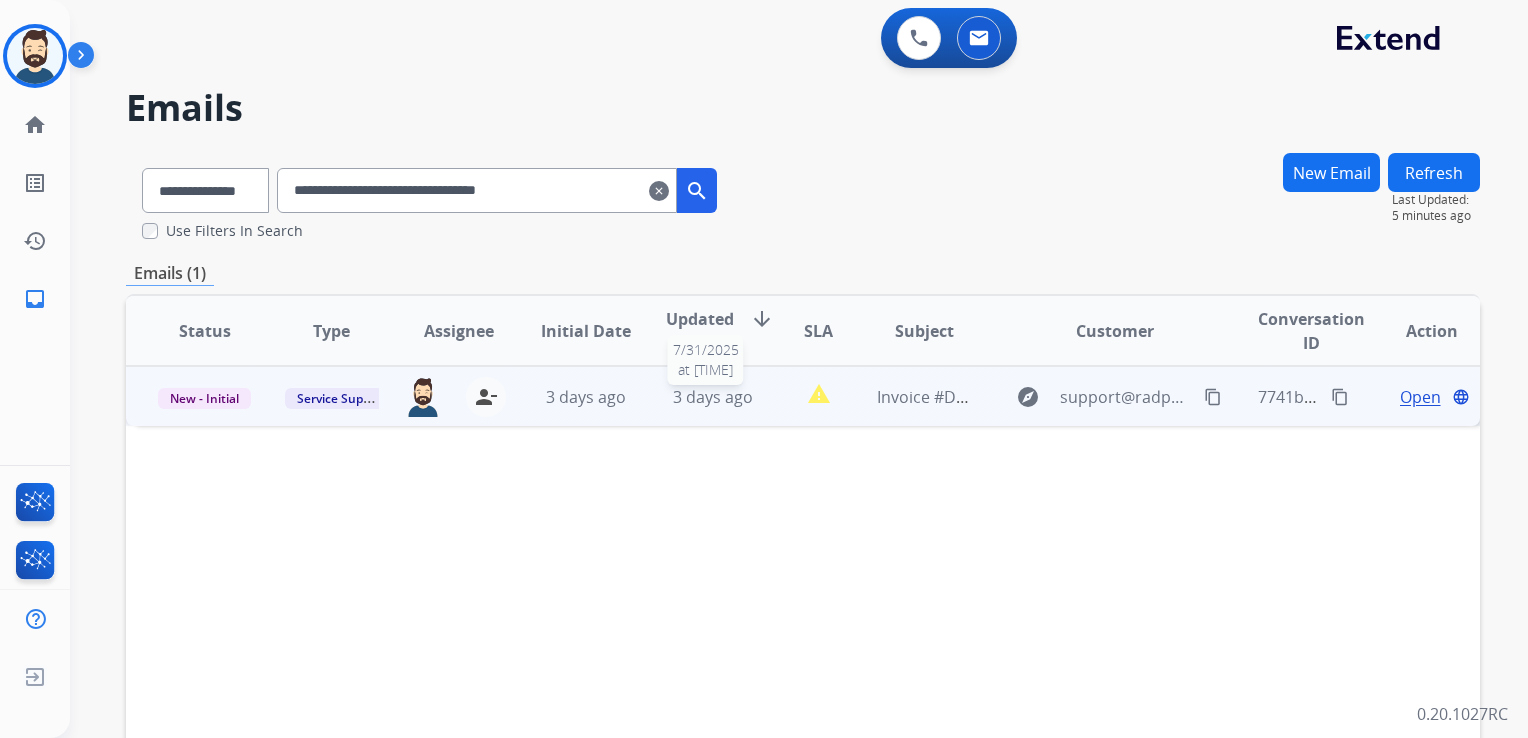 click on "3 days ago" at bounding box center (713, 397) 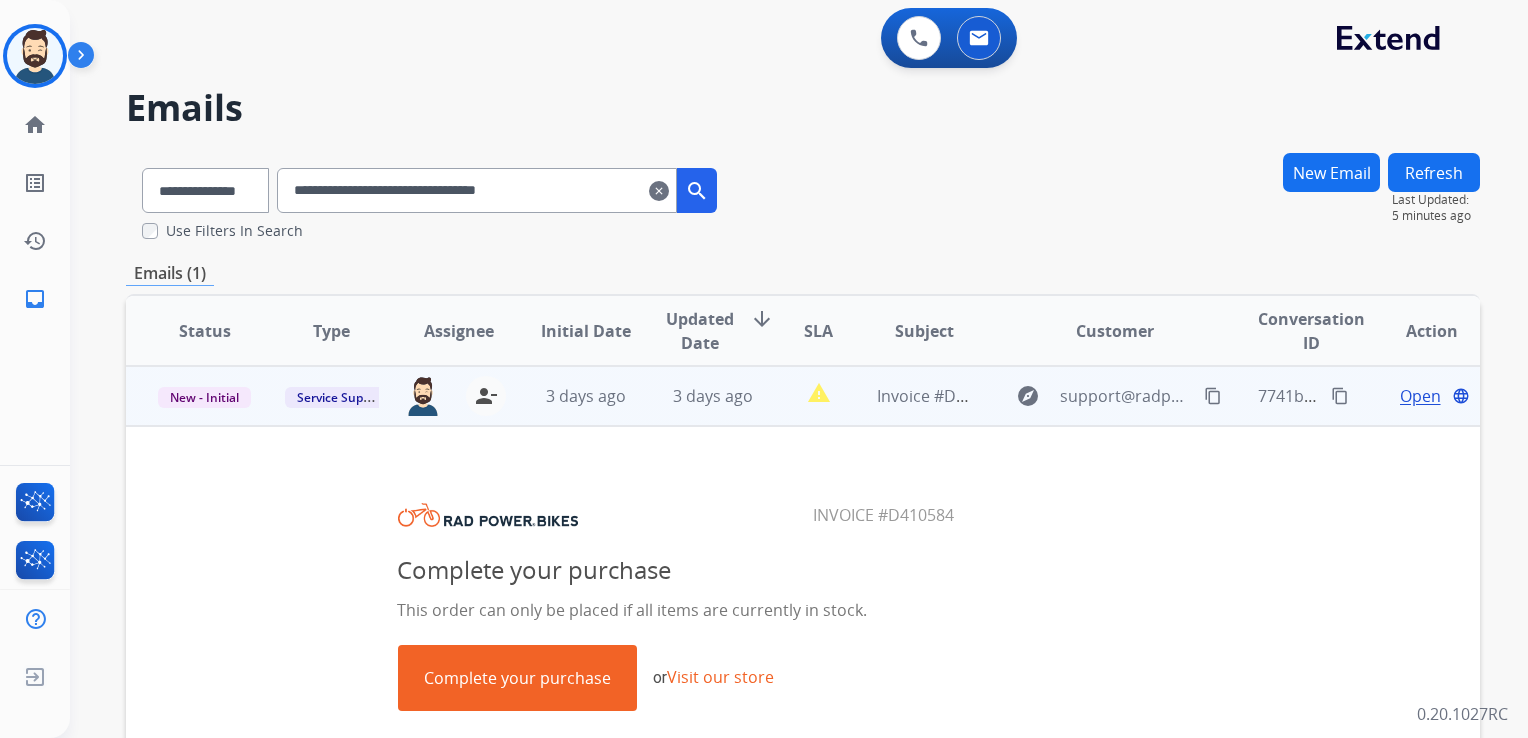 click on "Open" at bounding box center (1420, 396) 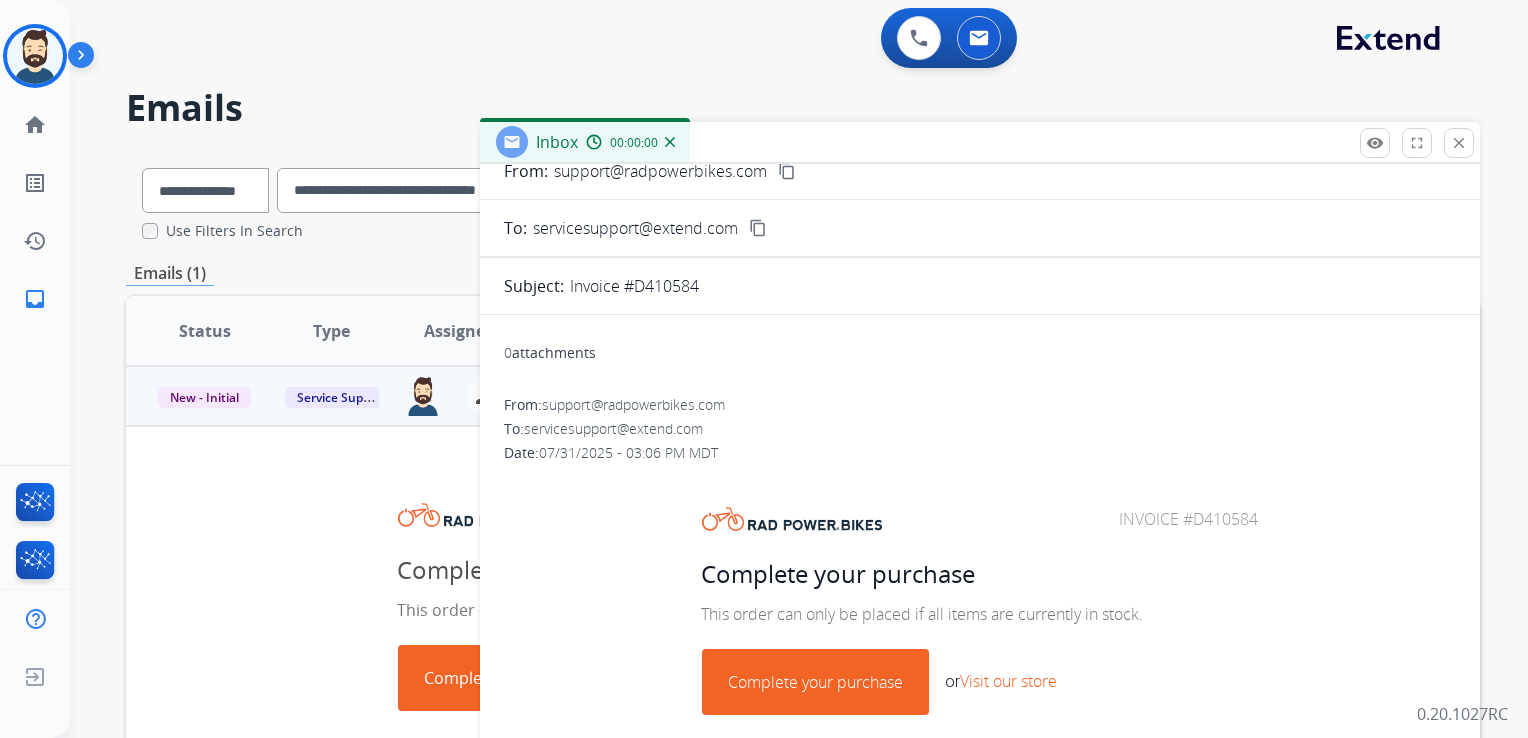 scroll, scrollTop: 100, scrollLeft: 0, axis: vertical 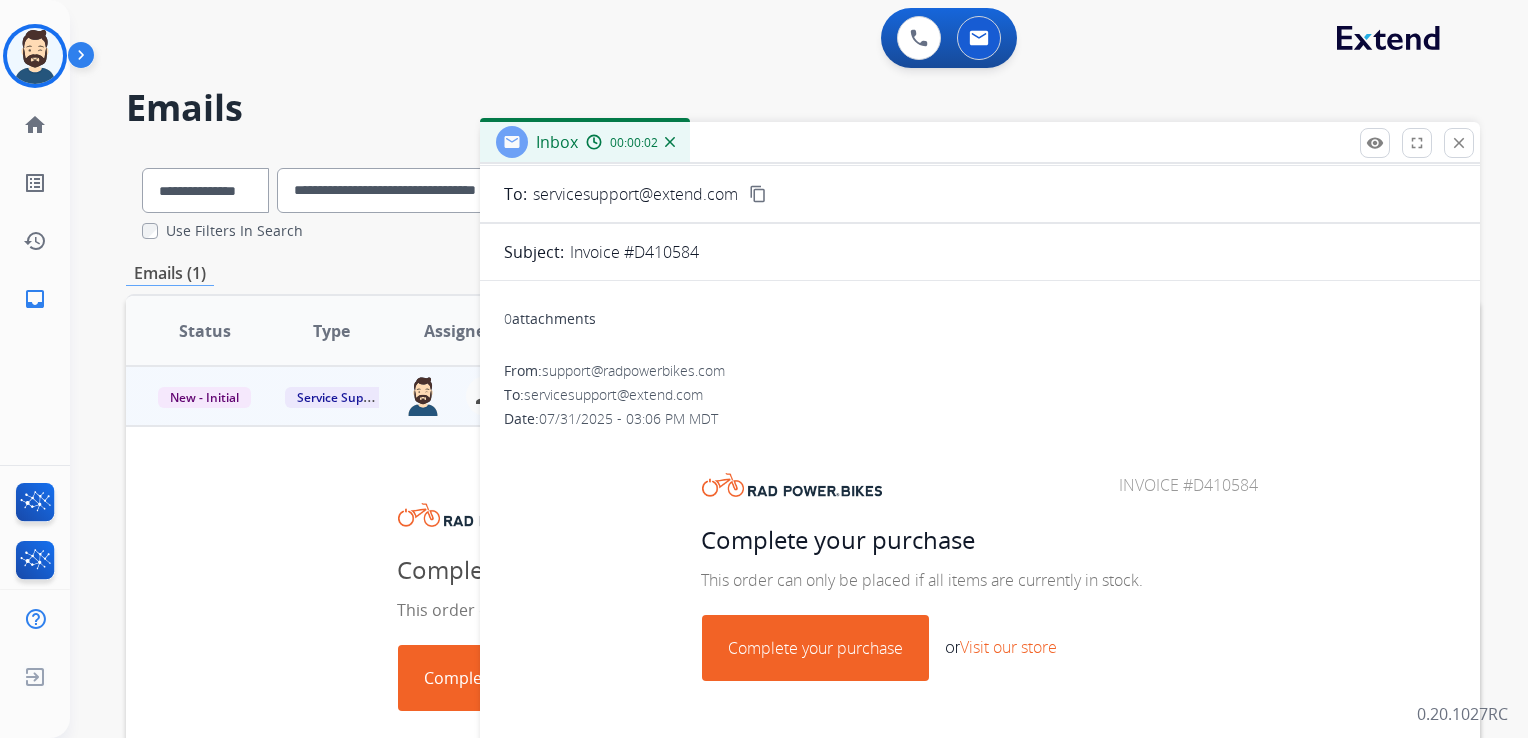 drag, startPoint x: 1105, startPoint y: 484, endPoint x: 1259, endPoint y: 470, distance: 154.63506 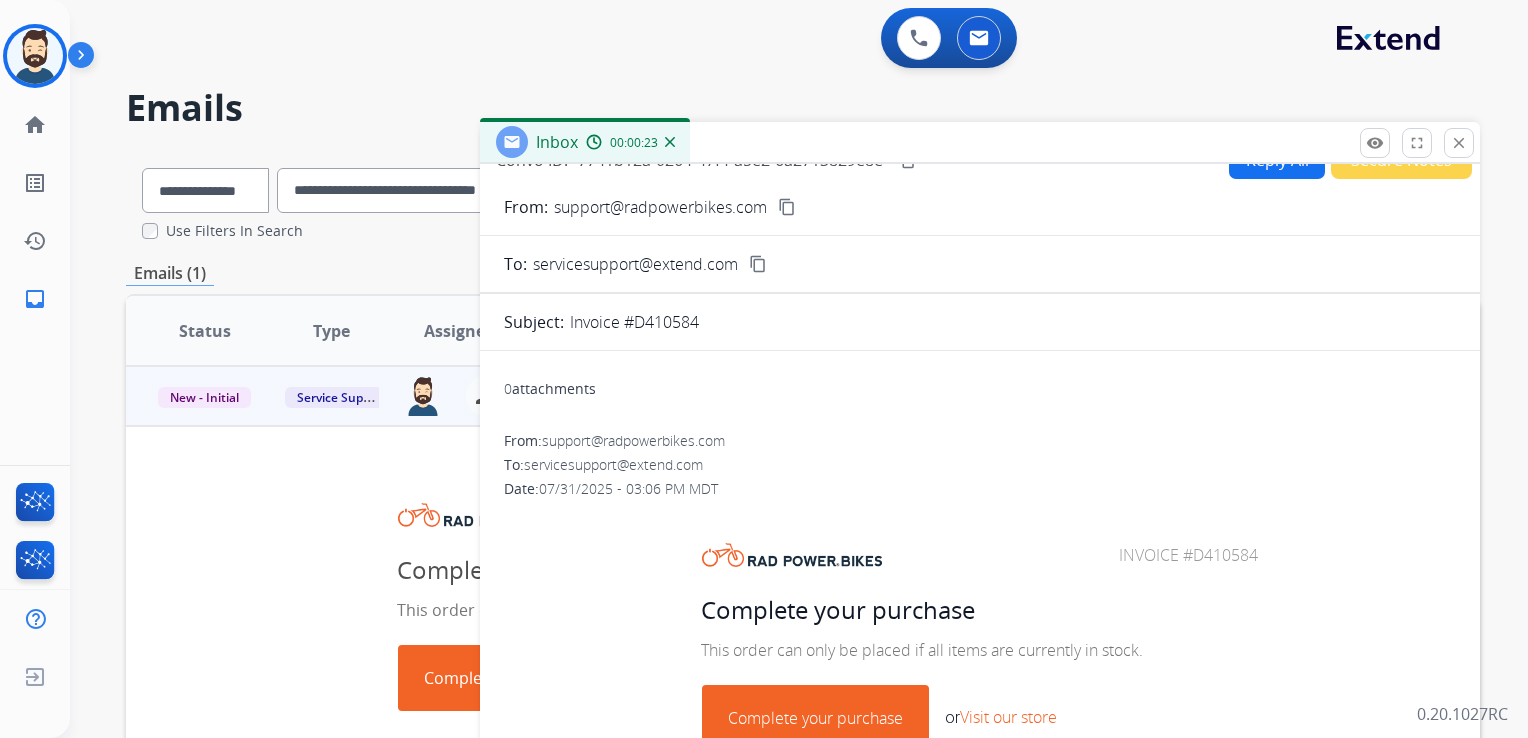 scroll, scrollTop: 0, scrollLeft: 0, axis: both 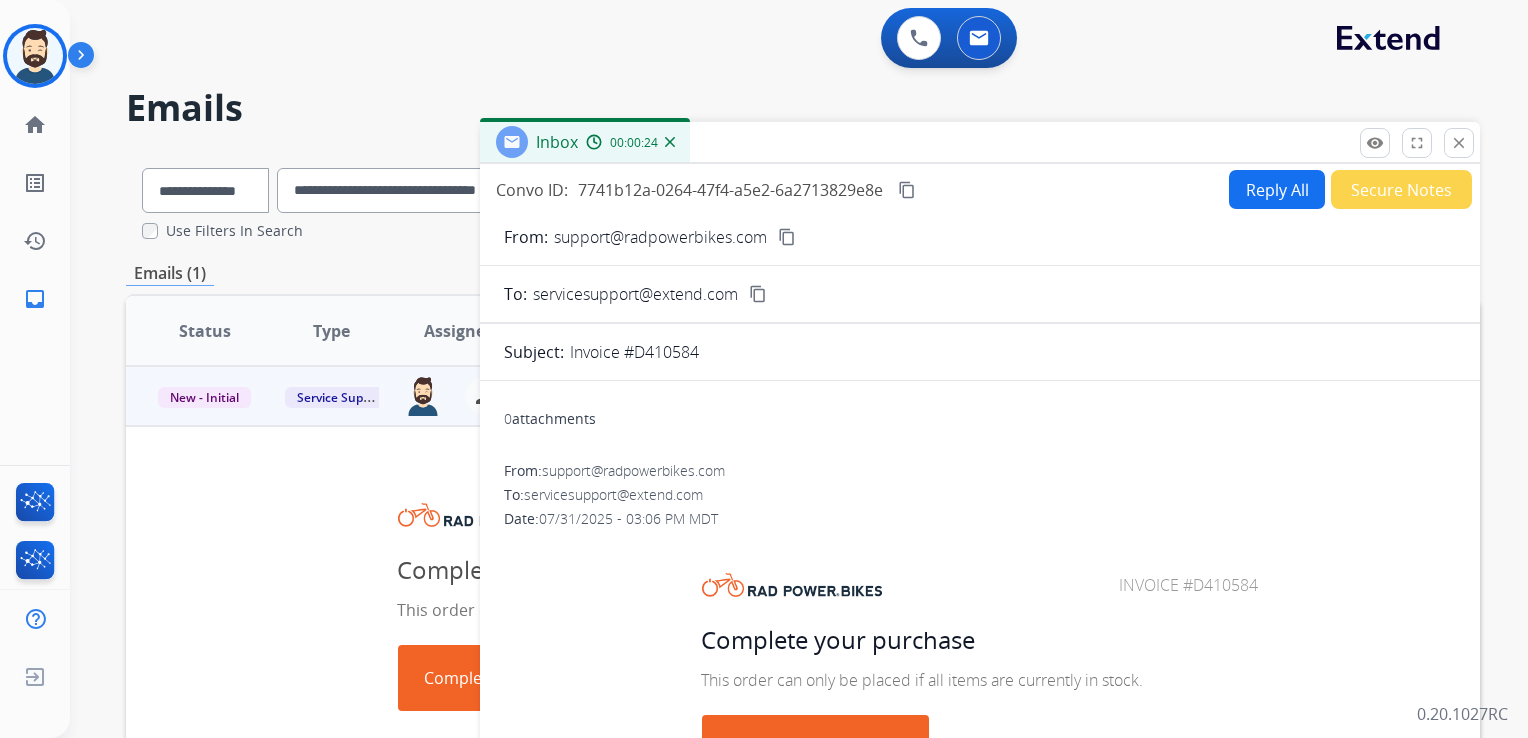 click on "content_copy" at bounding box center [907, 190] 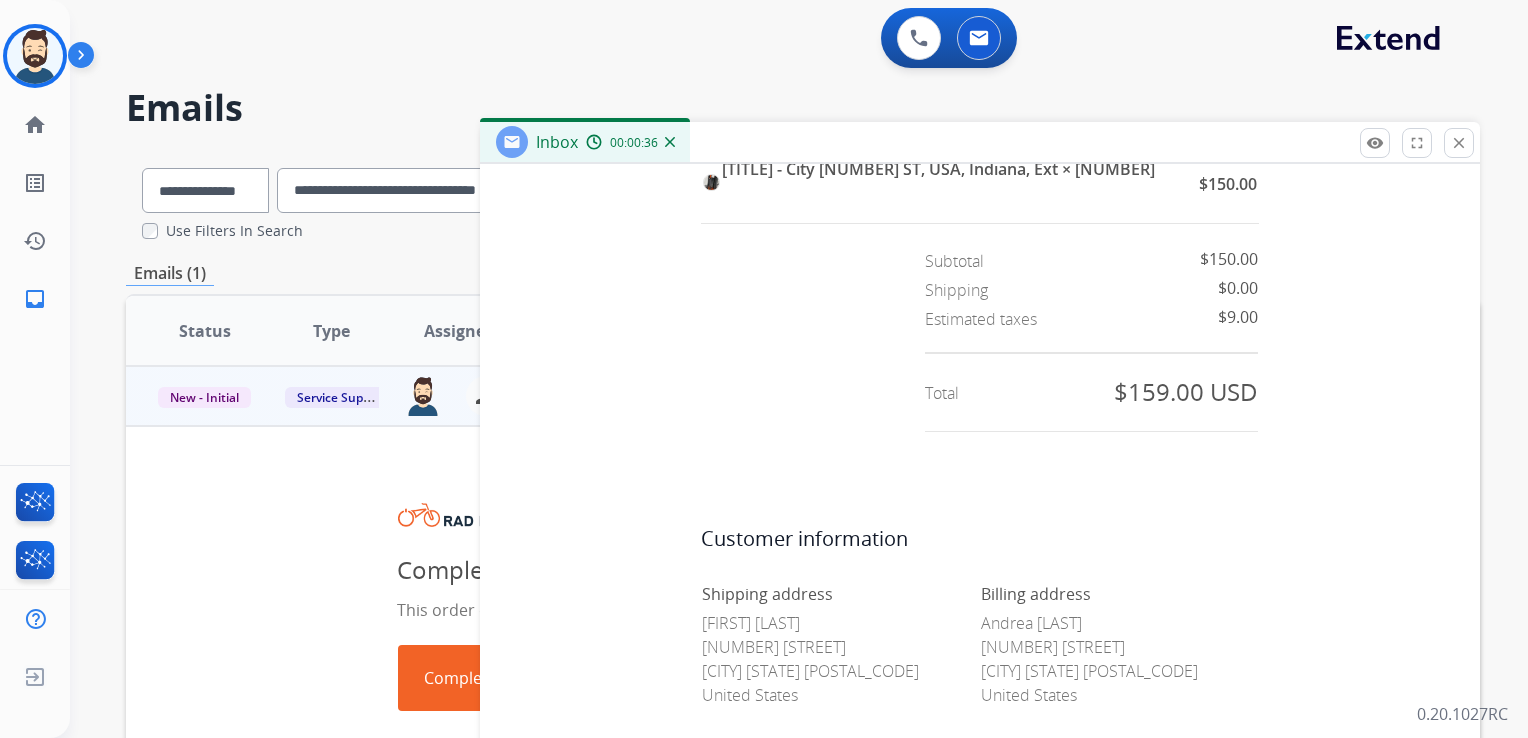 scroll, scrollTop: 822, scrollLeft: 0, axis: vertical 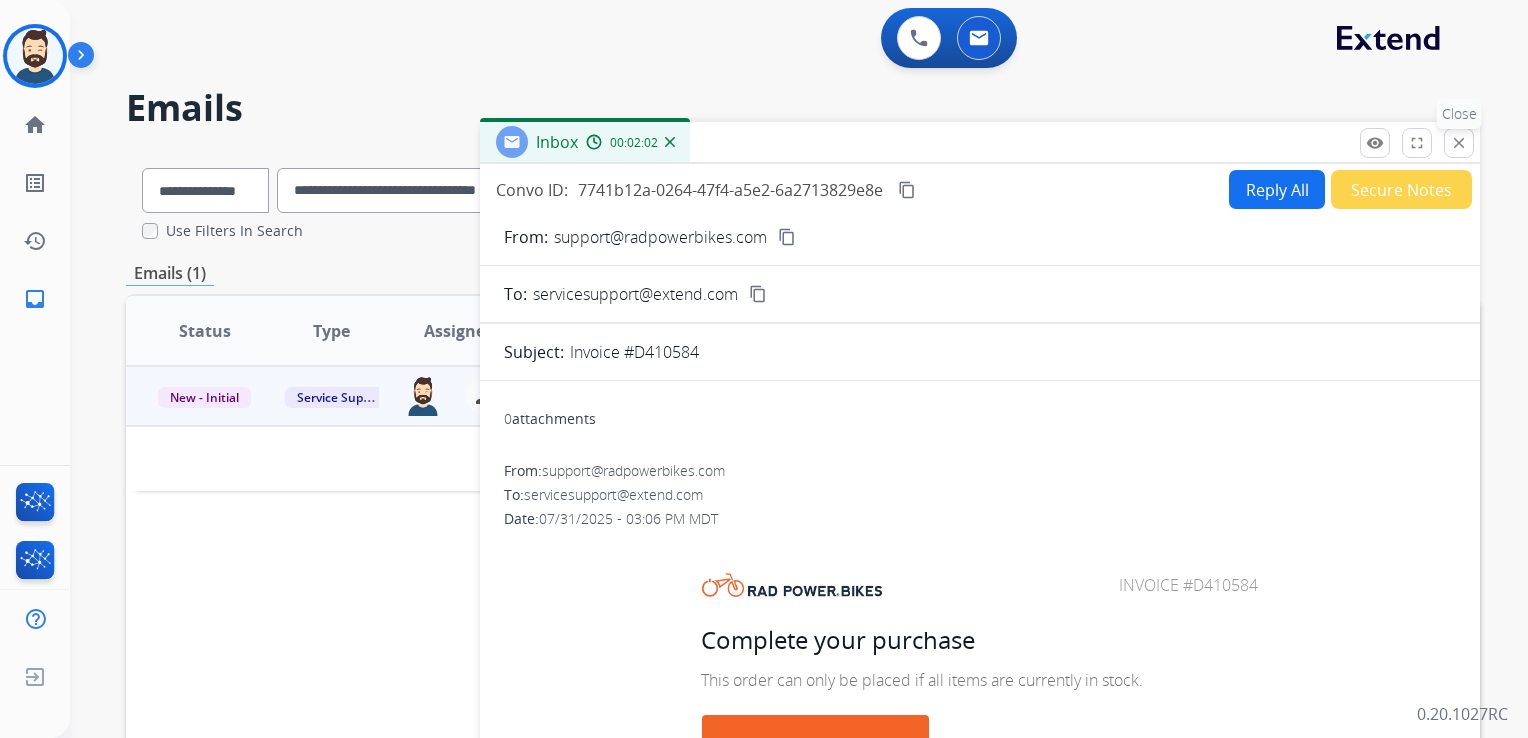 click on "close" at bounding box center (1459, 143) 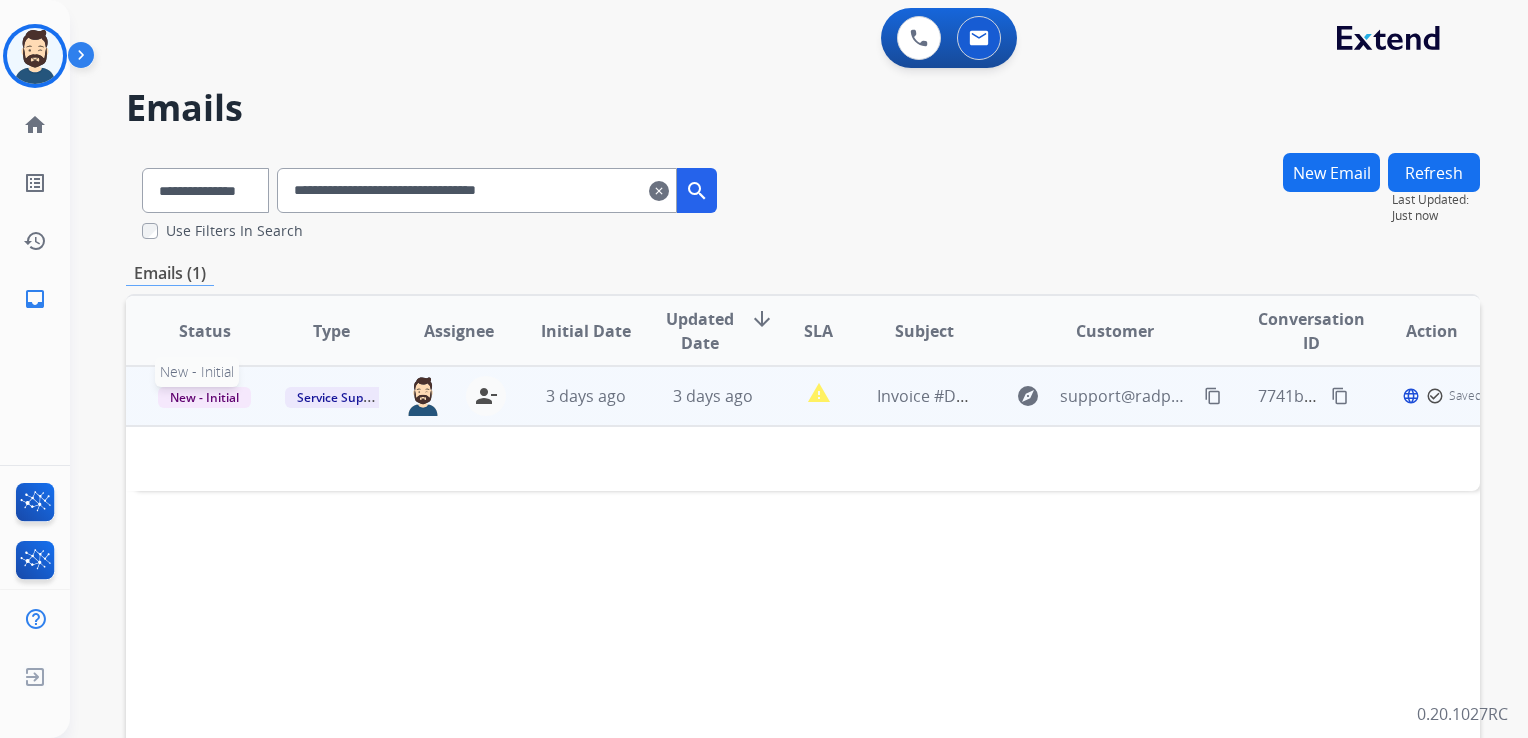 drag, startPoint x: 238, startPoint y: 403, endPoint x: 173, endPoint y: 433, distance: 71.5891 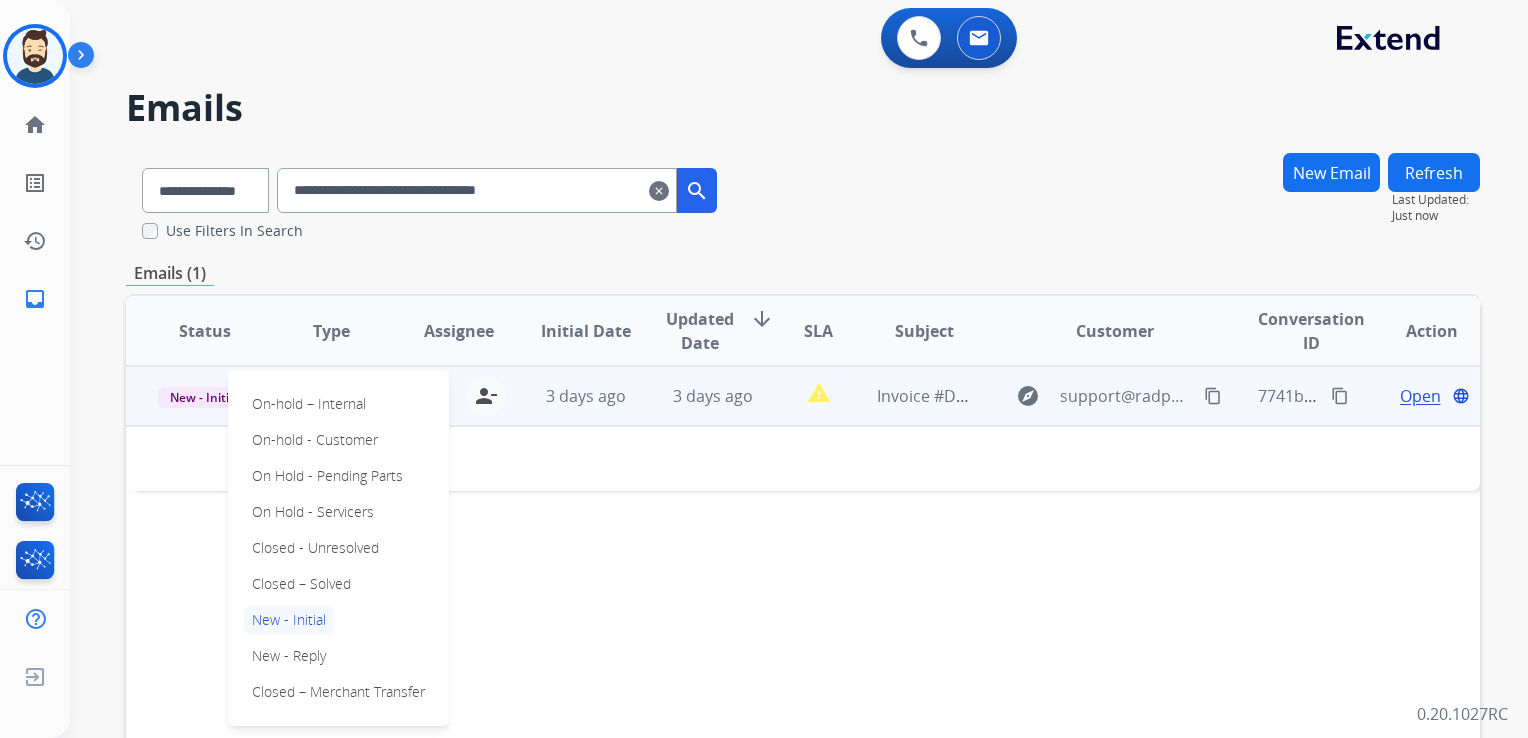 drag, startPoint x: 309, startPoint y: 574, endPoint x: 285, endPoint y: 516, distance: 62.76942 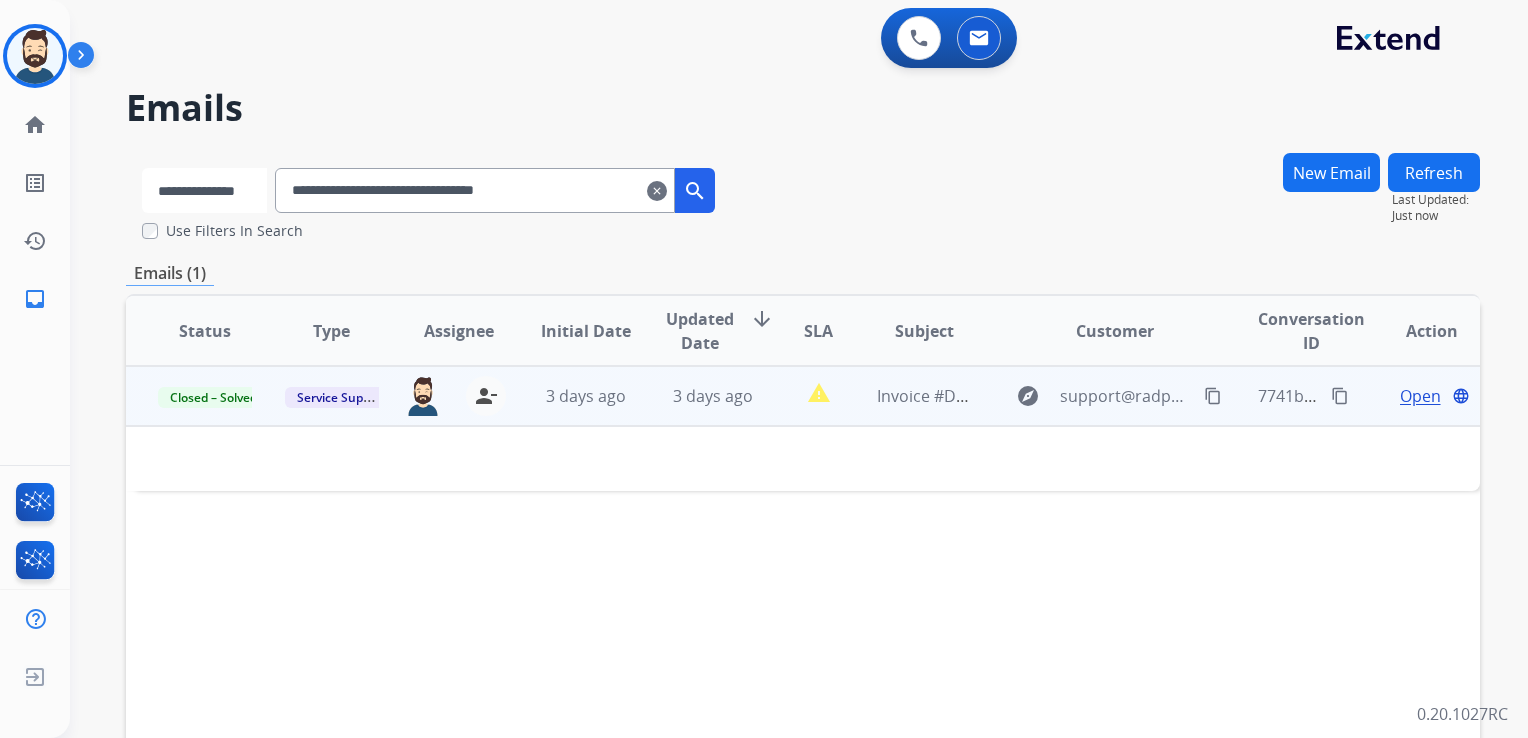 click on "**********" at bounding box center (204, 190) 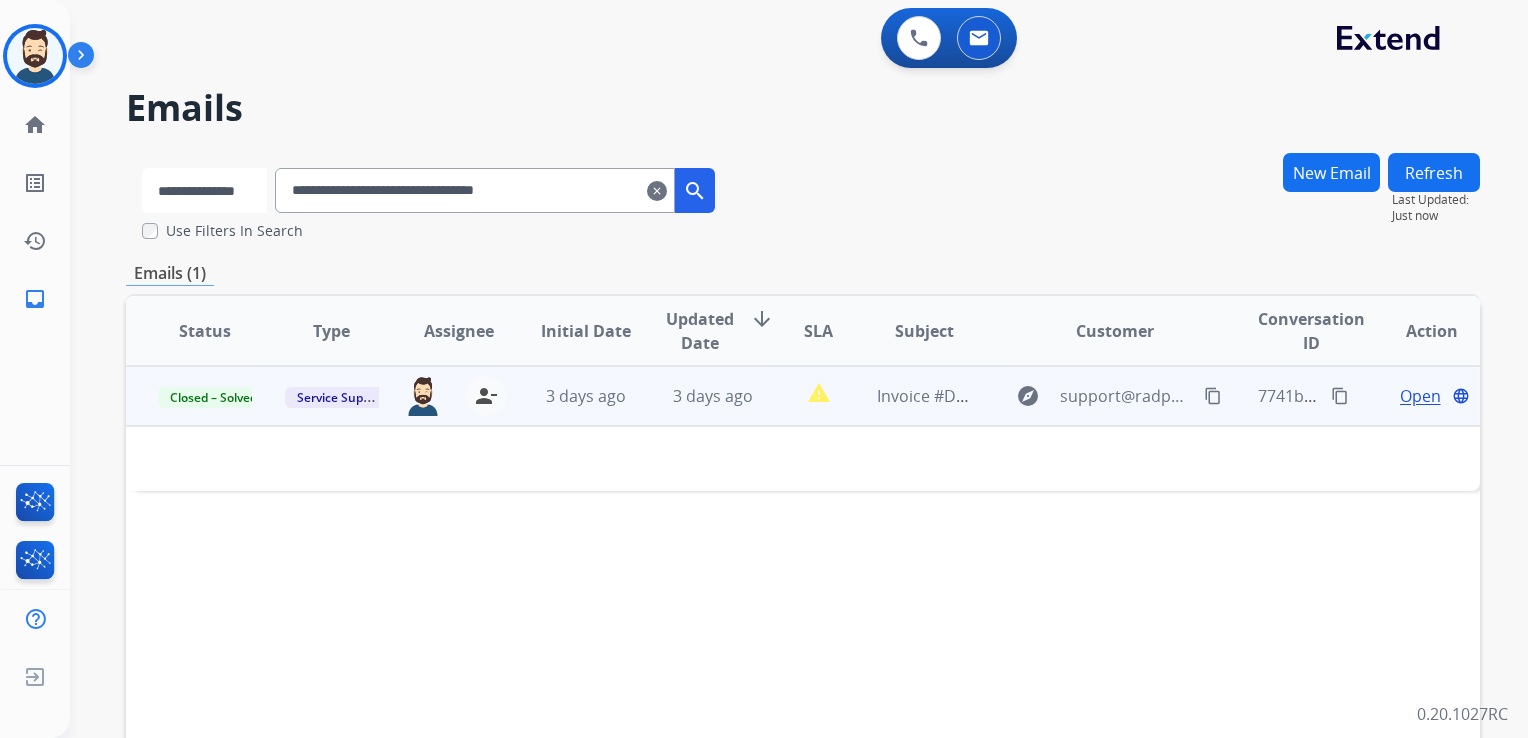 select on "**********" 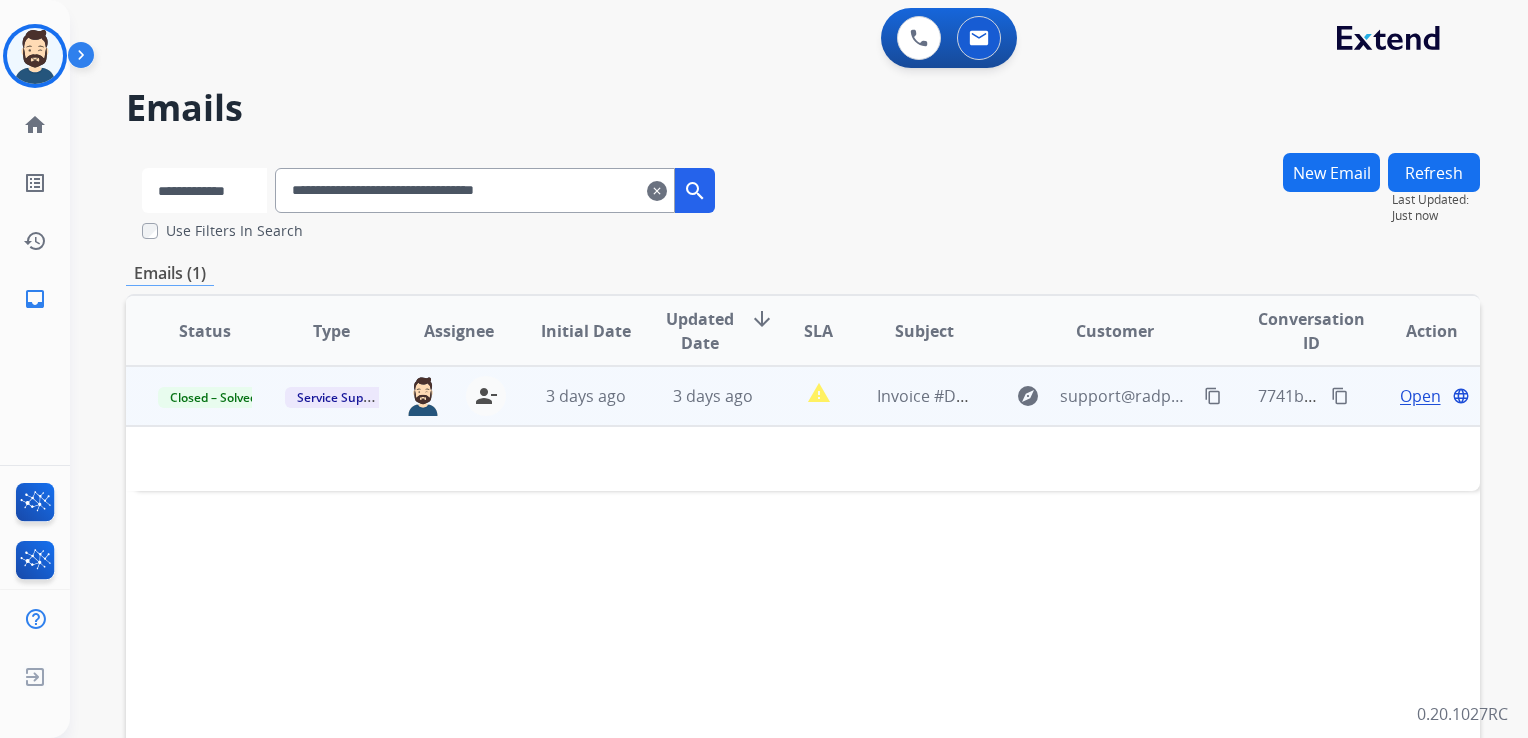 click on "**********" at bounding box center [204, 190] 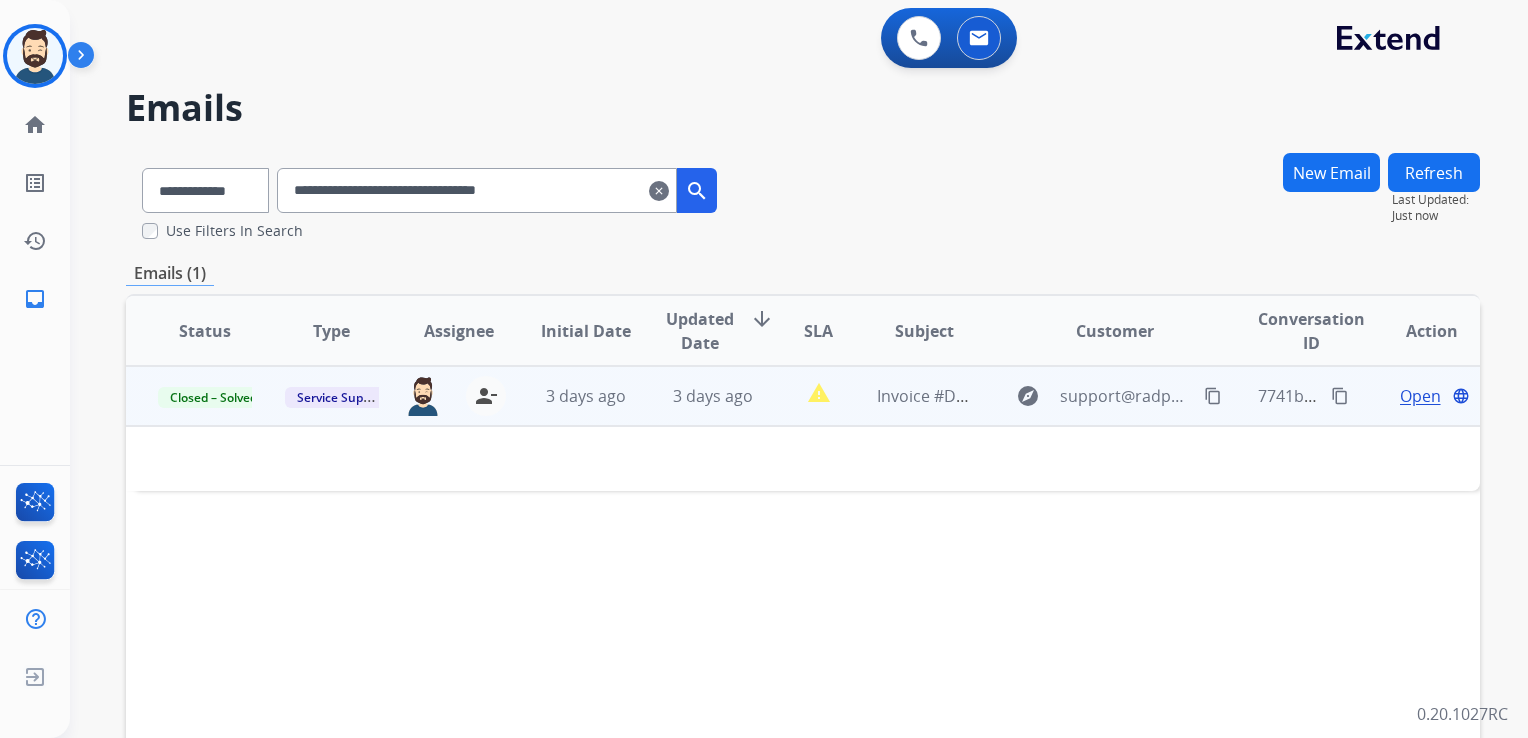 click on "**********" at bounding box center (477, 190) 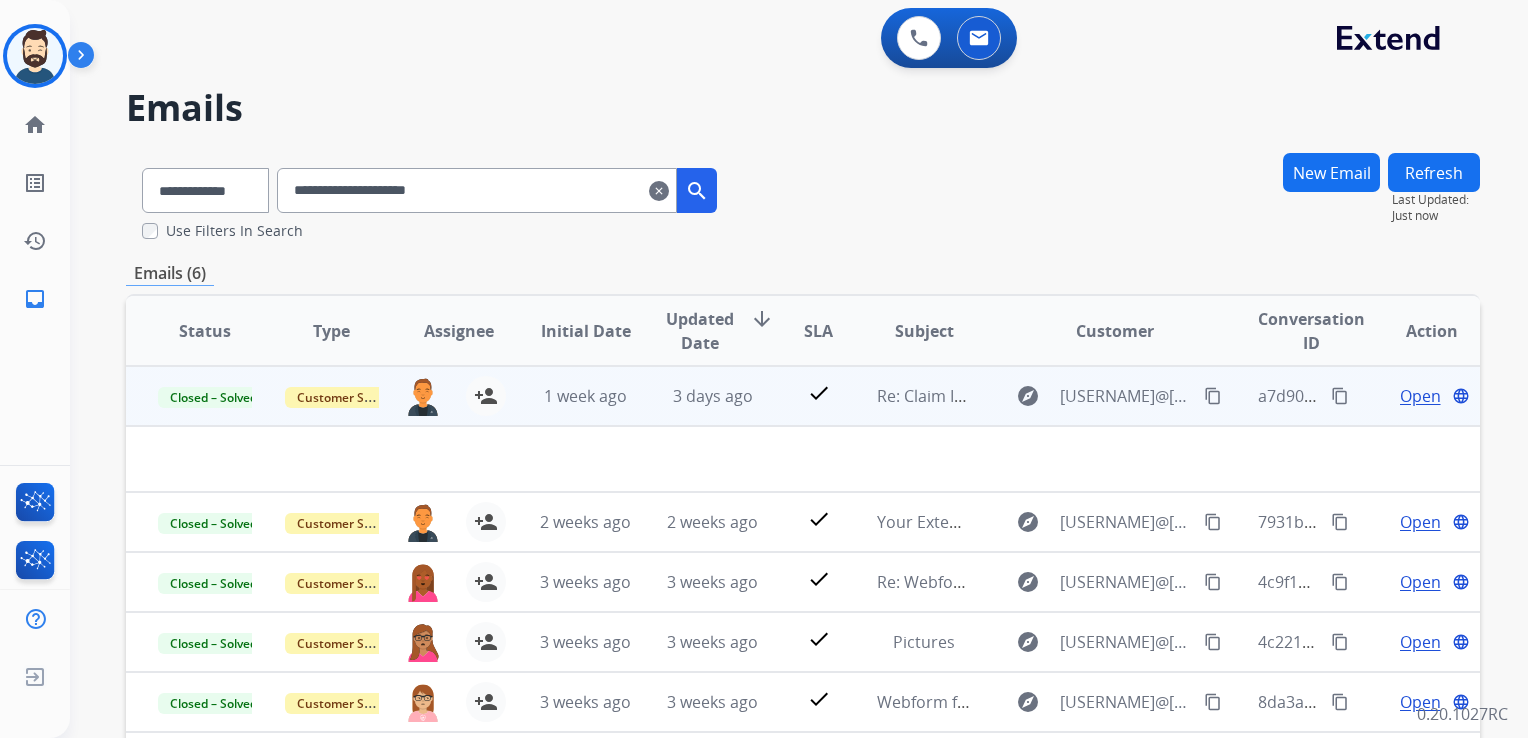 click on "3 days ago" at bounding box center [697, 396] 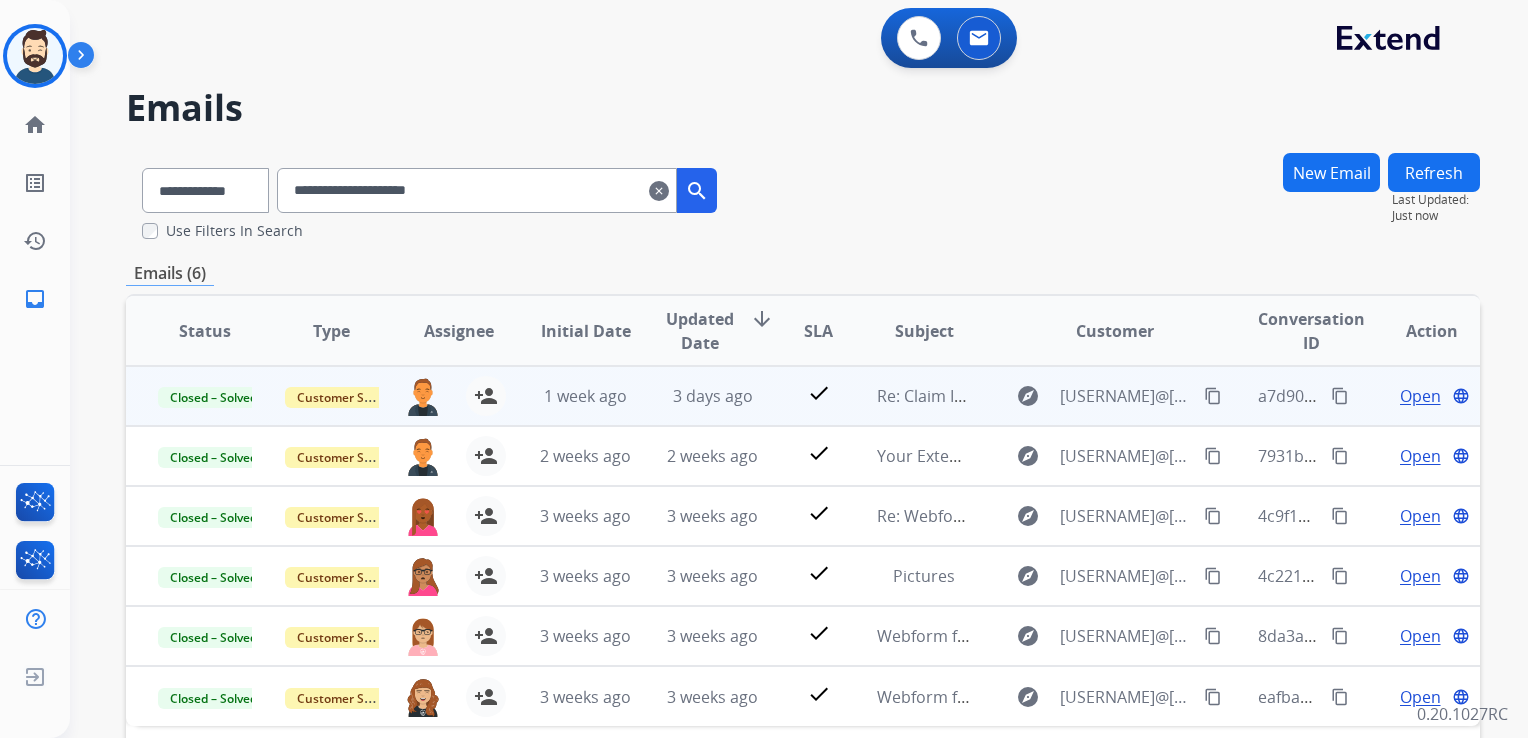 click on "3 days ago" at bounding box center (697, 396) 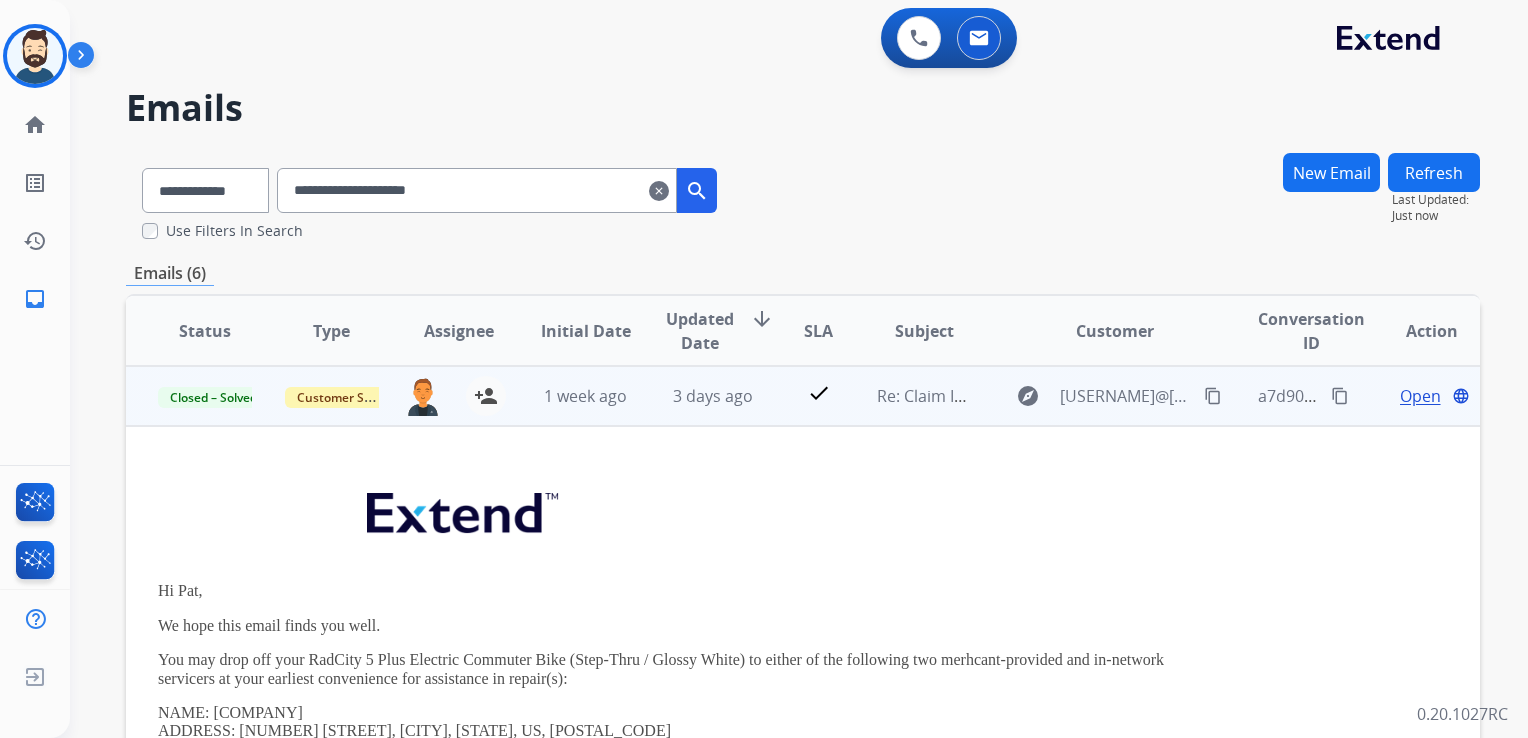 click on "Open" at bounding box center [1420, 396] 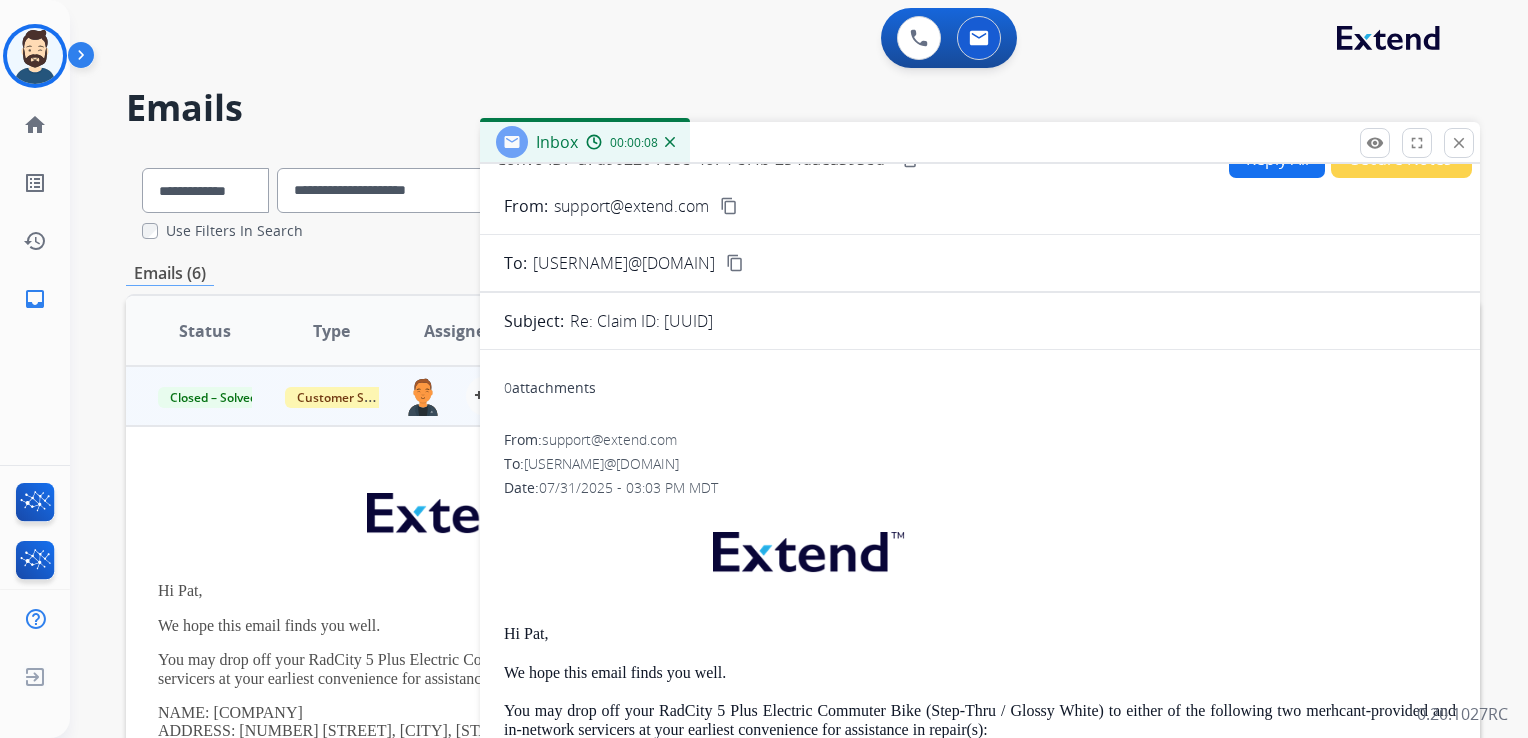 scroll, scrollTop: 0, scrollLeft: 0, axis: both 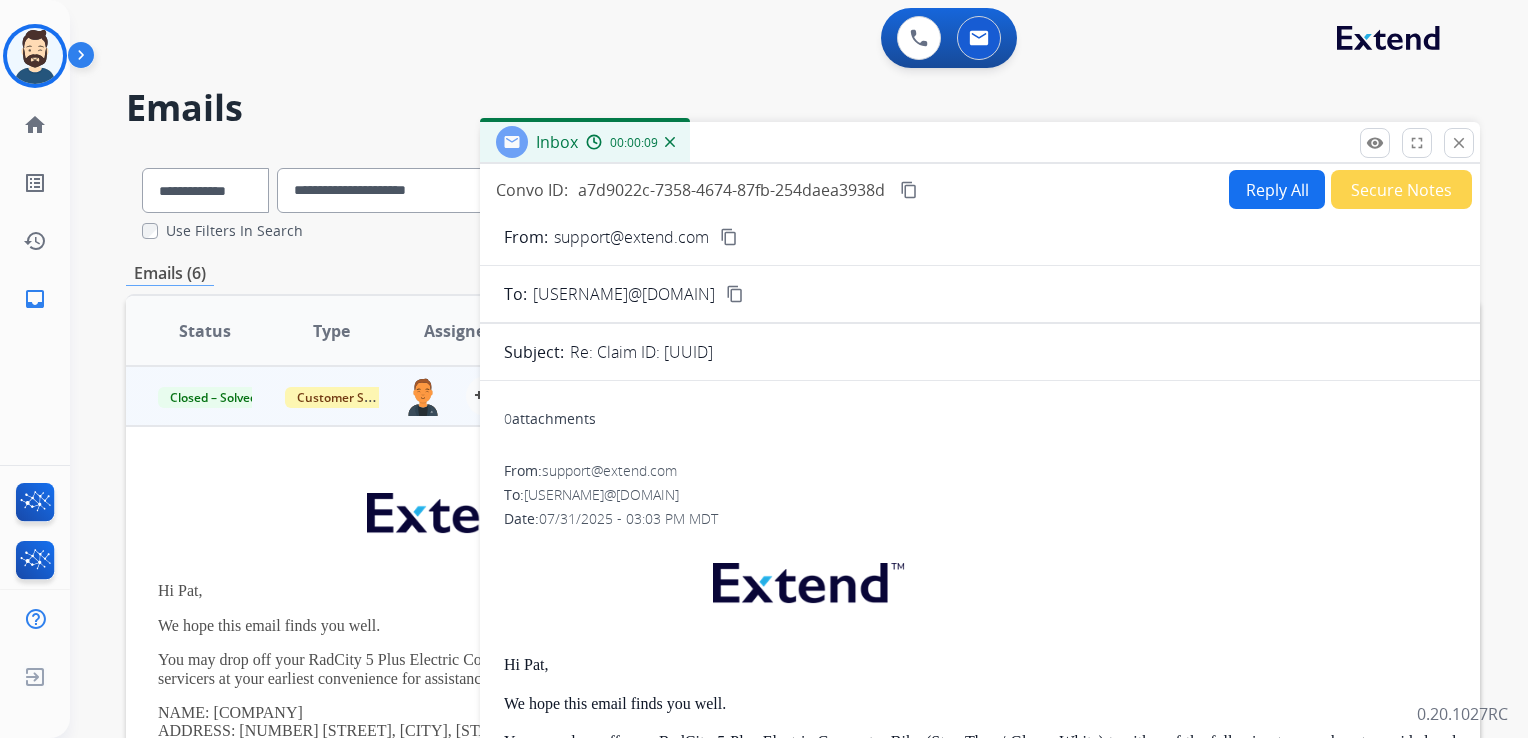 click on "Reply All" at bounding box center [1277, 189] 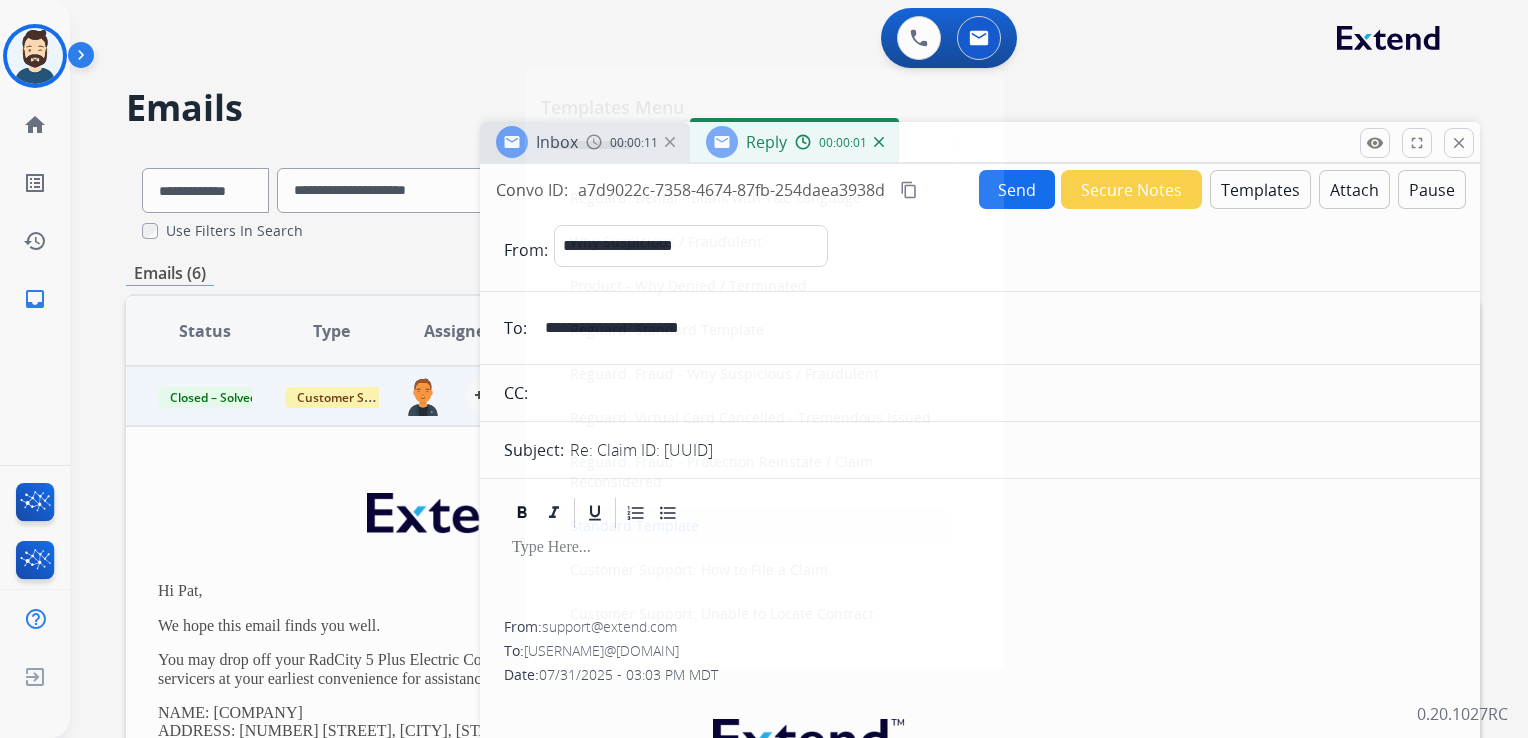 click on "Standard Template" 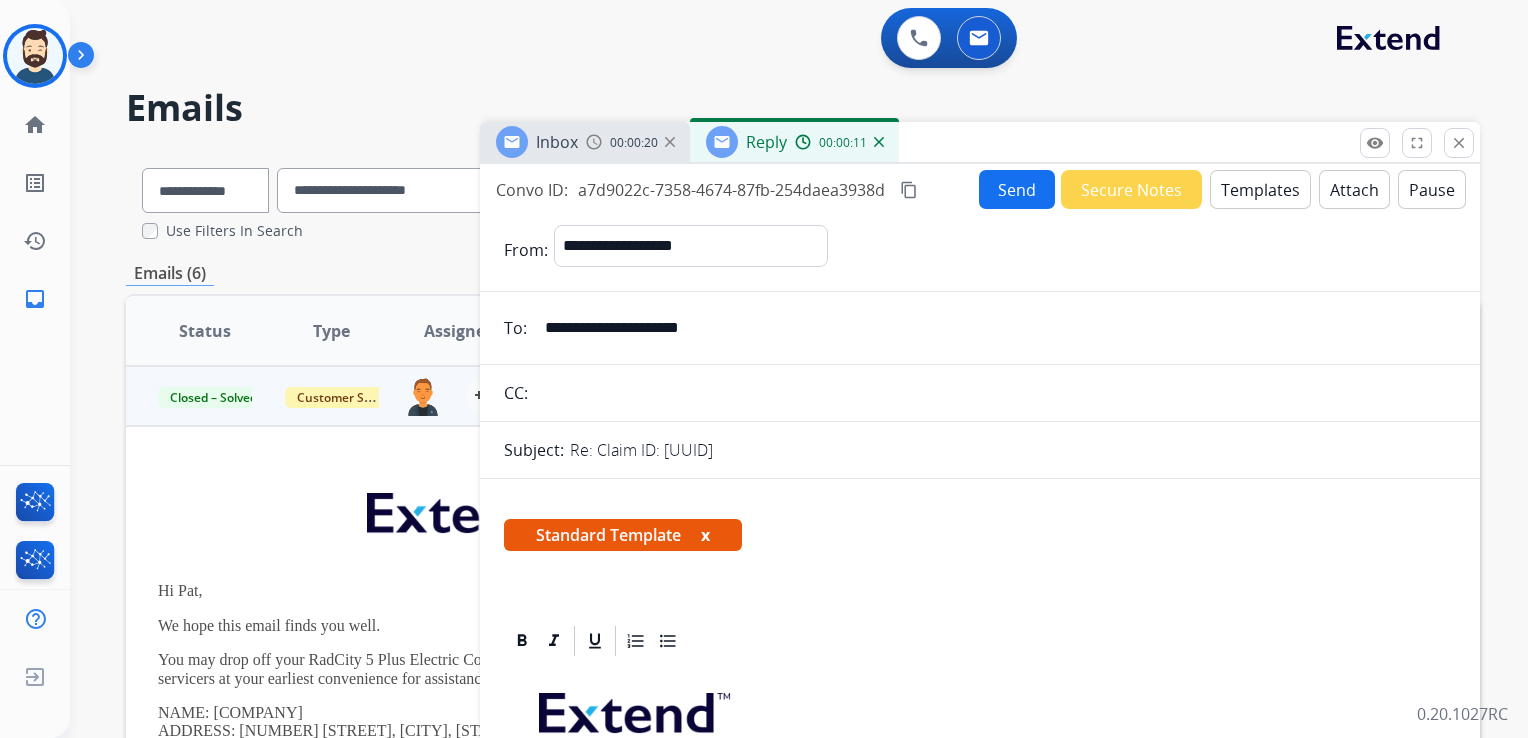 click on "Standard Template   x" at bounding box center [980, 543] 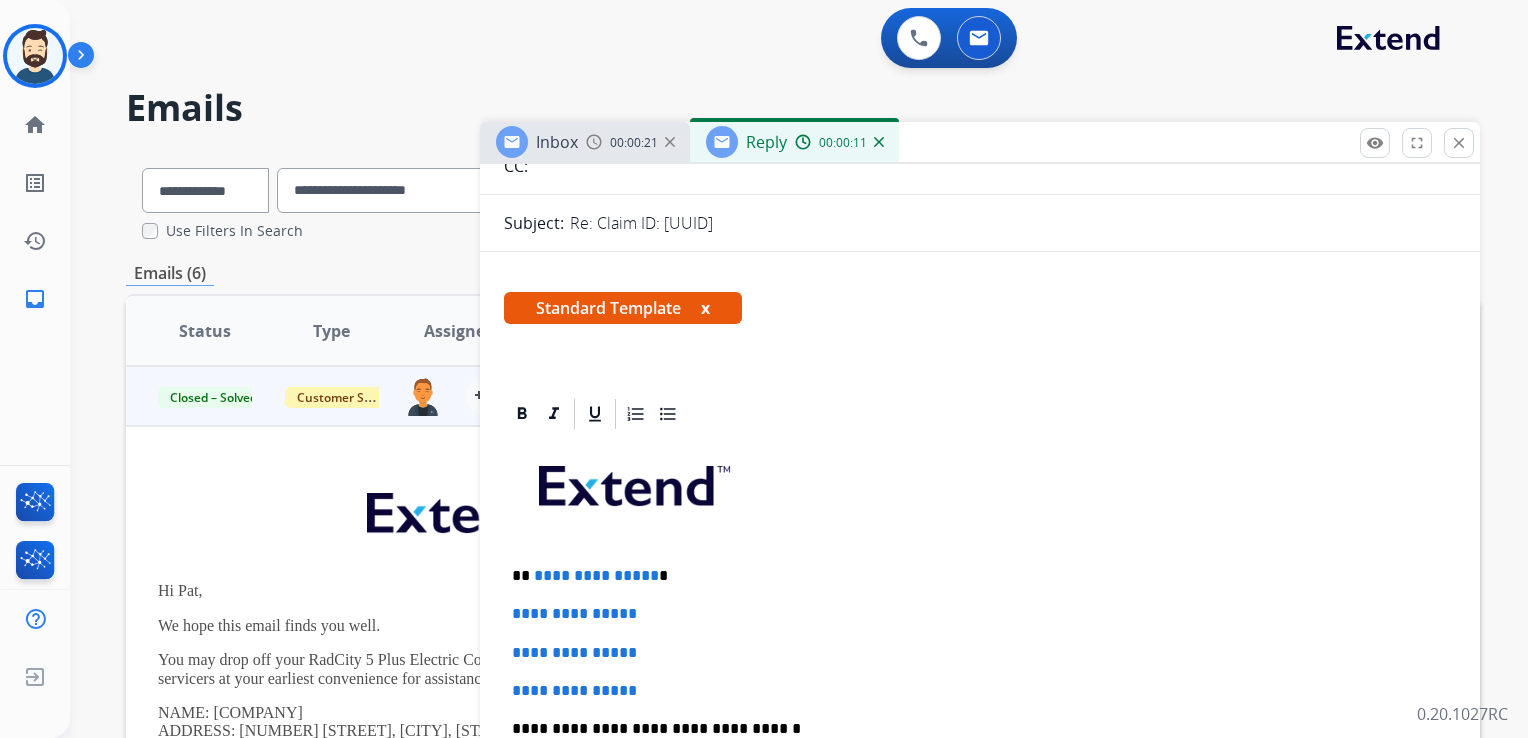 scroll, scrollTop: 400, scrollLeft: 0, axis: vertical 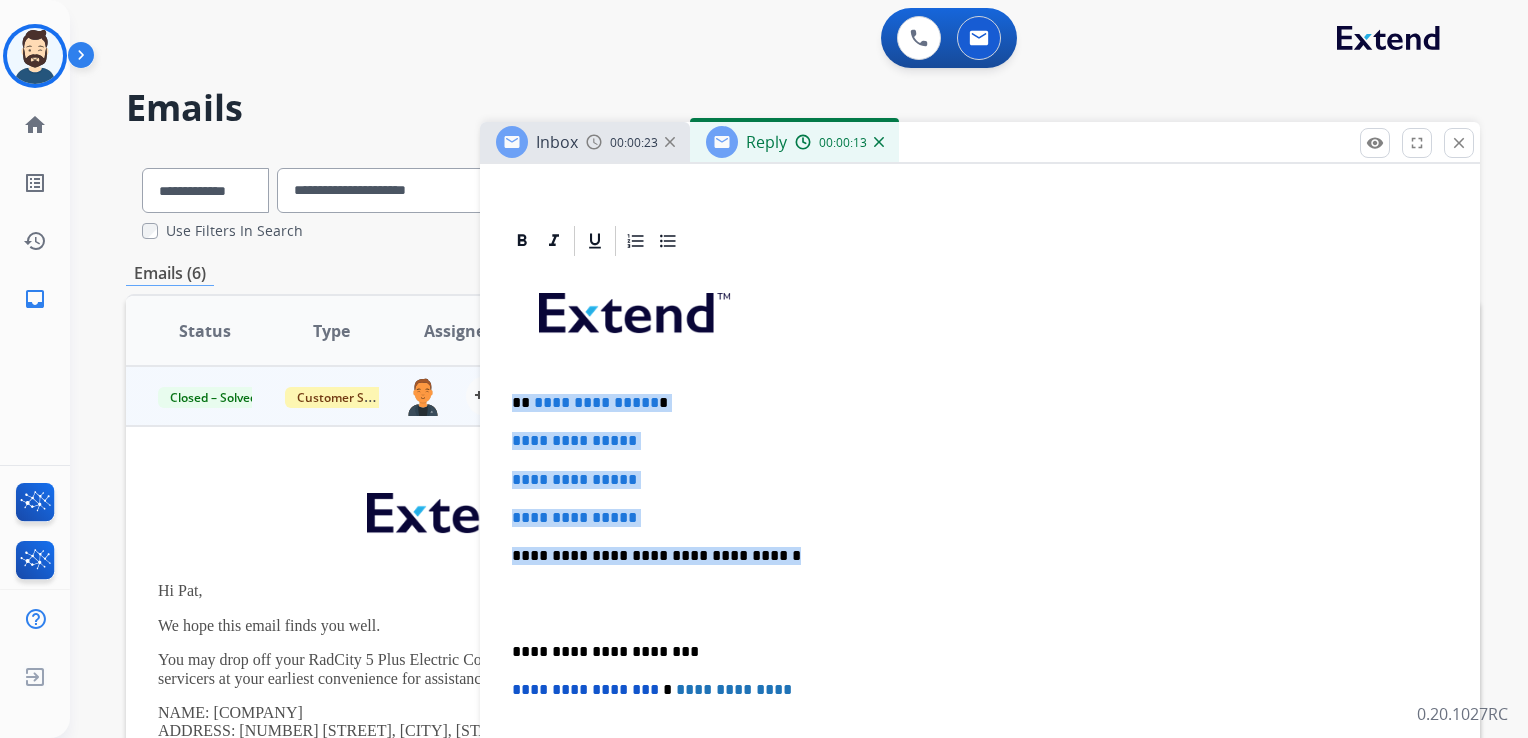 drag, startPoint x: 512, startPoint y: 397, endPoint x: 819, endPoint y: 549, distance: 342.56824 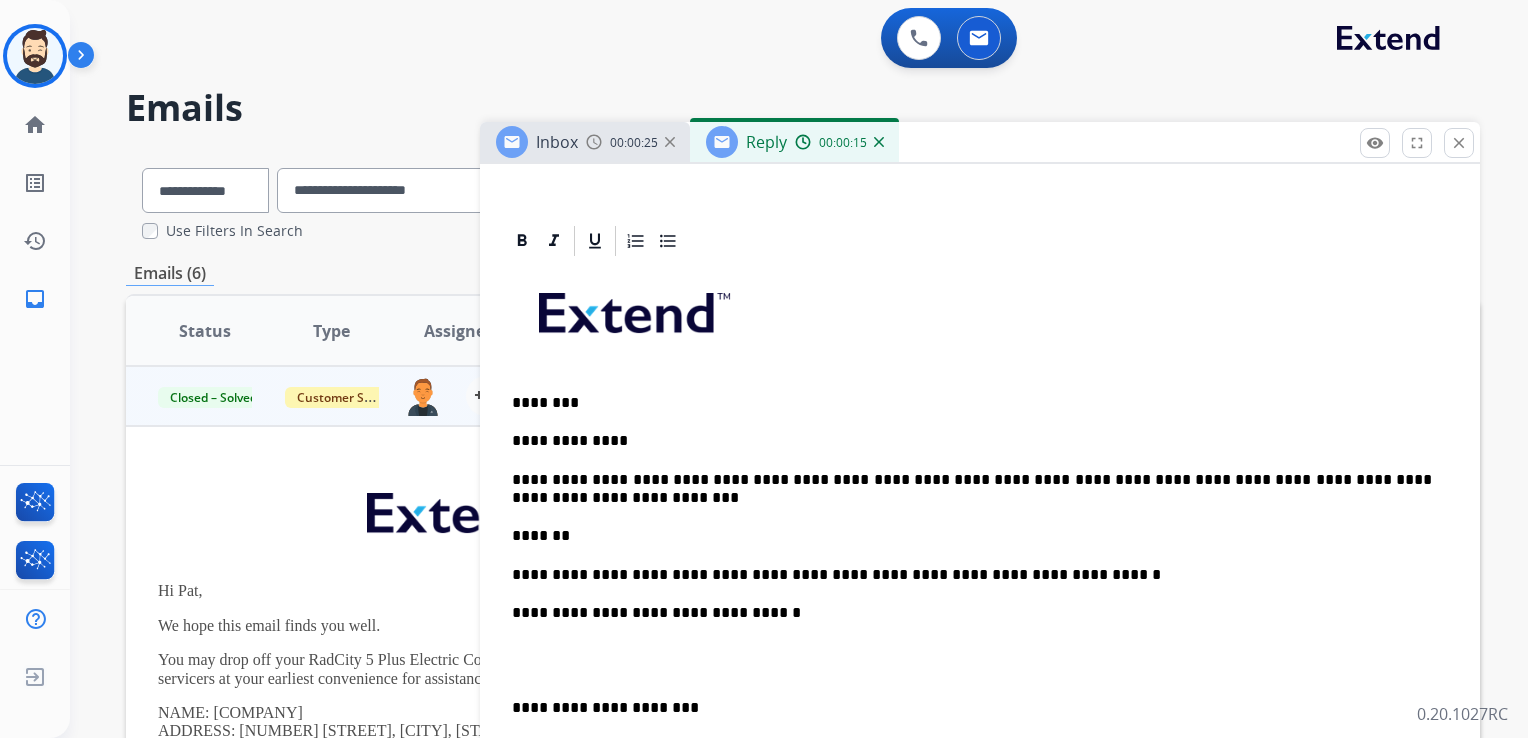 click on "********" at bounding box center (972, 403) 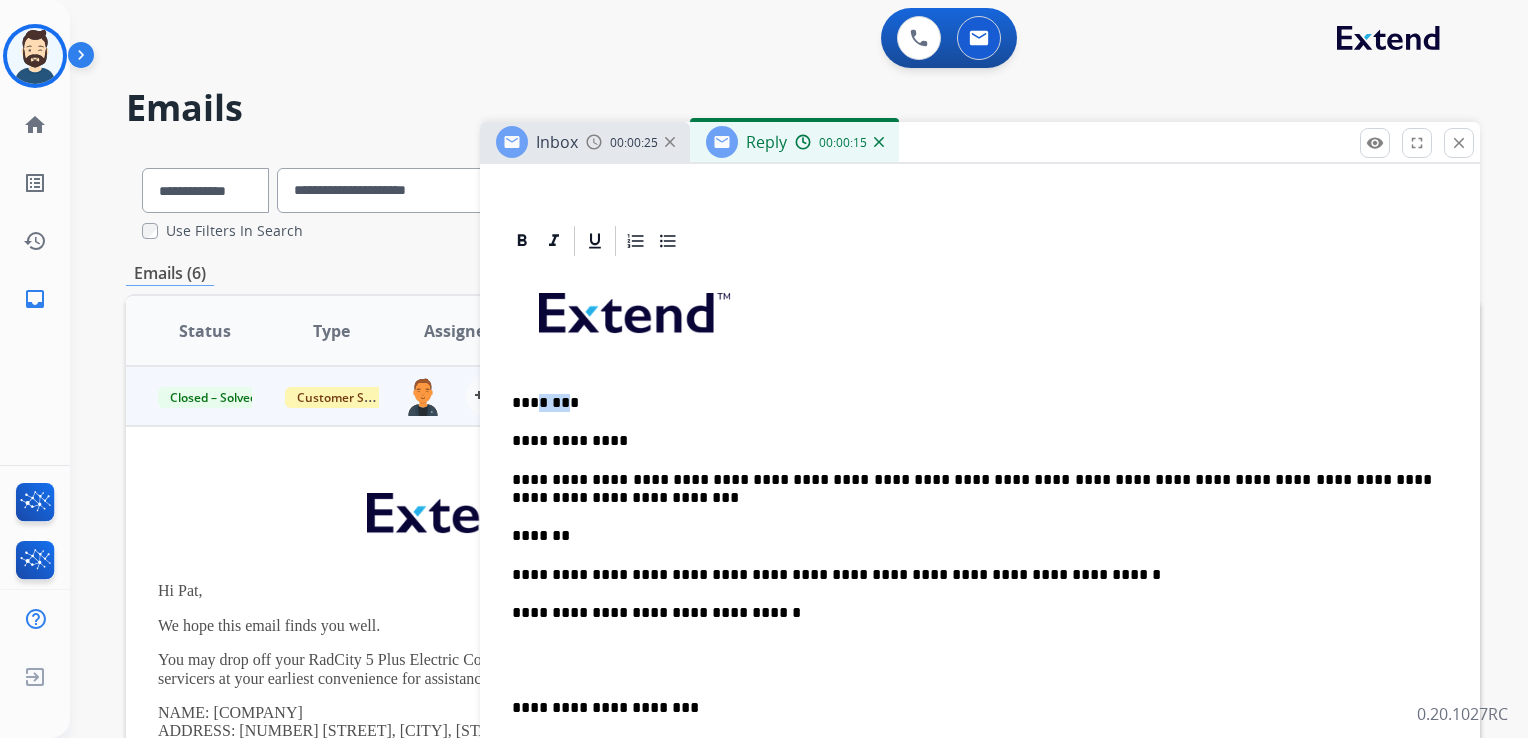 click on "********" at bounding box center (972, 403) 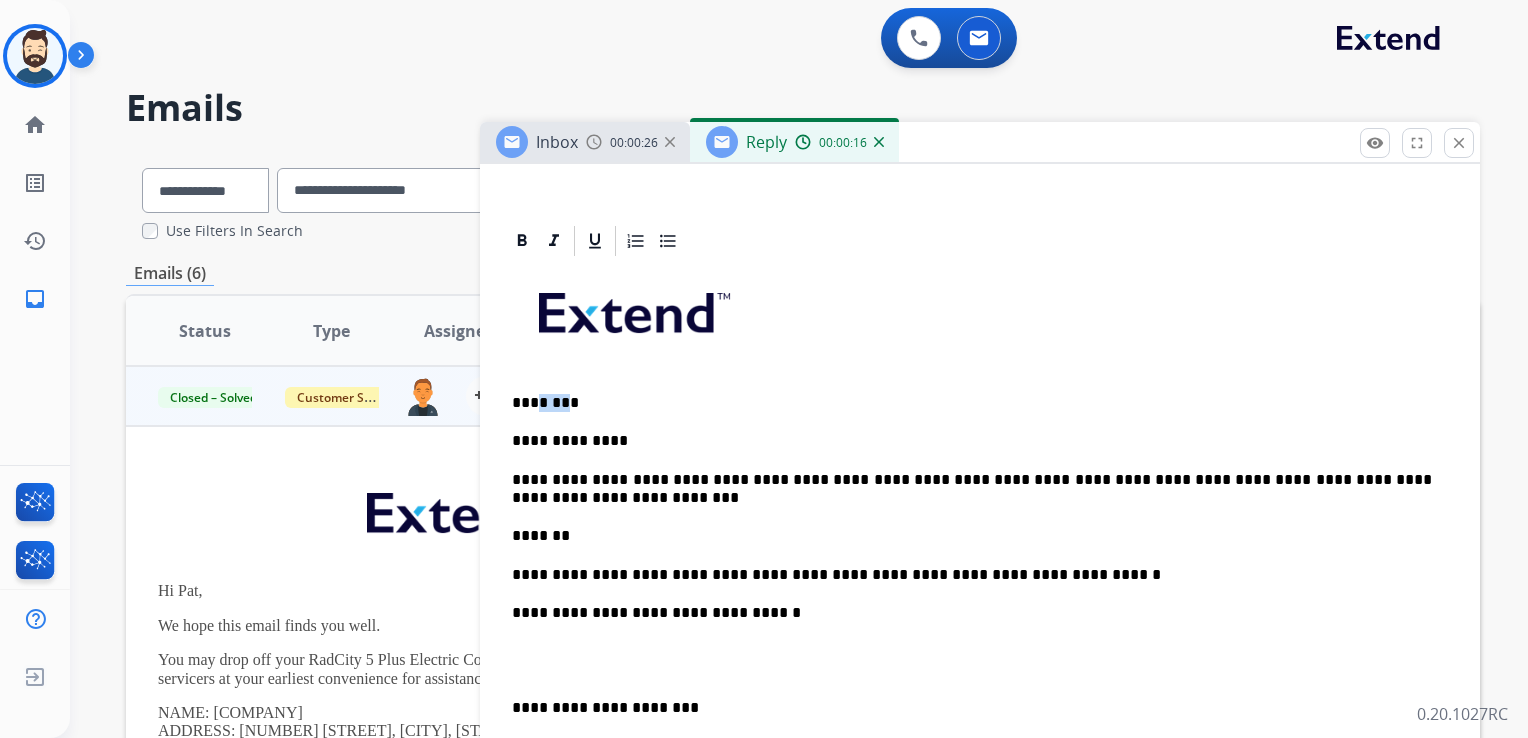 type 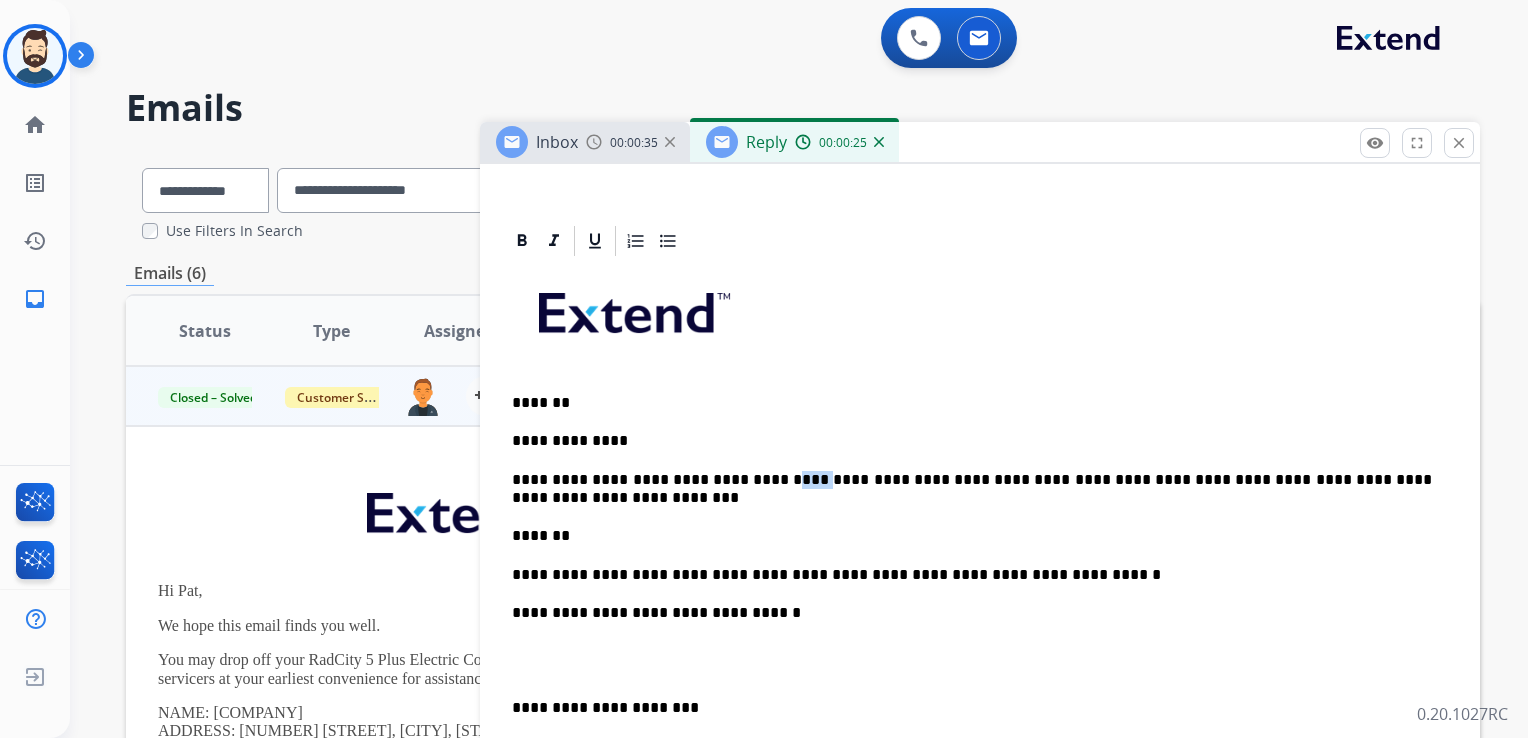 drag, startPoint x: 769, startPoint y: 477, endPoint x: 814, endPoint y: 477, distance: 45 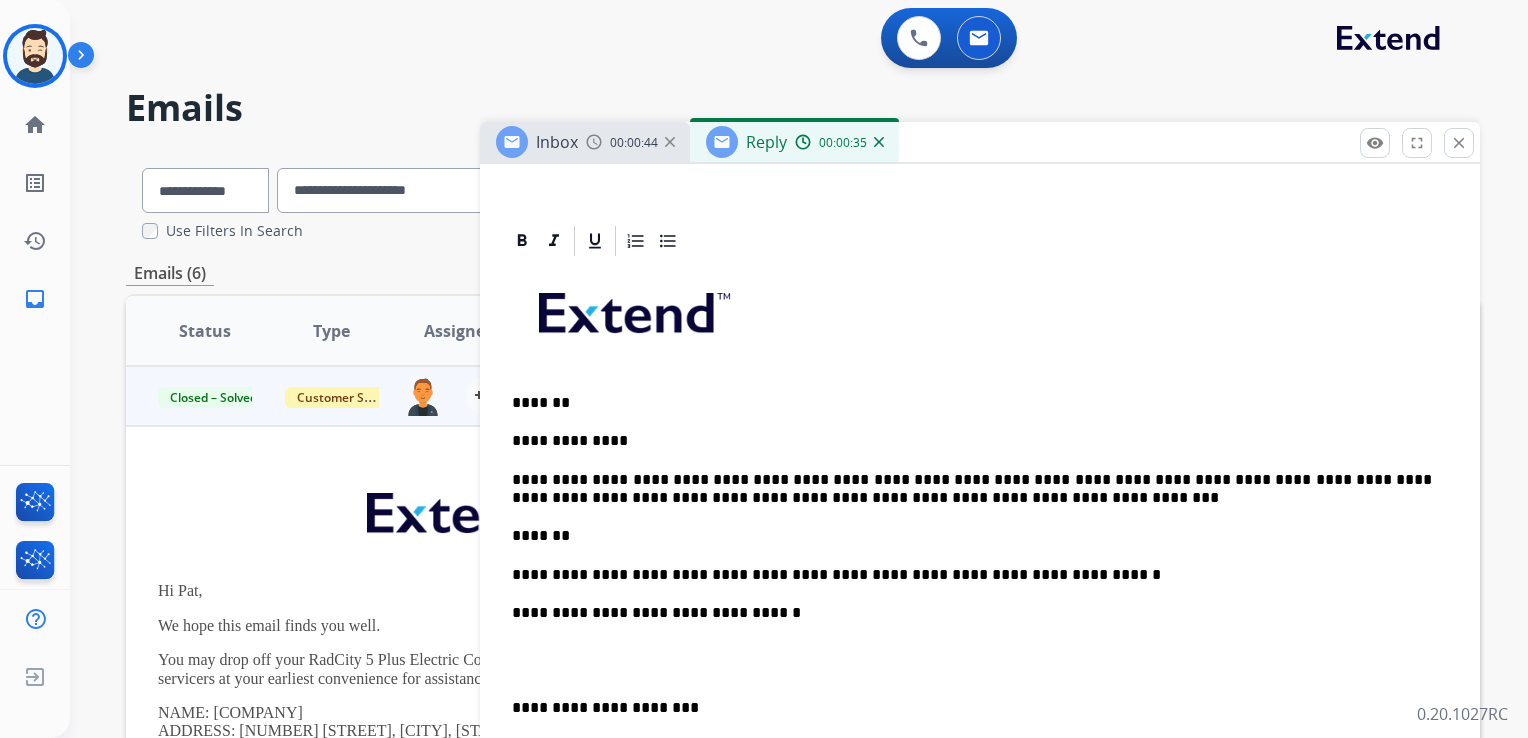click on "**********" at bounding box center (972, 489) 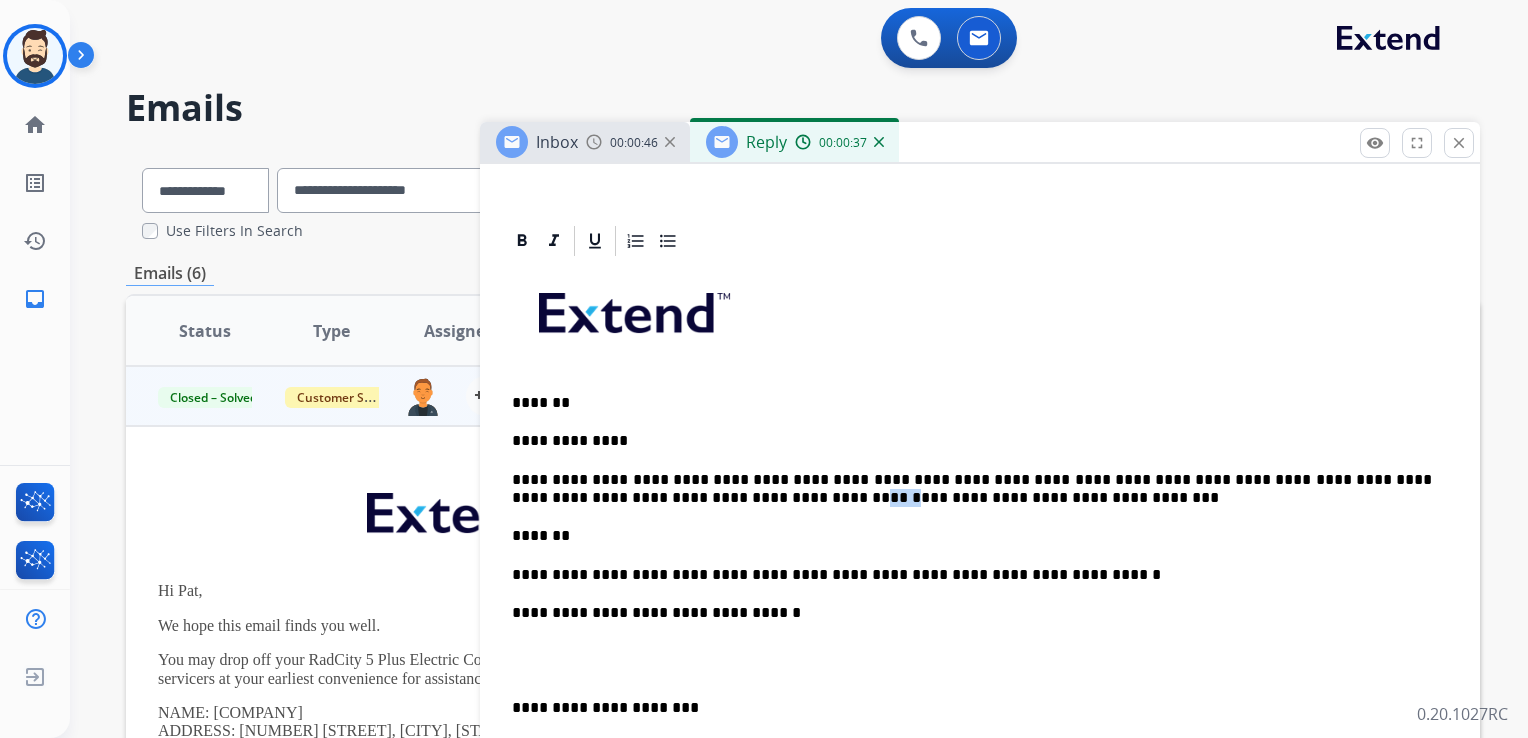 drag, startPoint x: 680, startPoint y: 500, endPoint x: 721, endPoint y: 495, distance: 41.303753 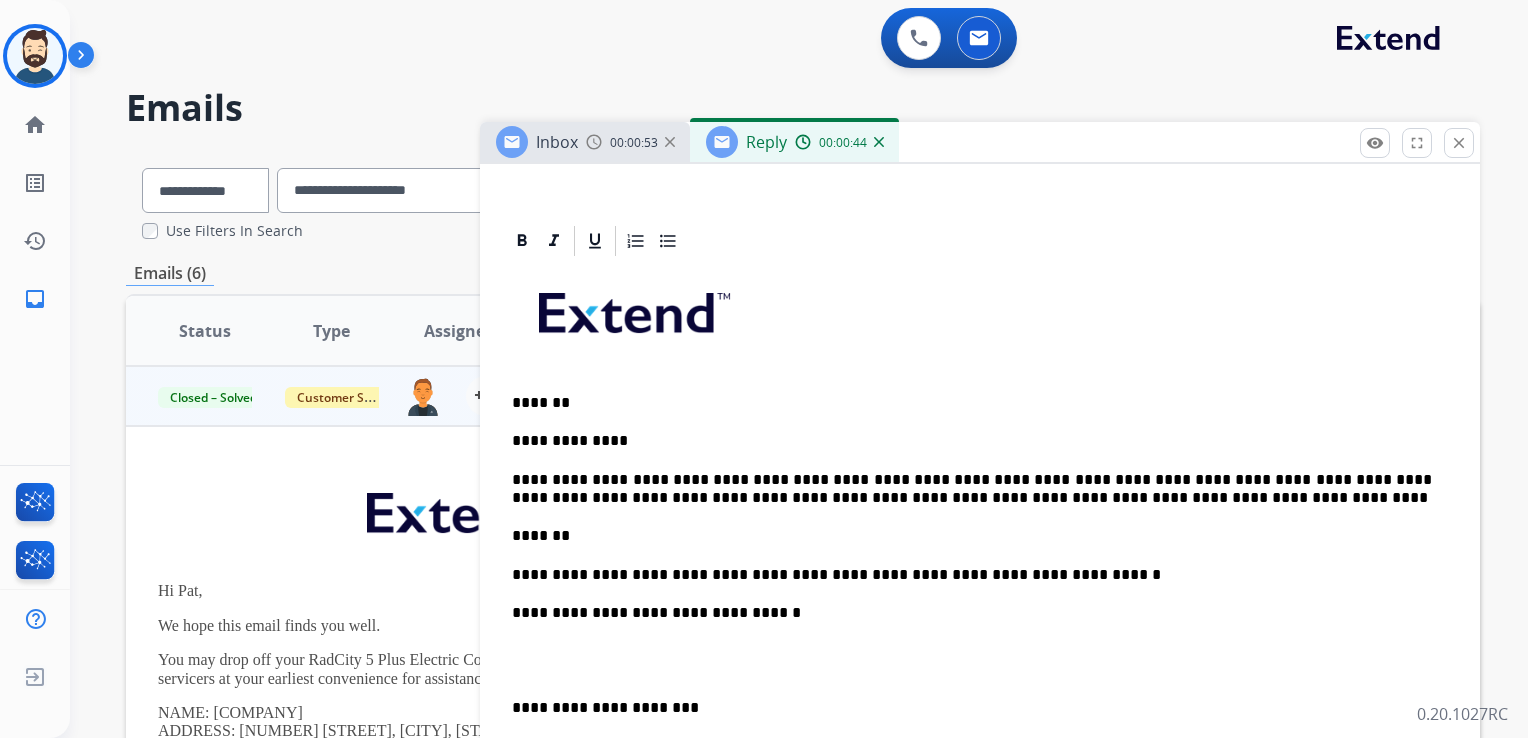 click on "*******" at bounding box center (972, 536) 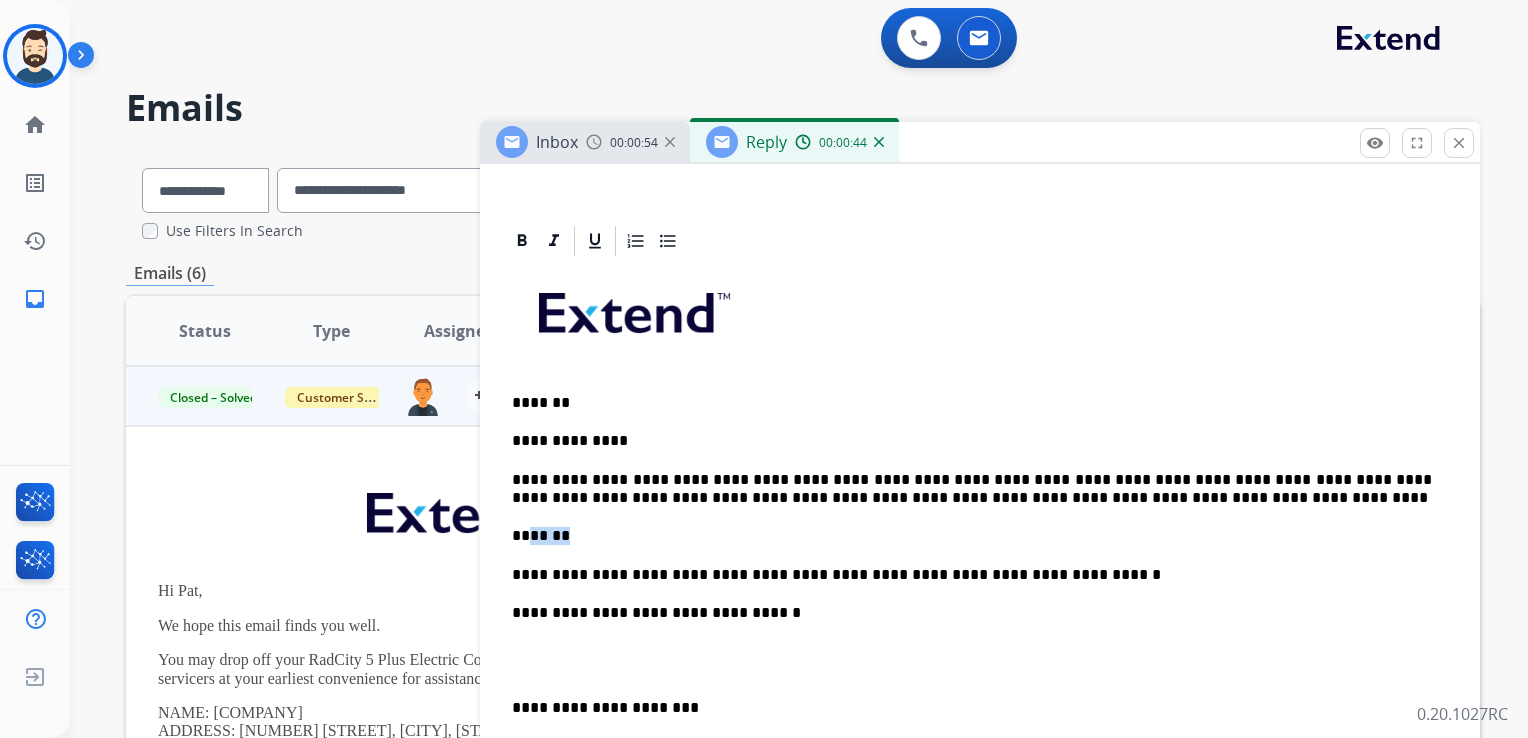 click on "*******" at bounding box center (972, 536) 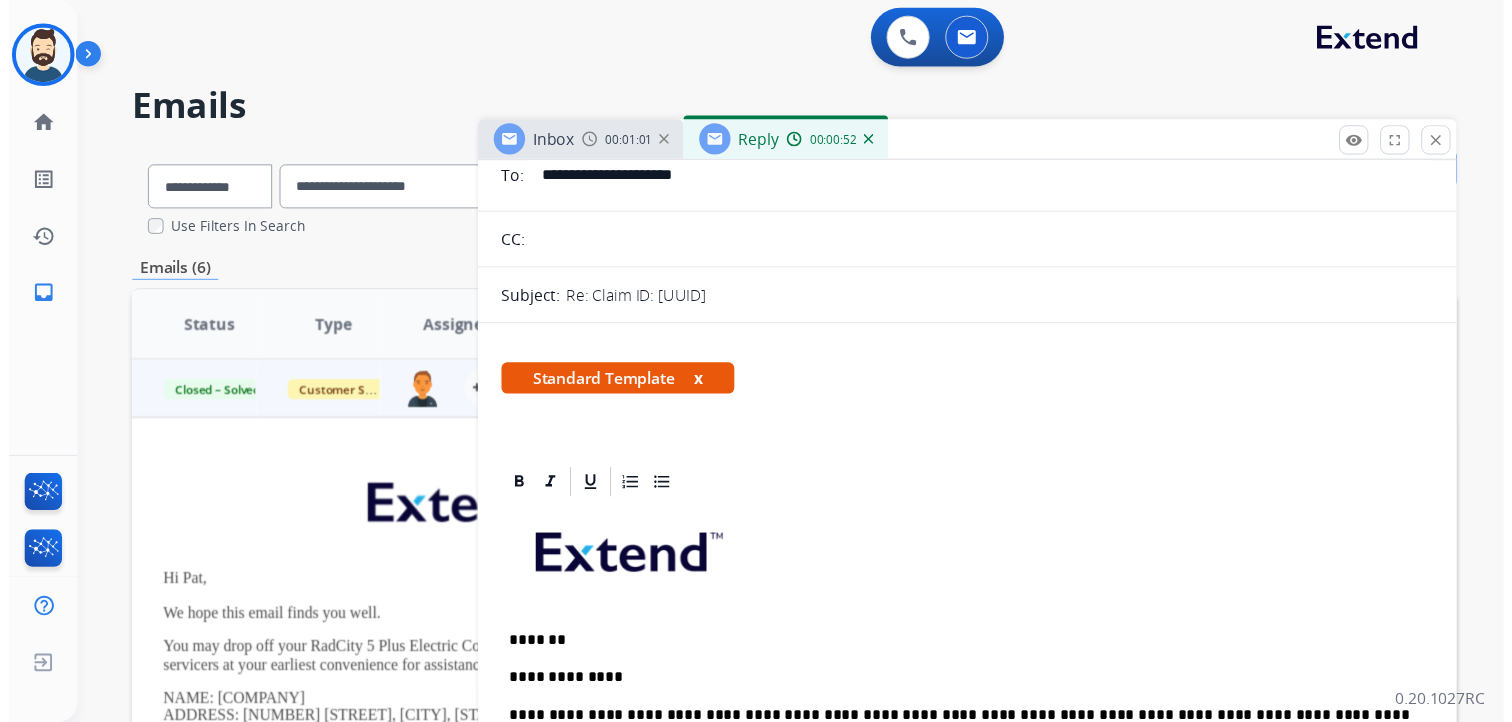 scroll, scrollTop: 0, scrollLeft: 0, axis: both 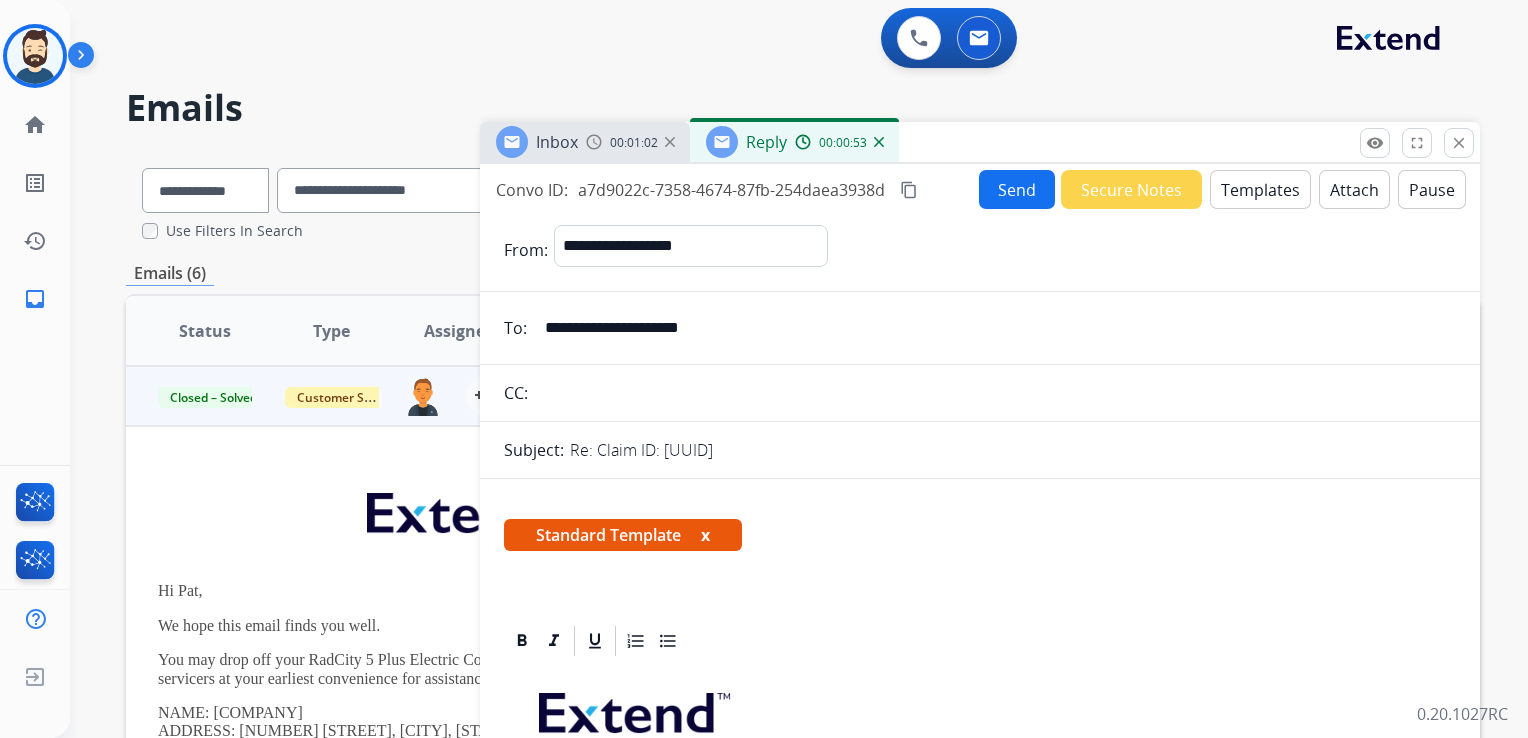click on "Send" at bounding box center (1017, 189) 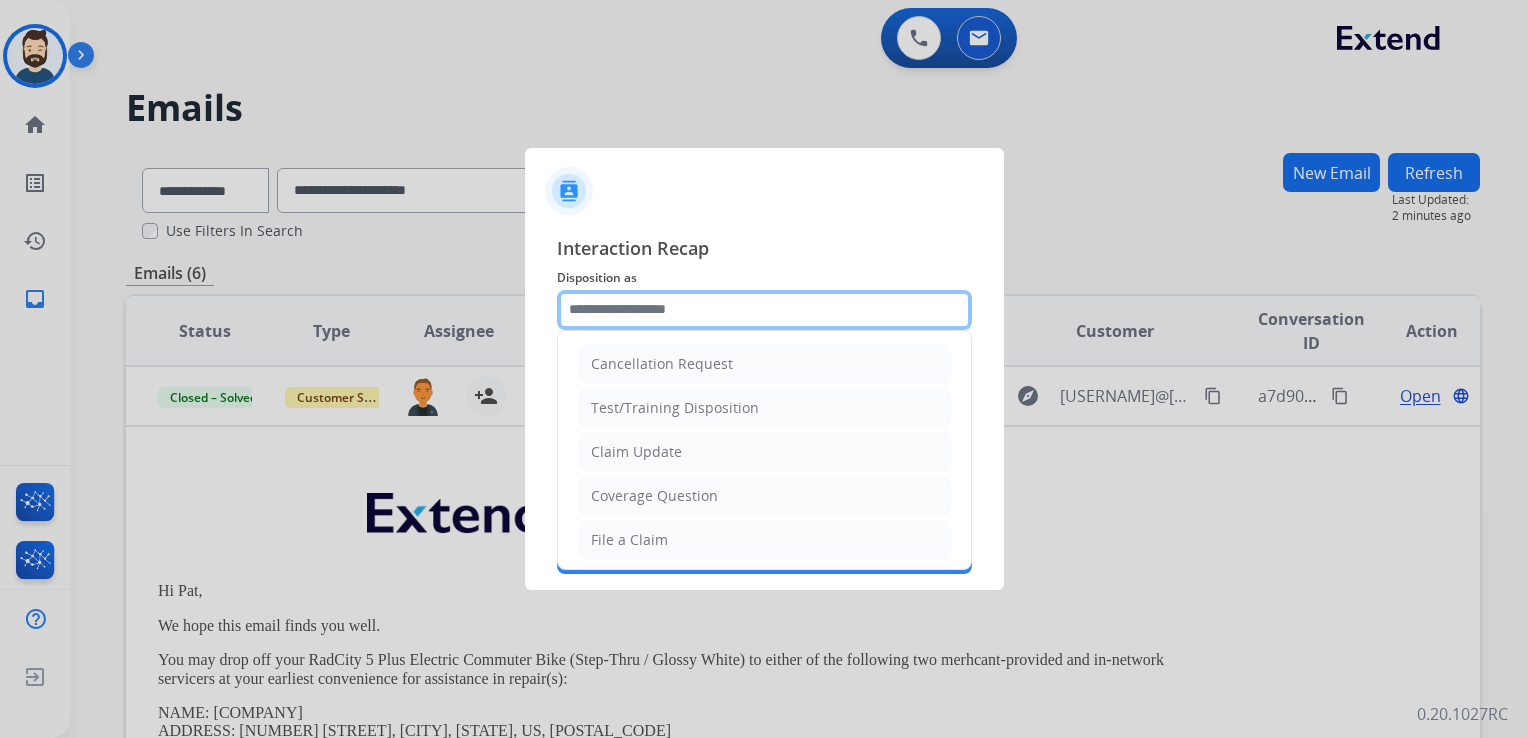 click 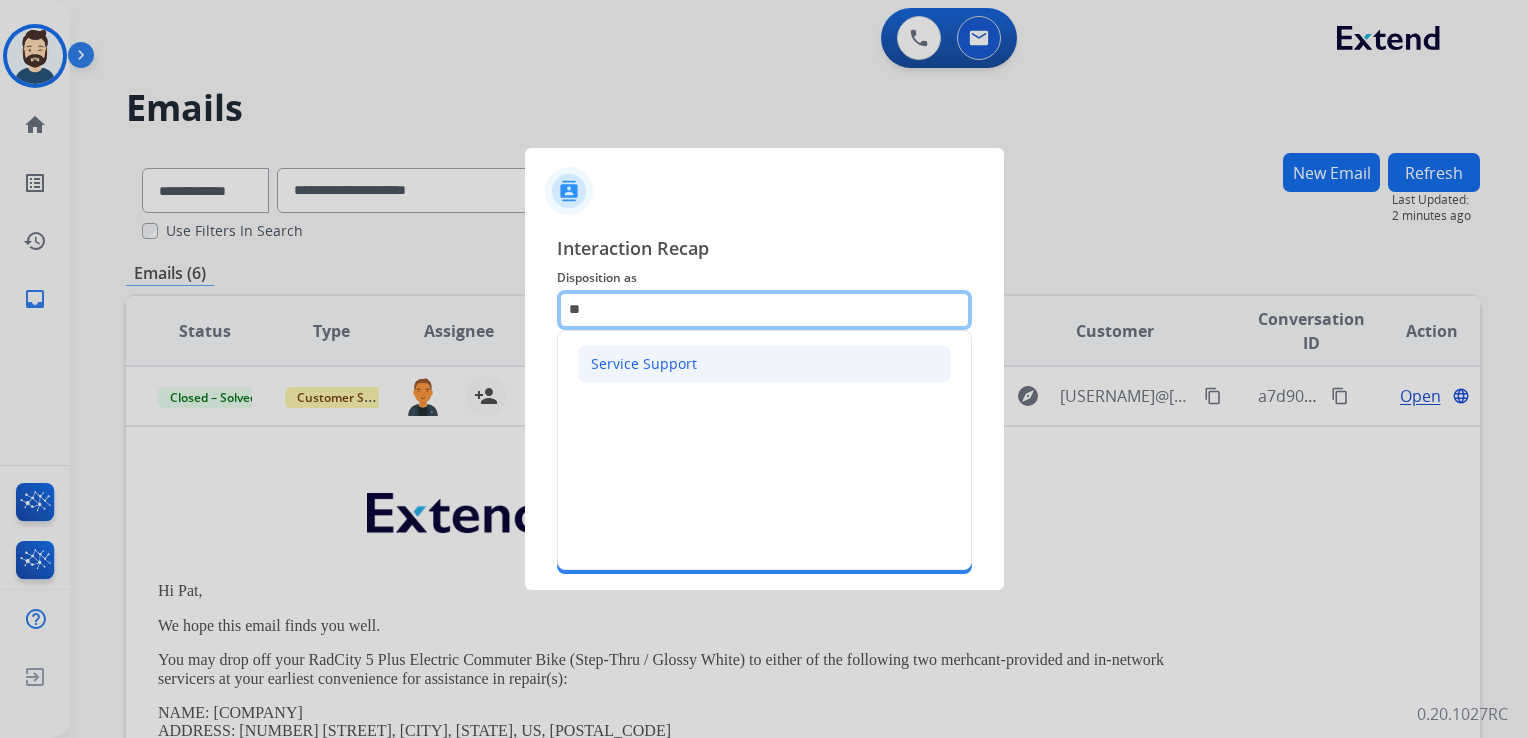 type on "*" 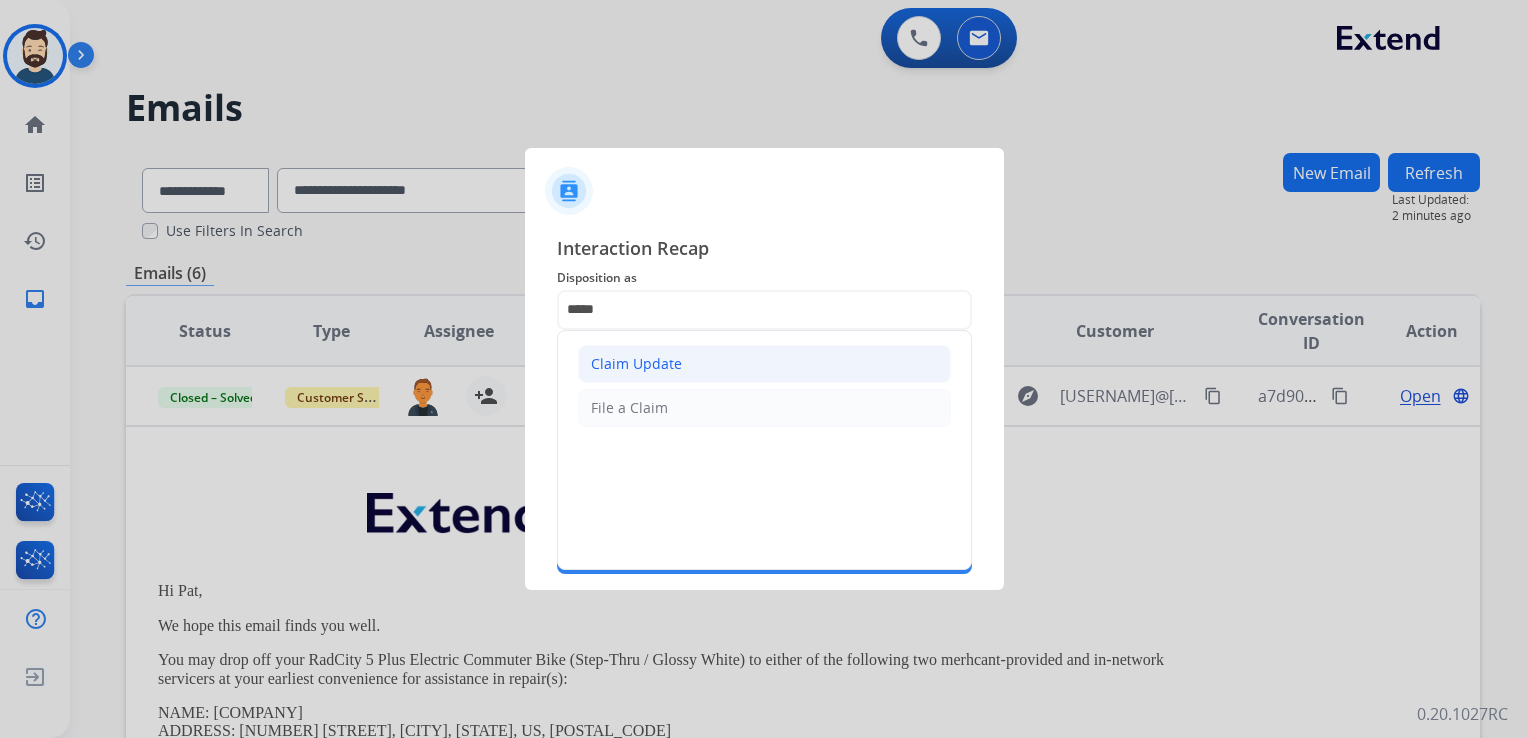 click on "Claim Update" 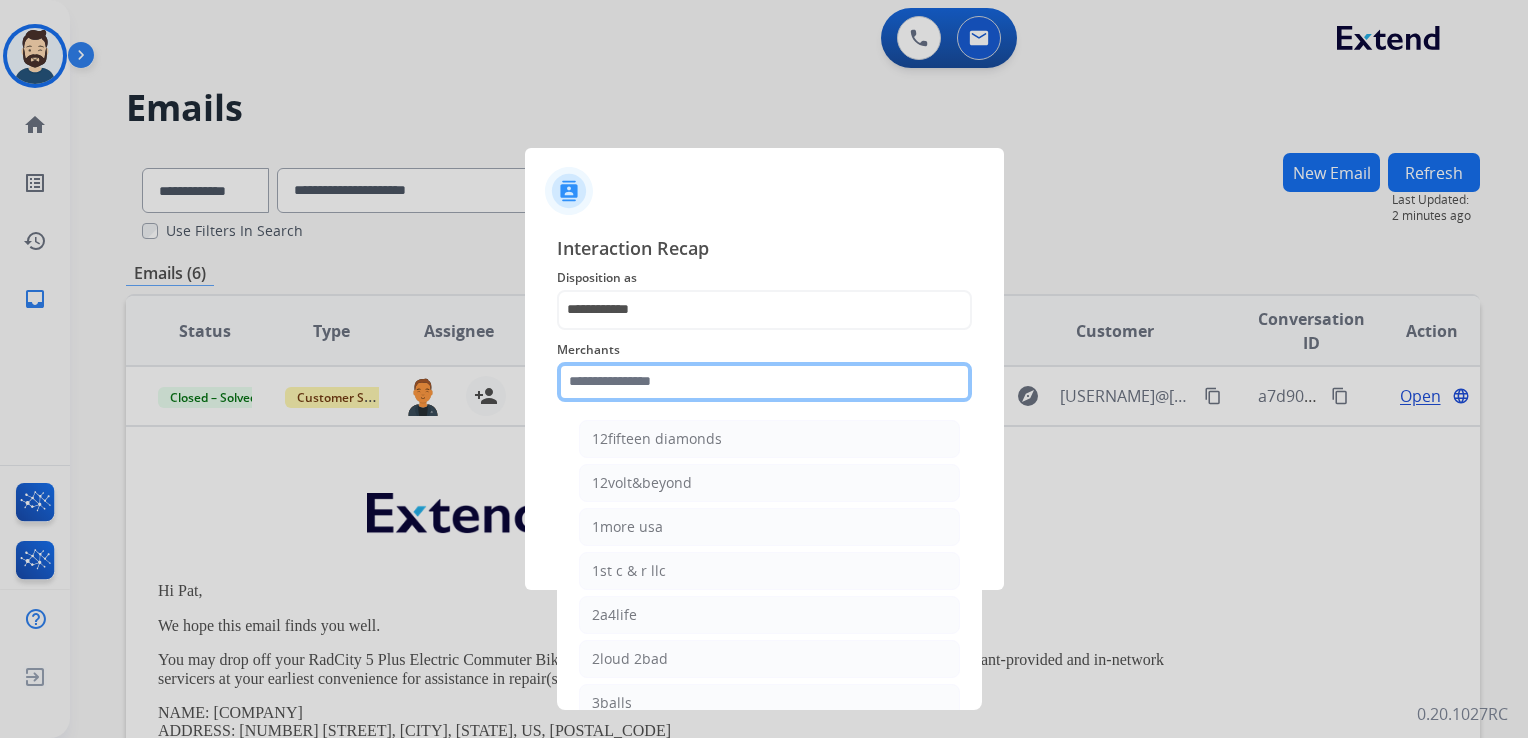 click 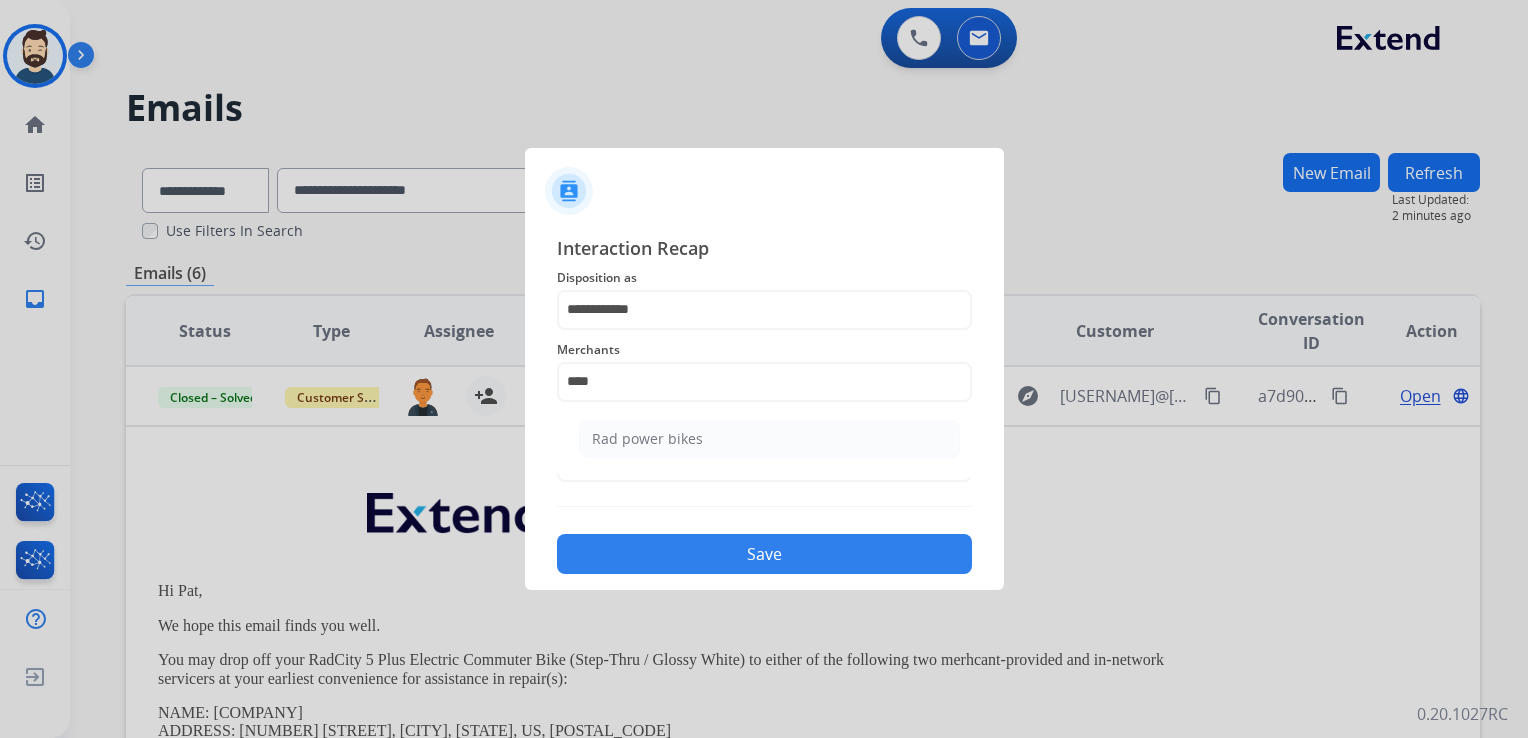click on "Rad power bikes" 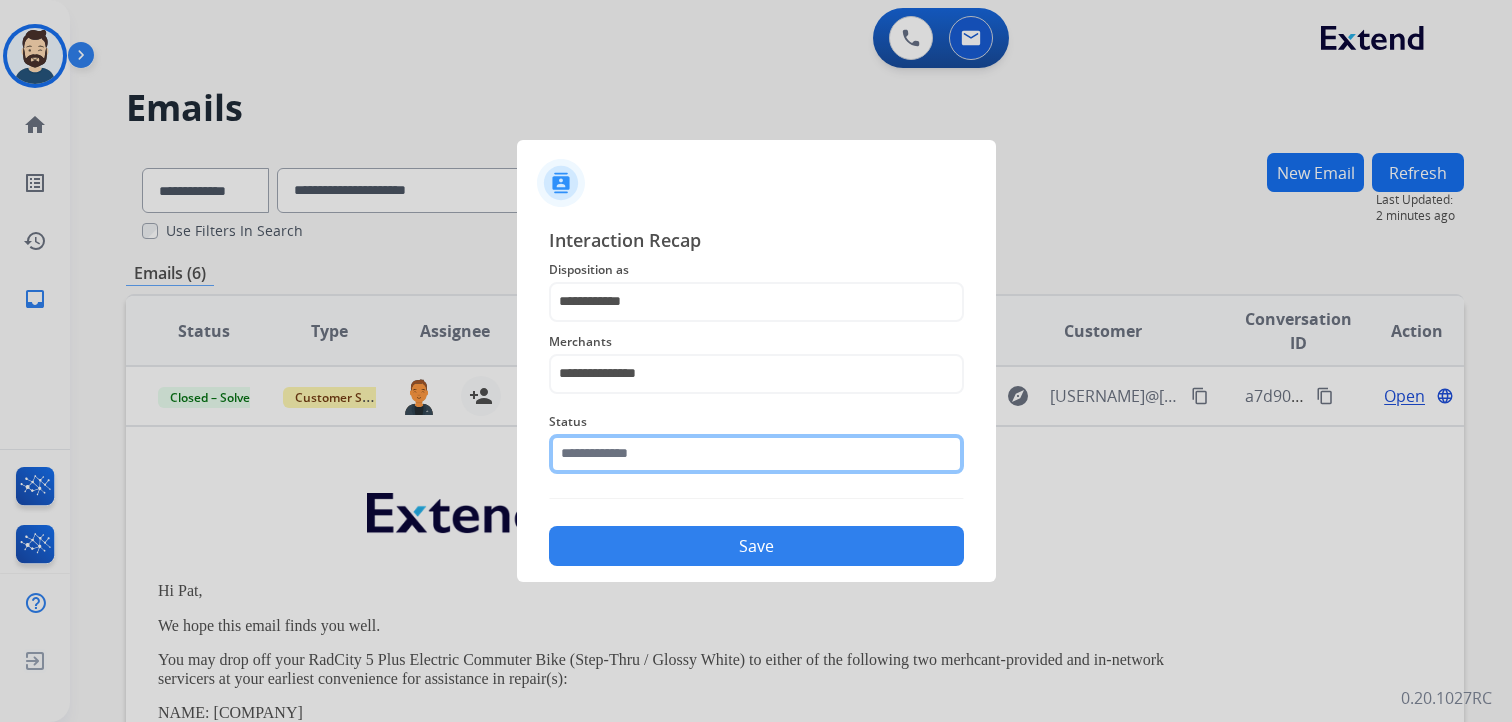 click 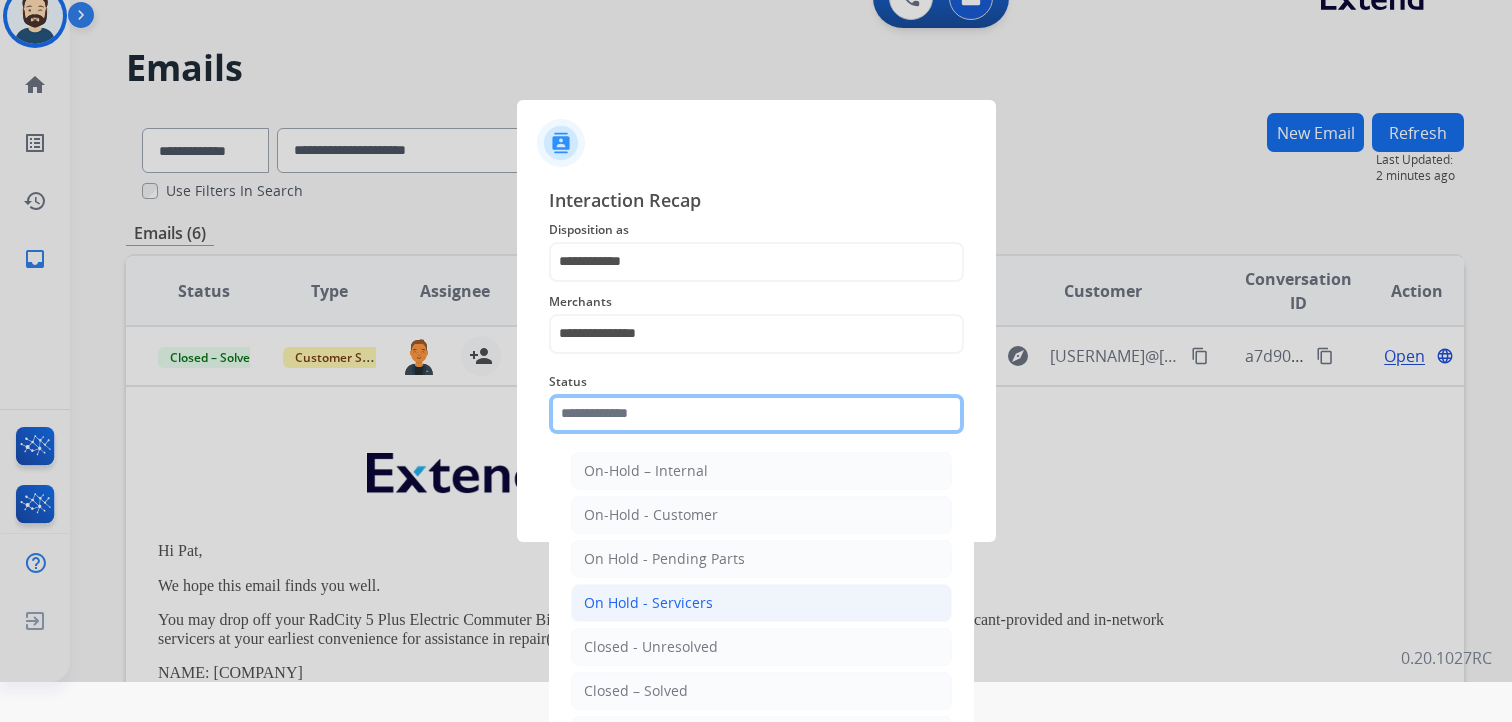 scroll, scrollTop: 59, scrollLeft: 0, axis: vertical 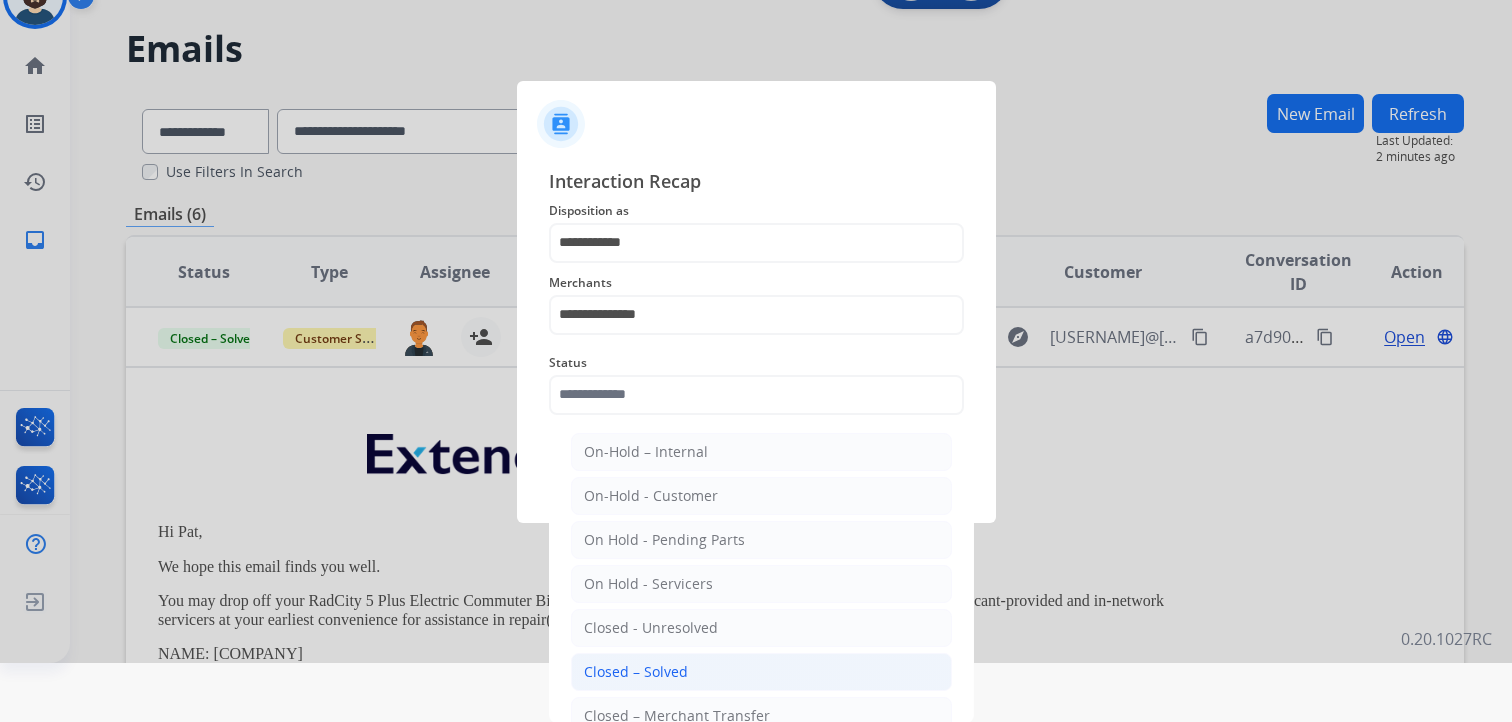click on "Closed – Solved" 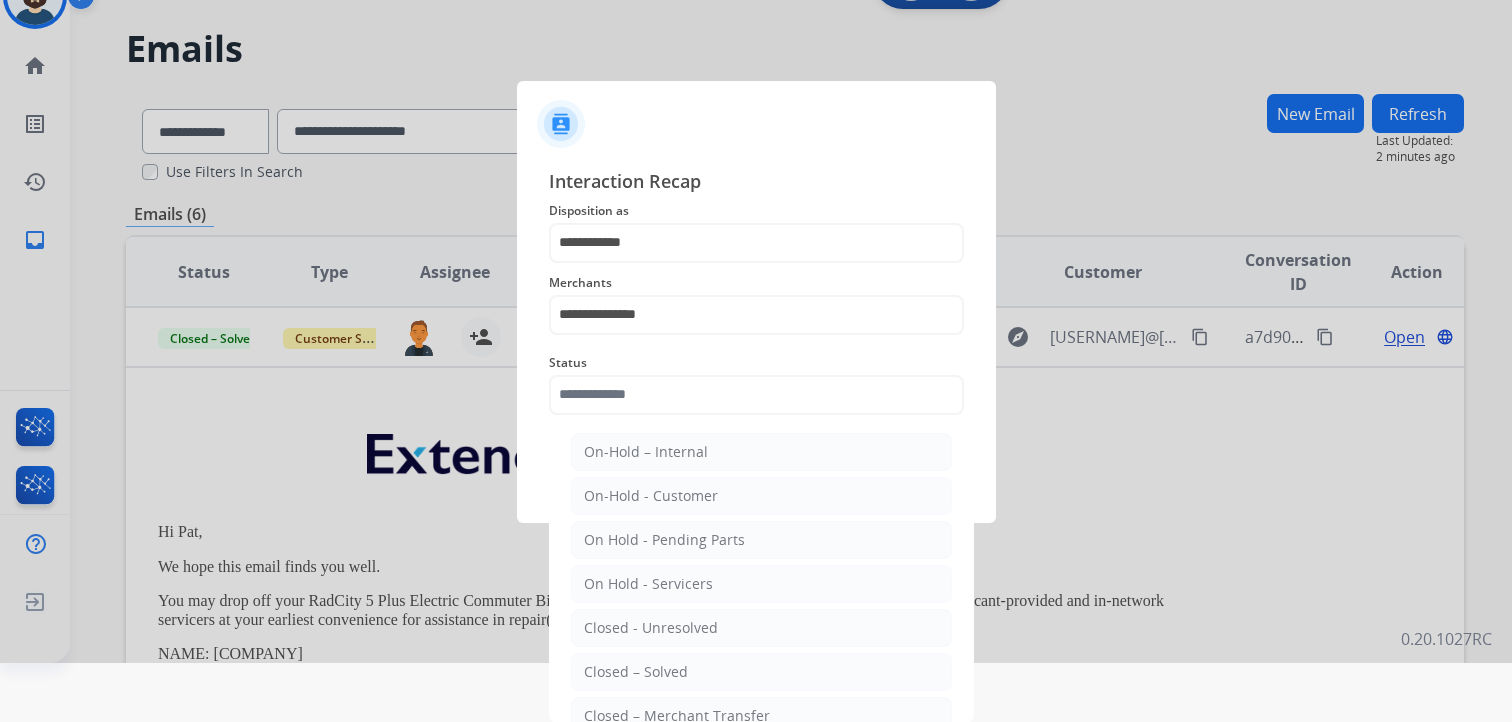 type on "**********" 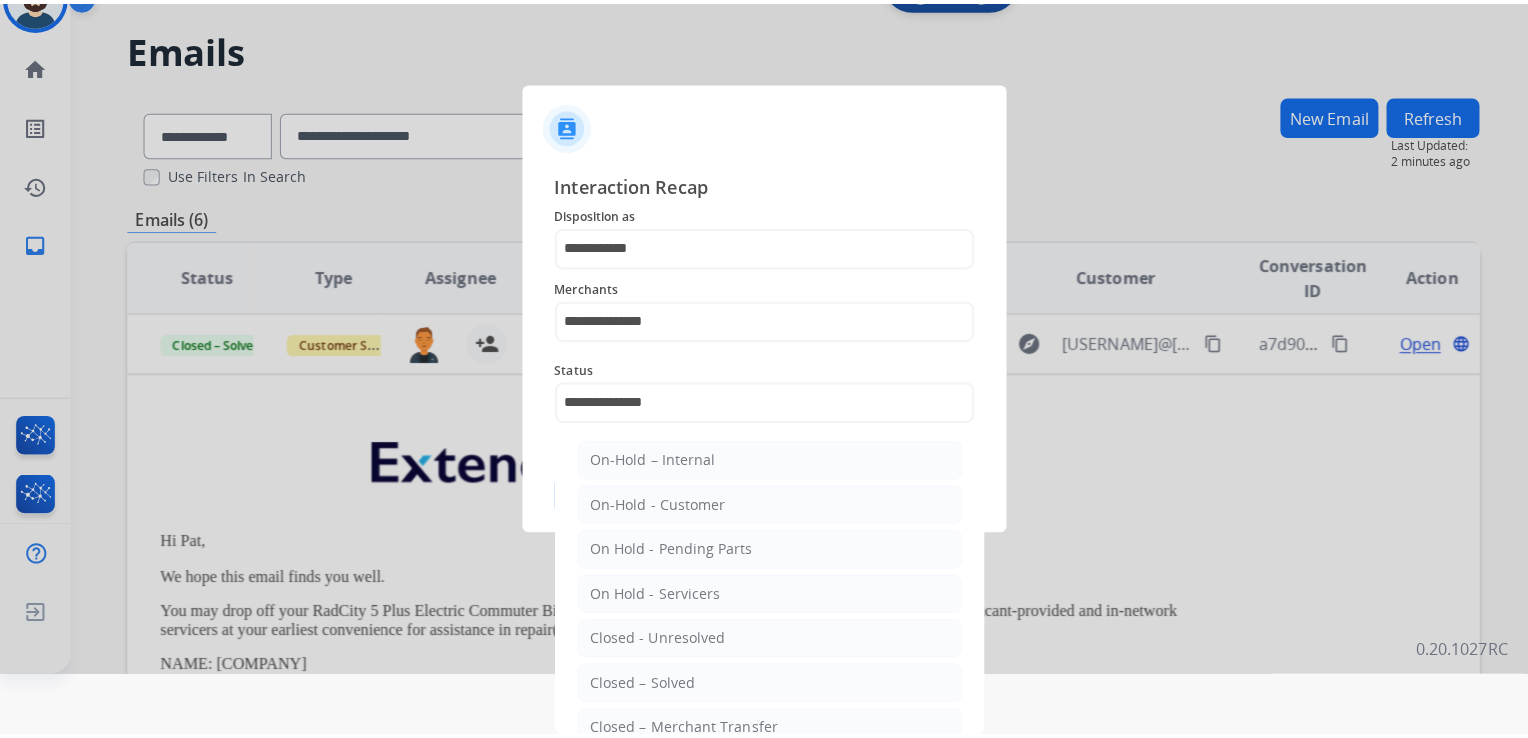 scroll, scrollTop: 0, scrollLeft: 0, axis: both 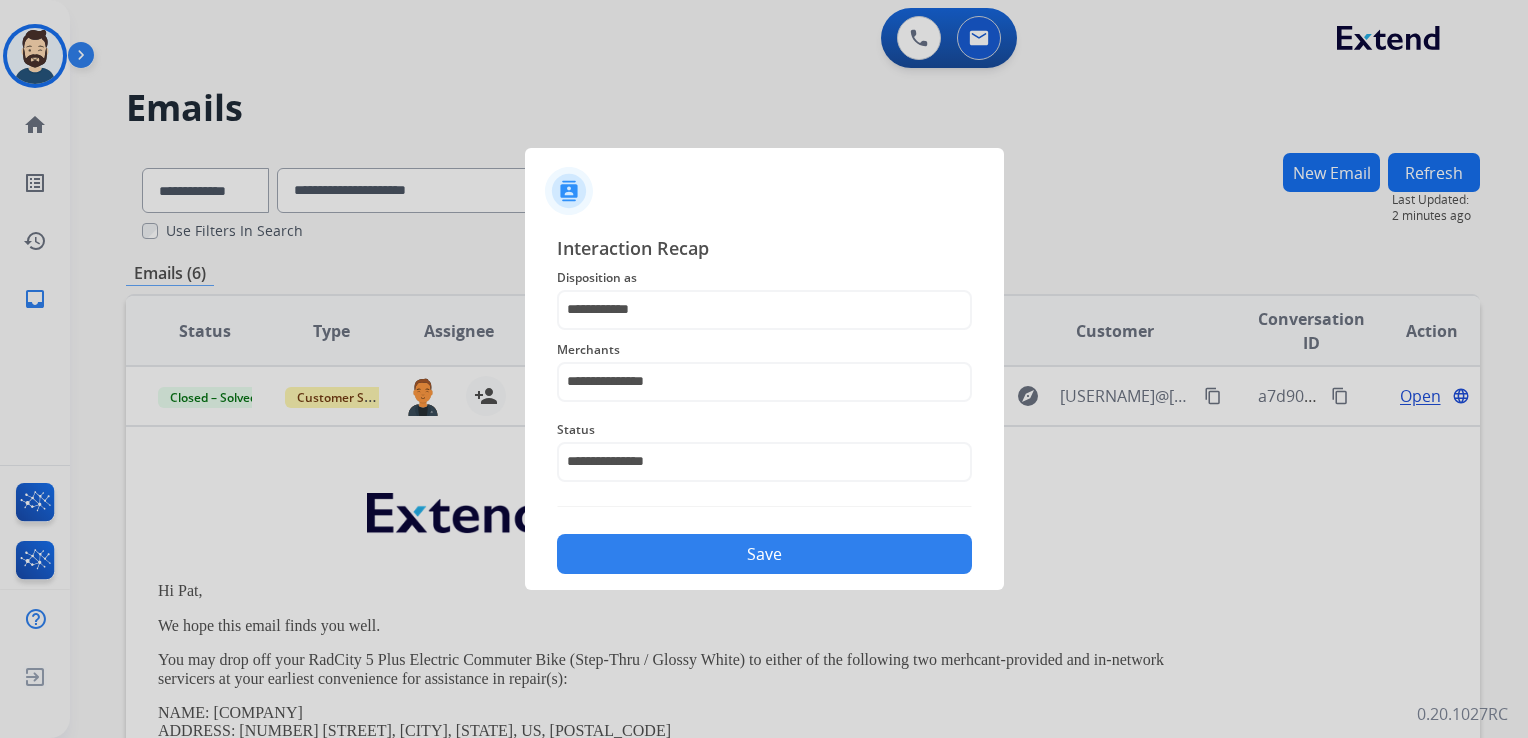 click on "Save" 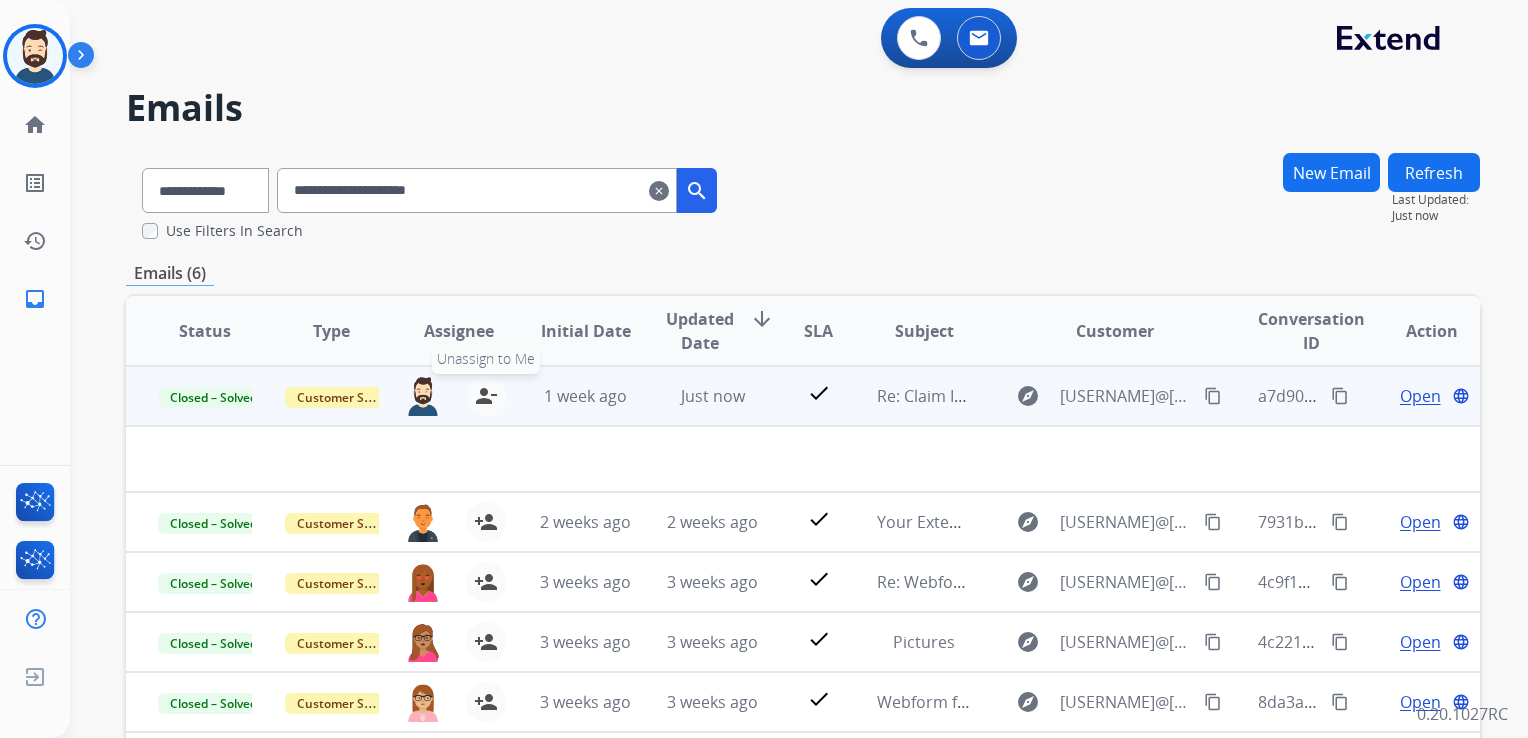 click on "person_remove" at bounding box center (486, 396) 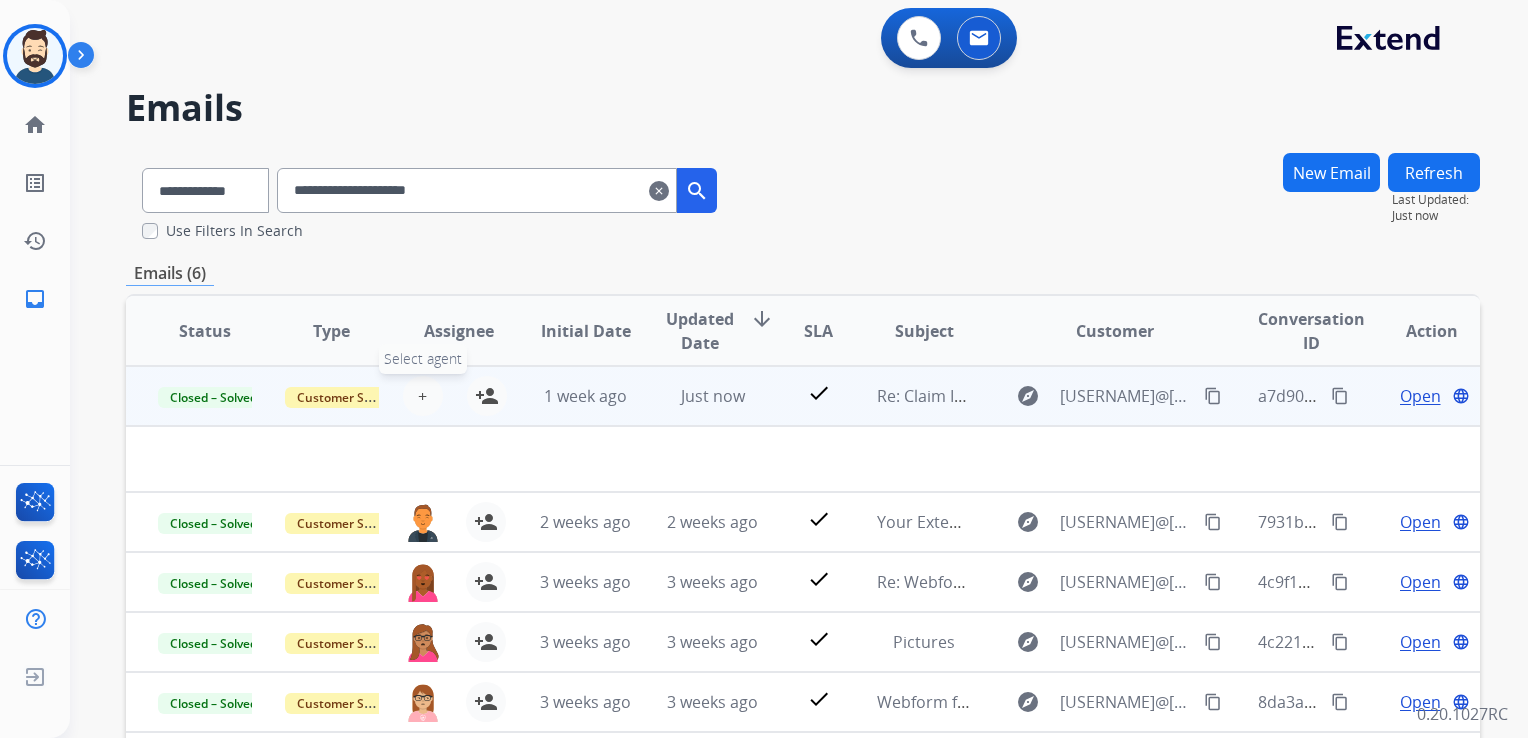 click on "+ Select agent" at bounding box center (423, 396) 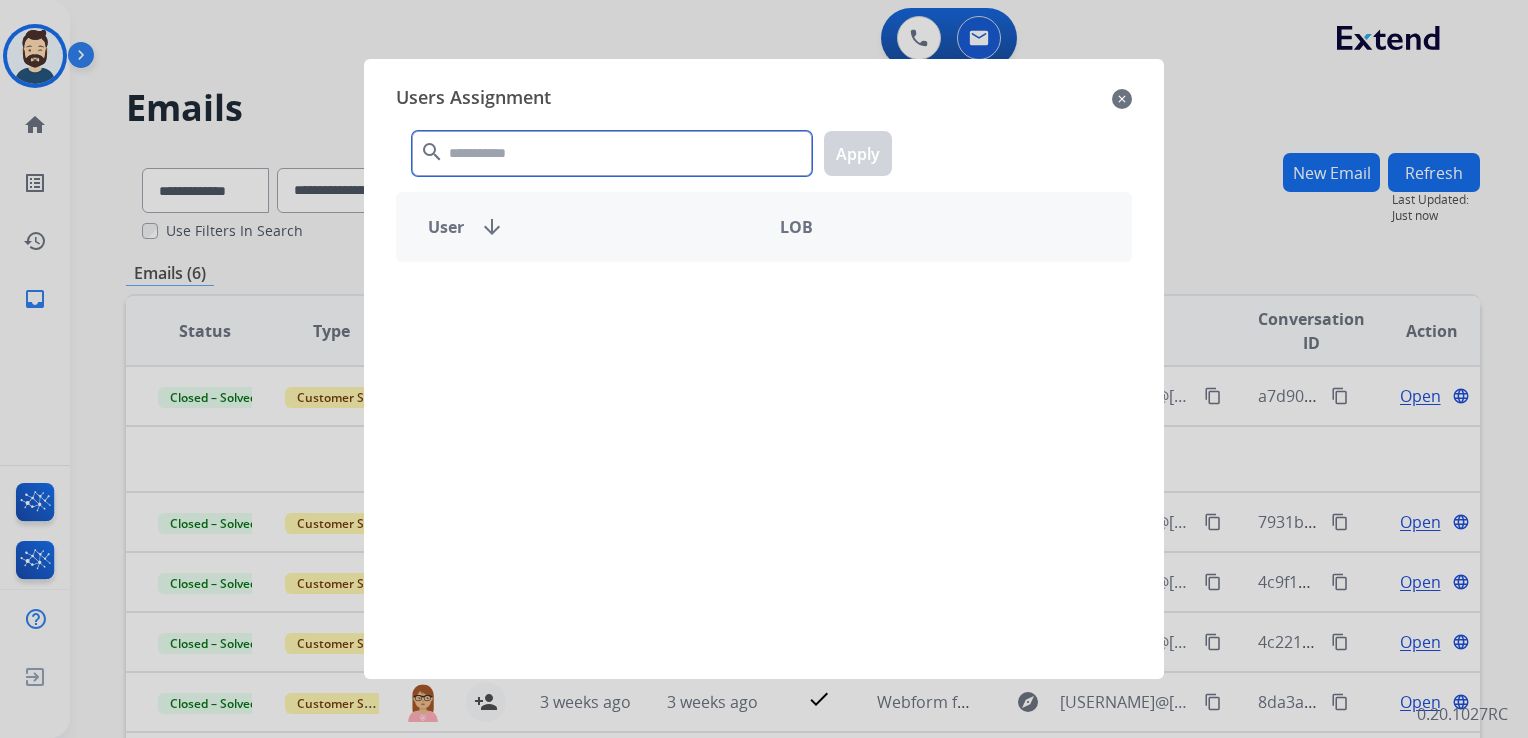 click 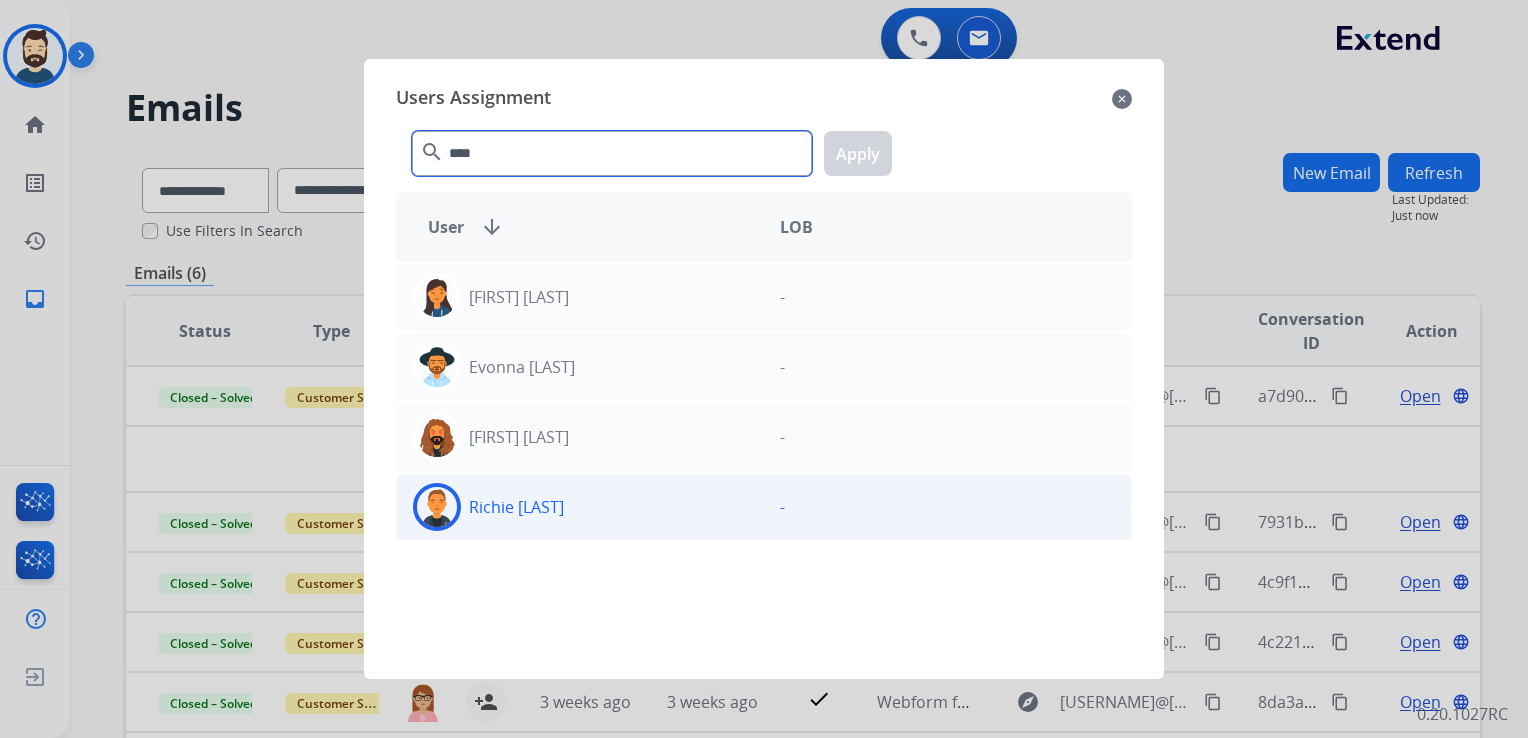 type on "****" 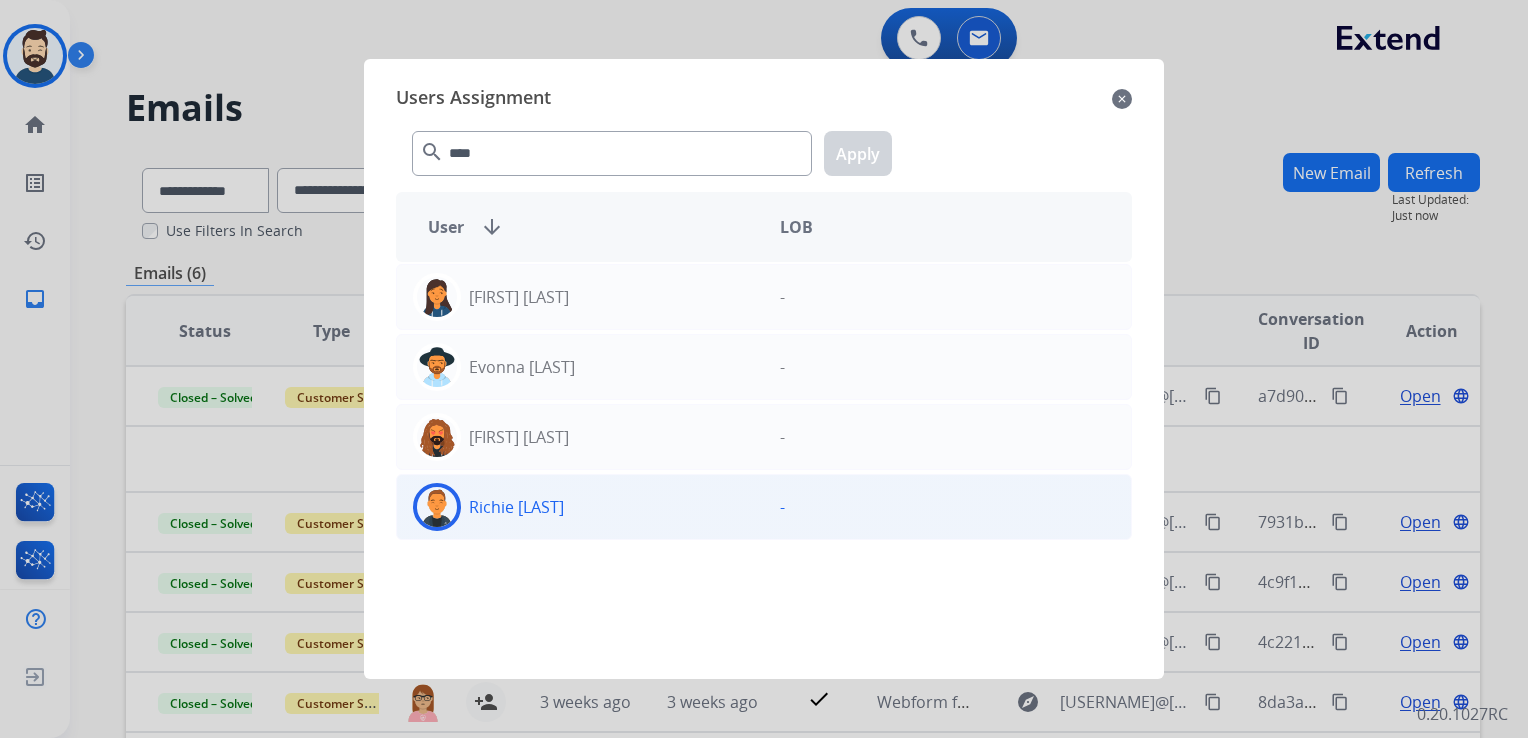 click 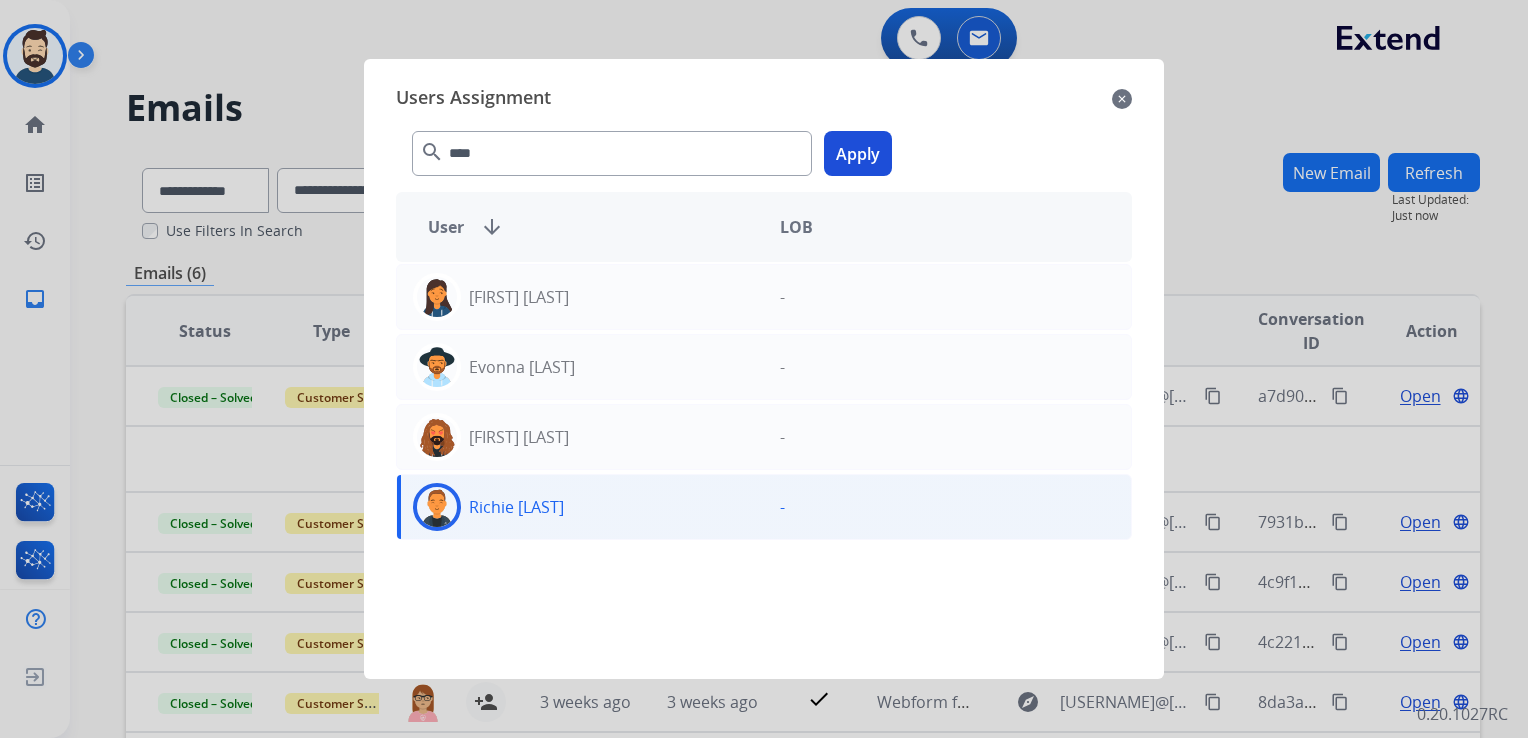 click on "Apply" 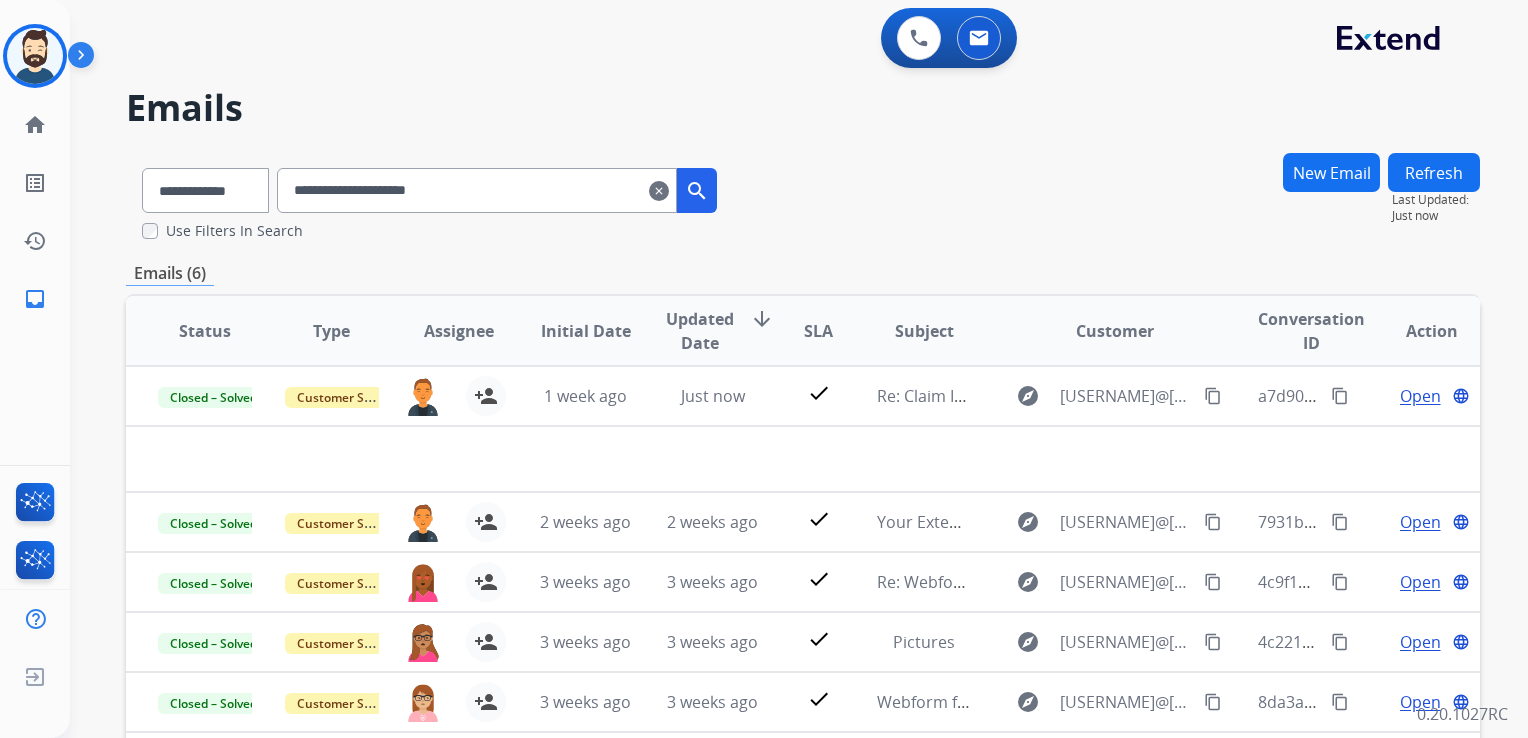 click on "clear" at bounding box center [659, 191] 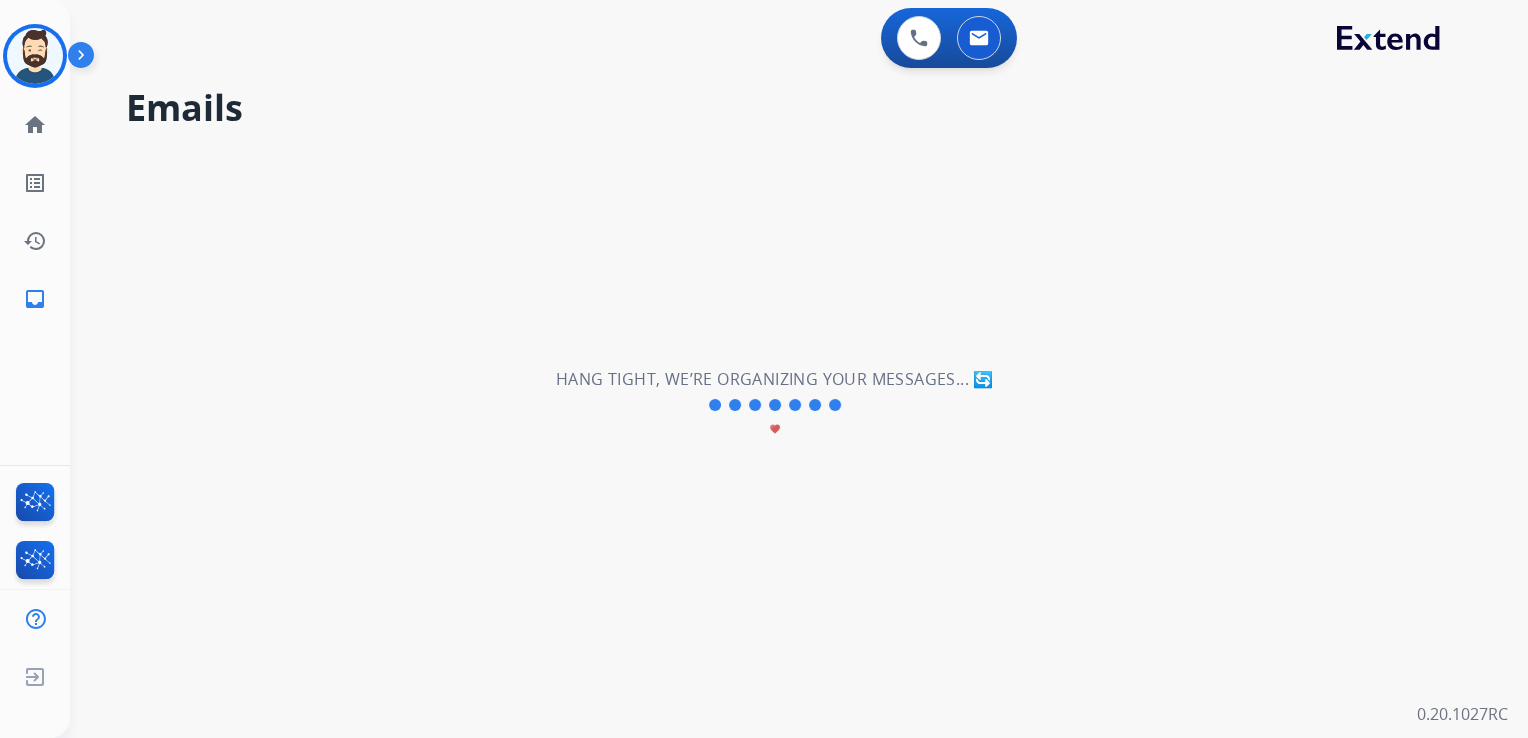 type 